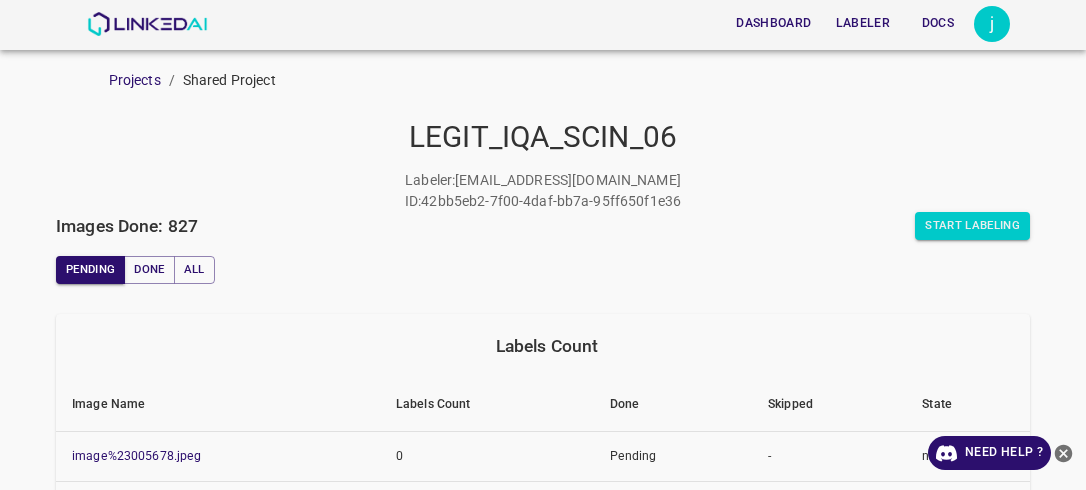 scroll, scrollTop: 0, scrollLeft: 0, axis: both 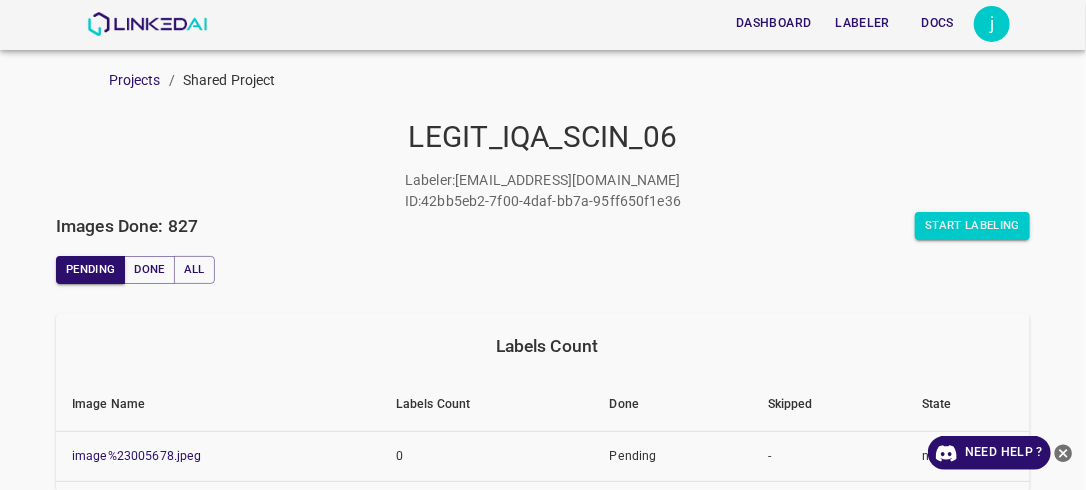 click on "Labels Count" at bounding box center [487, 405] 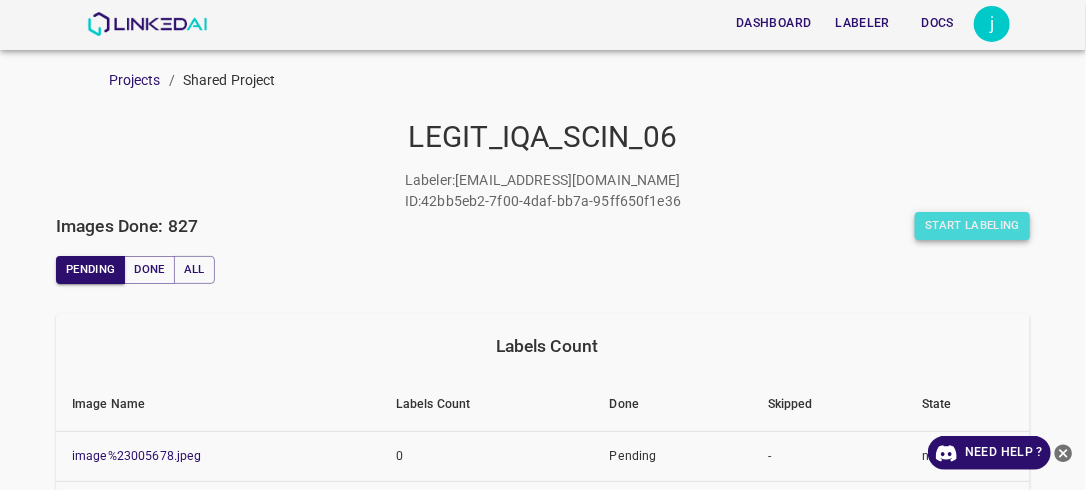 click on "Start Labeling" at bounding box center [972, 226] 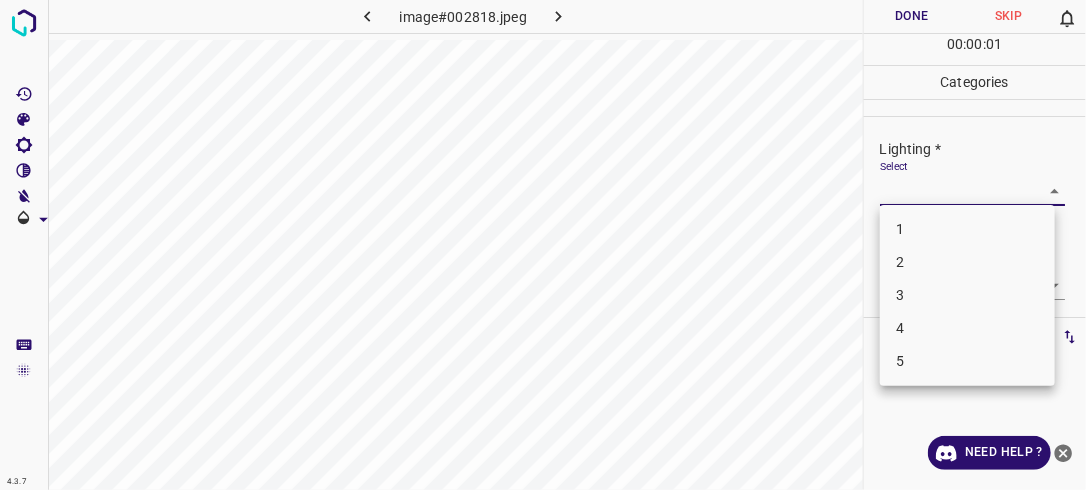 click on "4.3.7 image#002818.jpeg Done Skip 0 00   : 00   : 01   Categories Lighting *  Select ​ Focus *  Select ​ Overall *  Select ​ Labels   0 Categories 1 Lighting 2 Focus 3 Overall Tools Space Change between modes (Draw & Edit) I Auto labeling R Restore zoom M Zoom in N Zoom out Delete Delete selecte label Filters Z Restore filters X Saturation filter C Brightness filter V Contrast filter B Gray scale filter General O Download Need Help ? - Text - Hide - Delete 1 2 3 4 5" at bounding box center (543, 245) 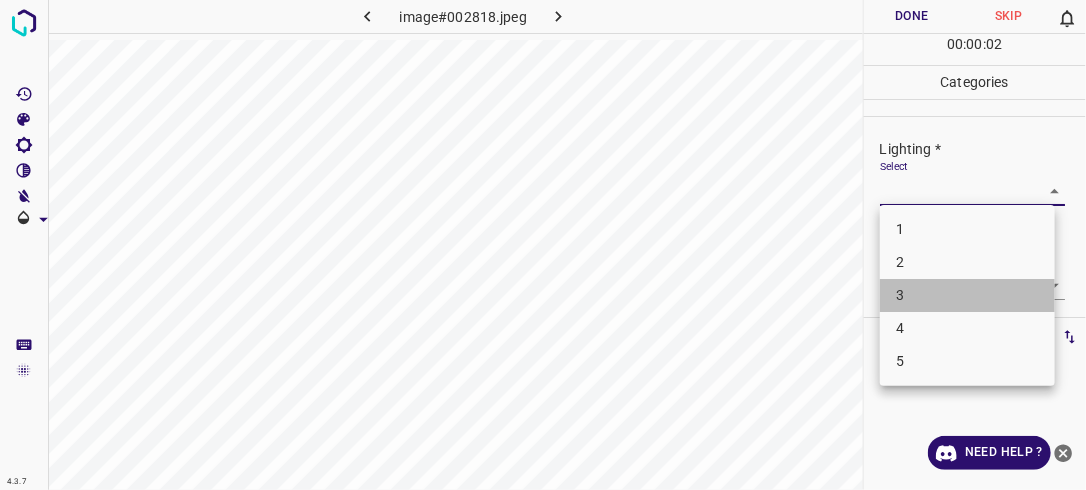 drag, startPoint x: 1010, startPoint y: 282, endPoint x: 1021, endPoint y: 281, distance: 11.045361 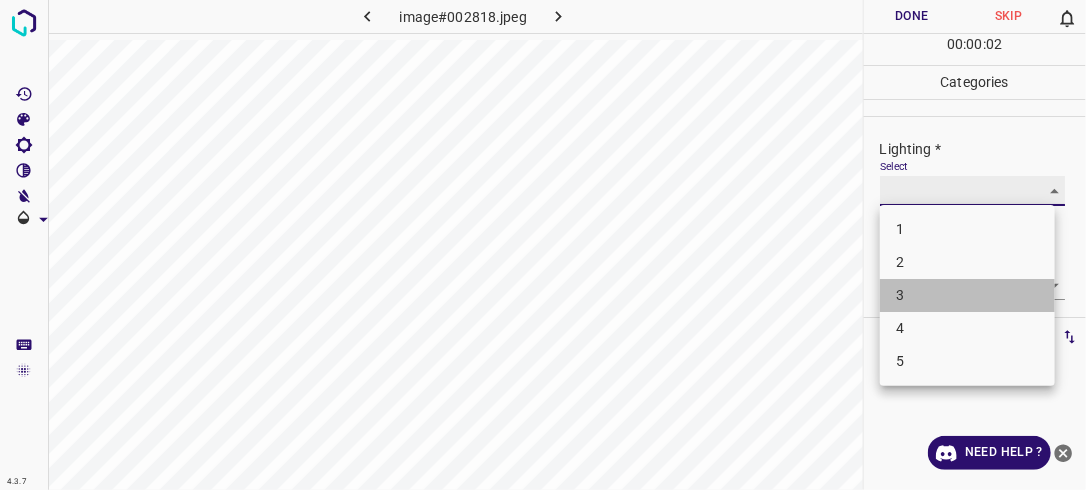 type on "3" 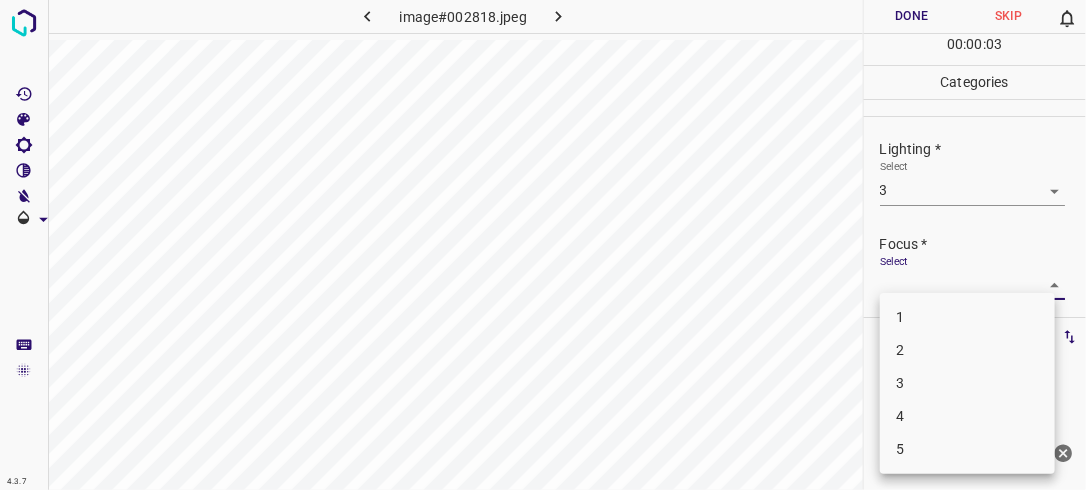 drag, startPoint x: 1046, startPoint y: 292, endPoint x: 1013, endPoint y: 313, distance: 39.115215 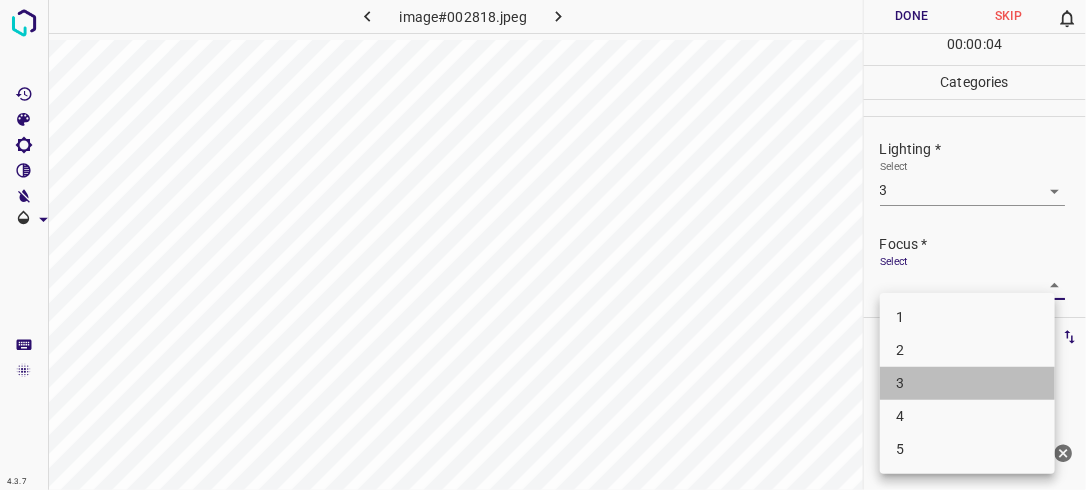 click on "3" at bounding box center (967, 383) 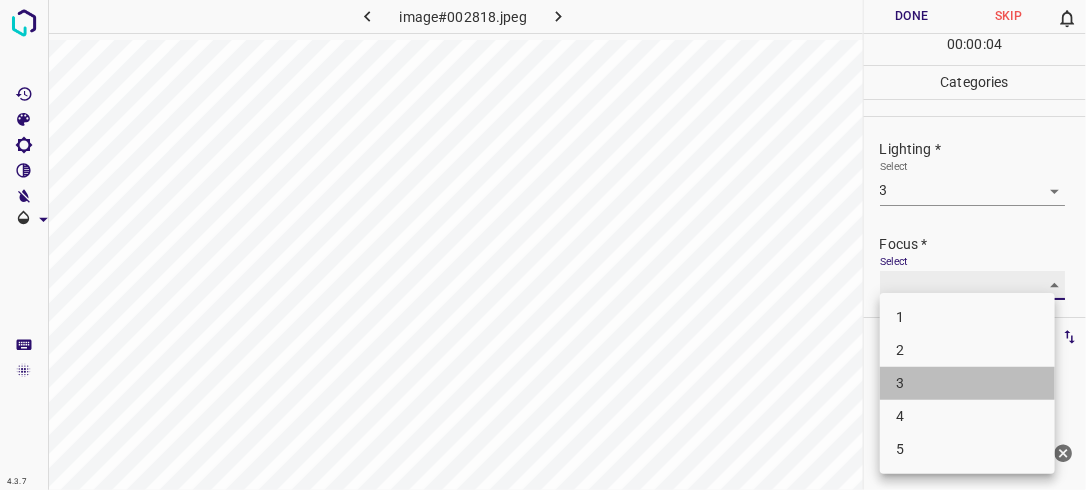 type on "3" 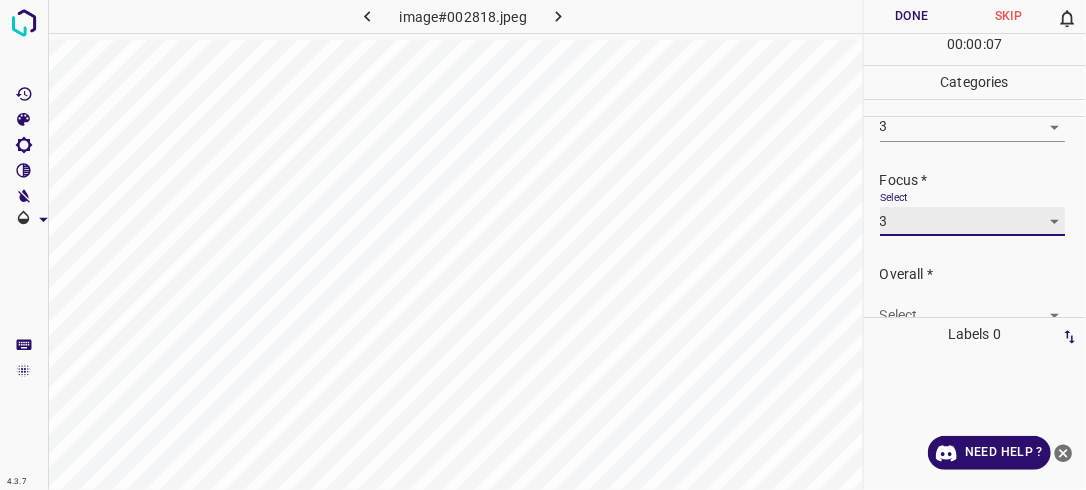 scroll, scrollTop: 98, scrollLeft: 0, axis: vertical 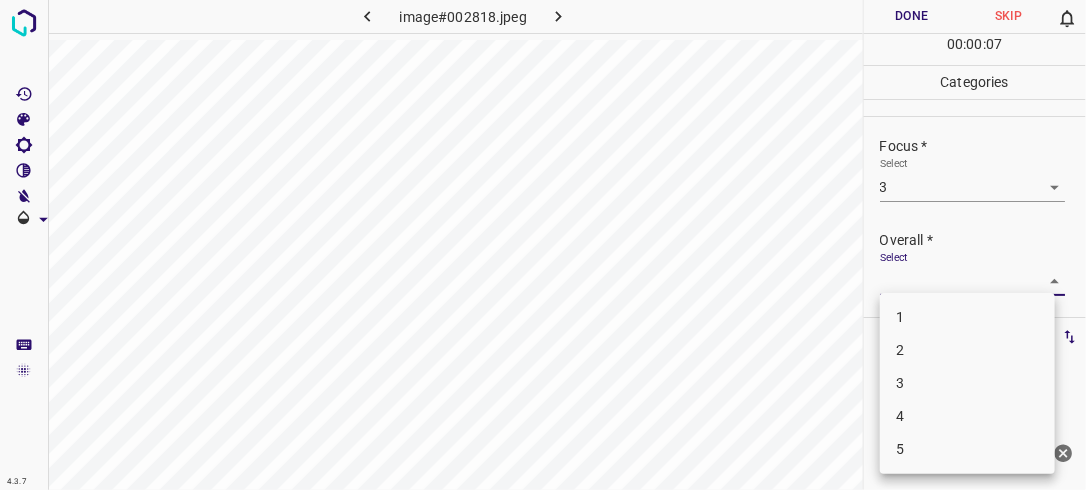 click on "4.3.7 image#002818.jpeg Done Skip 0 00   : 00   : 07   Categories Lighting *  Select 3 3 Focus *  Select 3 3 Overall *  Select ​ Labels   0 Categories 1 Lighting 2 Focus 3 Overall Tools Space Change between modes (Draw & Edit) I Auto labeling R Restore zoom M Zoom in N Zoom out Delete Delete selecte label Filters Z Restore filters X Saturation filter C Brightness filter V Contrast filter B Gray scale filter General O Download Need Help ? - Text - Hide - Delete 1 2 3 4 5" at bounding box center (543, 245) 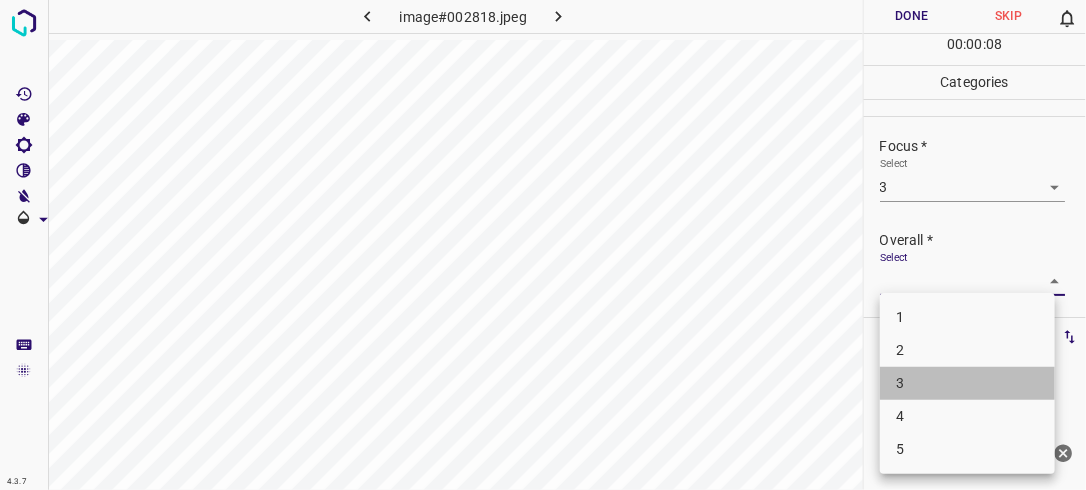 click on "3" at bounding box center [967, 383] 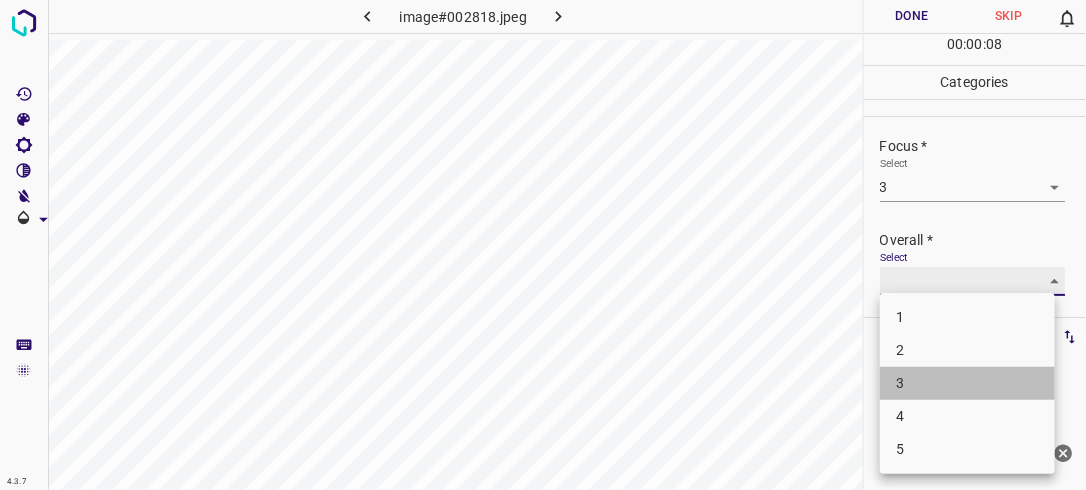 type on "3" 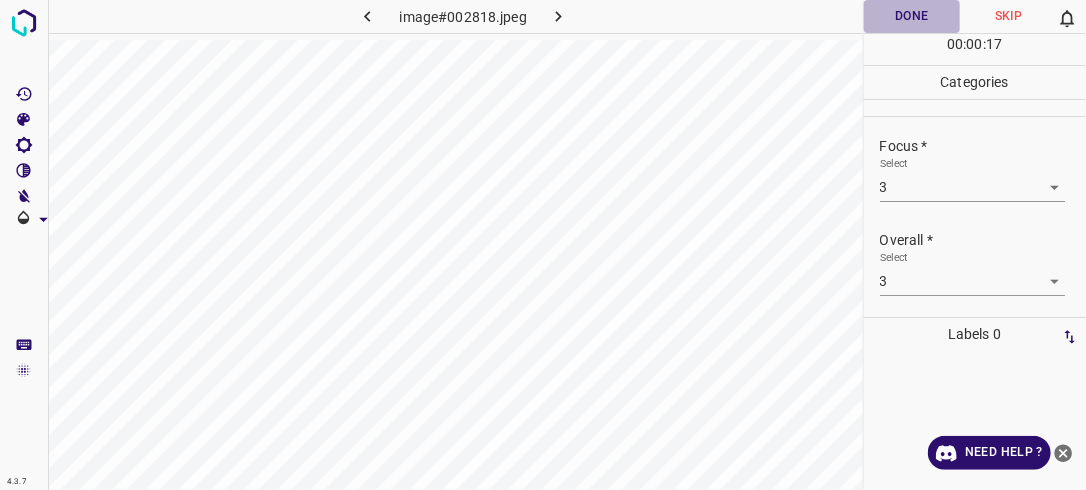click on "Done" at bounding box center [912, 16] 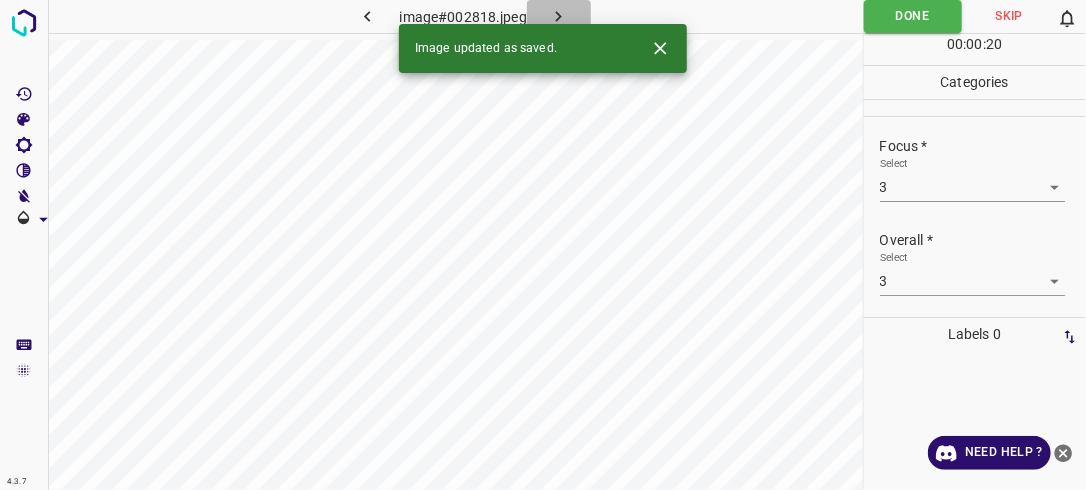 click 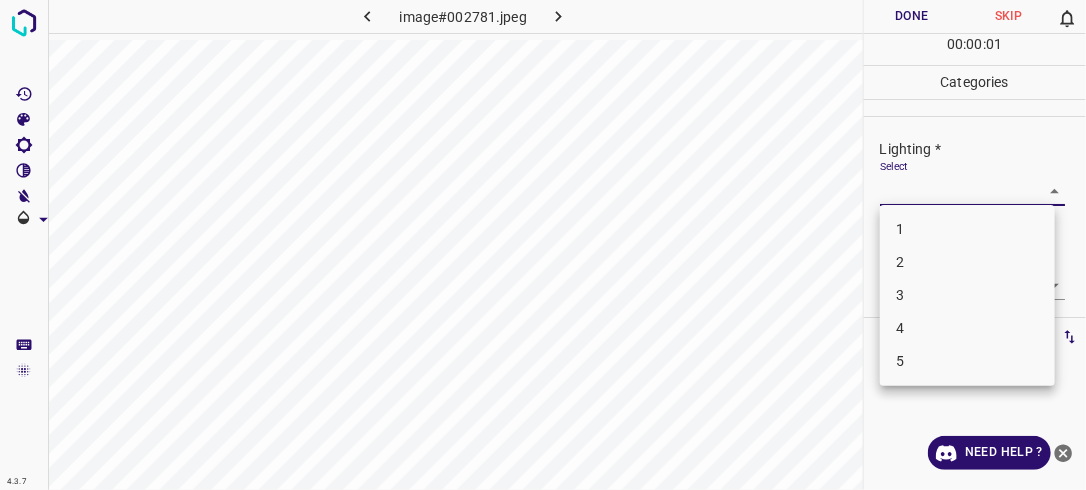 click on "4.3.7 image#002781.jpeg Done Skip 0 00   : 00   : 01   Categories Lighting *  Select ​ Focus *  Select ​ Overall *  Select ​ Labels   0 Categories 1 Lighting 2 Focus 3 Overall Tools Space Change between modes (Draw & Edit) I Auto labeling R Restore zoom M Zoom in N Zoom out Delete Delete selecte label Filters Z Restore filters X Saturation filter C Brightness filter V Contrast filter B Gray scale filter General O Download Need Help ? - Text - Hide - Delete 1 2 3 4 5" at bounding box center (543, 245) 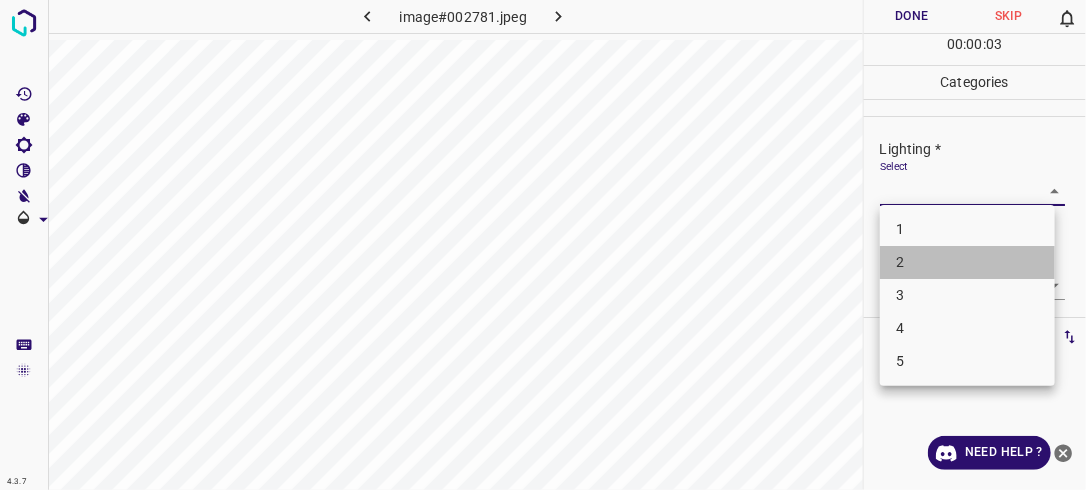 click on "2" at bounding box center (967, 262) 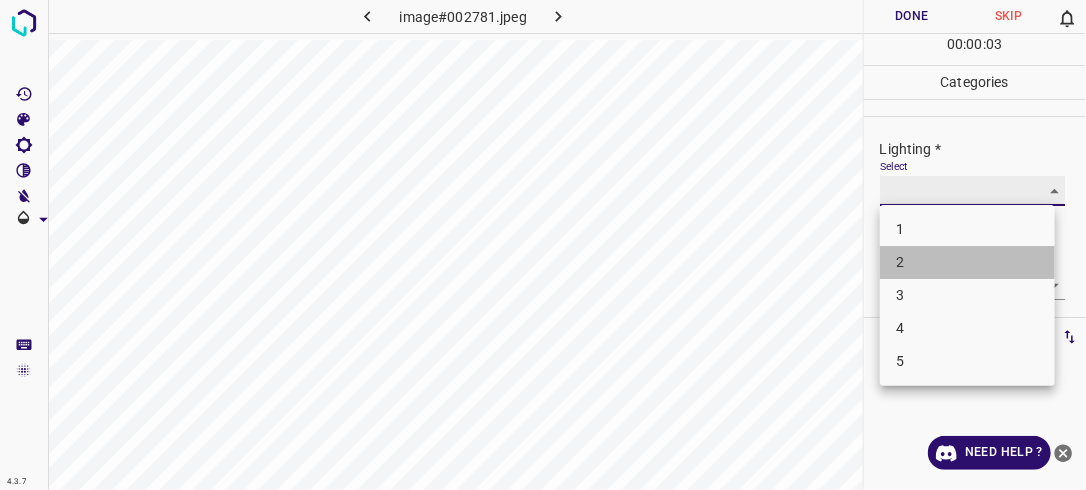 type on "2" 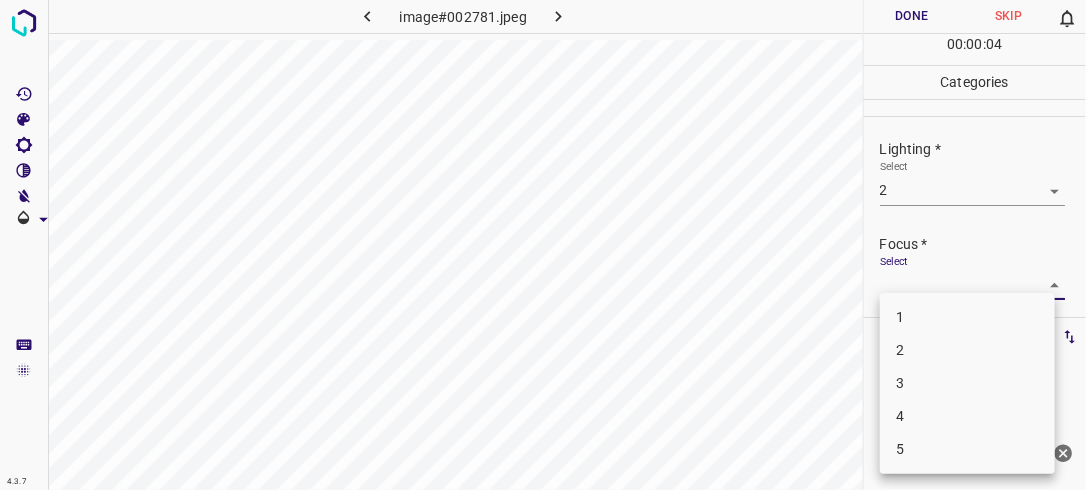click on "4.3.7 image#002781.jpeg Done Skip 0 00   : 00   : 04   Categories Lighting *  Select 2 2 Focus *  Select ​ Overall *  Select ​ Labels   0 Categories 1 Lighting 2 Focus 3 Overall Tools Space Change between modes (Draw & Edit) I Auto labeling R Restore zoom M Zoom in N Zoom out Delete Delete selecte label Filters Z Restore filters X Saturation filter C Brightness filter V Contrast filter B Gray scale filter General O Download Need Help ? - Text - Hide - Delete 1 2 3 4 5" at bounding box center (543, 245) 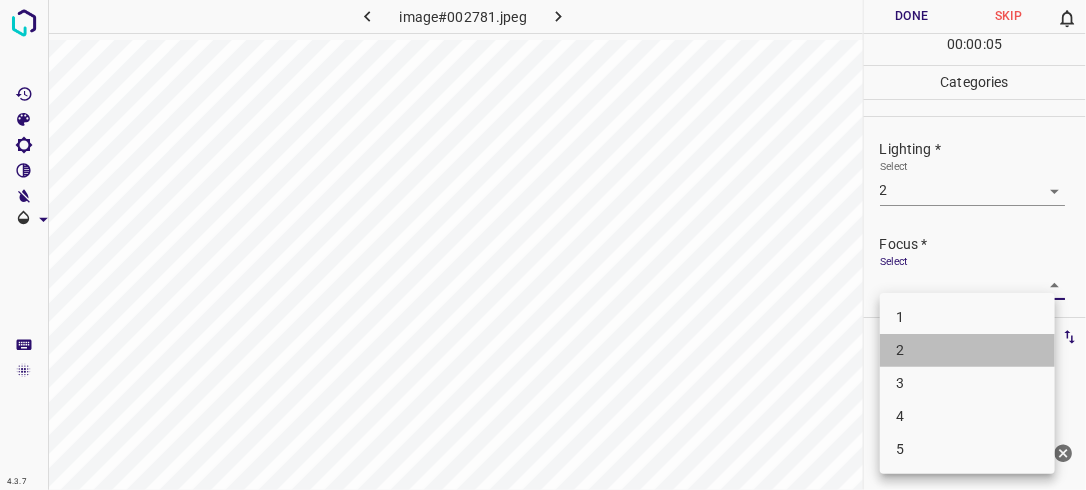 click on "2" at bounding box center (967, 350) 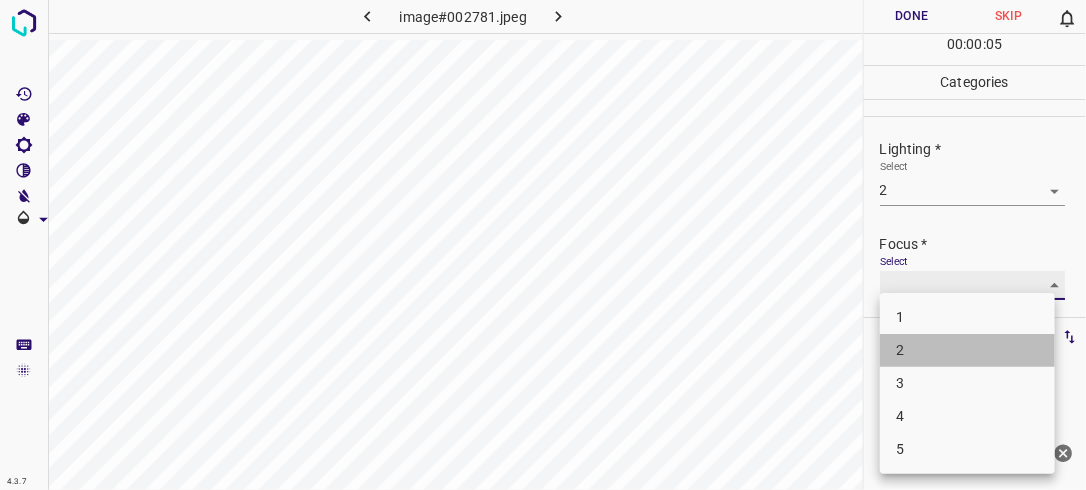 type on "2" 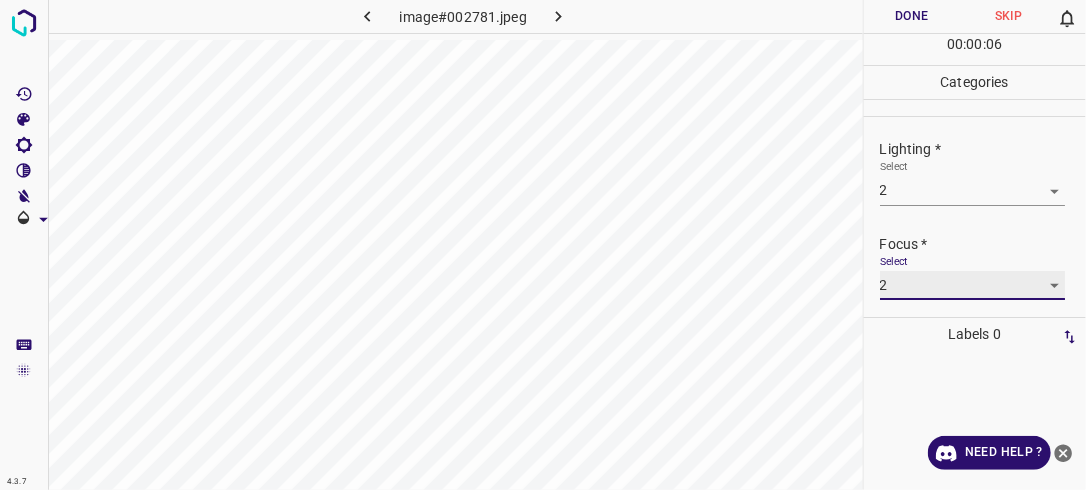 scroll, scrollTop: 95, scrollLeft: 0, axis: vertical 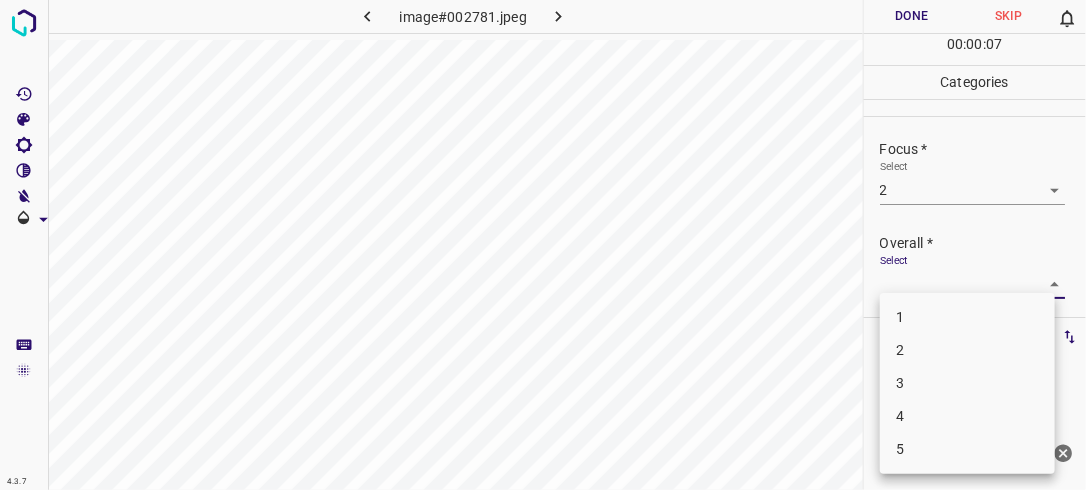 drag, startPoint x: 1043, startPoint y: 282, endPoint x: 1001, endPoint y: 313, distance: 52.201534 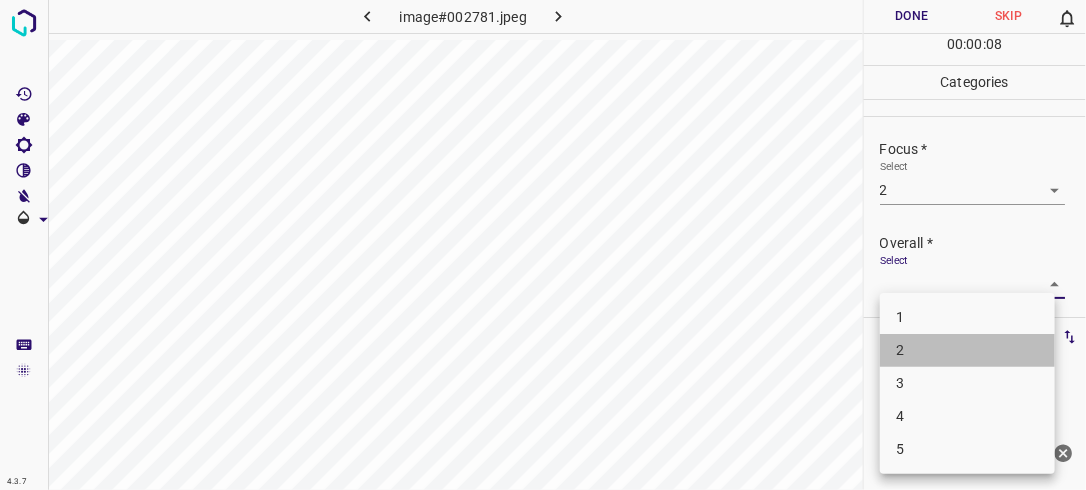 click on "2" at bounding box center (967, 350) 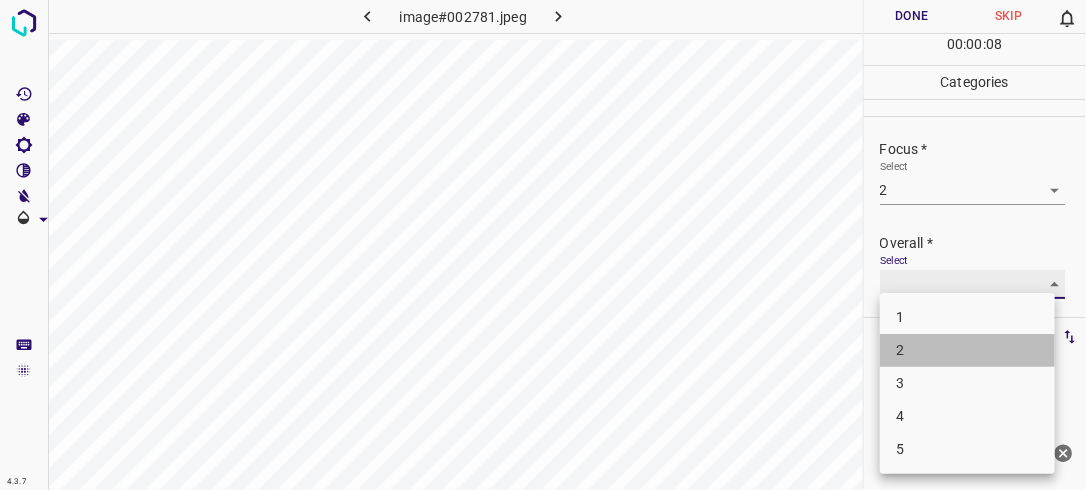 type on "2" 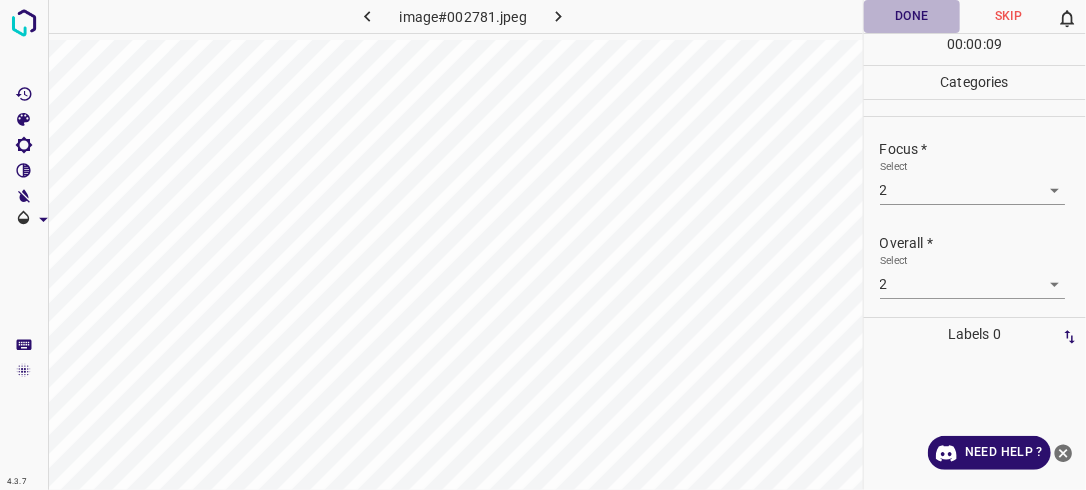 click on "Done" at bounding box center (912, 16) 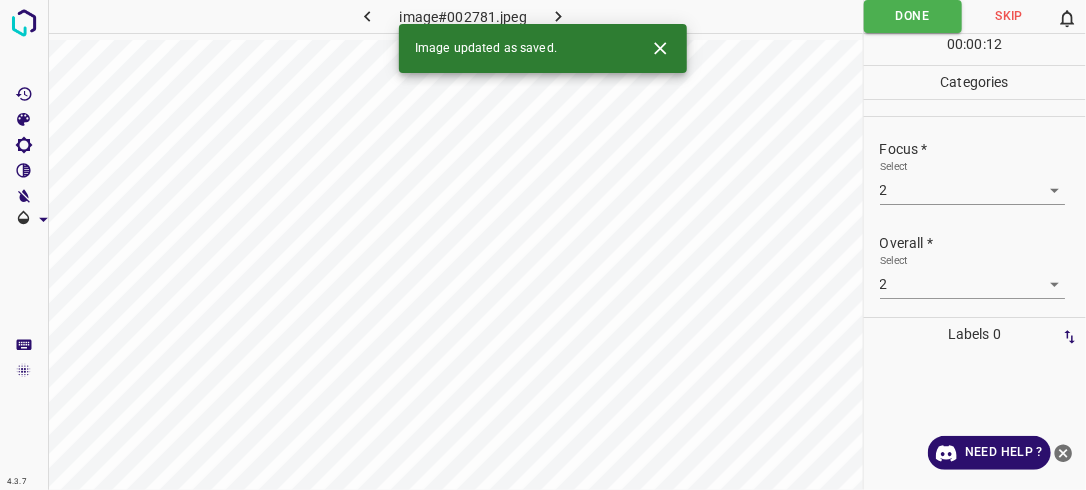 click 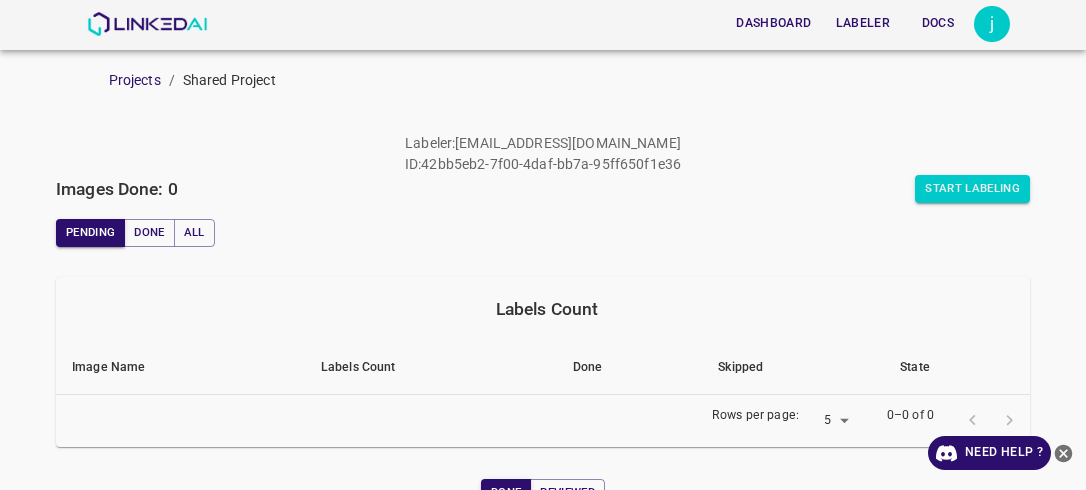 scroll, scrollTop: 0, scrollLeft: 0, axis: both 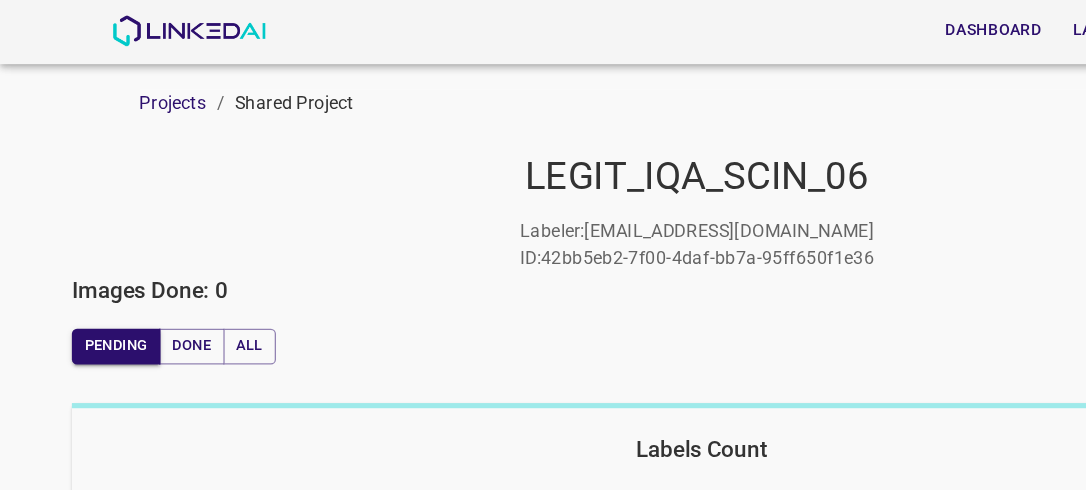 drag, startPoint x: 647, startPoint y: 188, endPoint x: 483, endPoint y: 183, distance: 164.0762 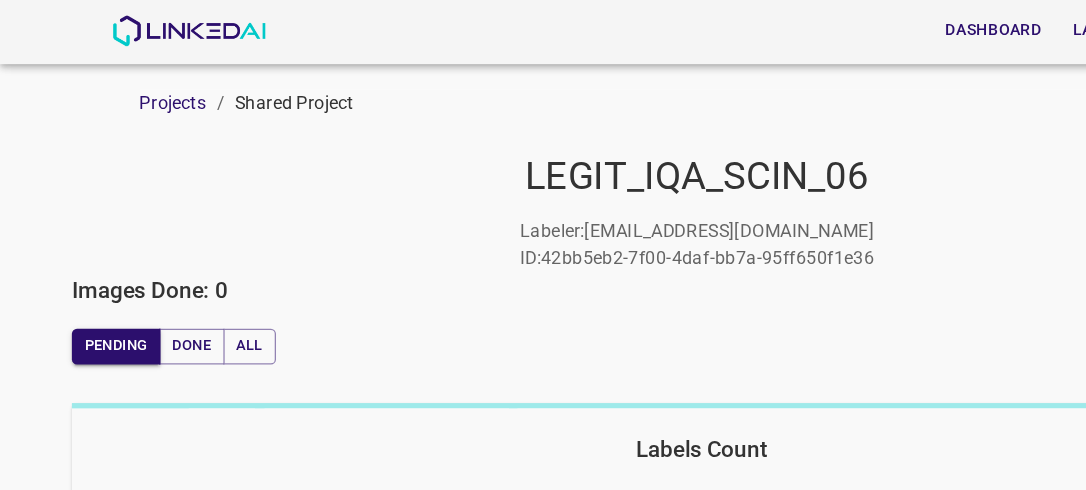click on "LEGIT_IQA_SCIN_06 Labeler :  [EMAIL_ADDRESS][DOMAIN_NAME] ID :  42bb5eb2-7f00-4daf-bb7a-95ff650f1e36 Images Done: 0 Start Labeling Pending Done All Labels Count Image Name Labels Count Done Skipped State Rows per page: 5 5 0–0 of 0 Done Reviewed Week Month All" at bounding box center [543, 480] 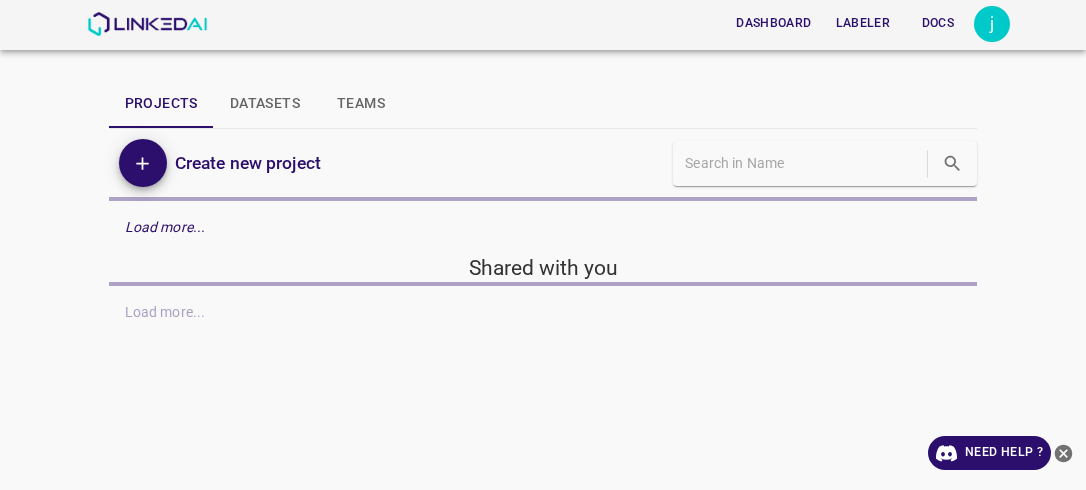 scroll, scrollTop: 0, scrollLeft: 0, axis: both 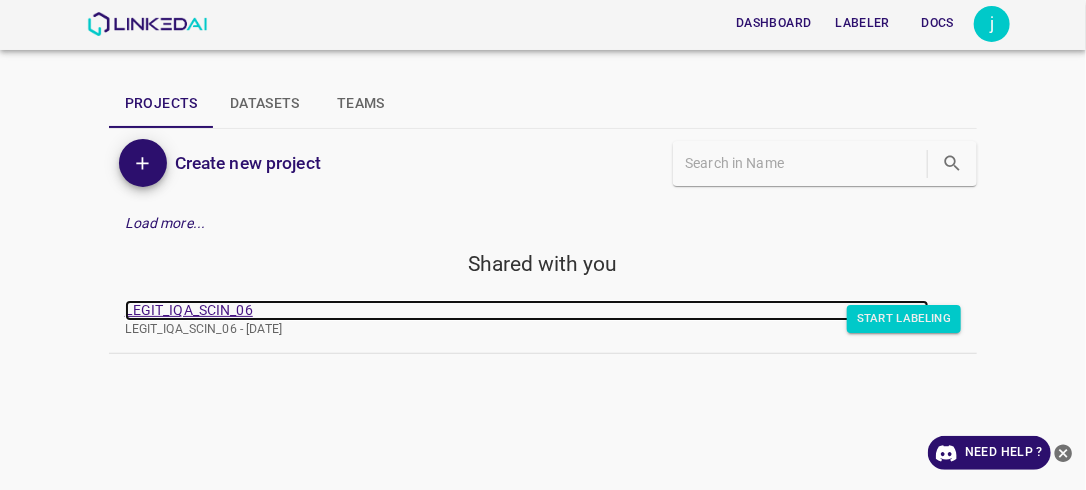 click on "LEGIT_IQA_SCIN_06" at bounding box center [527, 310] 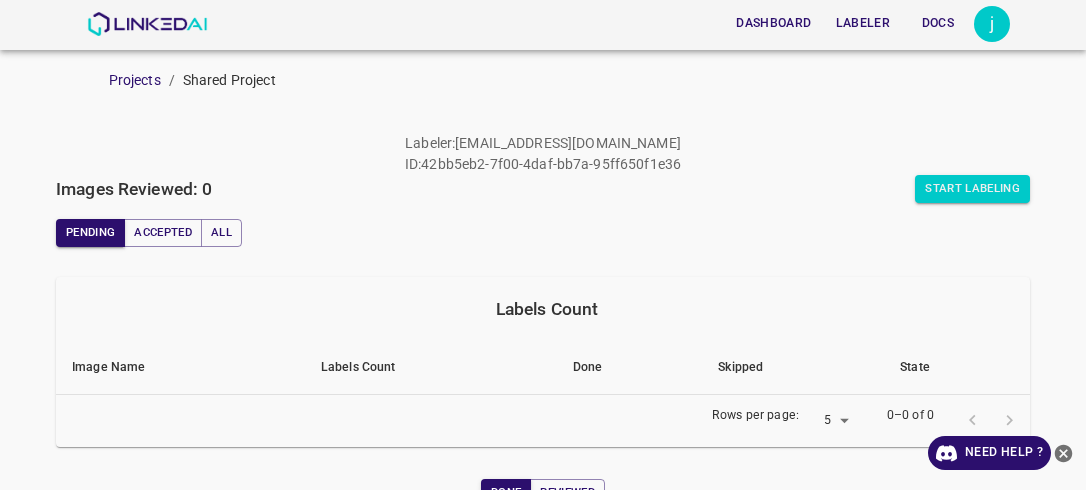 scroll, scrollTop: 0, scrollLeft: 0, axis: both 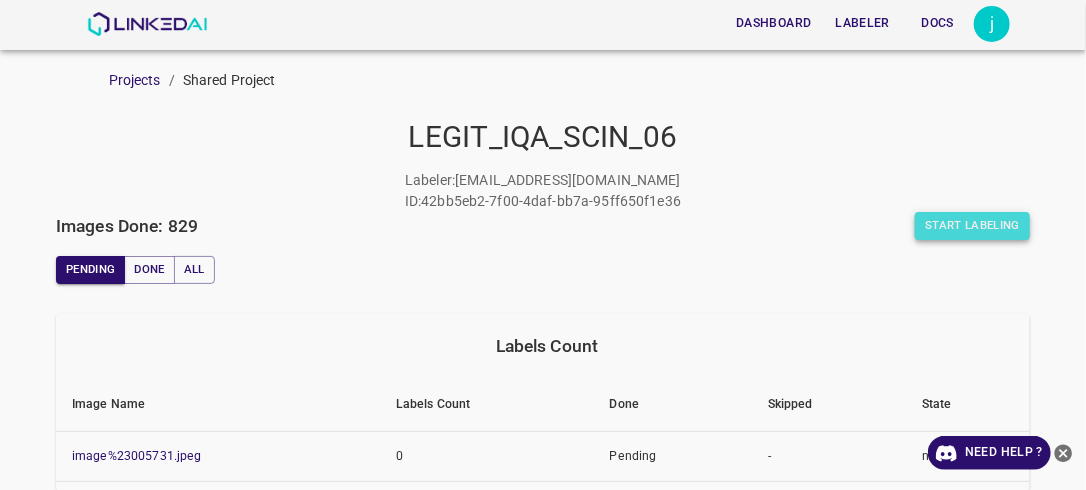 click on "Start Labeling" at bounding box center (972, 226) 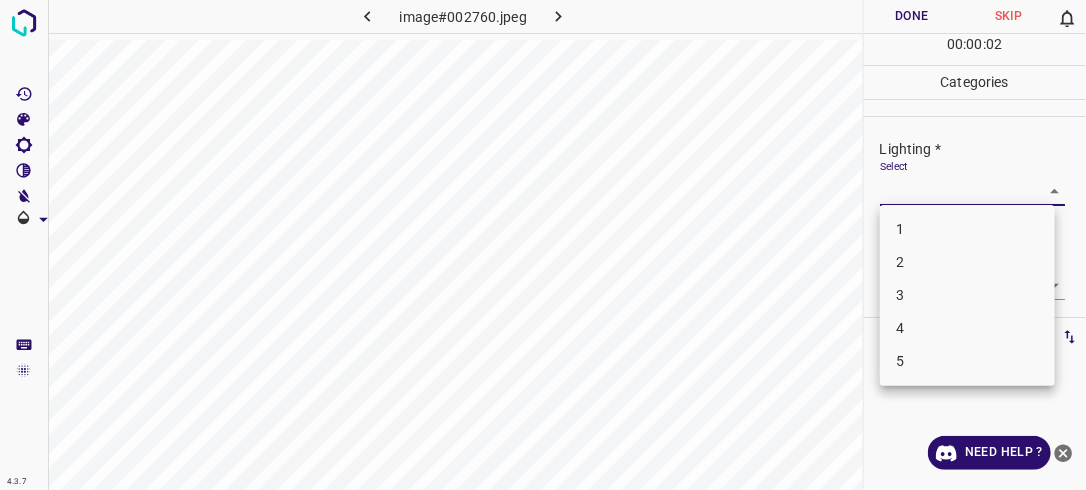 click on "4.3.7 image#002760.jpeg Done Skip 0 00   : 00   : 02   Categories Lighting *  Select ​ Focus *  Select ​ Overall *  Select ​ Labels   0 Categories 1 Lighting 2 Focus 3 Overall Tools Space Change between modes (Draw & Edit) I Auto labeling R Restore zoom M Zoom in N Zoom out Delete Delete selecte label Filters Z Restore filters X Saturation filter C Brightness filter V Contrast filter B Gray scale filter General O Download Need Help ? - Text - Hide - Delete 1 2 3 4 5" at bounding box center [543, 245] 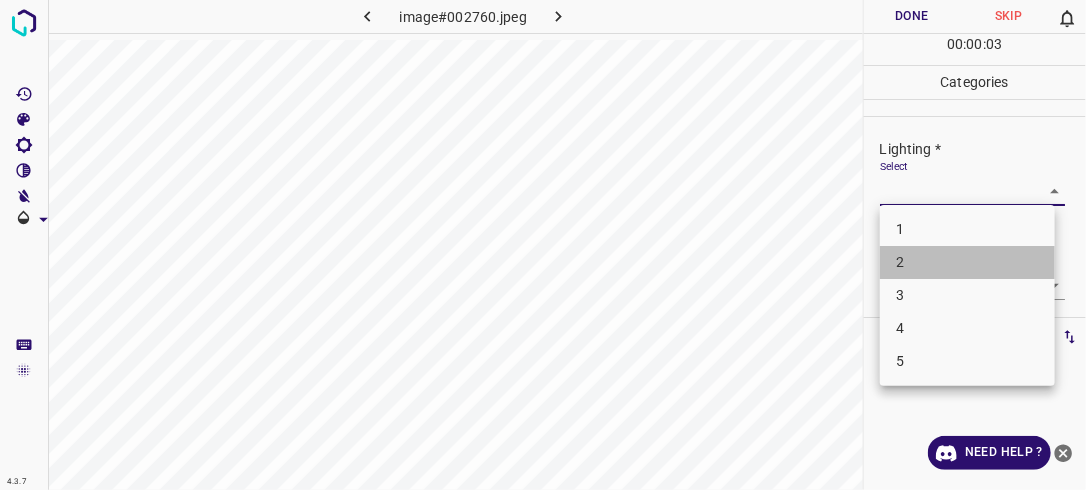 drag, startPoint x: 1005, startPoint y: 266, endPoint x: 1017, endPoint y: 264, distance: 12.165525 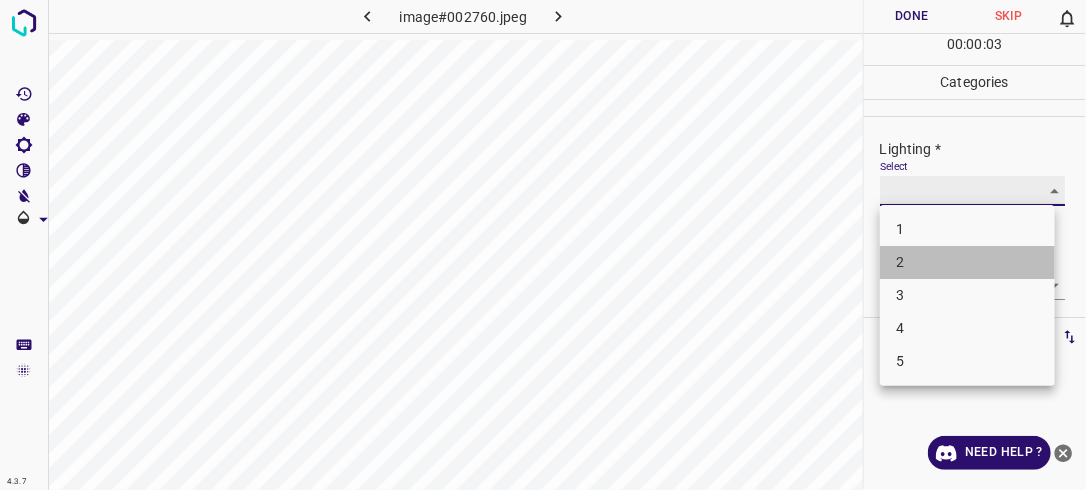 type on "2" 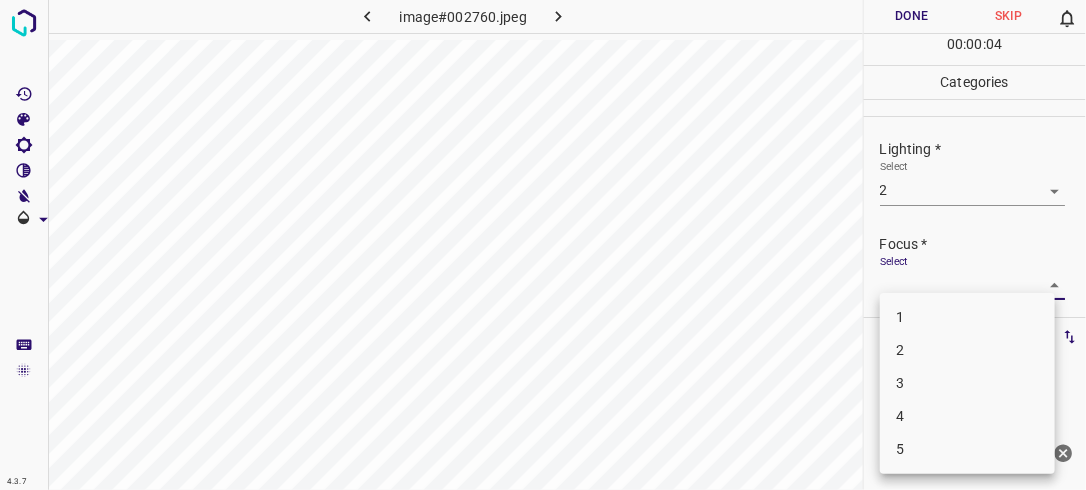 click on "4.3.7 image#002760.jpeg Done Skip 0 00   : 00   : 04   Categories Lighting *  Select 2 2 Focus *  Select ​ Overall *  Select ​ Labels   0 Categories 1 Lighting 2 Focus 3 Overall Tools Space Change between modes (Draw & Edit) I Auto labeling R Restore zoom M Zoom in N Zoom out Delete Delete selecte label Filters Z Restore filters X Saturation filter C Brightness filter V Contrast filter B Gray scale filter General O Download Need Help ? - Text - Hide - Delete 1 2 3 4 5" at bounding box center [543, 245] 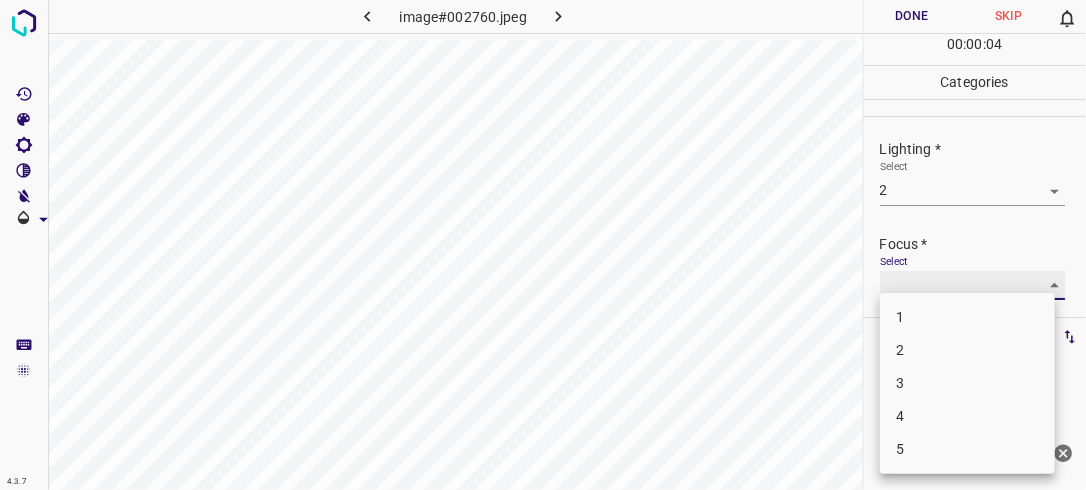 type on "2" 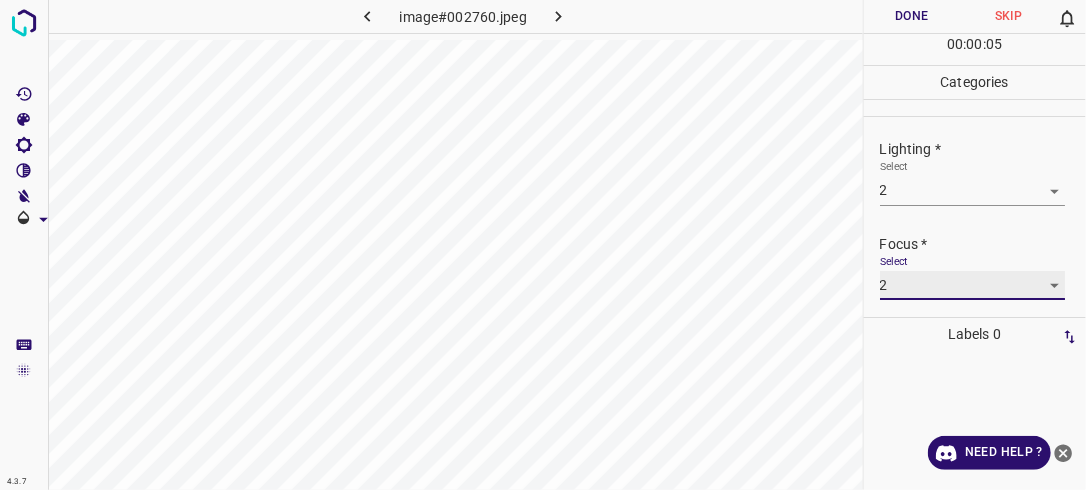 scroll, scrollTop: 98, scrollLeft: 0, axis: vertical 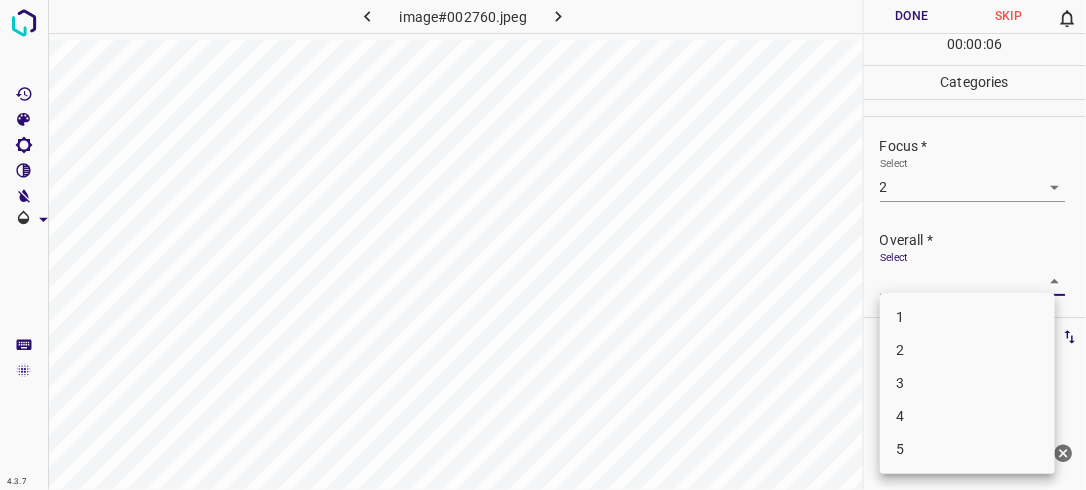 drag, startPoint x: 1047, startPoint y: 272, endPoint x: 1034, endPoint y: 286, distance: 19.104973 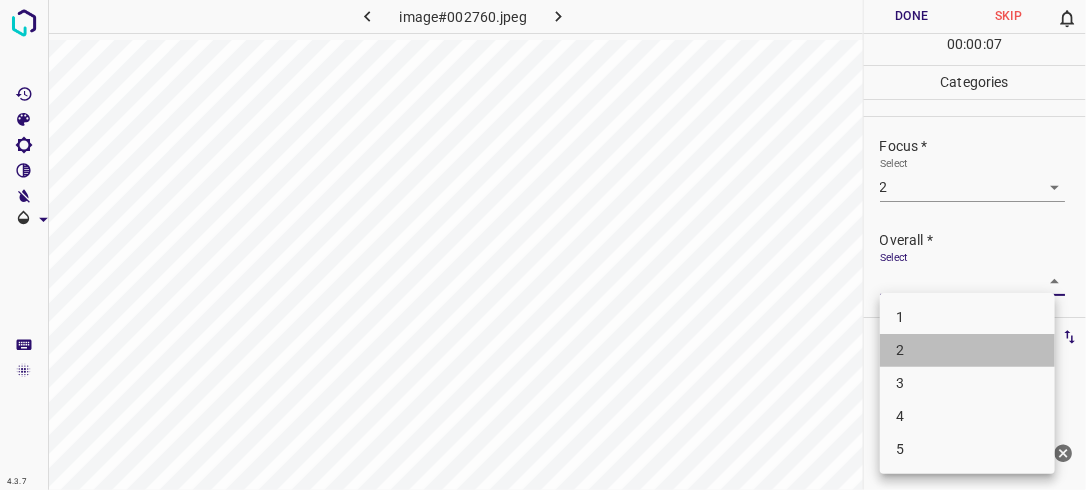 click on "2" at bounding box center [967, 350] 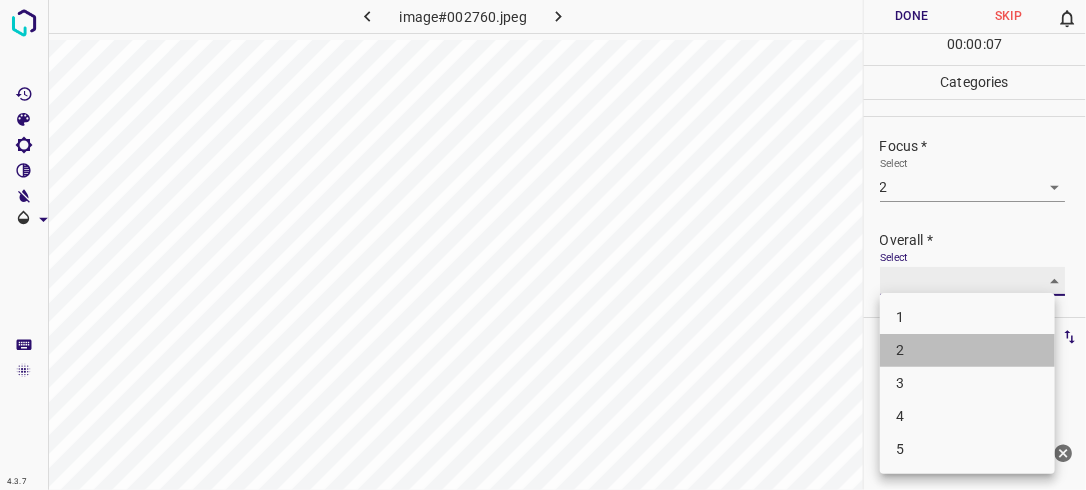 type on "2" 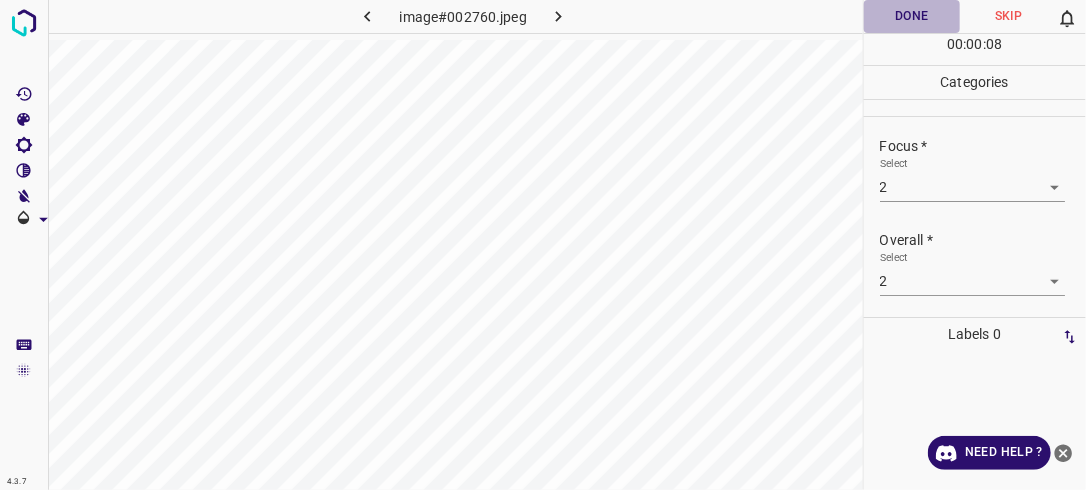 click on "Done" at bounding box center [912, 16] 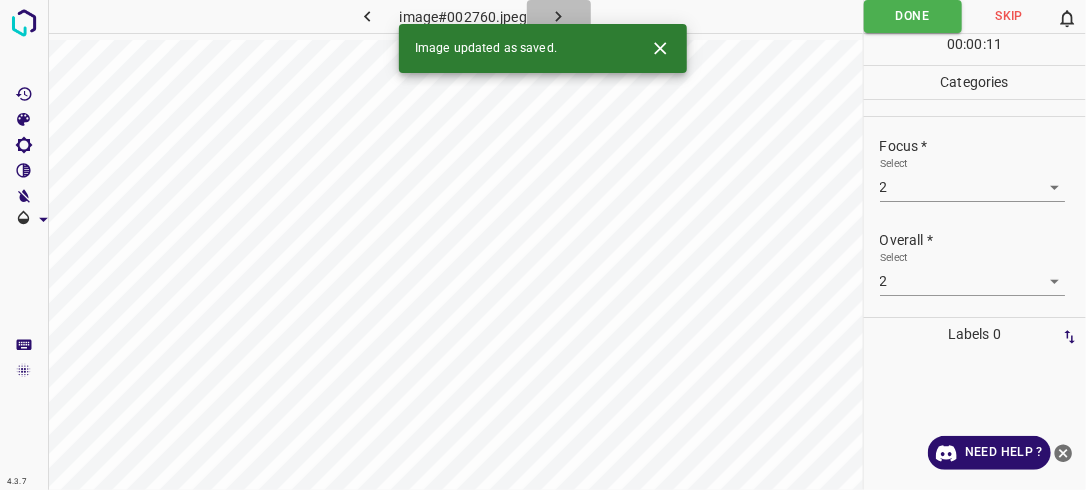 click at bounding box center (559, 16) 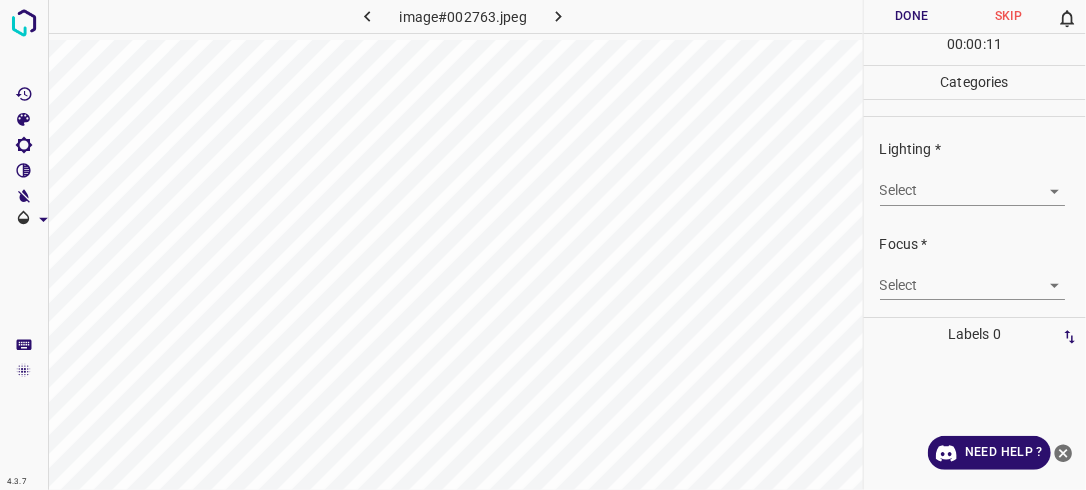click on "4.3.7 image#002763.jpeg Done Skip 0 00   : 00   : 11   Categories Lighting *  Select ​ Focus *  Select ​ Overall *  Select ​ Labels   0 Categories 1 Lighting 2 Focus 3 Overall Tools Space Change between modes (Draw & Edit) I Auto labeling R Restore zoom M Zoom in N Zoom out Delete Delete selecte label Filters Z Restore filters X Saturation filter C Brightness filter V Contrast filter B Gray scale filter General O Download Need Help ? - Text - Hide - Delete" at bounding box center (543, 245) 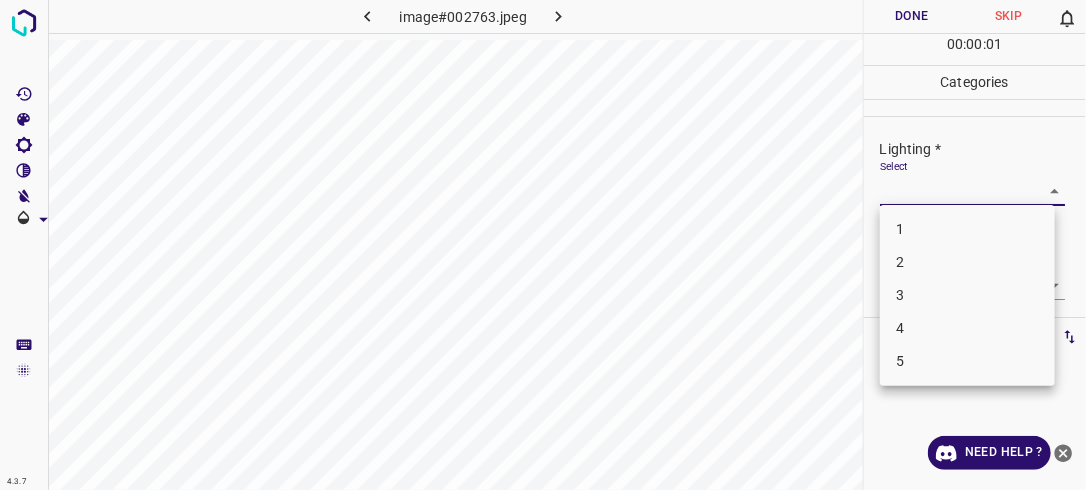 click on "2" at bounding box center (967, 262) 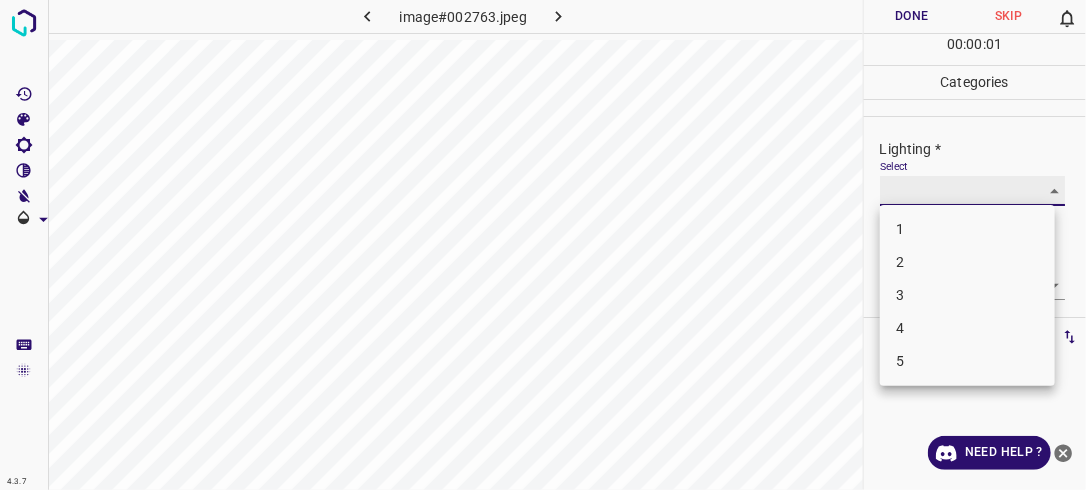 type on "2" 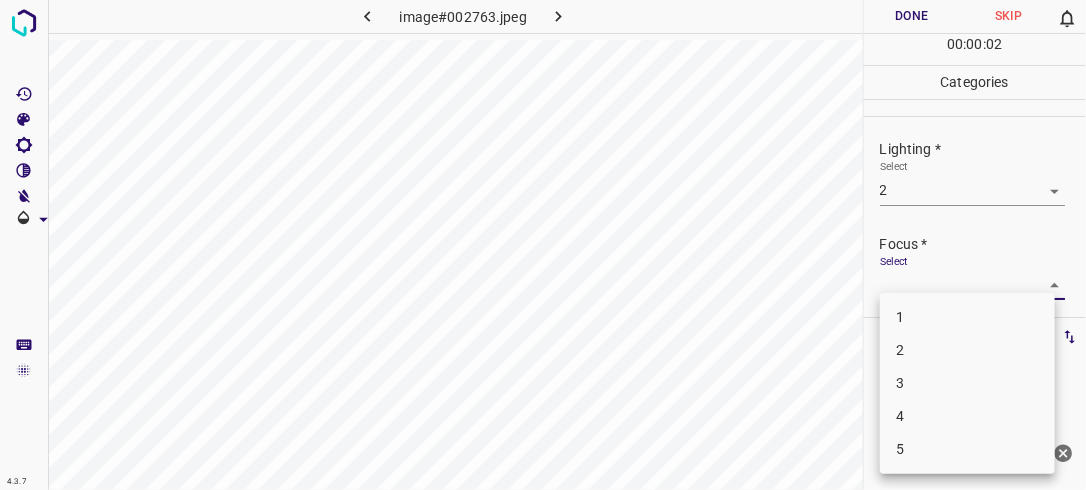 click on "4.3.7 image#002763.jpeg Done Skip 0 00   : 00   : 02   Categories Lighting *  Select 2 2 Focus *  Select ​ Overall *  Select ​ Labels   0 Categories 1 Lighting 2 Focus 3 Overall Tools Space Change between modes (Draw & Edit) I Auto labeling R Restore zoom M Zoom in N Zoom out Delete Delete selecte label Filters Z Restore filters X Saturation filter C Brightness filter V Contrast filter B Gray scale filter General O Download Need Help ? - Text - Hide - Delete 1 2 3 4 5" at bounding box center [543, 245] 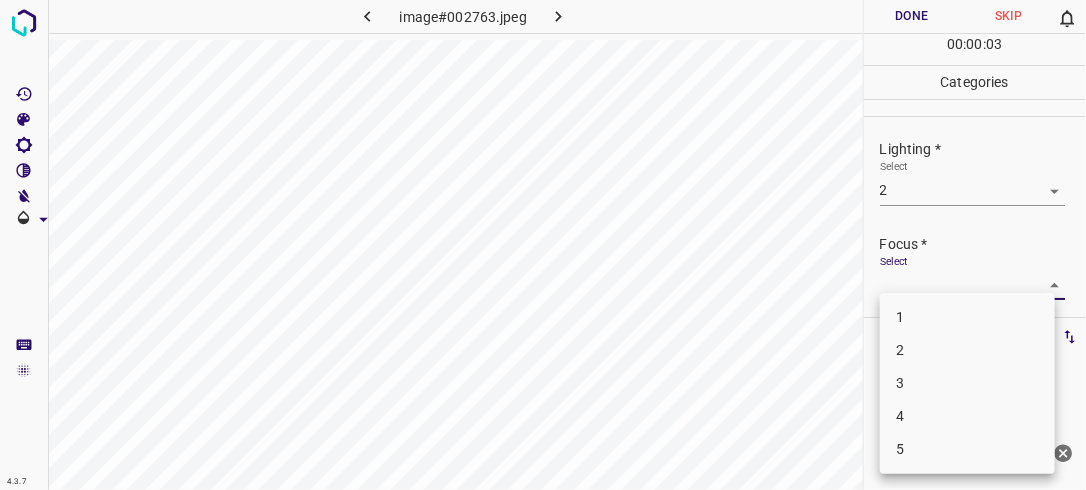 click on "2" at bounding box center (967, 350) 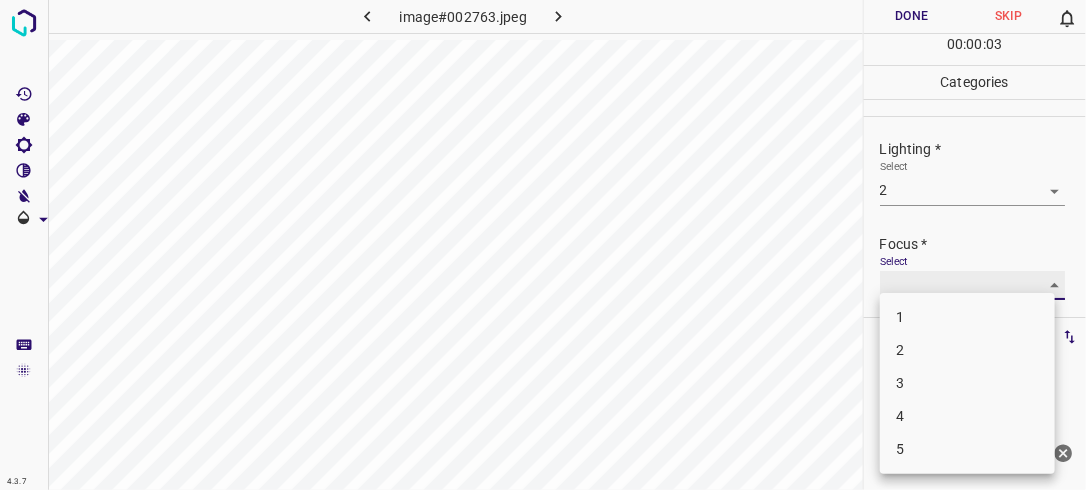 type on "2" 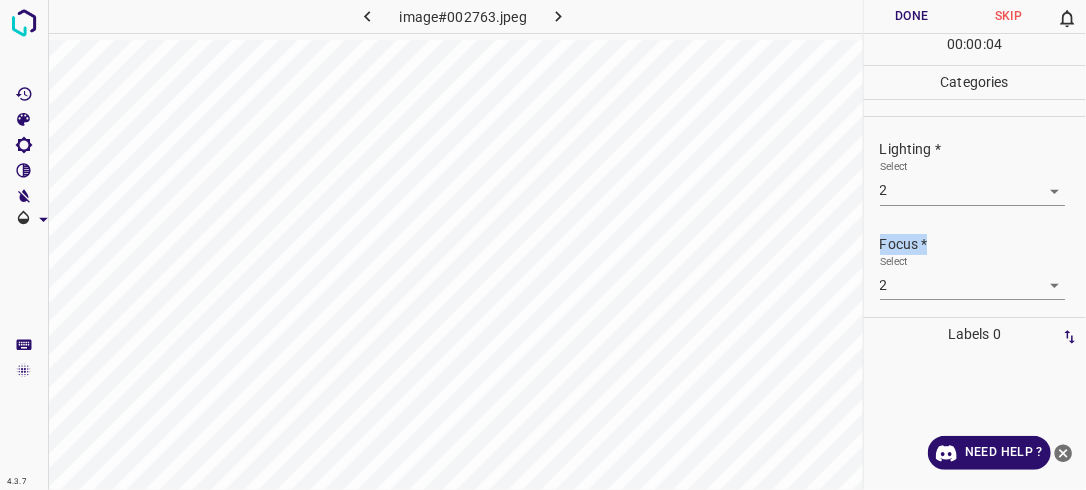 drag, startPoint x: 1087, startPoint y: 220, endPoint x: 1079, endPoint y: 235, distance: 17 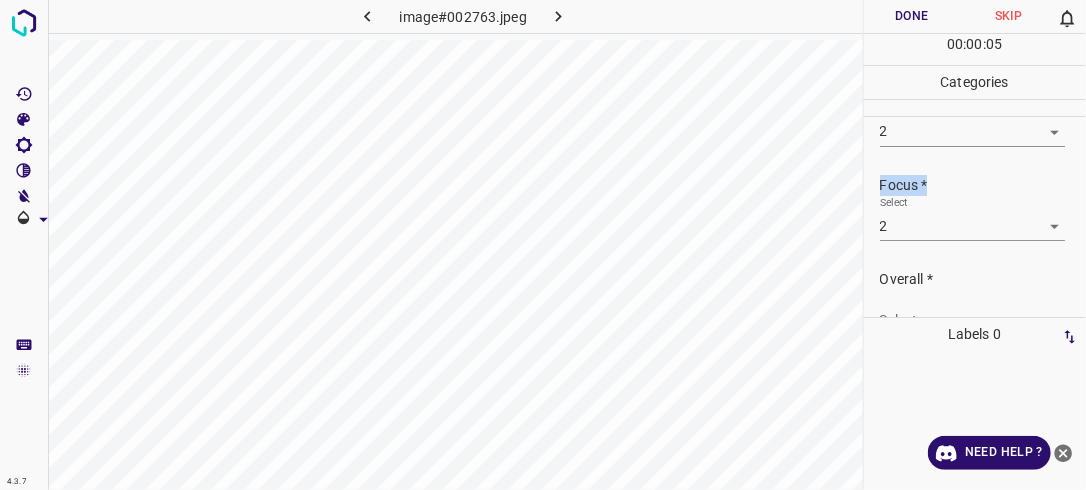 scroll, scrollTop: 98, scrollLeft: 0, axis: vertical 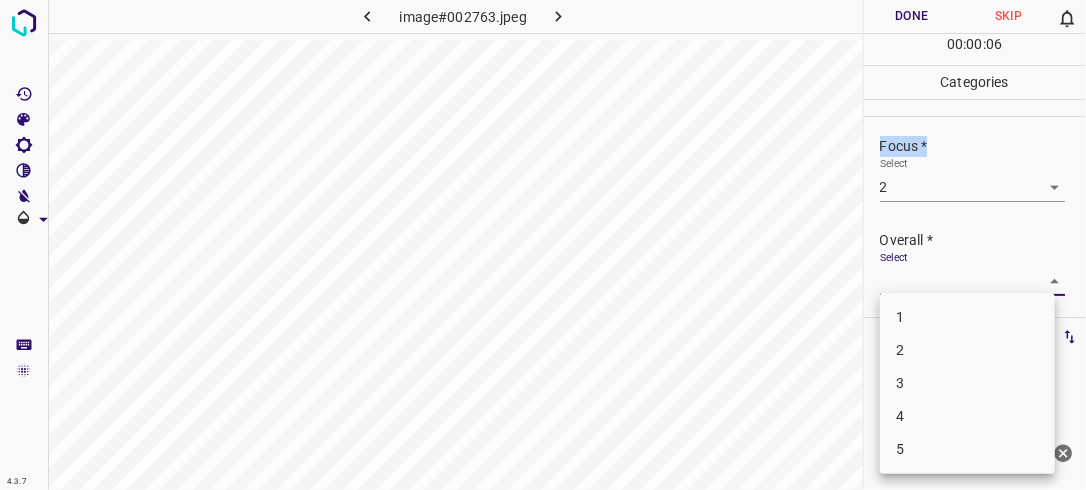 drag, startPoint x: 1047, startPoint y: 276, endPoint x: 958, endPoint y: 348, distance: 114.47707 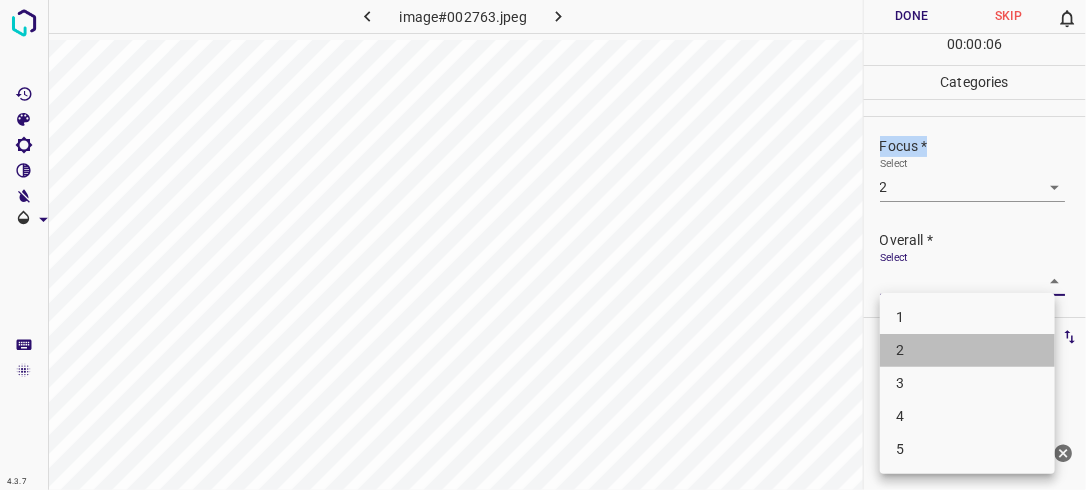 click on "2" at bounding box center (967, 350) 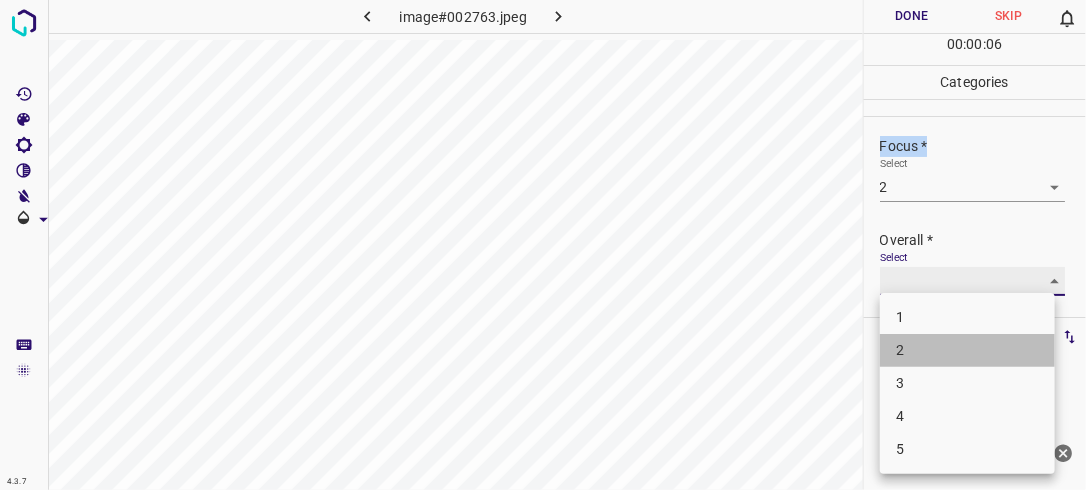 type on "2" 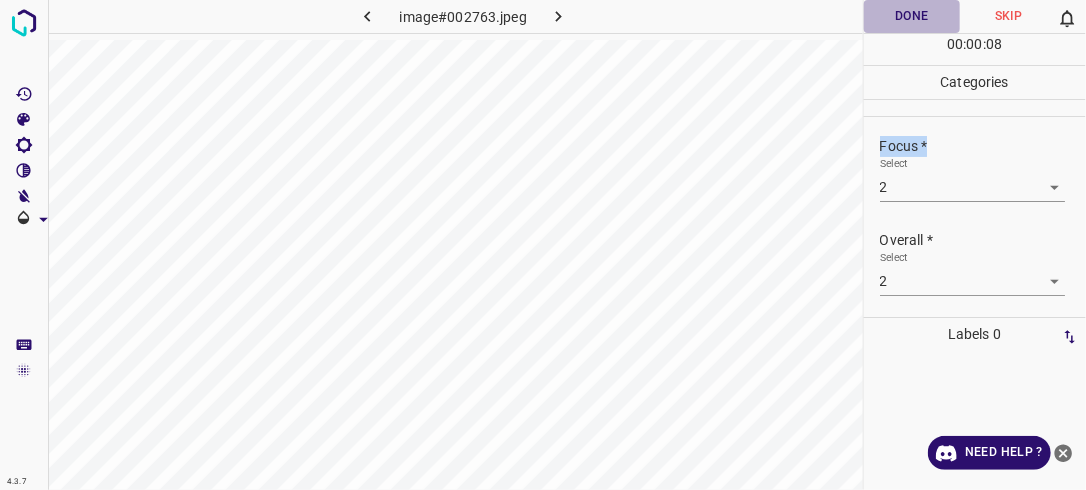 click on "Done" at bounding box center (912, 16) 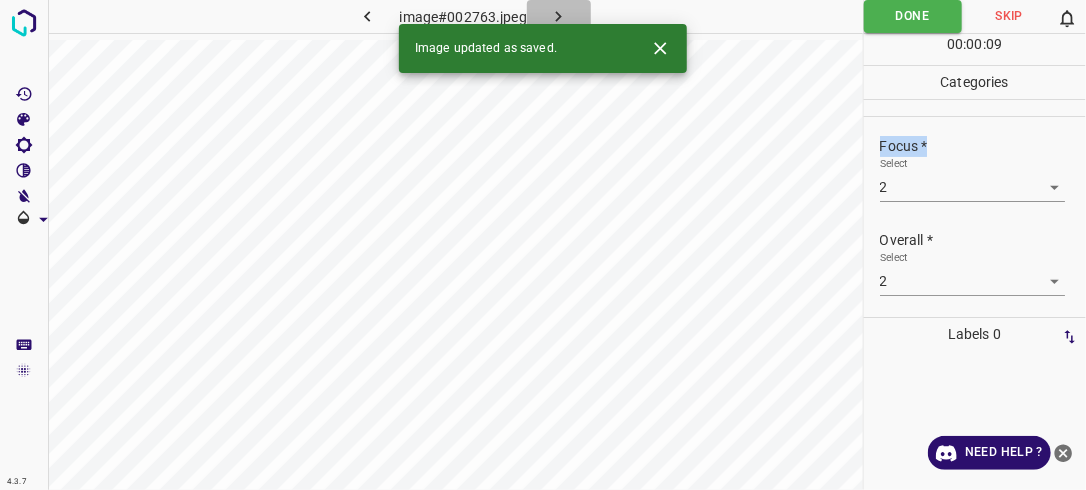 click 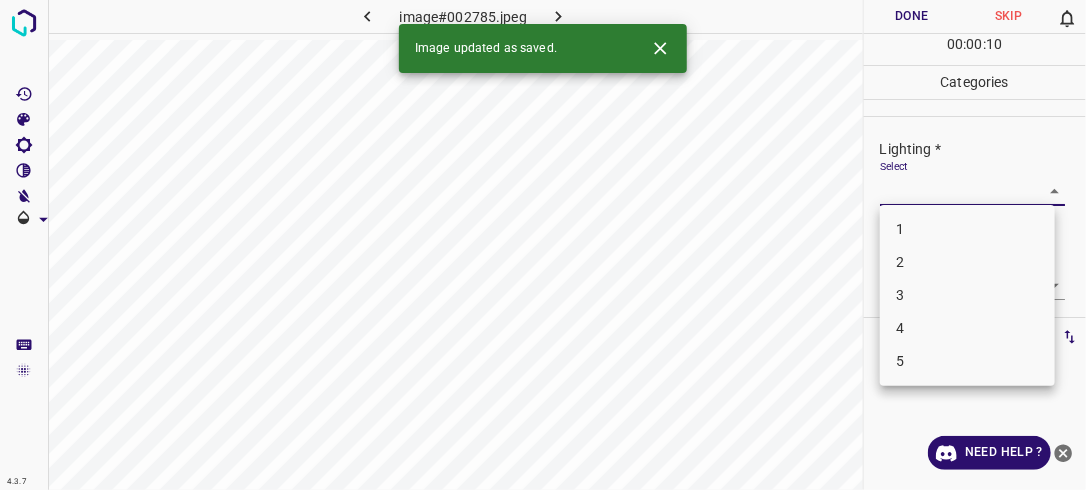 drag, startPoint x: 1041, startPoint y: 188, endPoint x: 932, endPoint y: 261, distance: 131.18689 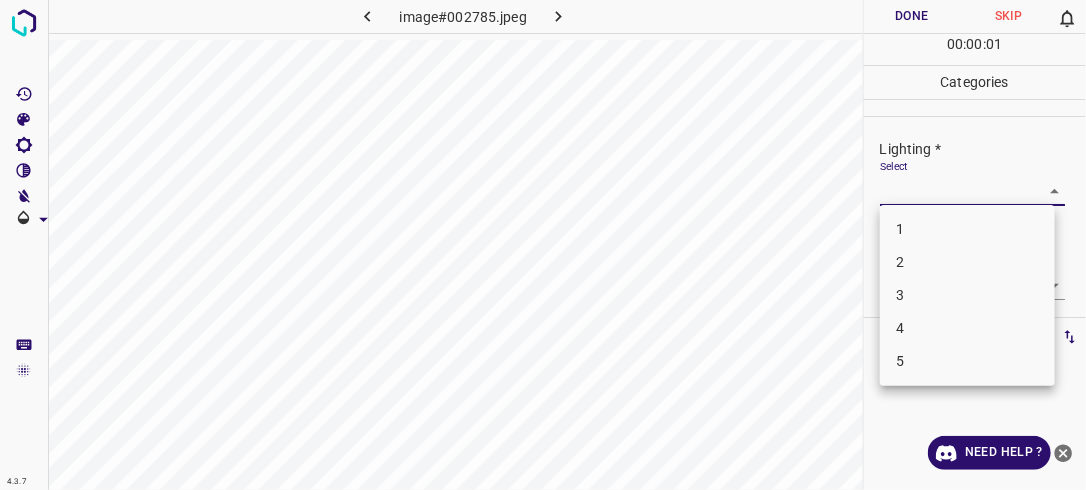 click on "2" at bounding box center [967, 262] 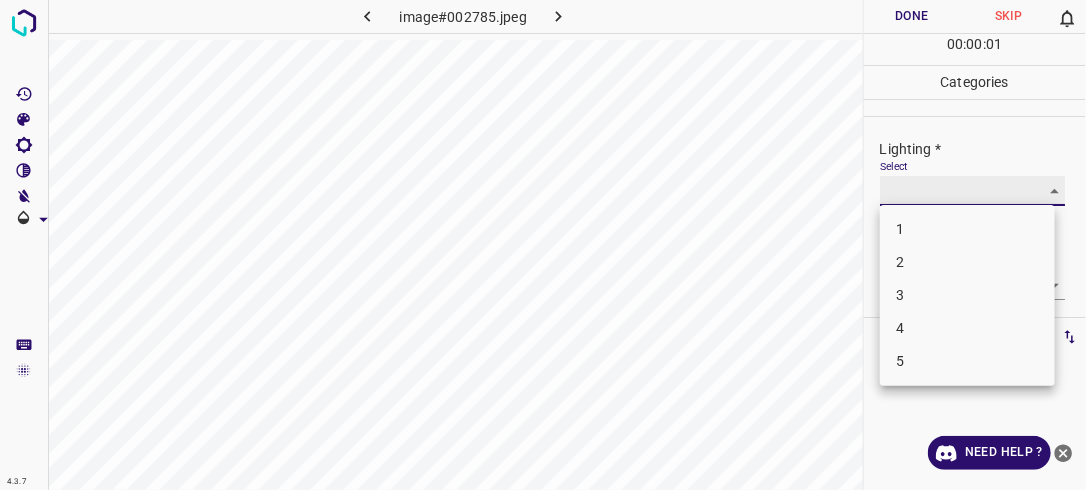 type on "2" 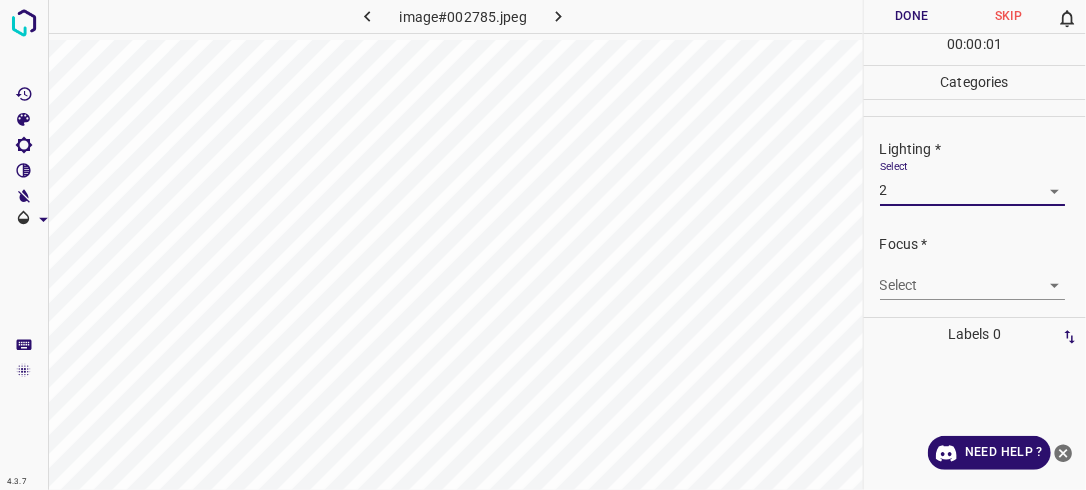 click on "4.3.7 image#002785.jpeg Done Skip 0 00   : 00   : 01   Categories Lighting *  Select 2 2 Focus *  Select ​ Overall *  Select ​ Labels   0 Categories 1 Lighting 2 Focus 3 Overall Tools Space Change between modes (Draw & Edit) I Auto labeling R Restore zoom M Zoom in N Zoom out Delete Delete selecte label Filters Z Restore filters X Saturation filter C Brightness filter V Contrast filter B Gray scale filter General O Download Need Help ? - Text - Hide - Delete" at bounding box center [543, 245] 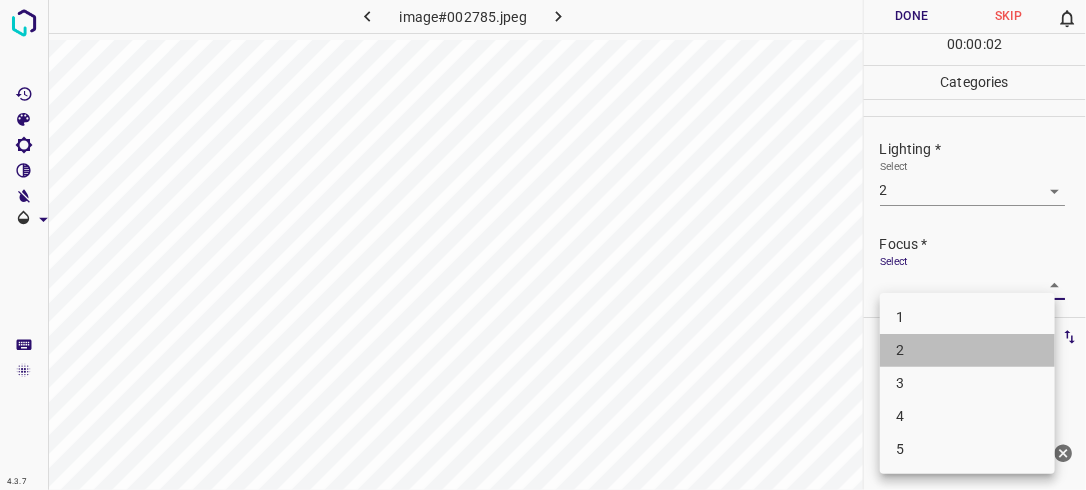 click on "2" at bounding box center (967, 350) 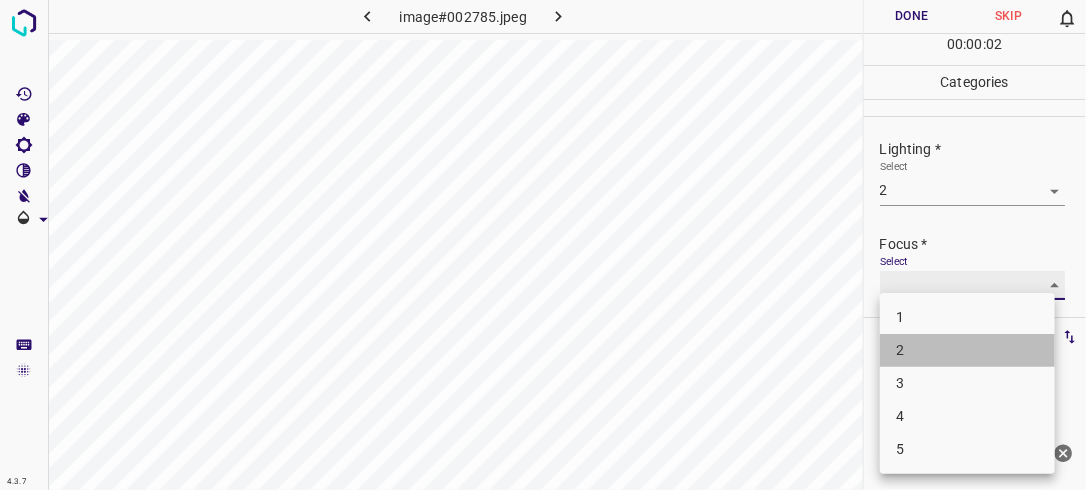 type on "2" 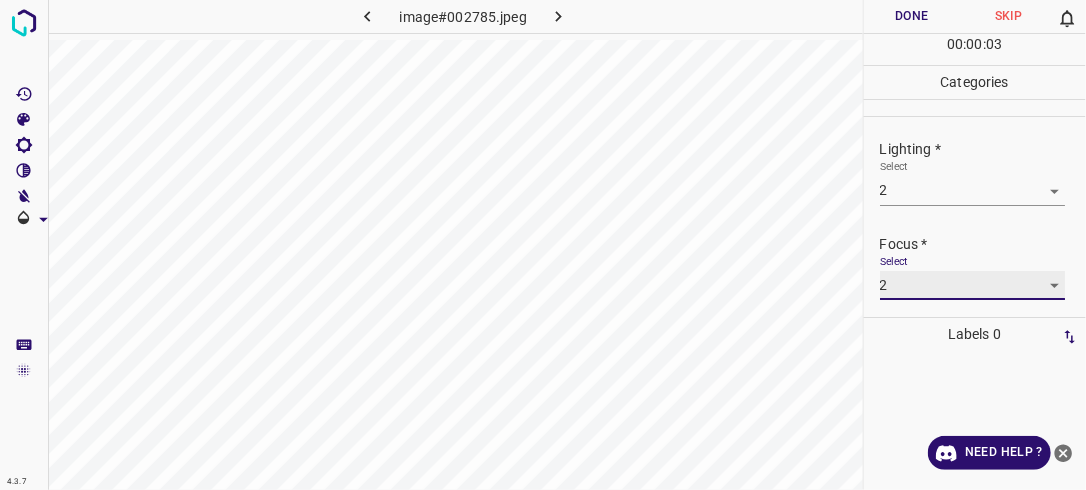 scroll, scrollTop: 98, scrollLeft: 0, axis: vertical 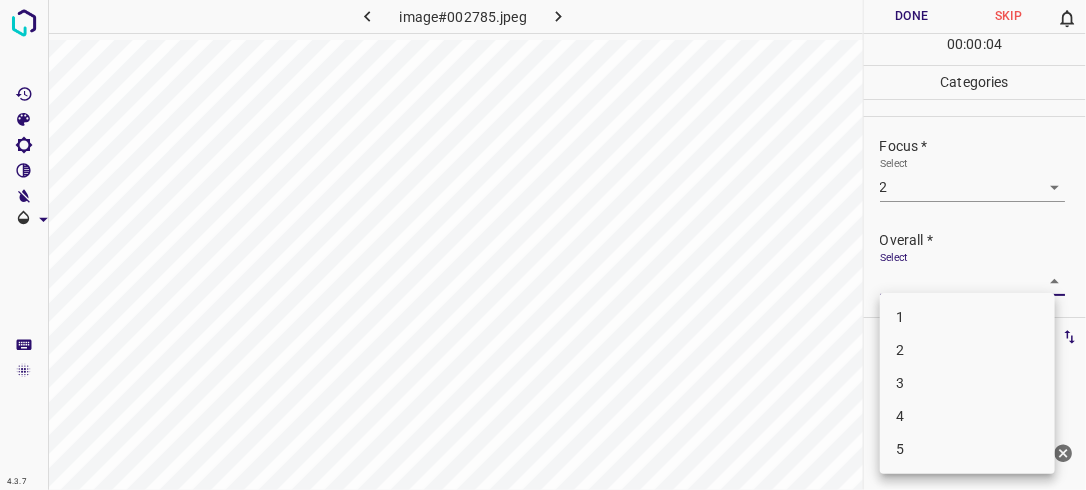 click on "4.3.7 image#002785.jpeg Done Skip 0 00   : 00   : 04   Categories Lighting *  Select 2 2 Focus *  Select 2 2 Overall *  Select ​ Labels   0 Categories 1 Lighting 2 Focus 3 Overall Tools Space Change between modes (Draw & Edit) I Auto labeling R Restore zoom M Zoom in N Zoom out Delete Delete selecte label Filters Z Restore filters X Saturation filter C Brightness filter V Contrast filter B Gray scale filter General O Download Need Help ? - Text - Hide - Delete 1 2 3 4 5" at bounding box center (543, 245) 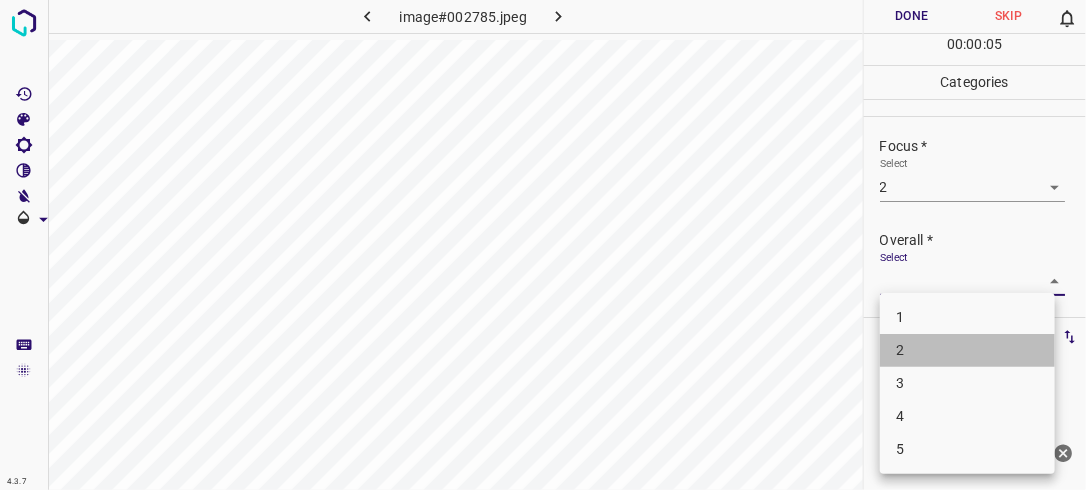 click on "2" at bounding box center [967, 350] 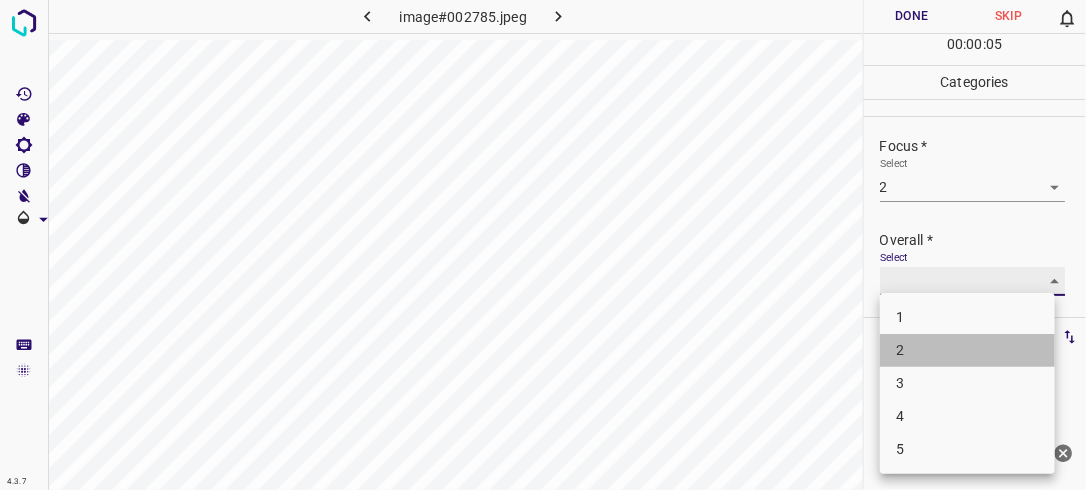 type on "2" 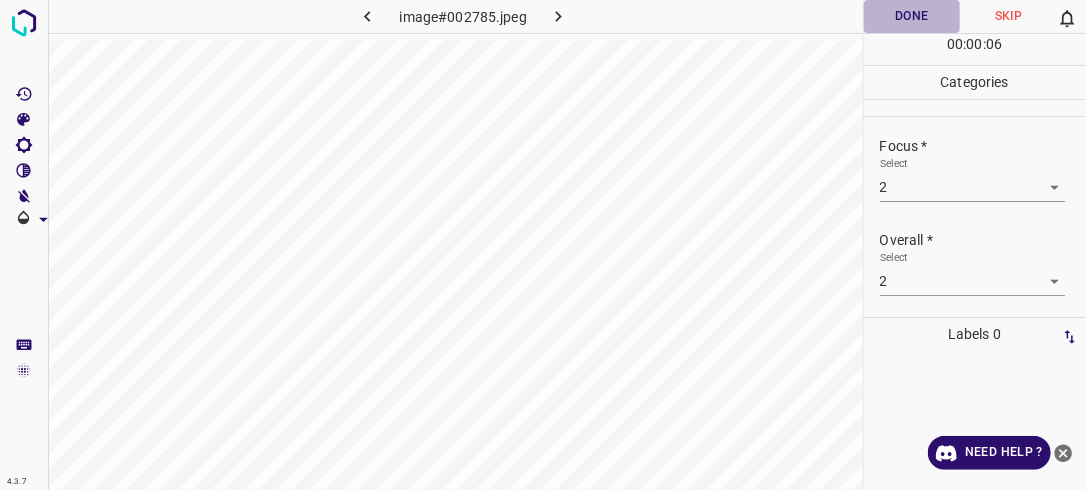 click on "Done" at bounding box center [912, 16] 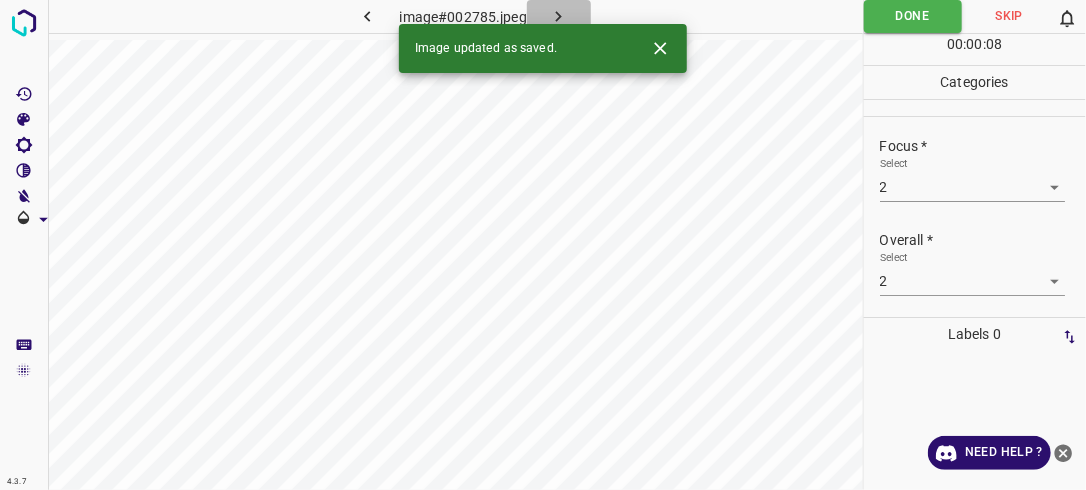 click at bounding box center [559, 16] 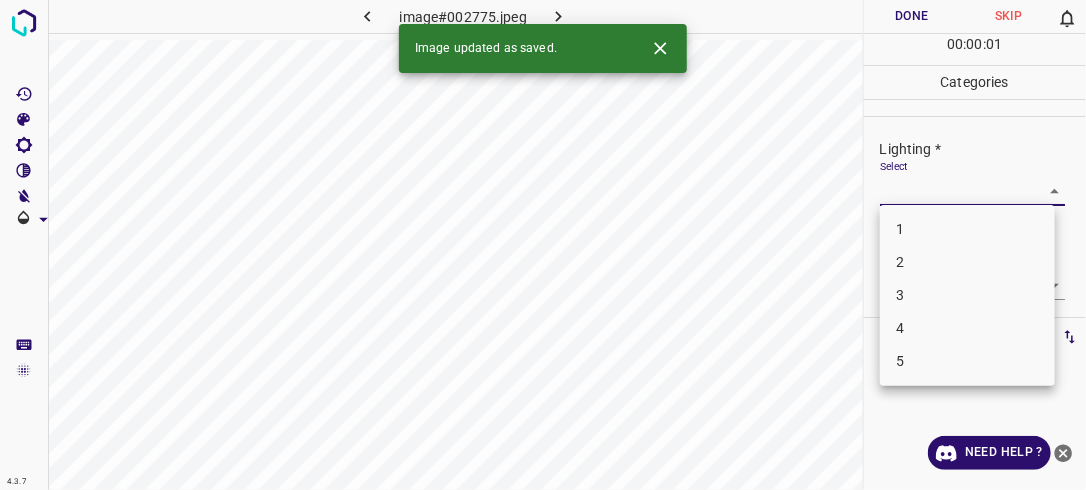 click on "4.3.7 image#002775.jpeg Done Skip 0 00   : 00   : 01   Categories Lighting *  Select ​ Focus *  Select ​ Overall *  Select ​ Labels   0 Categories 1 Lighting 2 Focus 3 Overall Tools Space Change between modes (Draw & Edit) I Auto labeling R Restore zoom M Zoom in N Zoom out Delete Delete selecte label Filters Z Restore filters X Saturation filter C Brightness filter V Contrast filter B Gray scale filter General O Download Image updated as saved. Need Help ? - Text - Hide - Delete 1 2 3 4 5" at bounding box center [543, 245] 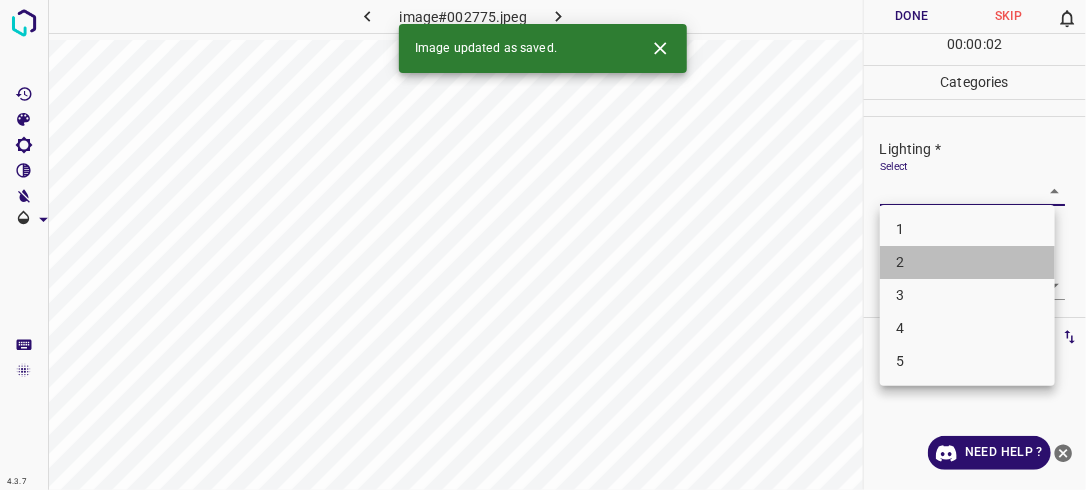 click on "2" at bounding box center (967, 262) 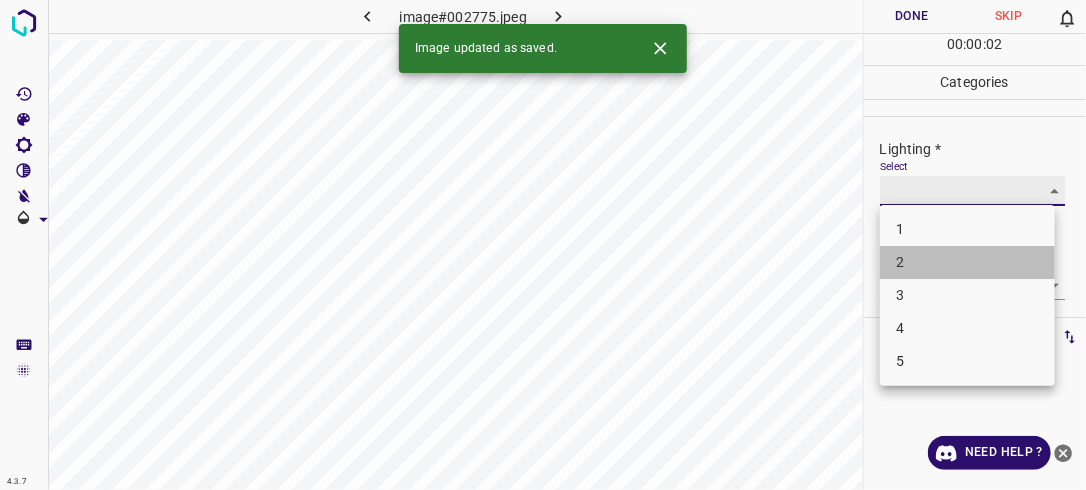 type on "2" 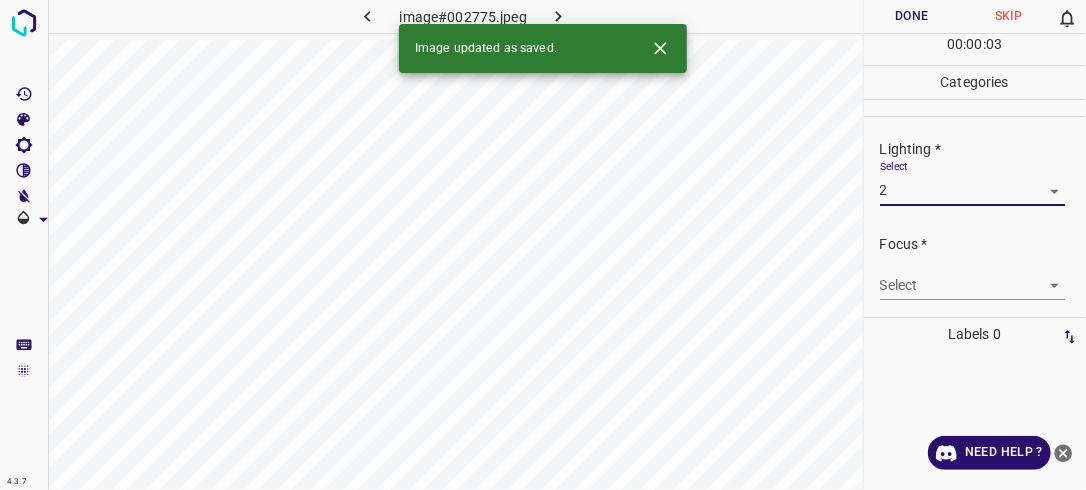 click on "4.3.7 image#002775.jpeg Done Skip 0 00   : 00   : 03   Categories Lighting *  Select 2 2 Focus *  Select ​ Overall *  Select ​ Labels   0 Categories 1 Lighting 2 Focus 3 Overall Tools Space Change between modes (Draw & Edit) I Auto labeling R Restore zoom M Zoom in N Zoom out Delete Delete selecte label Filters Z Restore filters X Saturation filter C Brightness filter V Contrast filter B Gray scale filter General O Download Image updated as saved. Need Help ? - Text - Hide - Delete" at bounding box center [543, 245] 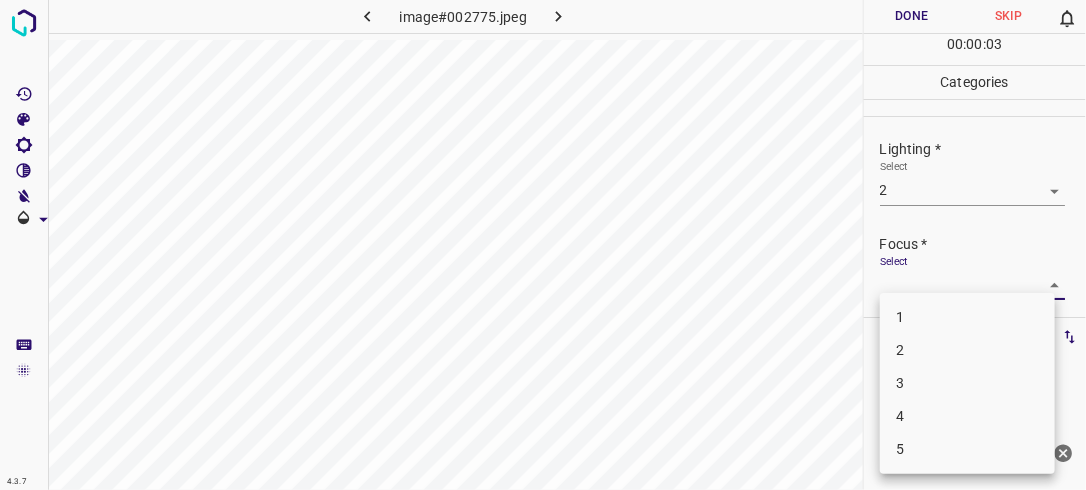 click on "2" at bounding box center (967, 350) 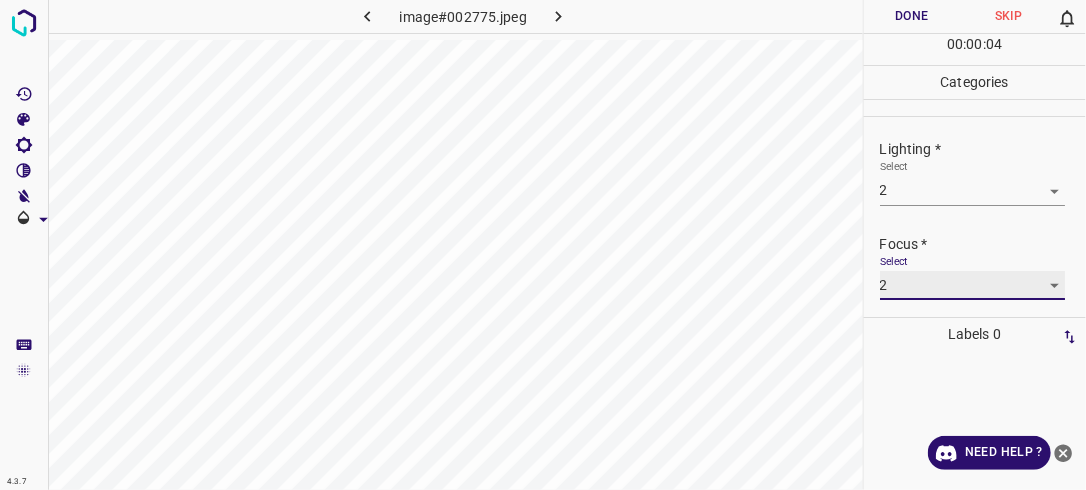 type on "2" 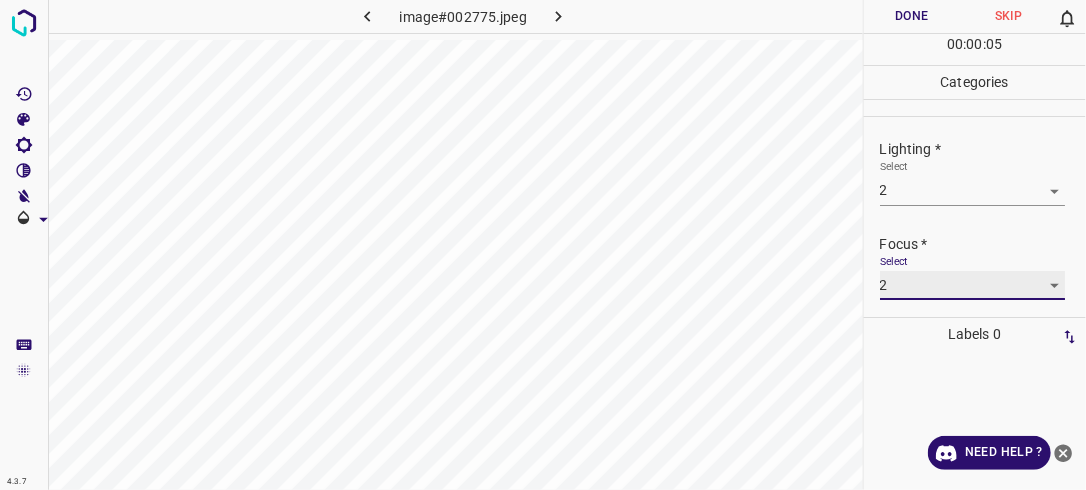 scroll, scrollTop: 98, scrollLeft: 0, axis: vertical 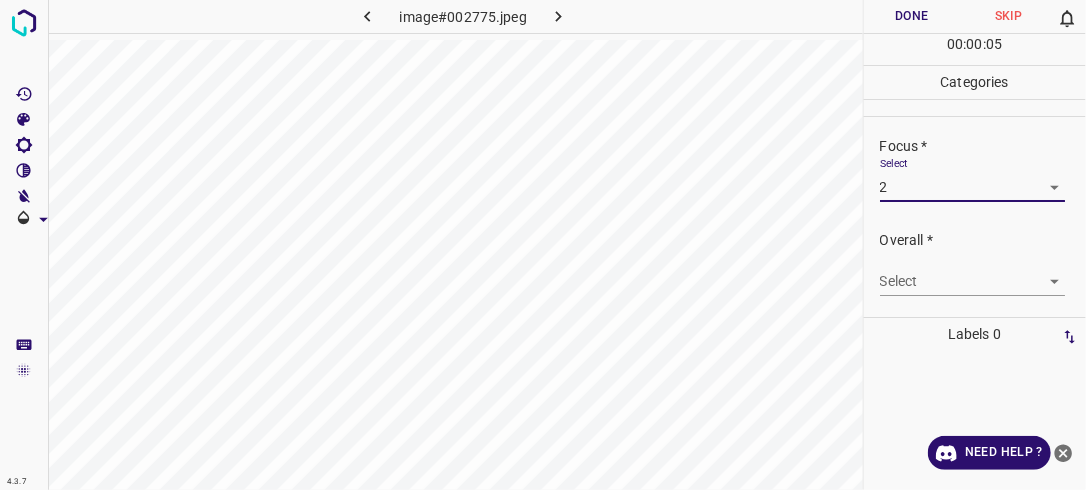 click on "4.3.7 image#002775.jpeg Done Skip 0 00   : 00   : 05   Categories Lighting *  Select 2 2 Focus *  Select 2 2 Overall *  Select ​ Labels   0 Categories 1 Lighting 2 Focus 3 Overall Tools Space Change between modes (Draw & Edit) I Auto labeling R Restore zoom M Zoom in N Zoom out Delete Delete selecte label Filters Z Restore filters X Saturation filter C Brightness filter V Contrast filter B Gray scale filter General O Download Need Help ? - Text - Hide - Delete" at bounding box center [543, 245] 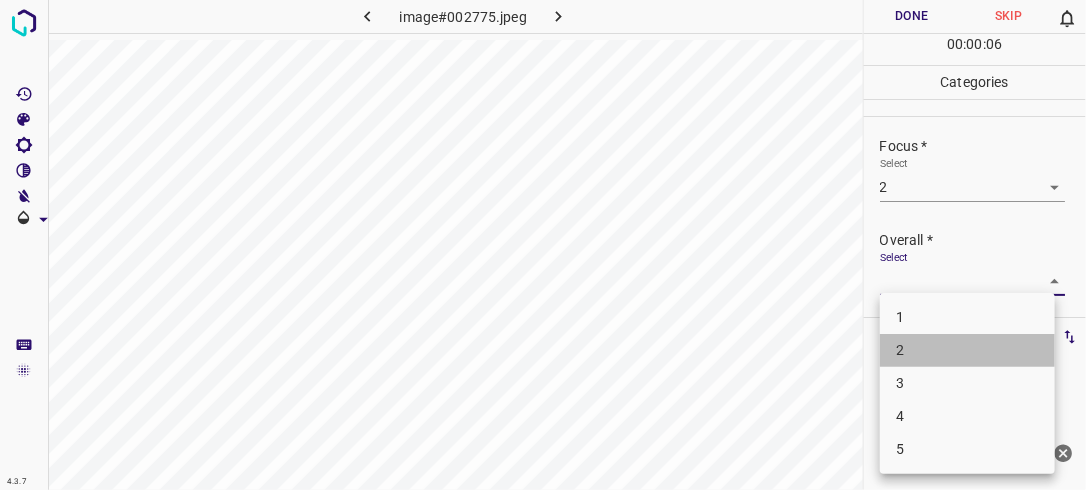 click on "2" at bounding box center (967, 350) 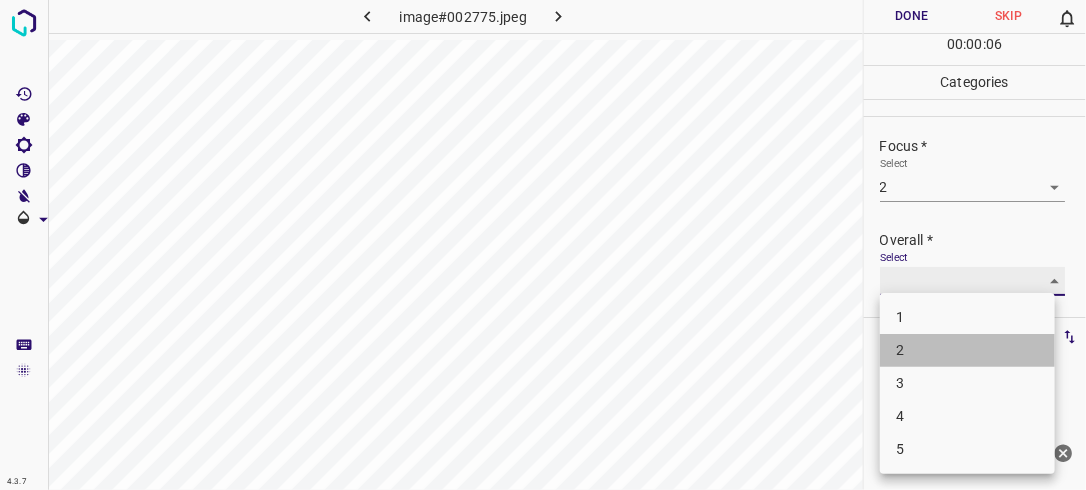 type on "2" 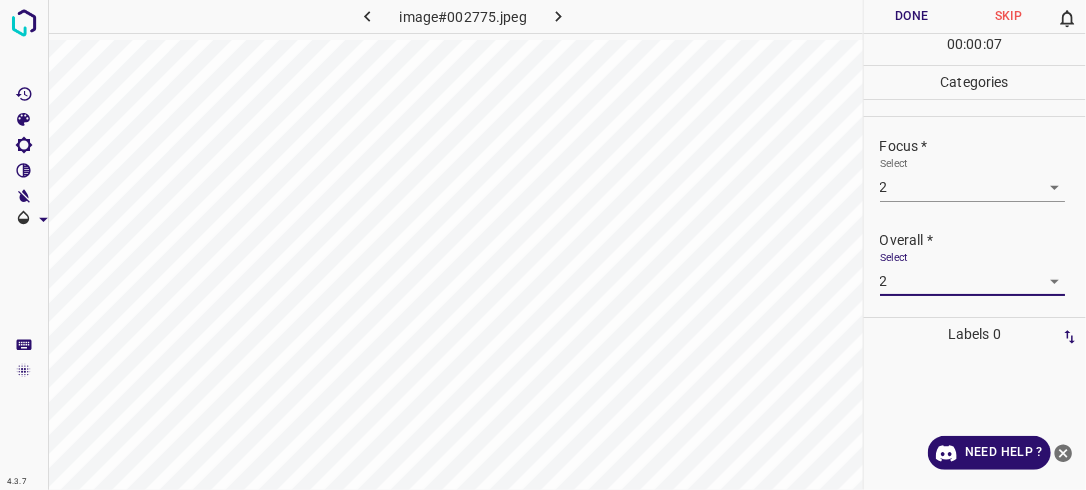 click on "Done" at bounding box center [912, 16] 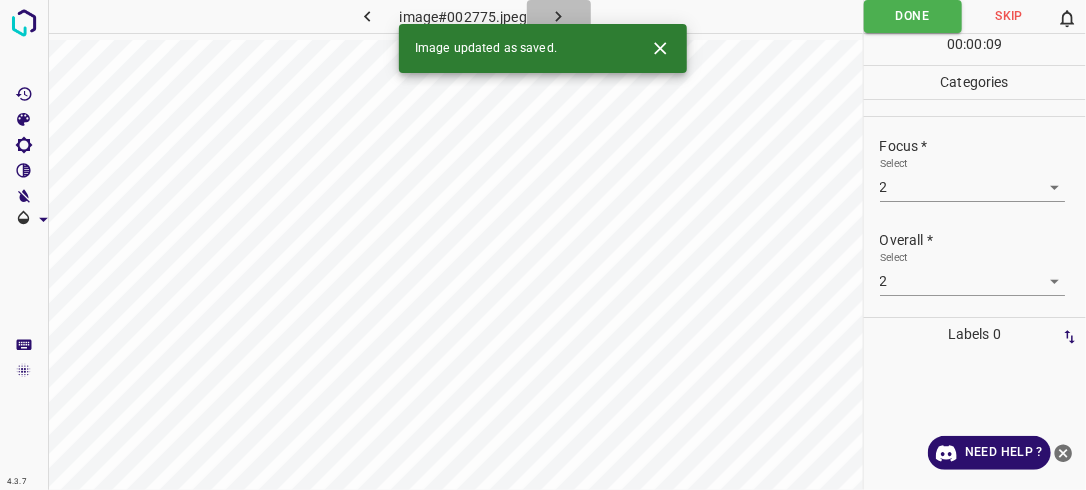 click at bounding box center (559, 16) 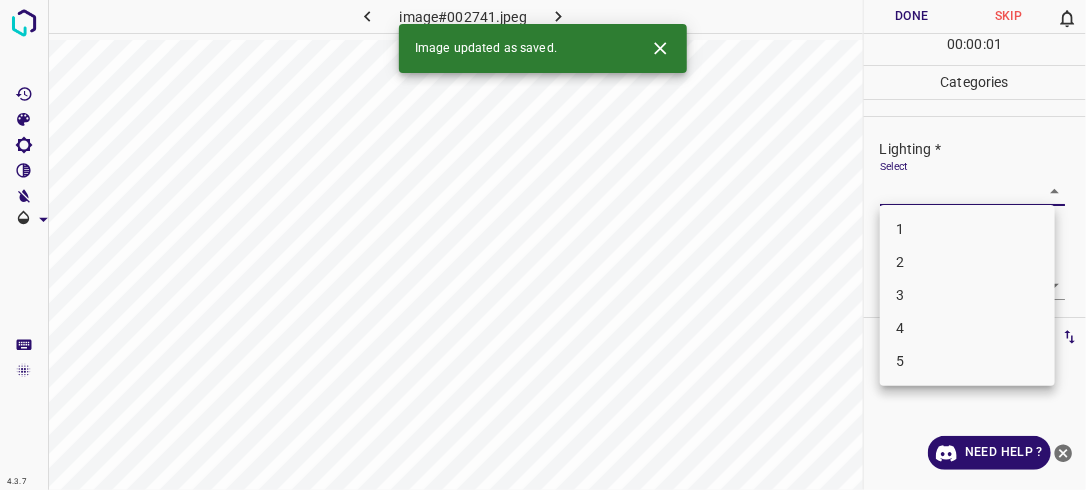 click on "4.3.7 image#002741.jpeg Done Skip 0 00   : 00   : 01   Categories Lighting *  Select ​ Focus *  Select ​ Overall *  Select ​ Labels   0 Categories 1 Lighting 2 Focus 3 Overall Tools Space Change between modes (Draw & Edit) I Auto labeling R Restore zoom M Zoom in N Zoom out Delete Delete selecte label Filters Z Restore filters X Saturation filter C Brightness filter V Contrast filter B Gray scale filter General O Download Image updated as saved. Need Help ? - Text - Hide - Delete 1 2 3 4 5" at bounding box center (543, 245) 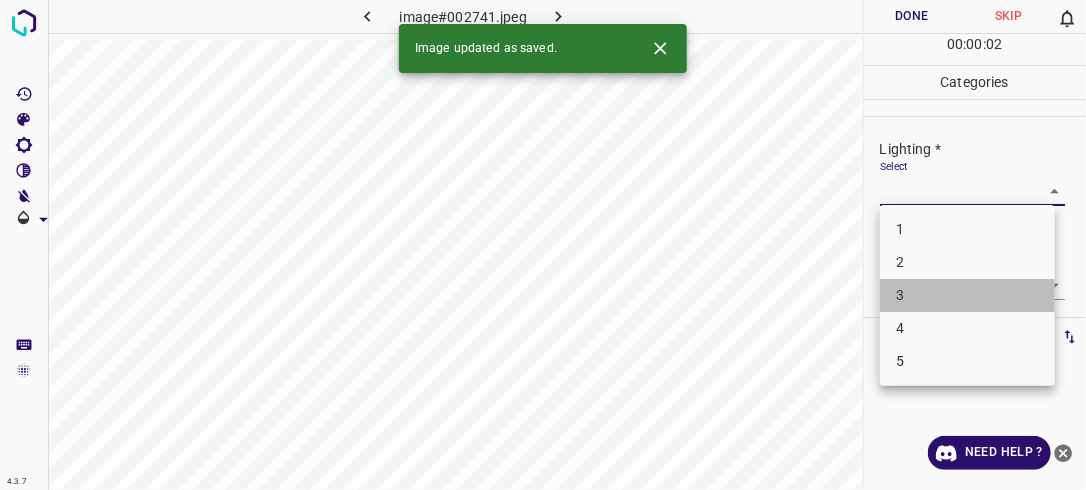click on "3" at bounding box center (967, 295) 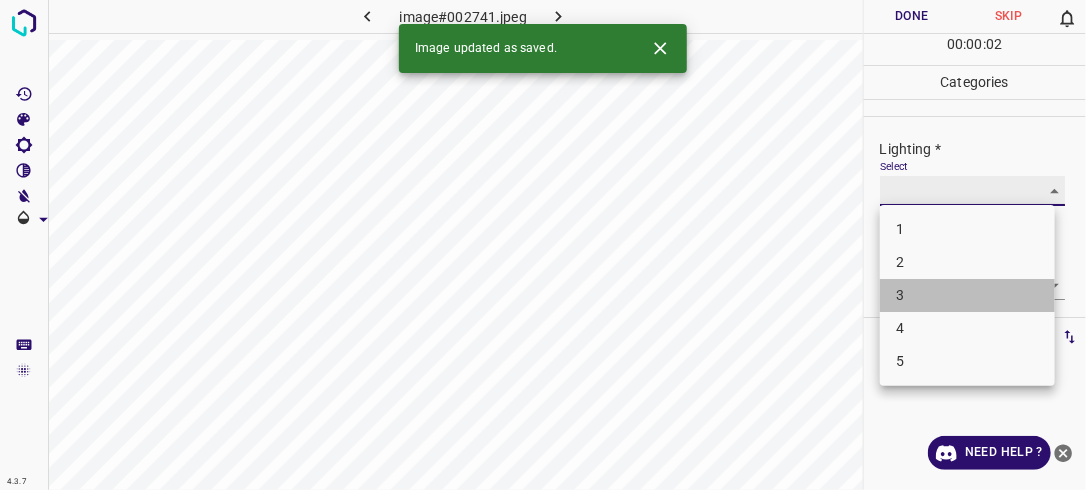 type on "3" 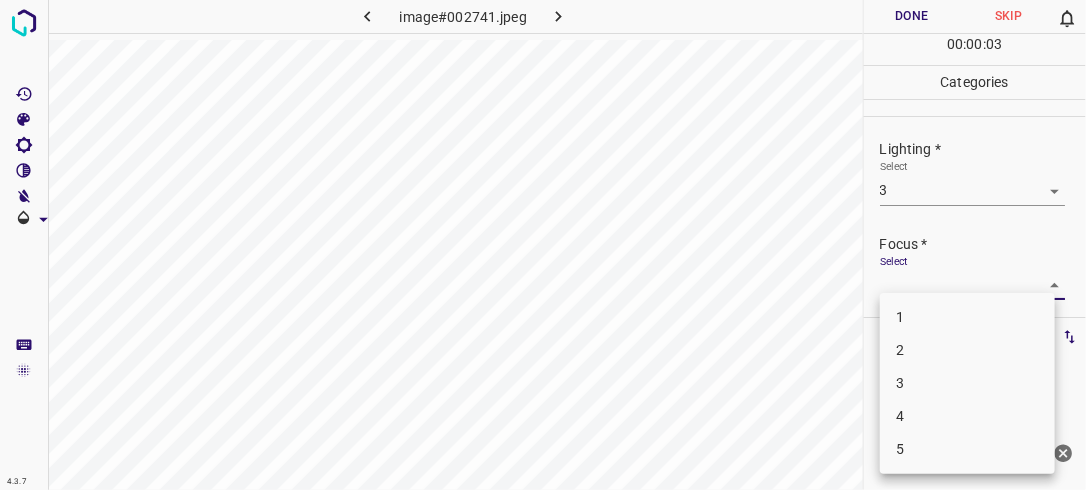 drag, startPoint x: 1039, startPoint y: 288, endPoint x: 969, endPoint y: 344, distance: 89.64374 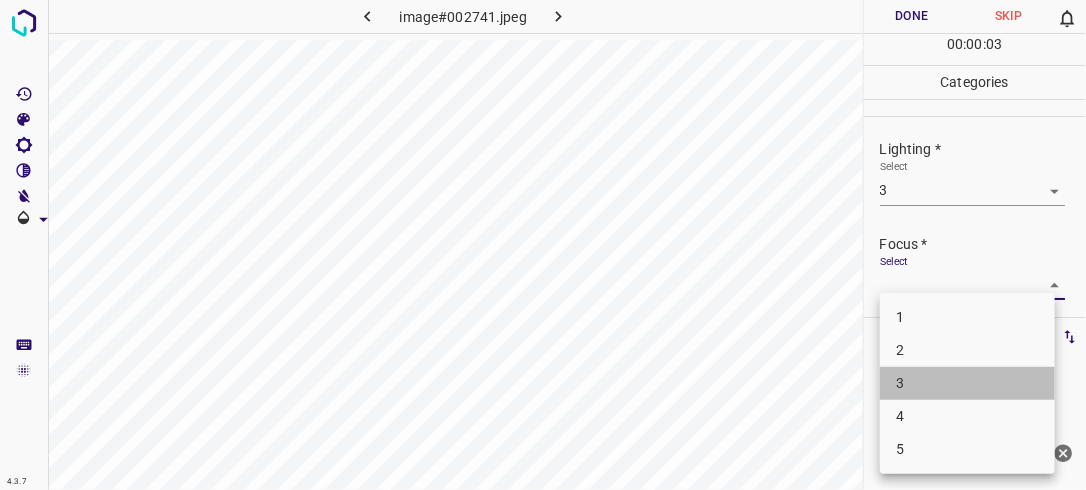click on "3" at bounding box center (967, 383) 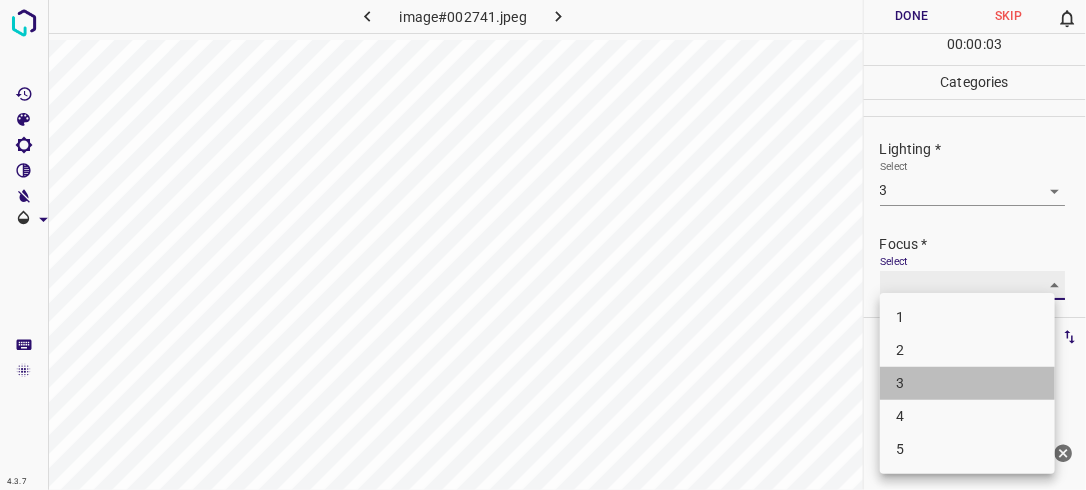 type on "3" 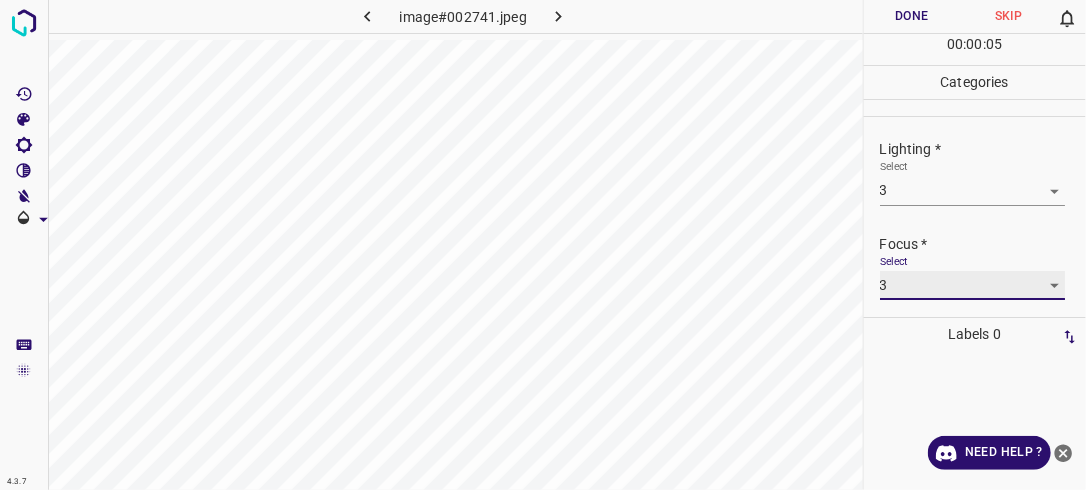 scroll, scrollTop: 98, scrollLeft: 0, axis: vertical 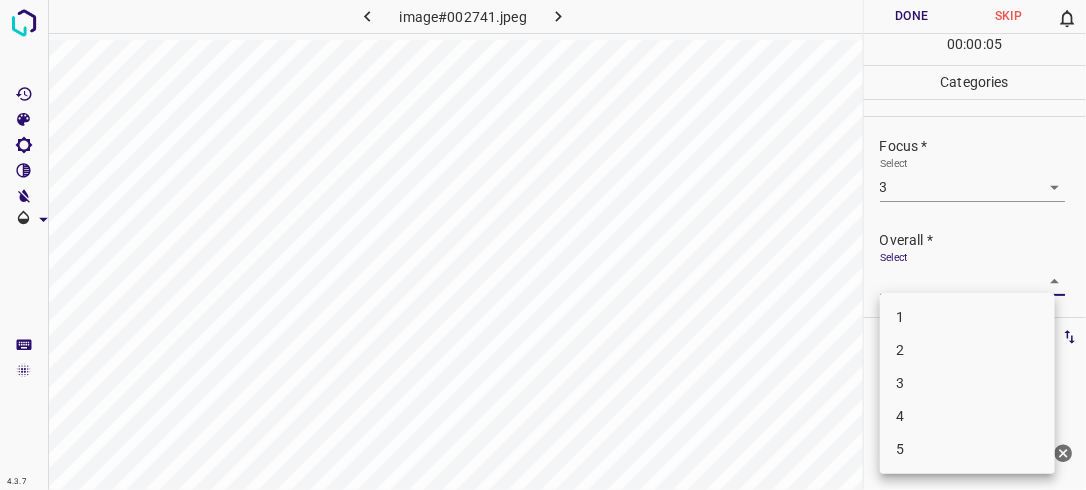 drag, startPoint x: 1047, startPoint y: 272, endPoint x: 1028, endPoint y: 295, distance: 29.832869 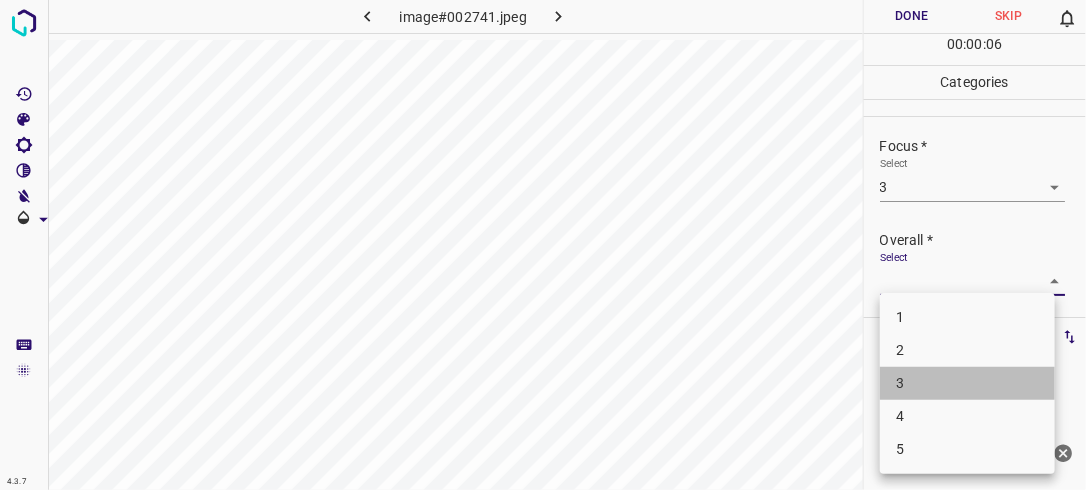 click on "3" at bounding box center (967, 383) 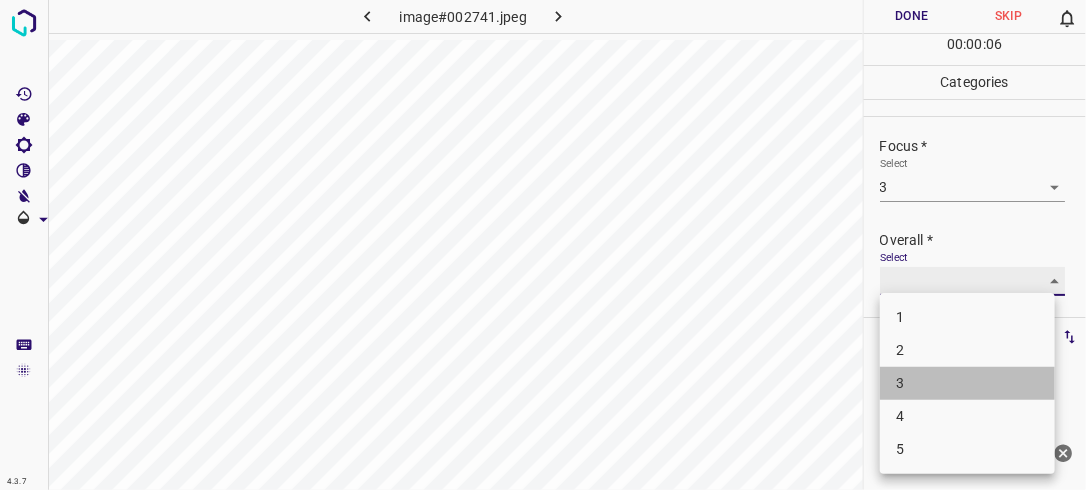 type on "3" 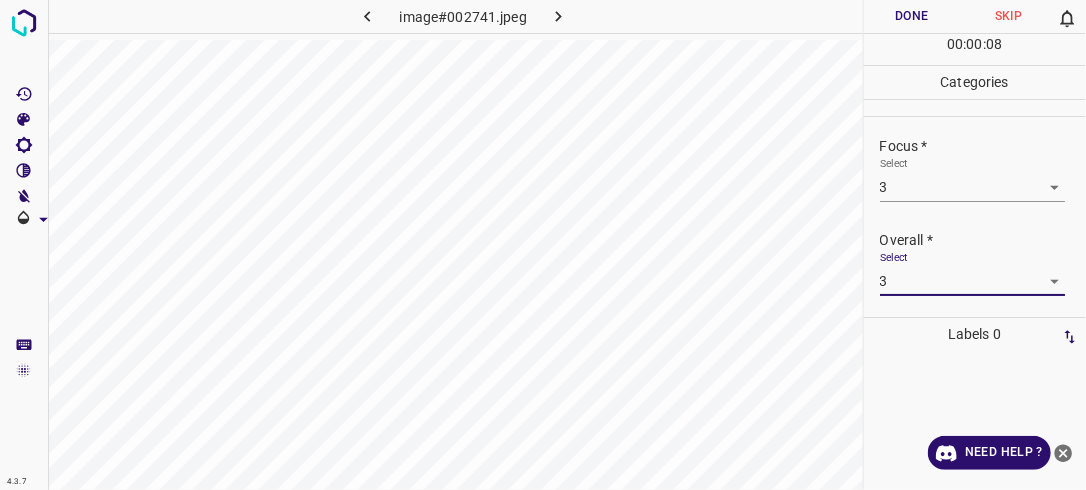 click on "Done" at bounding box center [912, 16] 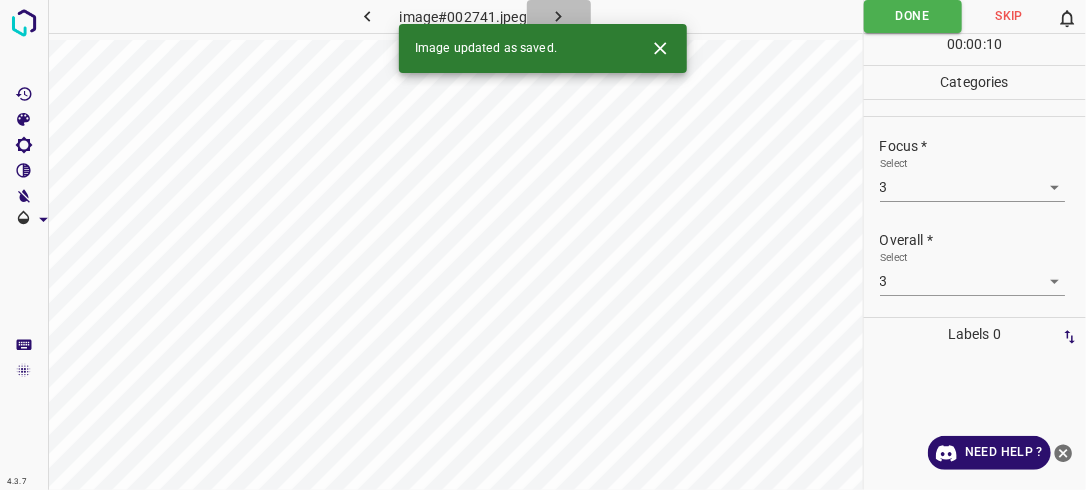 click at bounding box center (559, 16) 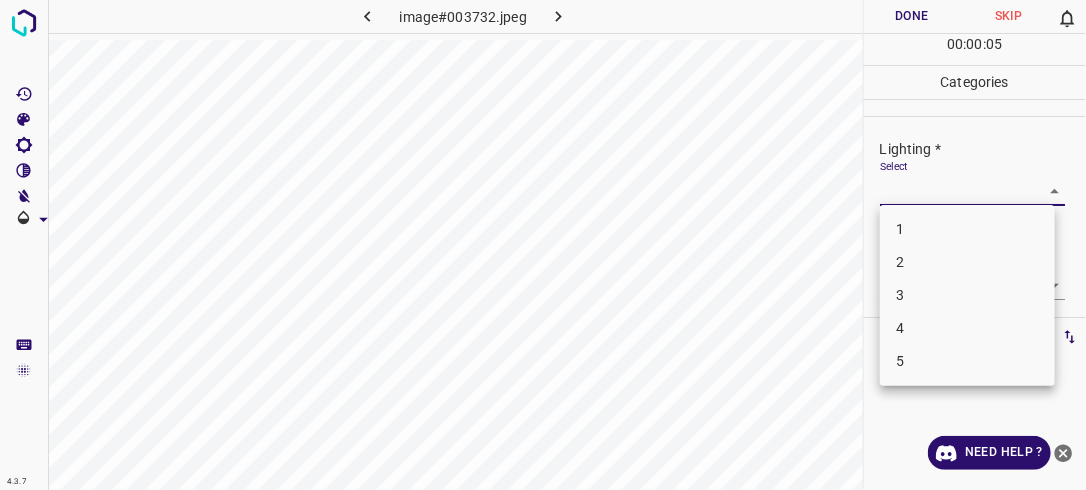 click on "4.3.7 image#003732.jpeg Done Skip 0 00   : 00   : 05   Categories Lighting *  Select ​ Focus *  Select ​ Overall *  Select ​ Labels   0 Categories 1 Lighting 2 Focus 3 Overall Tools Space Change between modes (Draw & Edit) I Auto labeling R Restore zoom M Zoom in N Zoom out Delete Delete selecte label Filters Z Restore filters X Saturation filter C Brightness filter V Contrast filter B Gray scale filter General O Download Need Help ? - Text - Hide - Delete 1 2 3 4 5" at bounding box center [543, 245] 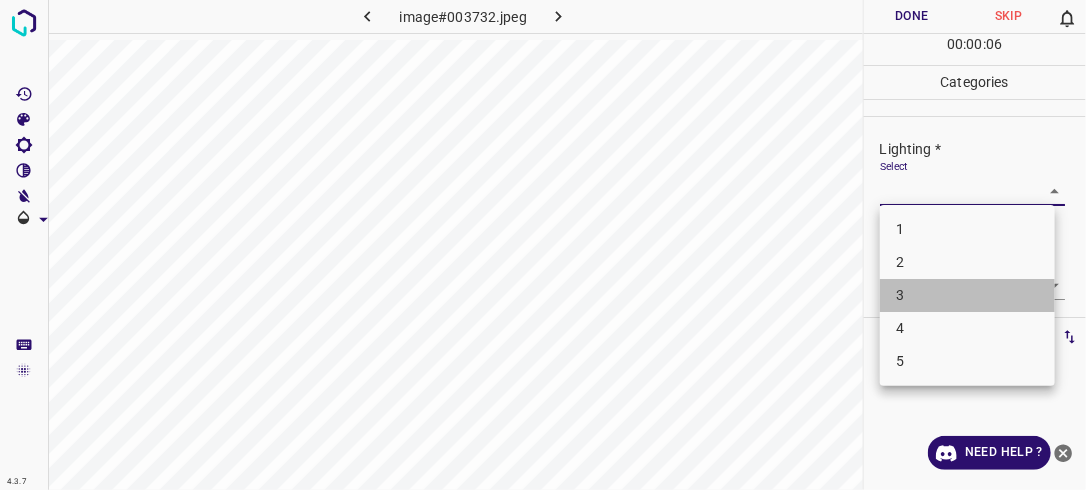 click on "3" at bounding box center (967, 295) 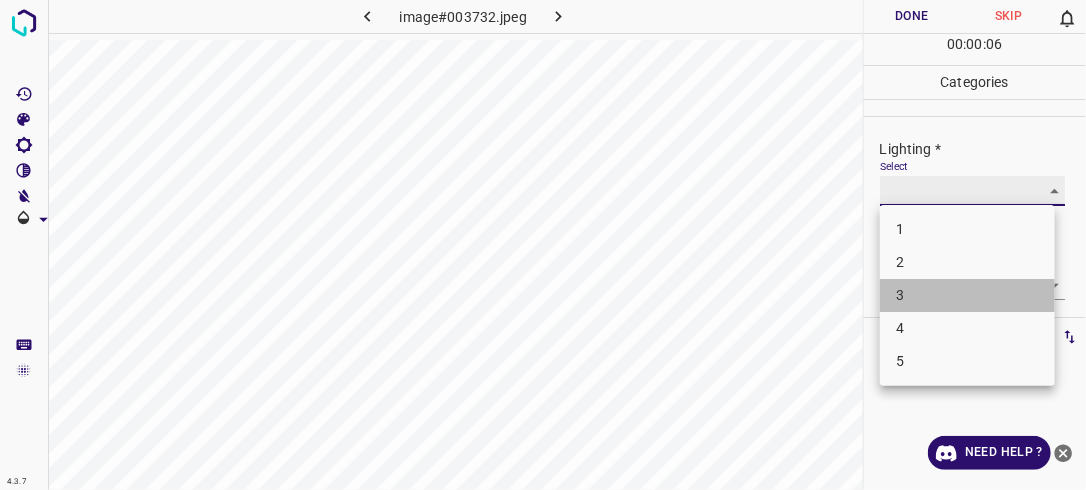 type on "3" 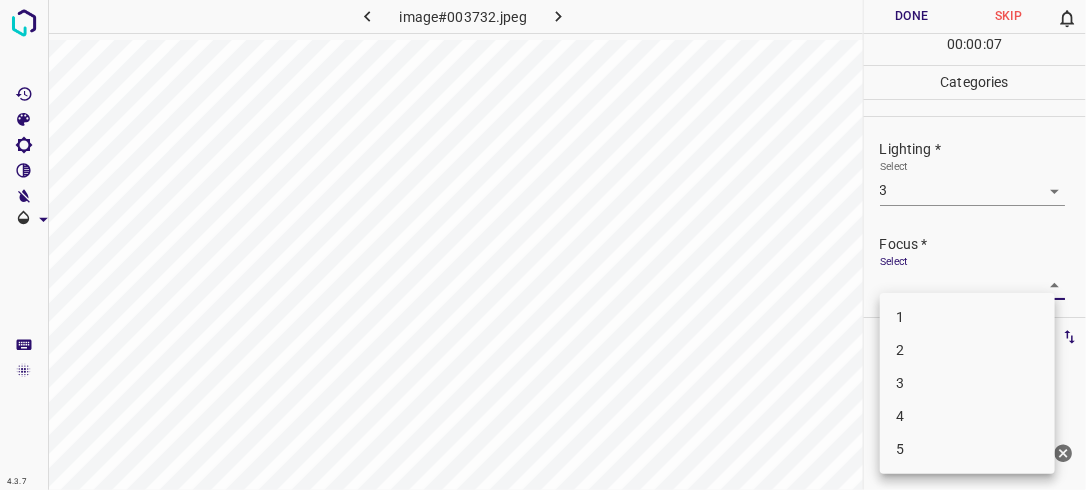 click on "4.3.7 image#003732.jpeg Done Skip 0 00   : 00   : 07   Categories Lighting *  Select 3 3 Focus *  Select ​ Overall *  Select ​ Labels   0 Categories 1 Lighting 2 Focus 3 Overall Tools Space Change between modes (Draw & Edit) I Auto labeling R Restore zoom M Zoom in N Zoom out Delete Delete selecte label Filters Z Restore filters X Saturation filter C Brightness filter V Contrast filter B Gray scale filter General O Download Need Help ? - Text - Hide - Delete 1 2 3 4 5" at bounding box center [543, 245] 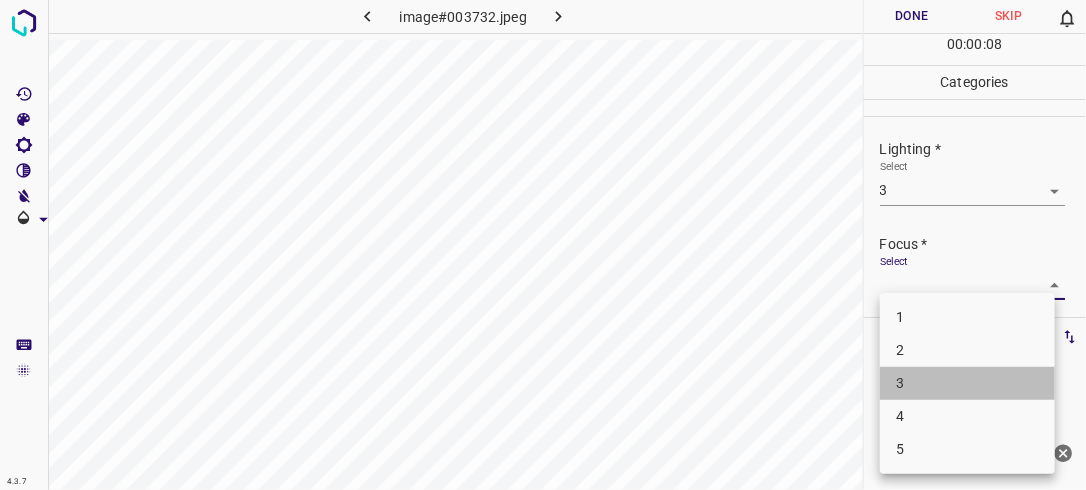 click on "3" at bounding box center (967, 383) 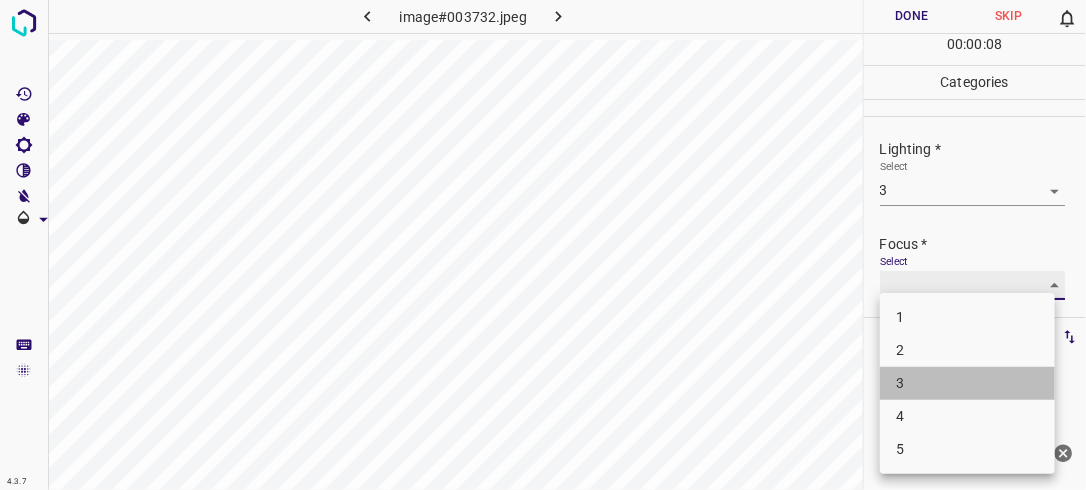 type on "3" 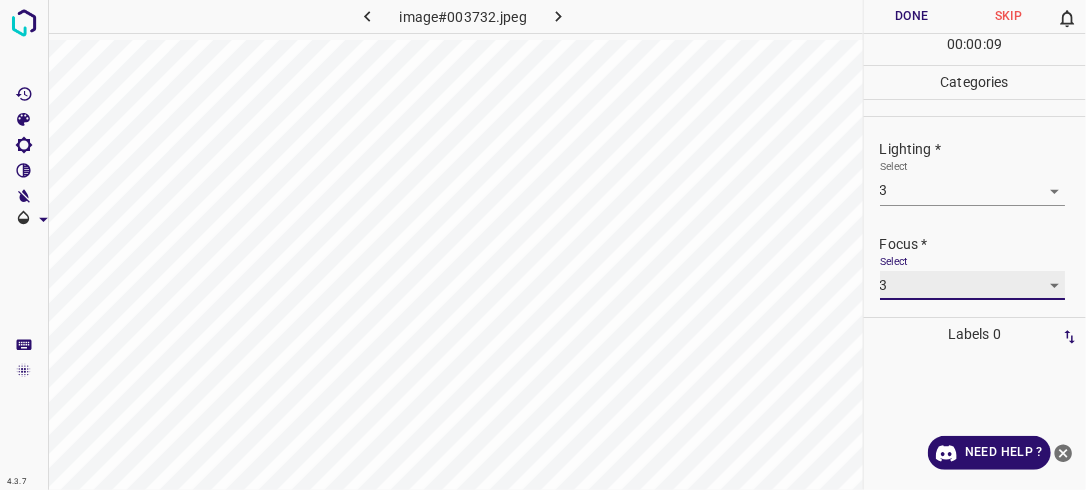 scroll, scrollTop: 98, scrollLeft: 0, axis: vertical 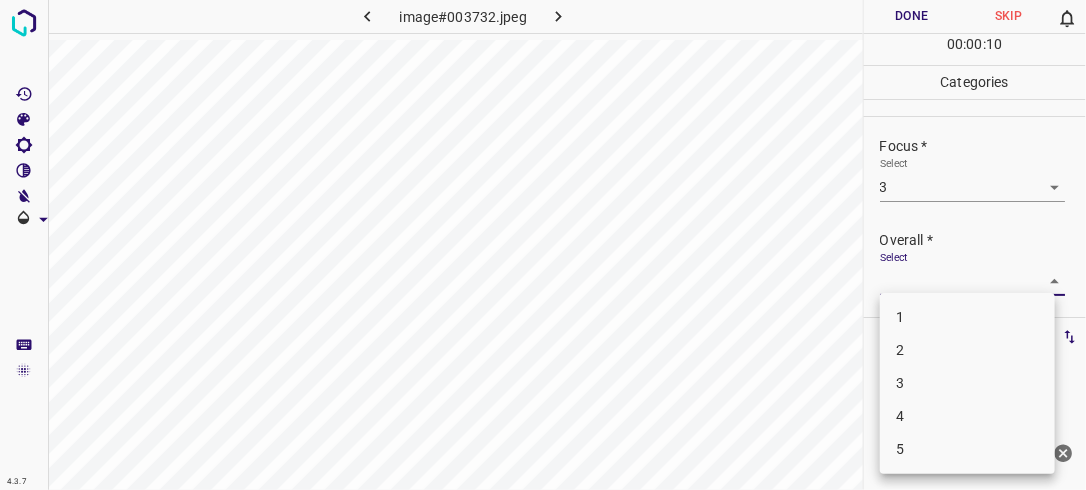 drag, startPoint x: 1049, startPoint y: 287, endPoint x: 1022, endPoint y: 325, distance: 46.615448 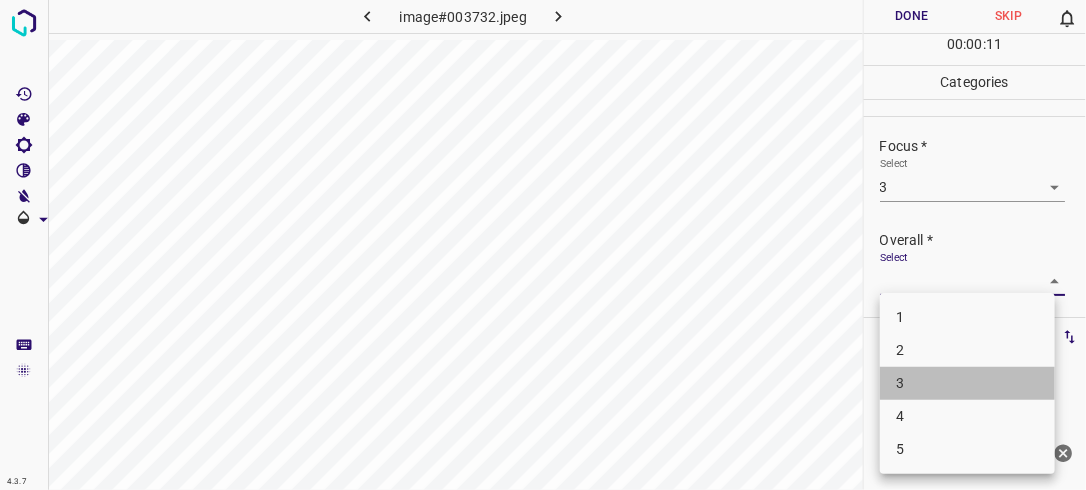 click on "3" at bounding box center [967, 383] 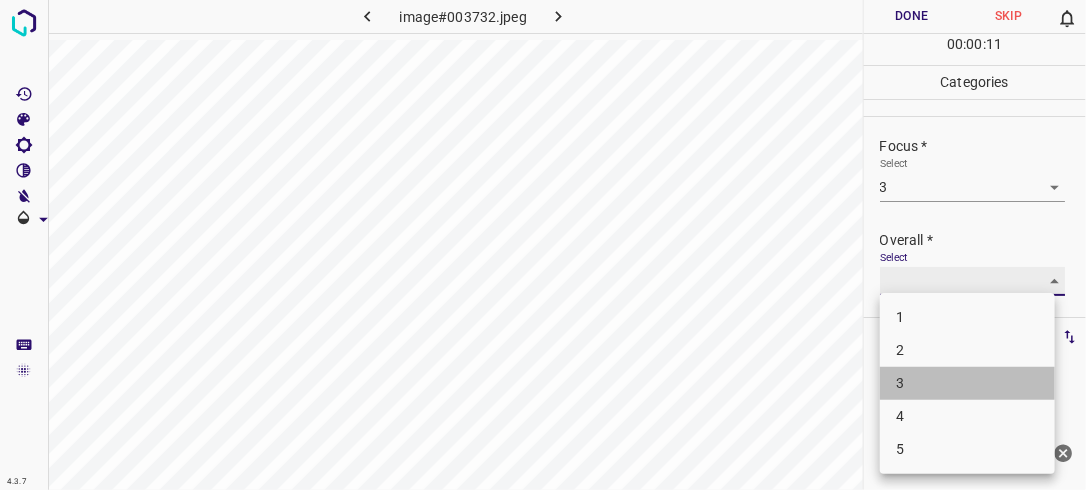 type on "3" 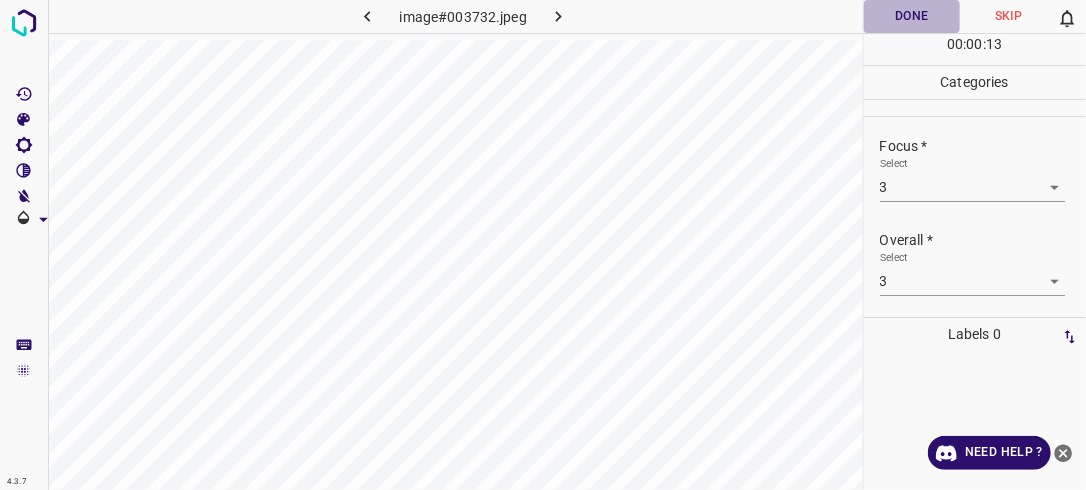click on "Done" at bounding box center (912, 16) 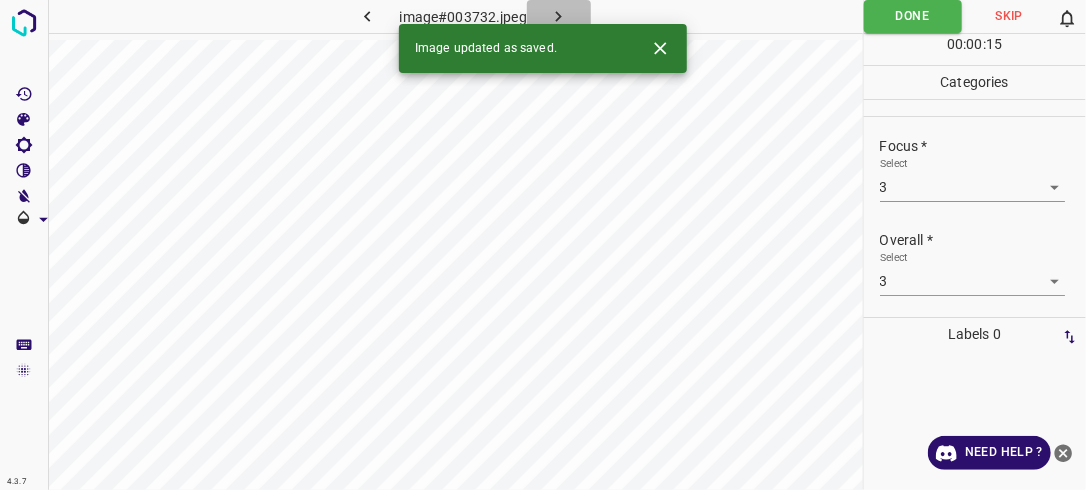 click at bounding box center (559, 16) 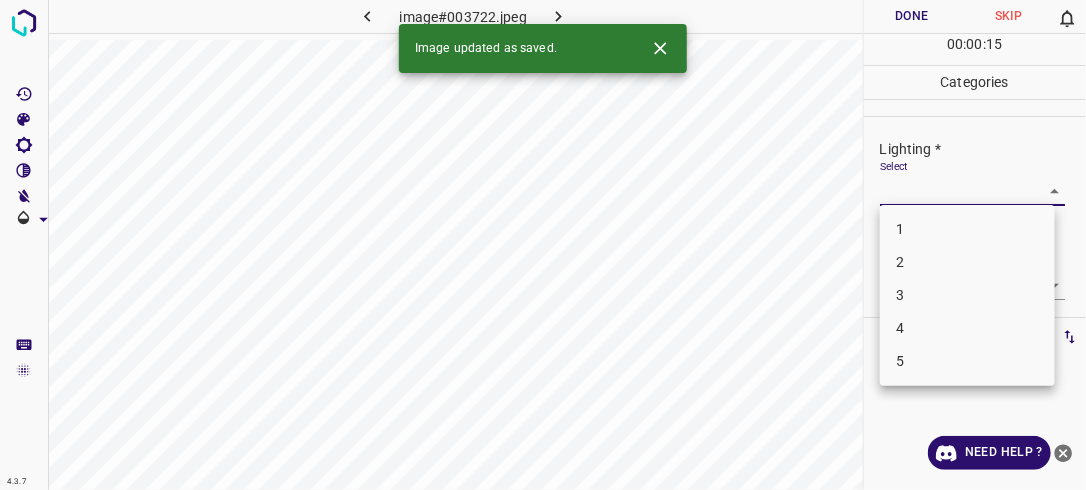 click on "4.3.7 image#003722.jpeg Done Skip 0 00   : 00   : 15   Categories Lighting *  Select ​ Focus *  Select ​ Overall *  Select ​ Labels   0 Categories 1 Lighting 2 Focus 3 Overall Tools Space Change between modes (Draw & Edit) I Auto labeling R Restore zoom M Zoom in N Zoom out Delete Delete selecte label Filters Z Restore filters X Saturation filter C Brightness filter V Contrast filter B Gray scale filter General O Download Image updated as saved. Need Help ? - Text - Hide - Delete 1 2 3 4 5" at bounding box center [543, 245] 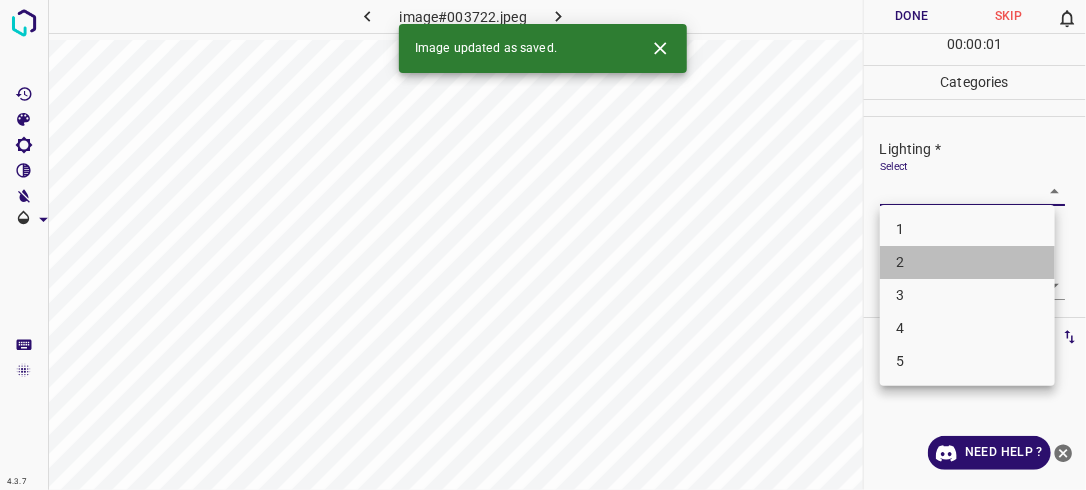 drag, startPoint x: 980, startPoint y: 259, endPoint x: 1023, endPoint y: 269, distance: 44.14748 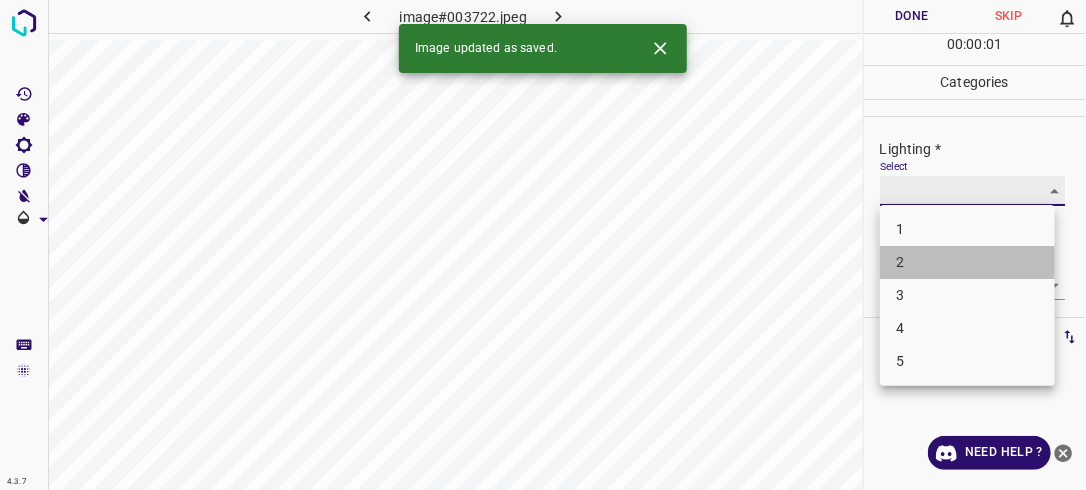 type on "2" 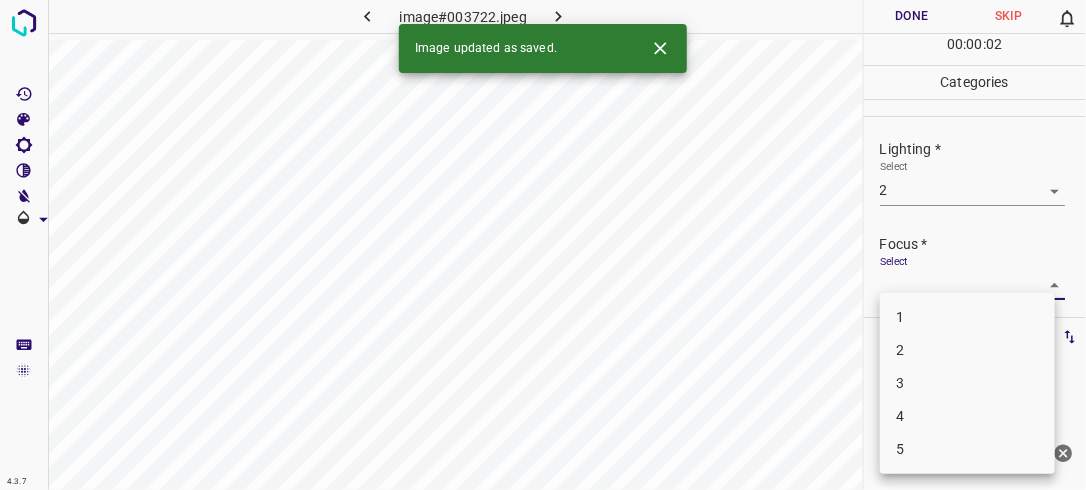 click on "4.3.7 image#003722.jpeg Done Skip 0 00   : 00   : 02   Categories Lighting *  Select 2 2 Focus *  Select ​ Overall *  Select ​ Labels   0 Categories 1 Lighting 2 Focus 3 Overall Tools Space Change between modes (Draw & Edit) I Auto labeling R Restore zoom M Zoom in N Zoom out Delete Delete selecte label Filters Z Restore filters X Saturation filter C Brightness filter V Contrast filter B Gray scale filter General O Download Image updated as saved. Need Help ? - Text - Hide - Delete 1 2 3 4 5" at bounding box center (543, 245) 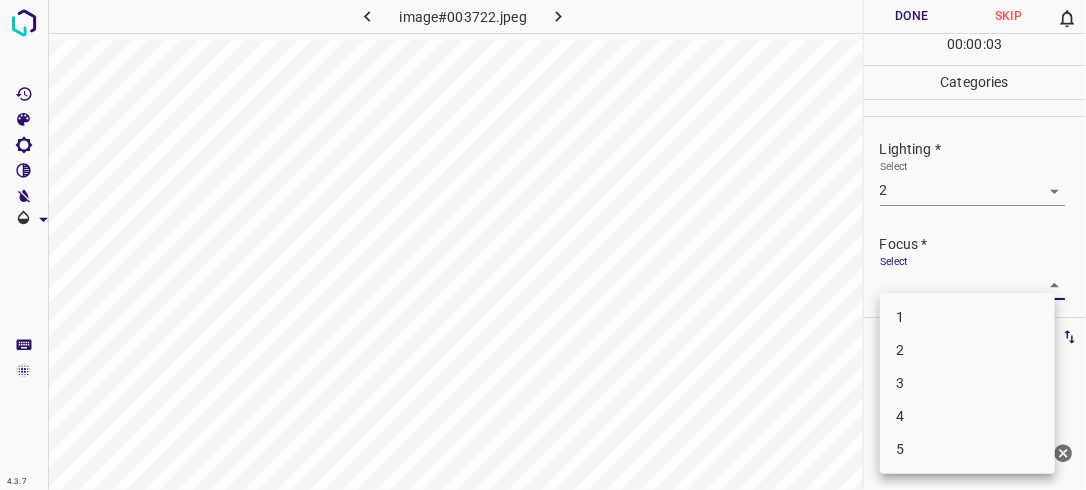 click on "2" at bounding box center [967, 350] 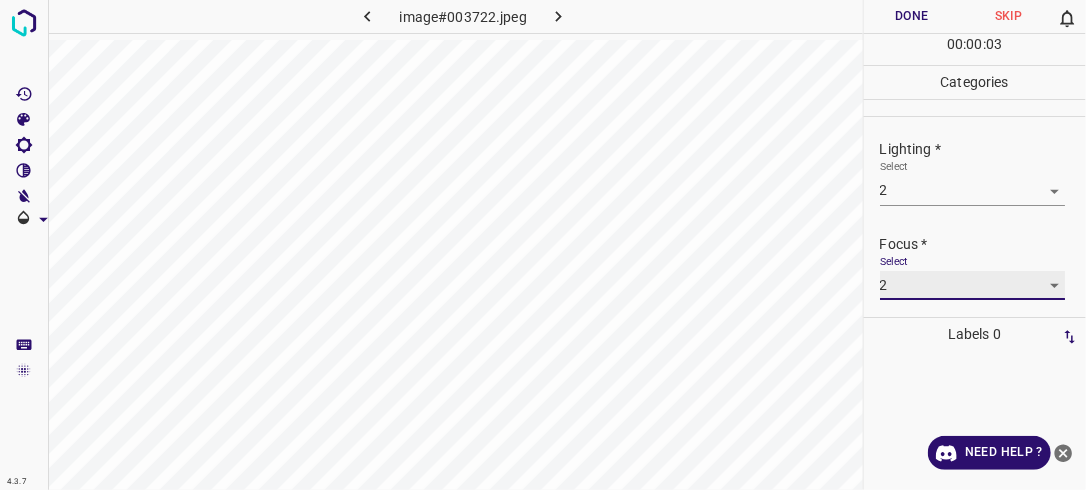 type on "2" 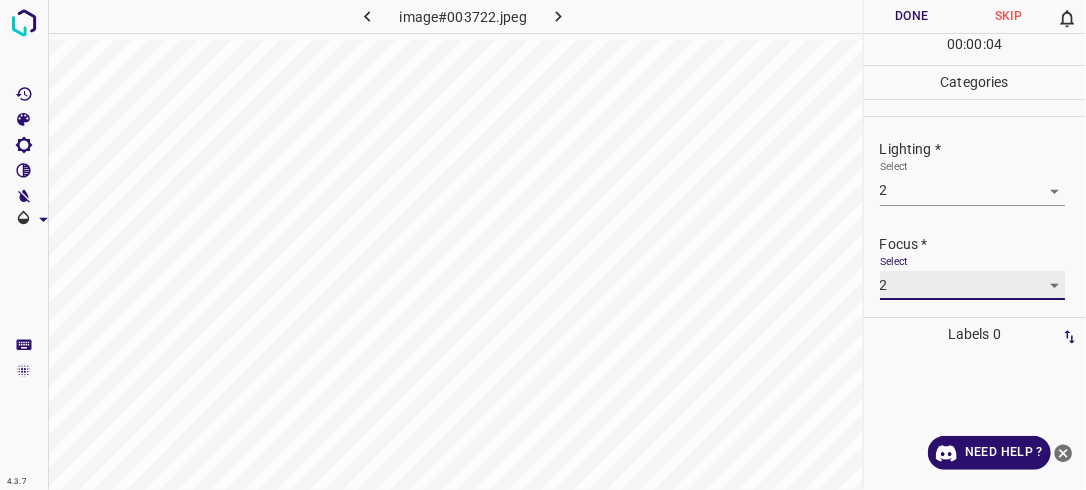 scroll, scrollTop: 98, scrollLeft: 0, axis: vertical 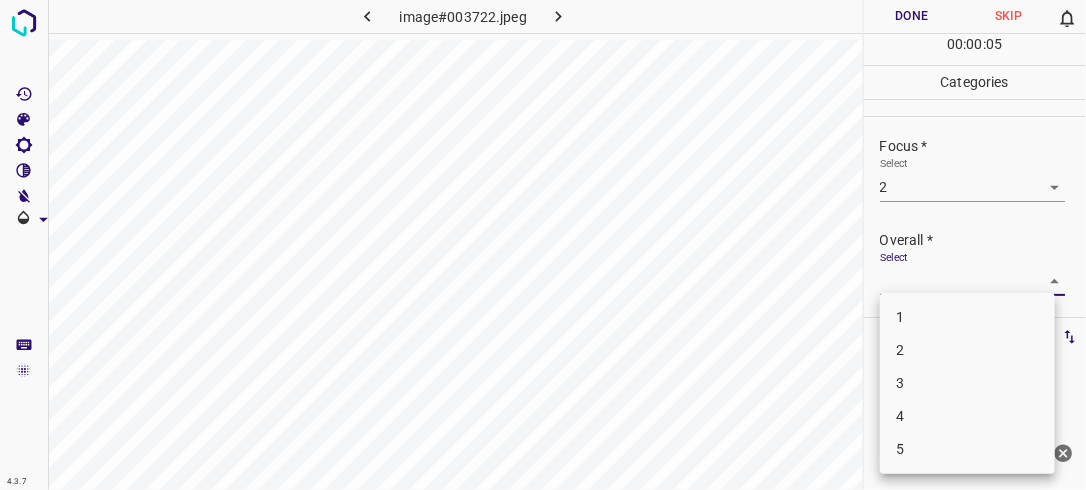 click on "4.3.7 image#003722.jpeg Done Skip 0 00   : 00   : 05   Categories Lighting *  Select 2 2 Focus *  Select 2 2 Overall *  Select ​ Labels   0 Categories 1 Lighting 2 Focus 3 Overall Tools Space Change between modes (Draw & Edit) I Auto labeling R Restore zoom M Zoom in N Zoom out Delete Delete selecte label Filters Z Restore filters X Saturation filter C Brightness filter V Contrast filter B Gray scale filter General O Download Need Help ? - Text - Hide - Delete 1 2 3 4 5" at bounding box center [543, 245] 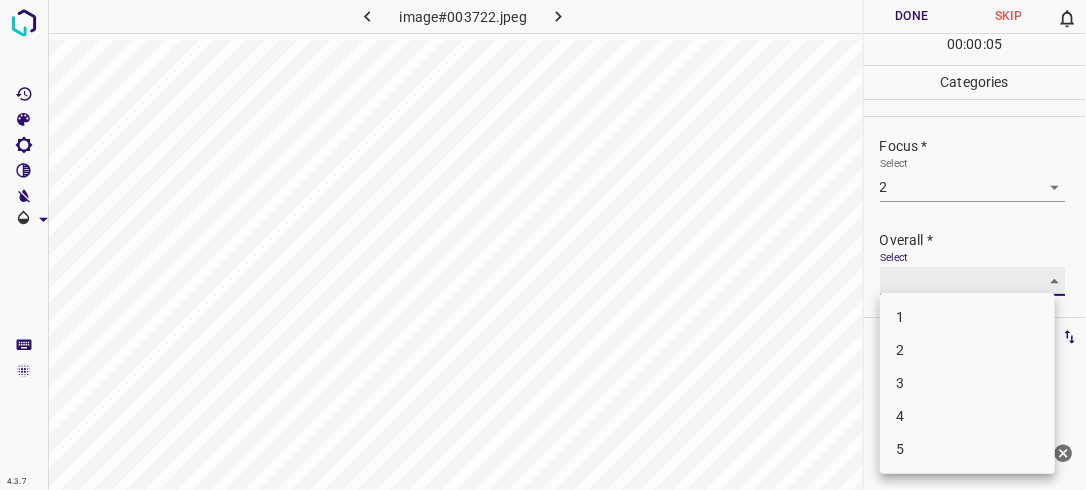 type on "2" 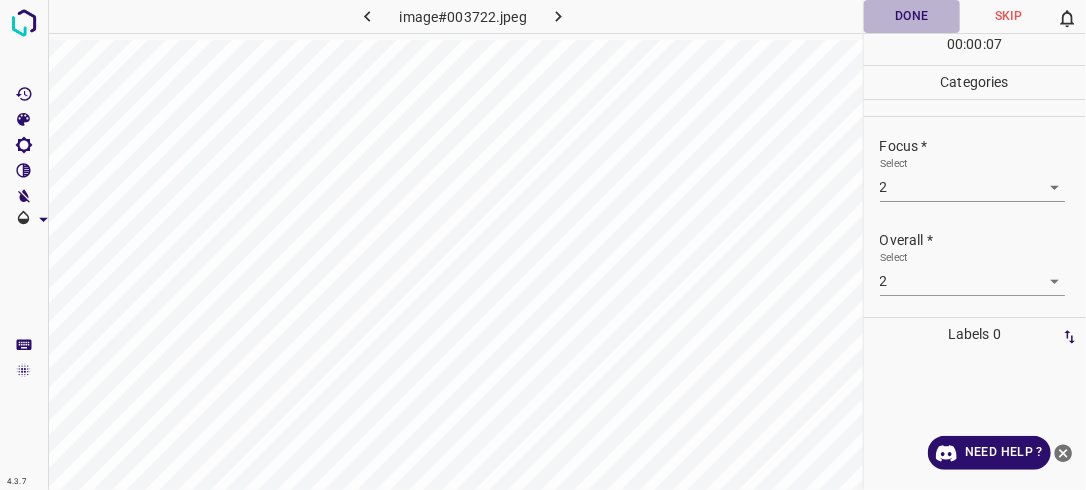 click on "Done" at bounding box center (912, 16) 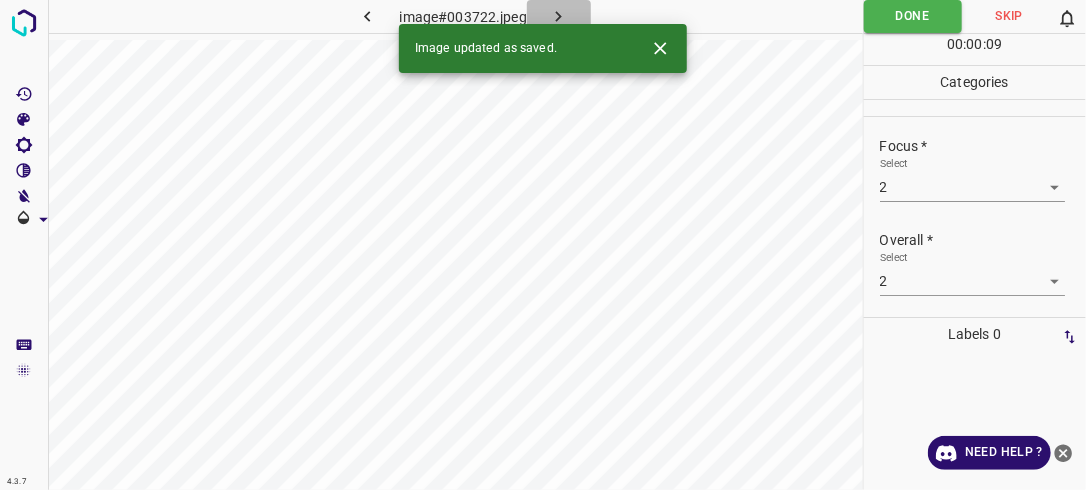 click at bounding box center (559, 16) 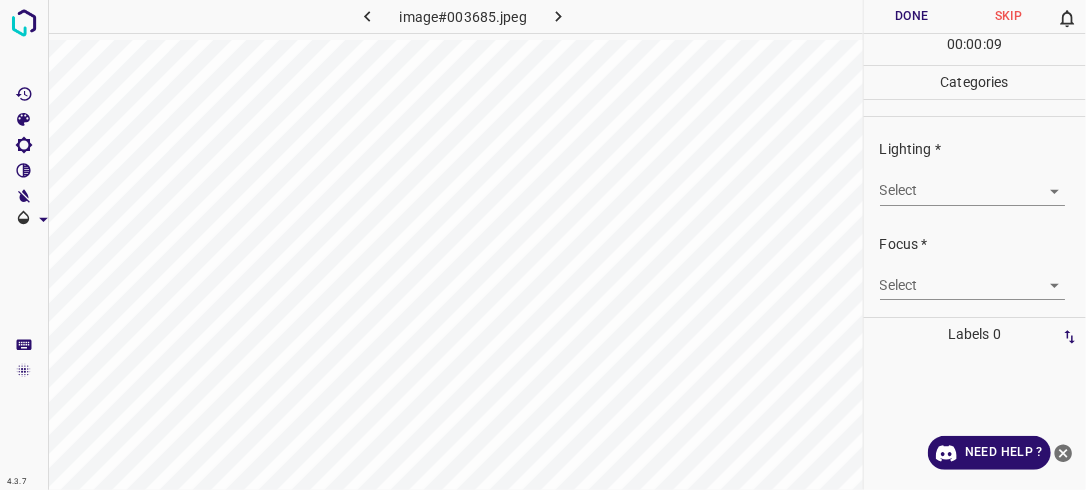 click on "4.3.7 image#003685.jpeg Done Skip 0 00   : 00   : 09   Categories Lighting *  Select ​ Focus *  Select ​ Overall *  Select ​ Labels   0 Categories 1 Lighting 2 Focus 3 Overall Tools Space Change between modes (Draw & Edit) I Auto labeling R Restore zoom M Zoom in N Zoom out Delete Delete selecte label Filters Z Restore filters X Saturation filter C Brightness filter V Contrast filter B Gray scale filter General O Download Need Help ? - Text - Hide - Delete" at bounding box center [543, 245] 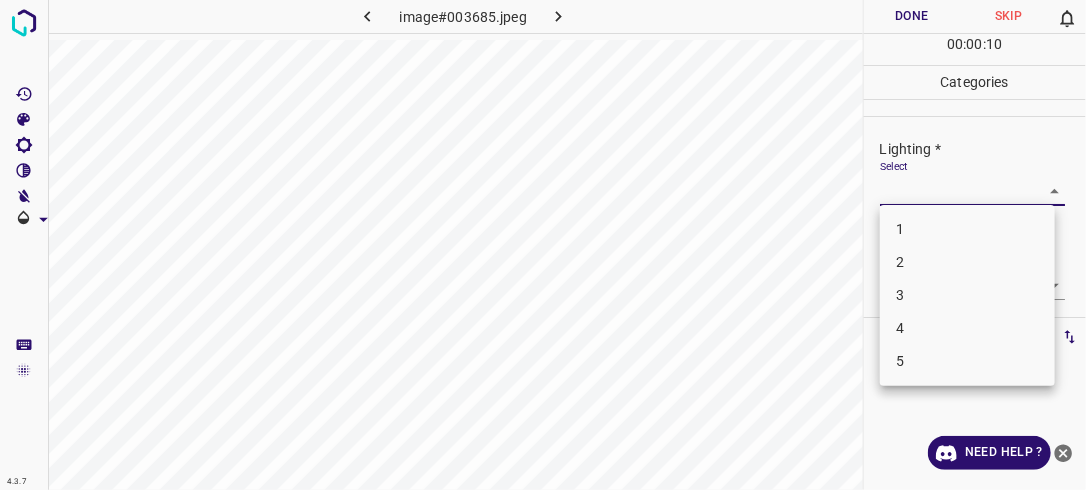 click on "2" at bounding box center [967, 262] 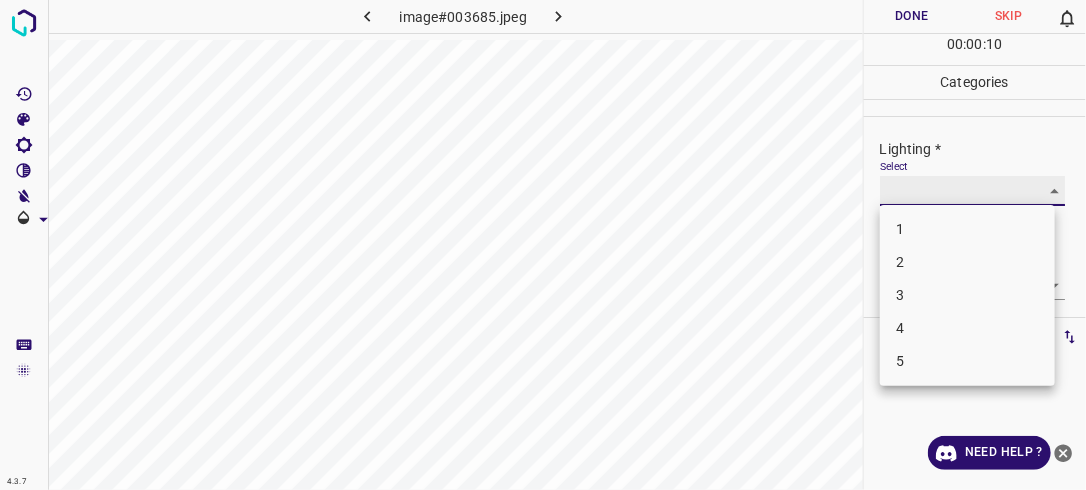 type on "2" 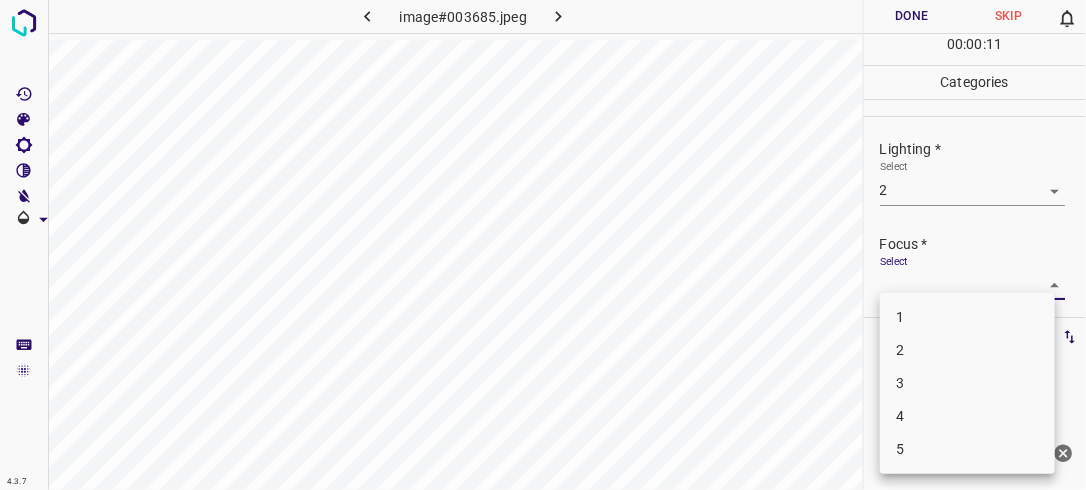 click on "4.3.7 image#003685.jpeg Done Skip 0 00   : 00   : 11   Categories Lighting *  Select 2 2 Focus *  Select ​ Overall *  Select ​ Labels   0 Categories 1 Lighting 2 Focus 3 Overall Tools Space Change between modes (Draw & Edit) I Auto labeling R Restore zoom M Zoom in N Zoom out Delete Delete selecte label Filters Z Restore filters X Saturation filter C Brightness filter V Contrast filter B Gray scale filter General O Download Need Help ? - Text - Hide - Delete 1 2 3 4 5" at bounding box center (543, 245) 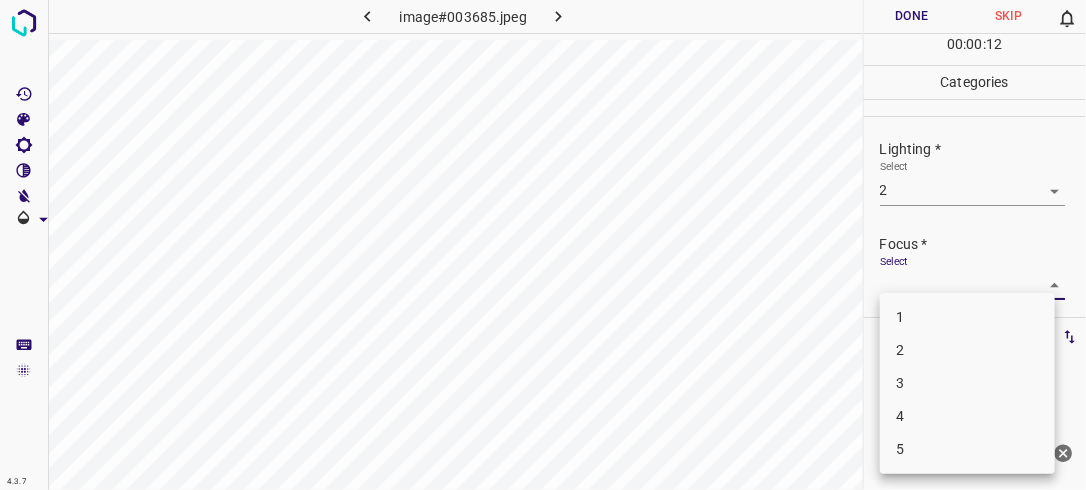 click on "2" at bounding box center [967, 350] 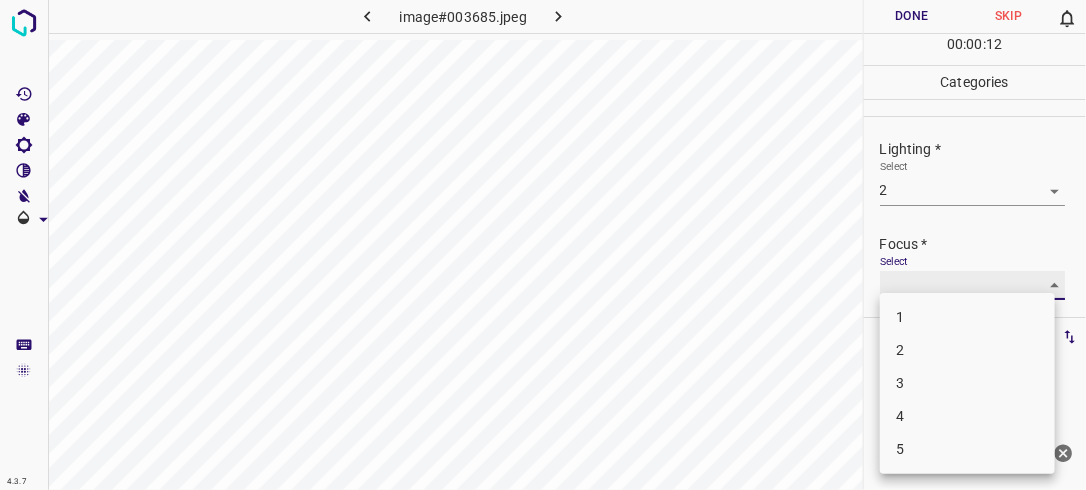 type on "2" 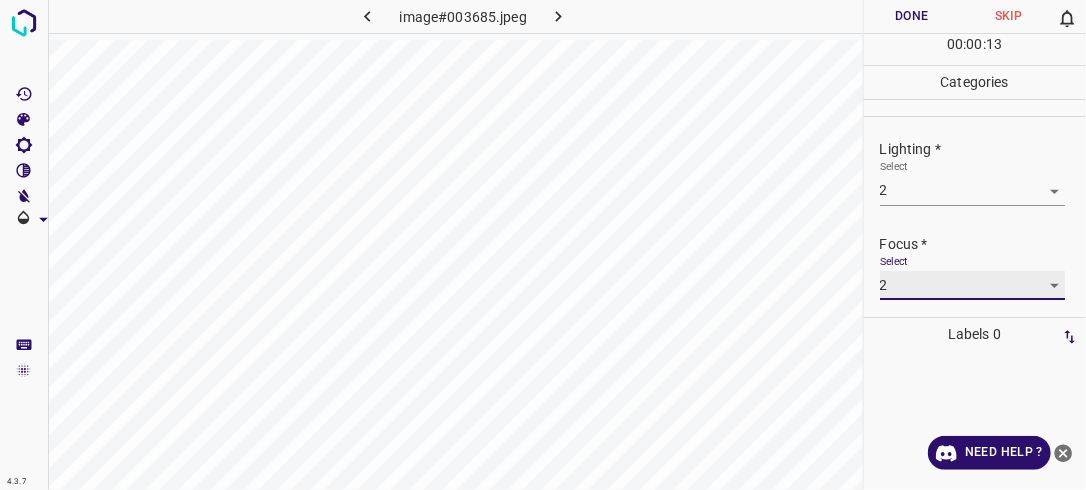 scroll, scrollTop: 98, scrollLeft: 0, axis: vertical 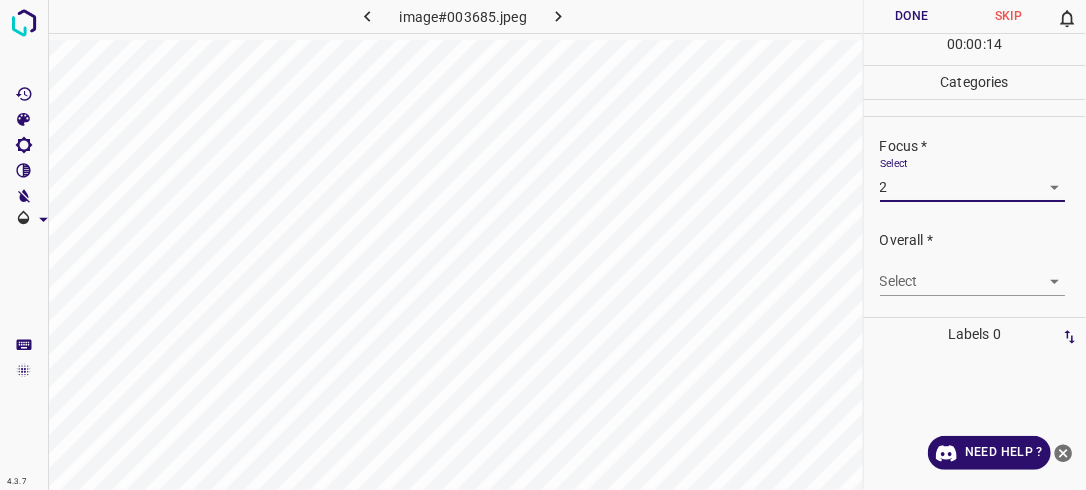 click on "4.3.7 image#003685.jpeg Done Skip 0 00   : 00   : 14   Categories Lighting *  Select 2 2 Focus *  Select 2 2 Overall *  Select ​ Labels   0 Categories 1 Lighting 2 Focus 3 Overall Tools Space Change between modes (Draw & Edit) I Auto labeling R Restore zoom M Zoom in N Zoom out Delete Delete selecte label Filters Z Restore filters X Saturation filter C Brightness filter V Contrast filter B Gray scale filter General O Download Need Help ? - Text - Hide - Delete" at bounding box center (543, 245) 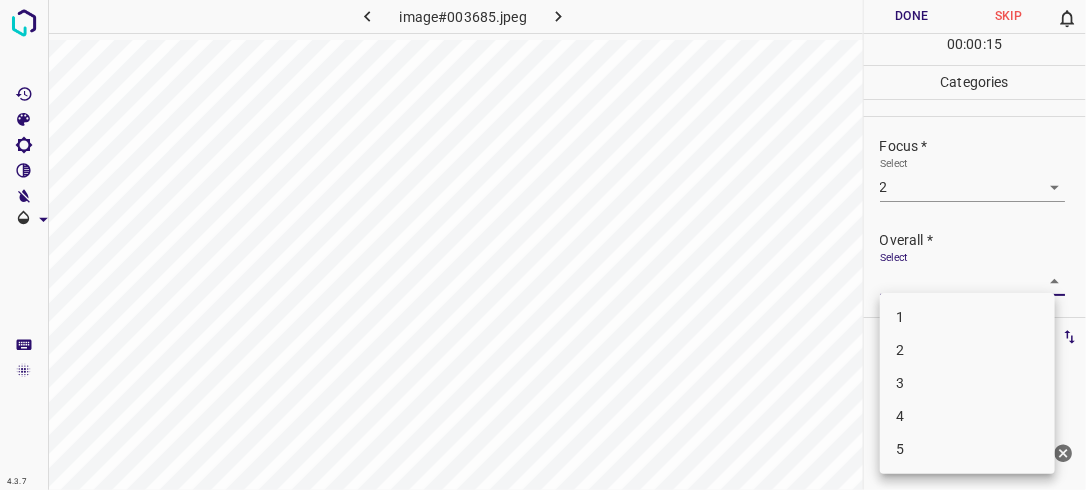 click on "2" at bounding box center [967, 350] 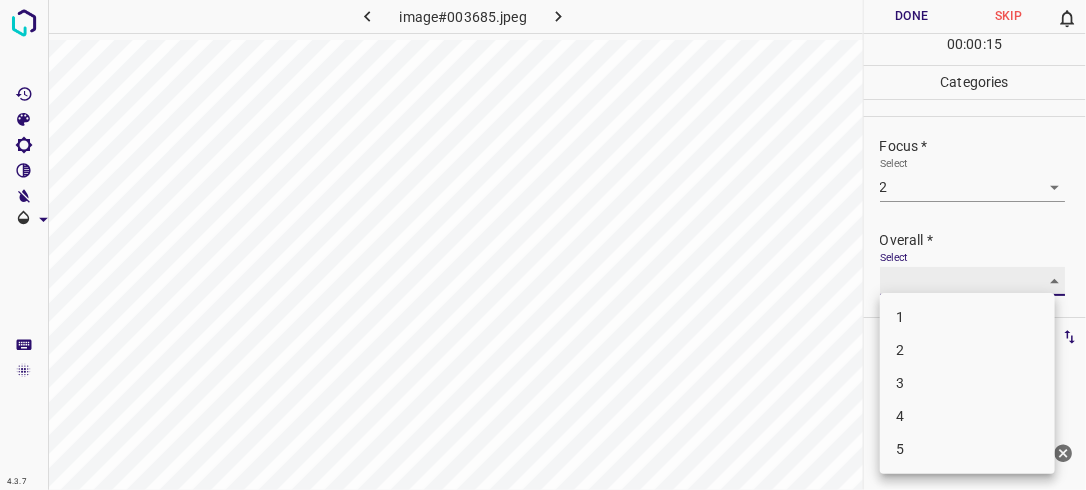 type on "2" 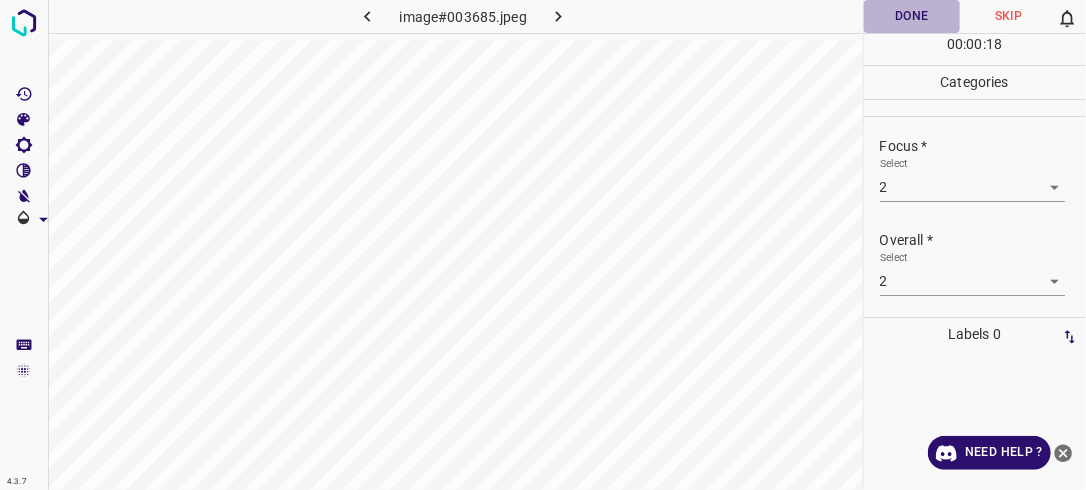 click on "Done" at bounding box center [912, 16] 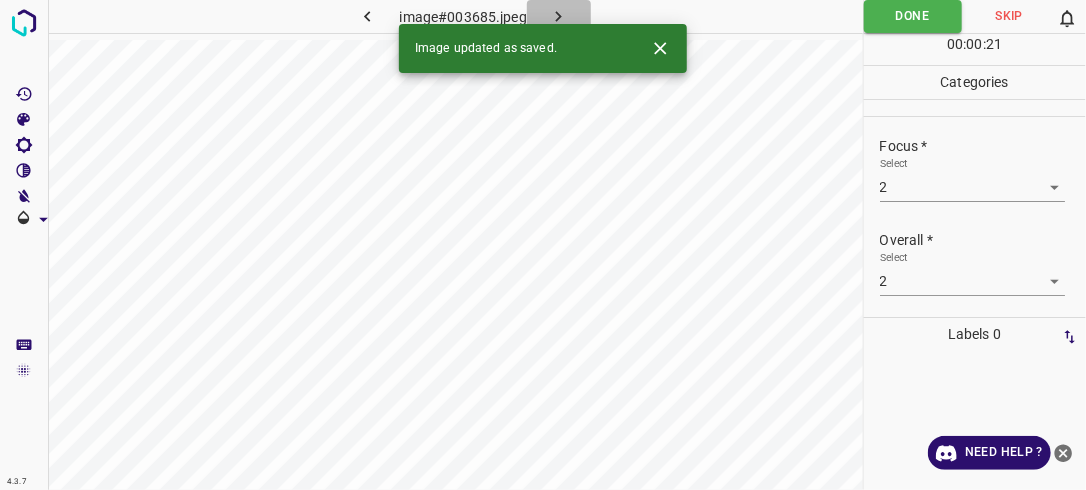 click 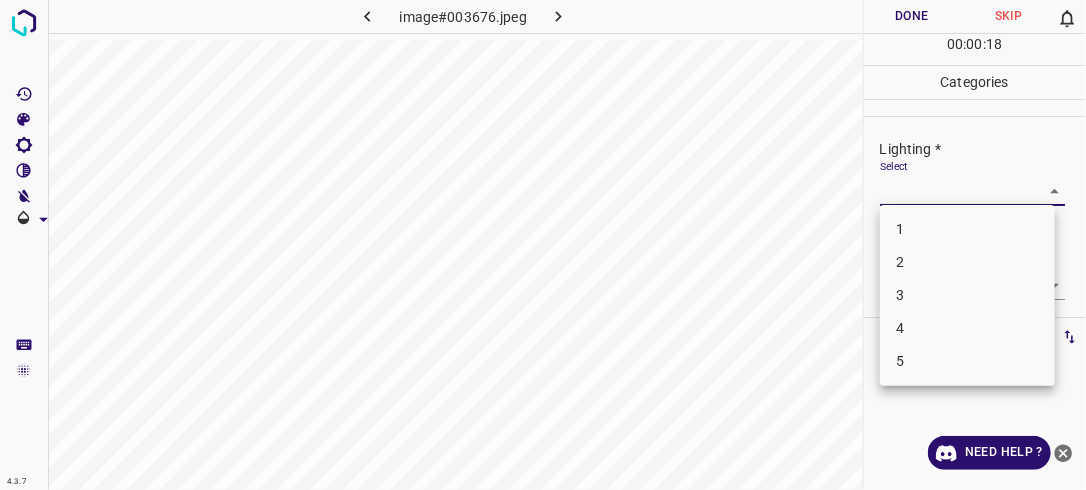 click on "4.3.7 image#003676.jpeg Done Skip 0 00   : 00   : 18   Categories Lighting *  Select ​ Focus *  Select ​ Overall *  Select ​ Labels   0 Categories 1 Lighting 2 Focus 3 Overall Tools Space Change between modes (Draw & Edit) I Auto labeling R Restore zoom M Zoom in N Zoom out Delete Delete selecte label Filters Z Restore filters X Saturation filter C Brightness filter V Contrast filter B Gray scale filter General O Download Need Help ? - Text - Hide - Delete 1 2 3 4 5" at bounding box center [543, 245] 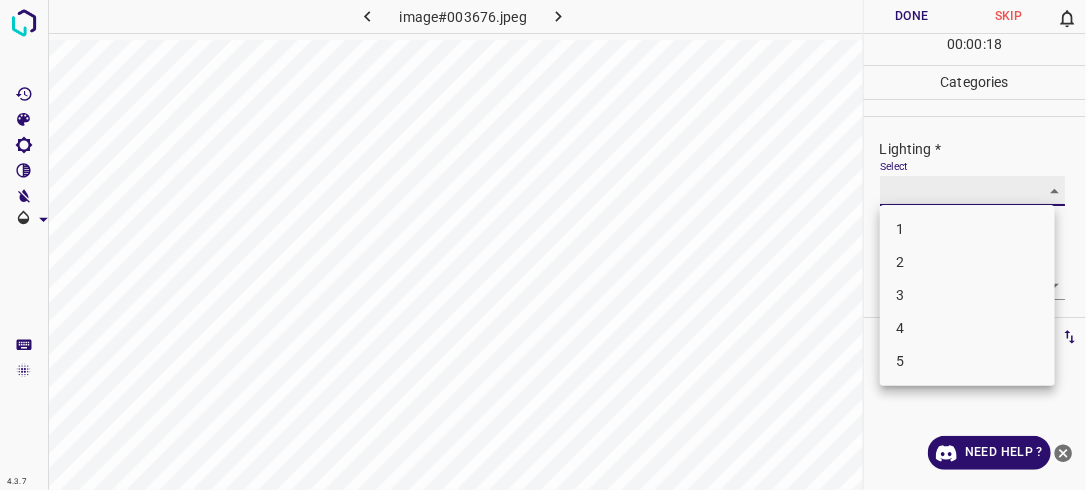 type on "2" 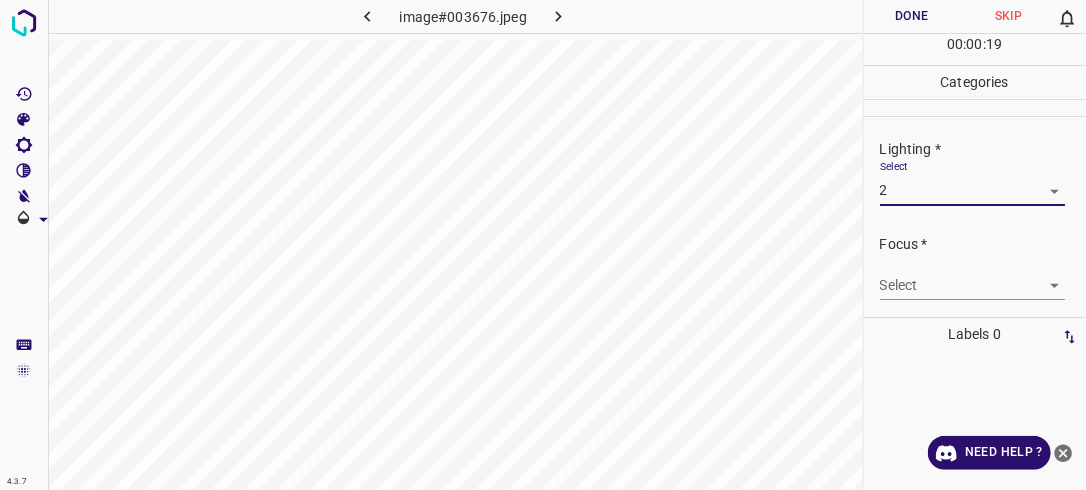 click on "4.3.7 image#003676.jpeg Done Skip 0 00   : 00   : 19   Categories Lighting *  Select 2 2 Focus *  Select ​ Overall *  Select ​ Labels   0 Categories 1 Lighting 2 Focus 3 Overall Tools Space Change between modes (Draw & Edit) I Auto labeling R Restore zoom M Zoom in N Zoom out Delete Delete selecte label Filters Z Restore filters X Saturation filter C Brightness filter V Contrast filter B Gray scale filter General O Download Need Help ? - Text - Hide - Delete" at bounding box center [543, 245] 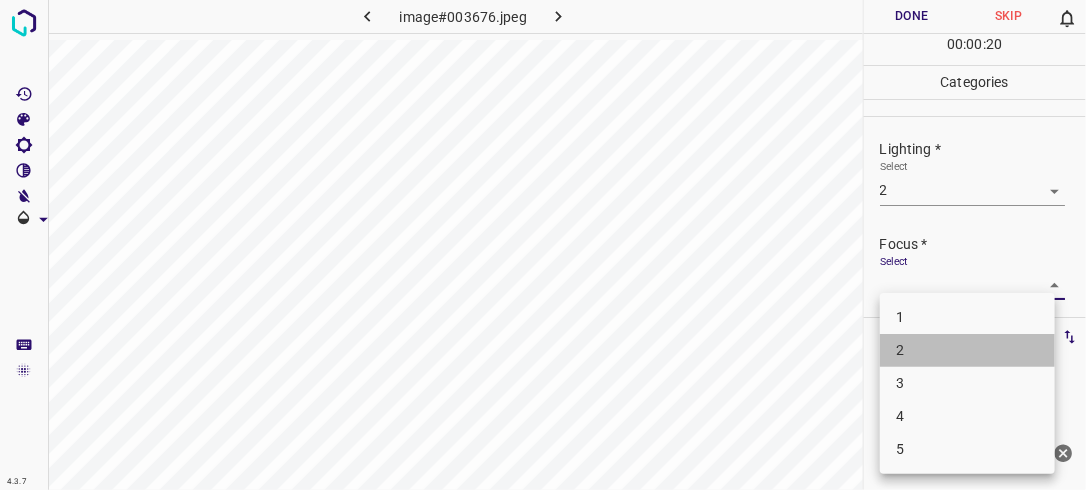 click on "2" at bounding box center [967, 350] 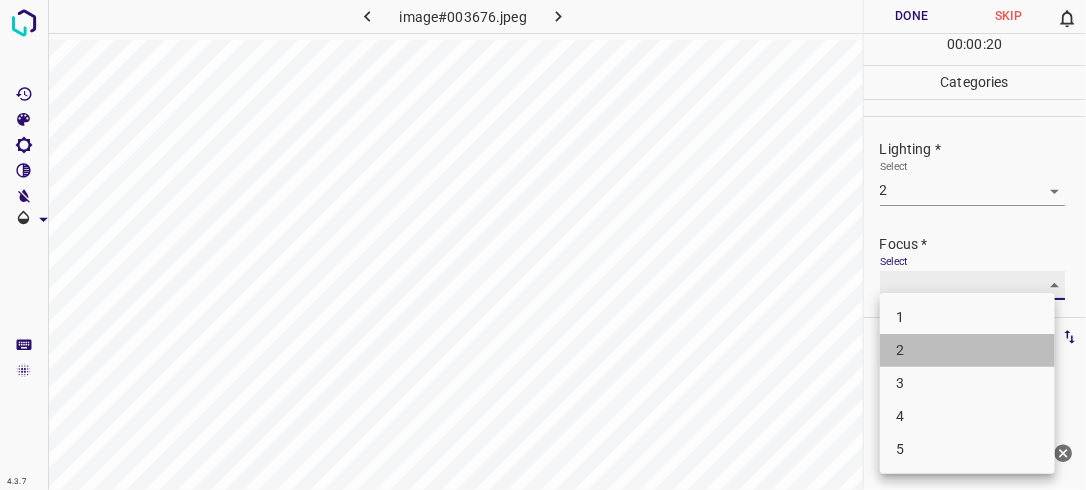 type on "2" 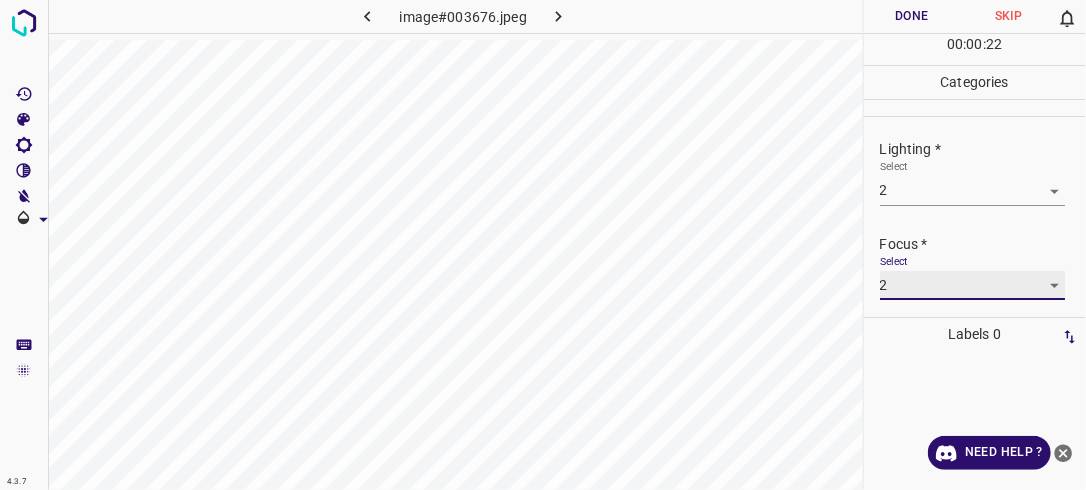 scroll, scrollTop: 98, scrollLeft: 0, axis: vertical 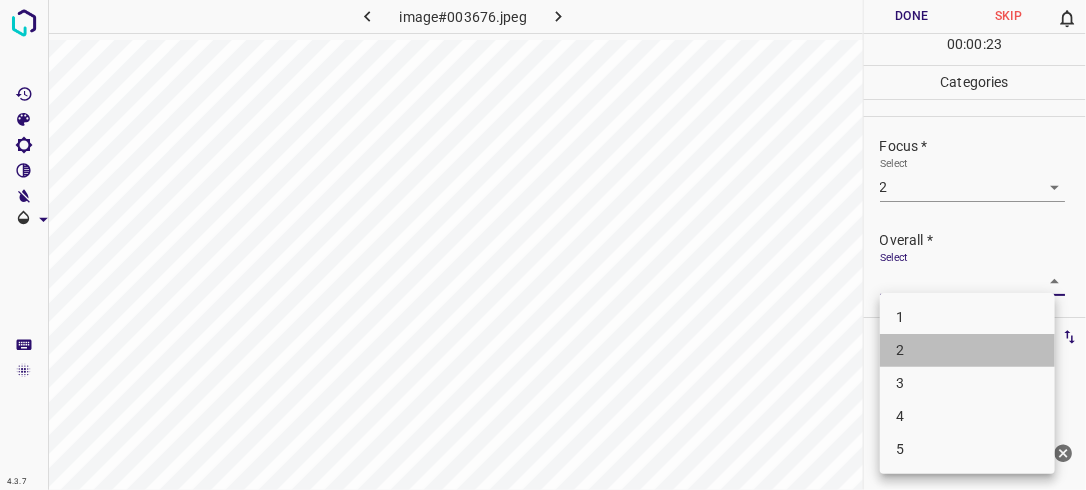click on "2" at bounding box center [967, 350] 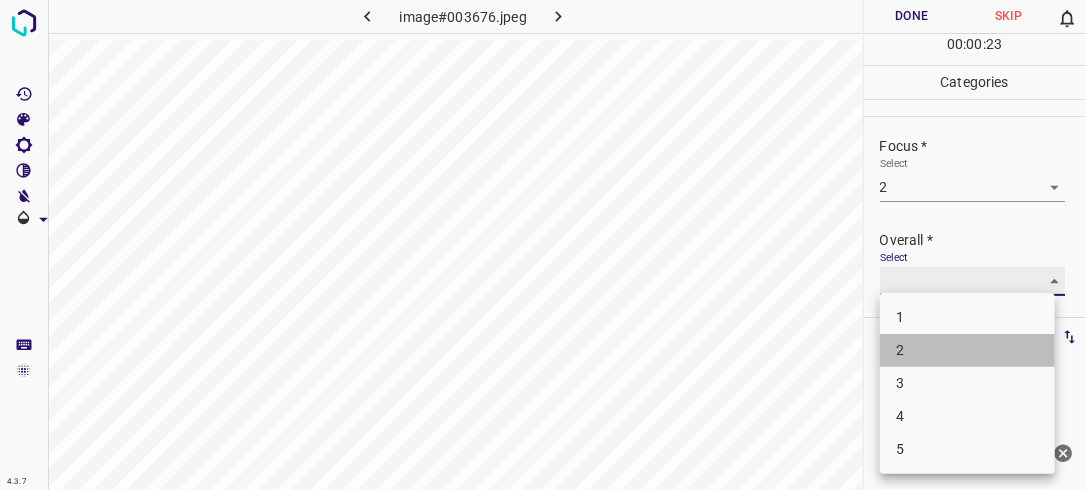 type on "2" 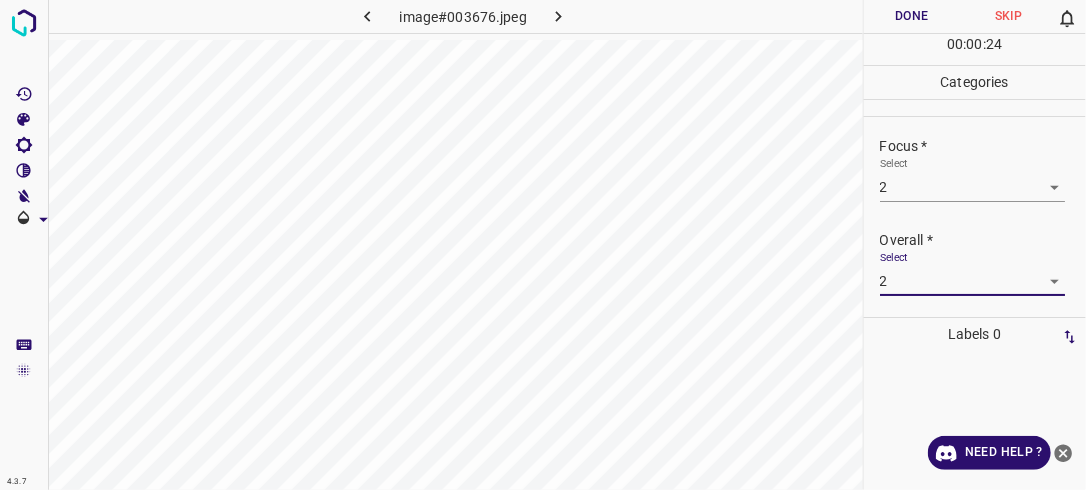 click on "Done" at bounding box center [912, 16] 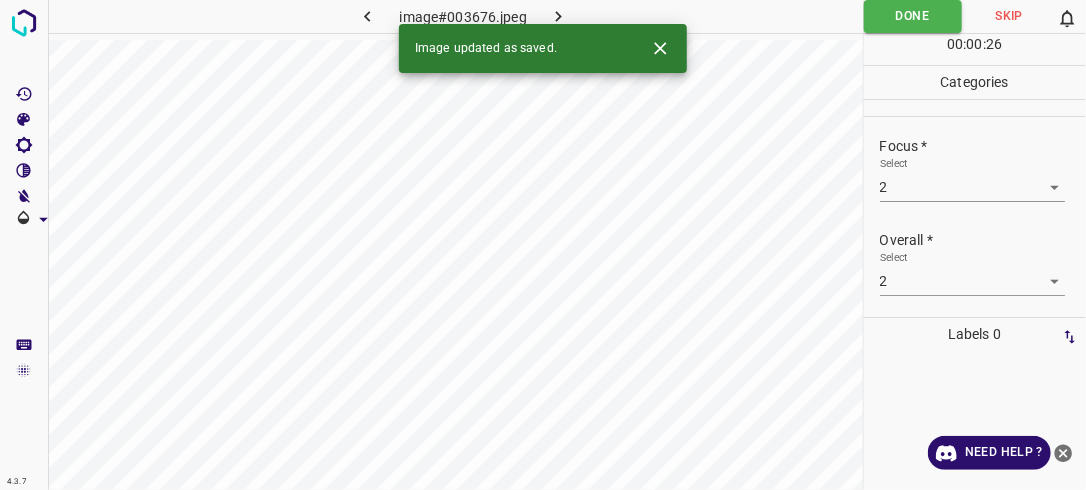 click at bounding box center (559, 16) 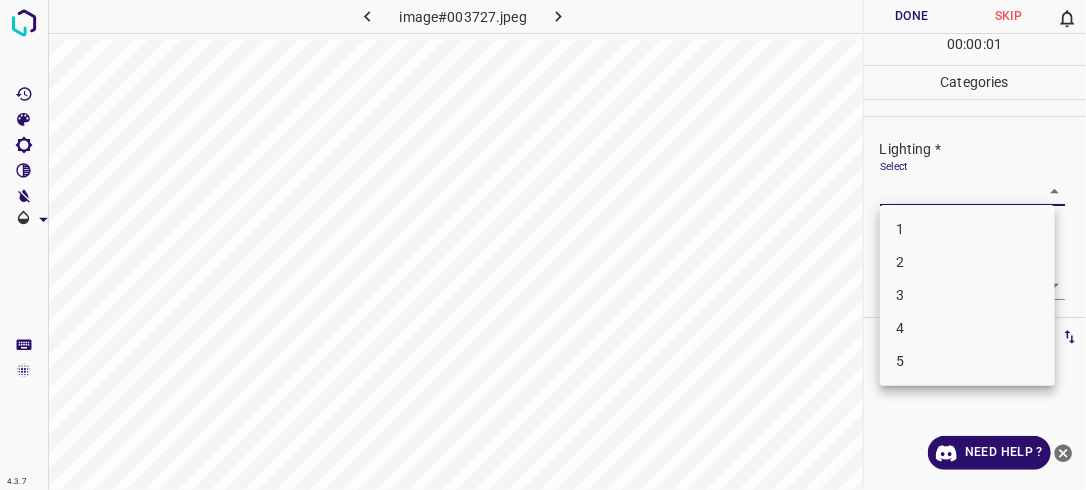 click on "4.3.7 image#003727.jpeg Done Skip 0 00   : 00   : 01   Categories Lighting *  Select ​ Focus *  Select ​ Overall *  Select ​ Labels   0 Categories 1 Lighting 2 Focus 3 Overall Tools Space Change between modes (Draw & Edit) I Auto labeling R Restore zoom M Zoom in N Zoom out Delete Delete selecte label Filters Z Restore filters X Saturation filter C Brightness filter V Contrast filter B Gray scale filter General O Download Need Help ? - Text - Hide - Delete 1 2 3 4 5" at bounding box center [543, 245] 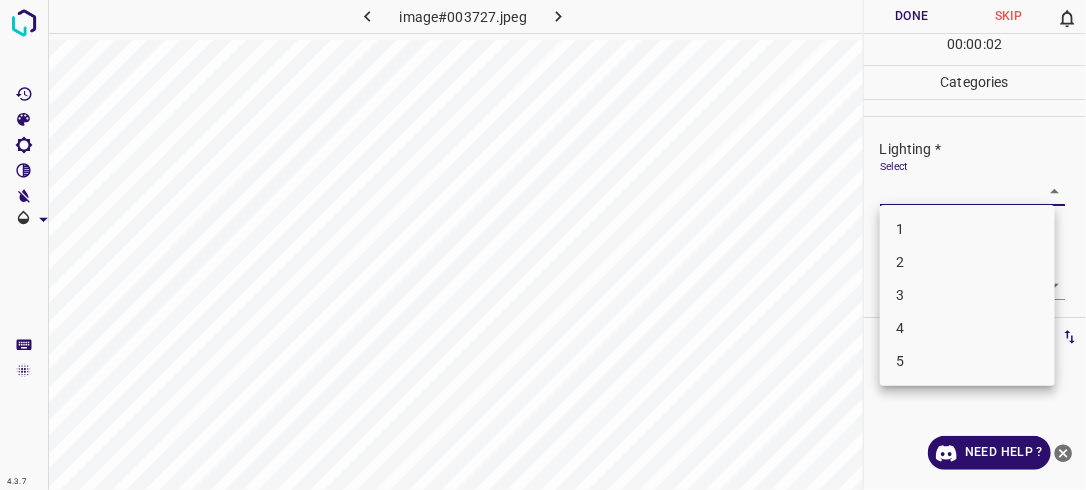 click on "2" at bounding box center (967, 262) 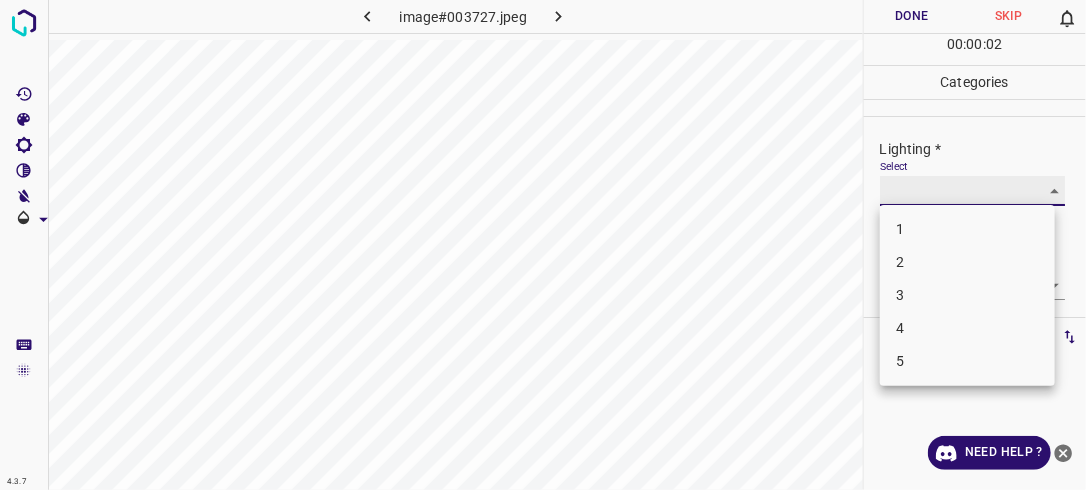 type on "2" 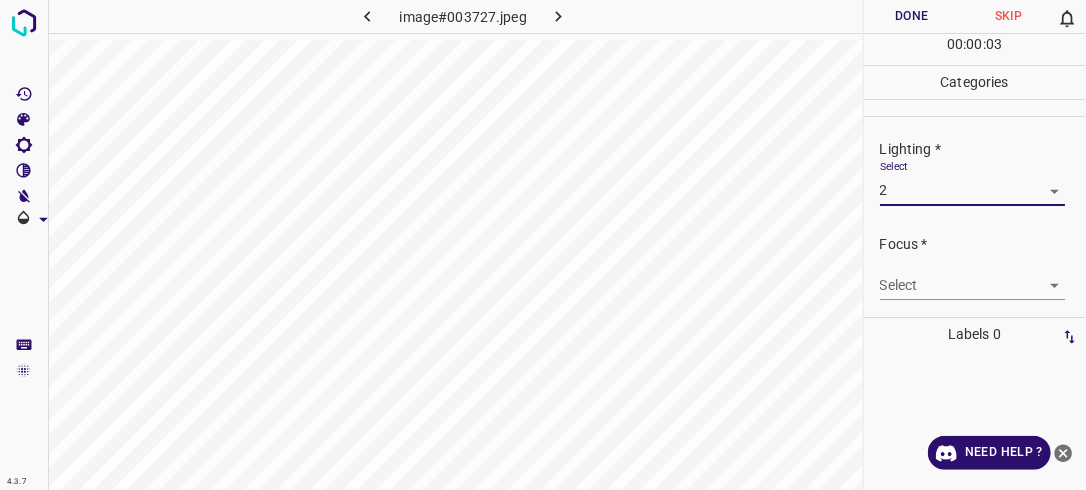 click on "4.3.7 image#003727.jpeg Done Skip 0 00   : 00   : 03   Categories Lighting *  Select 2 2 Focus *  Select ​ Overall *  Select ​ Labels   0 Categories 1 Lighting 2 Focus 3 Overall Tools Space Change between modes (Draw & Edit) I Auto labeling R Restore zoom M Zoom in N Zoom out Delete Delete selecte label Filters Z Restore filters X Saturation filter C Brightness filter V Contrast filter B Gray scale filter General O Download Need Help ? - Text - Hide - Delete" at bounding box center (543, 245) 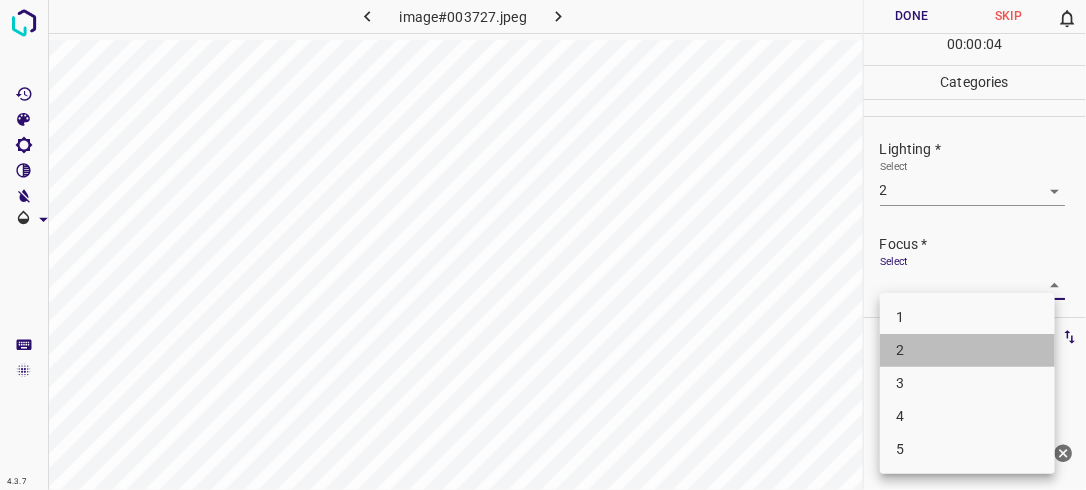 drag, startPoint x: 1003, startPoint y: 359, endPoint x: 1011, endPoint y: 350, distance: 12.0415945 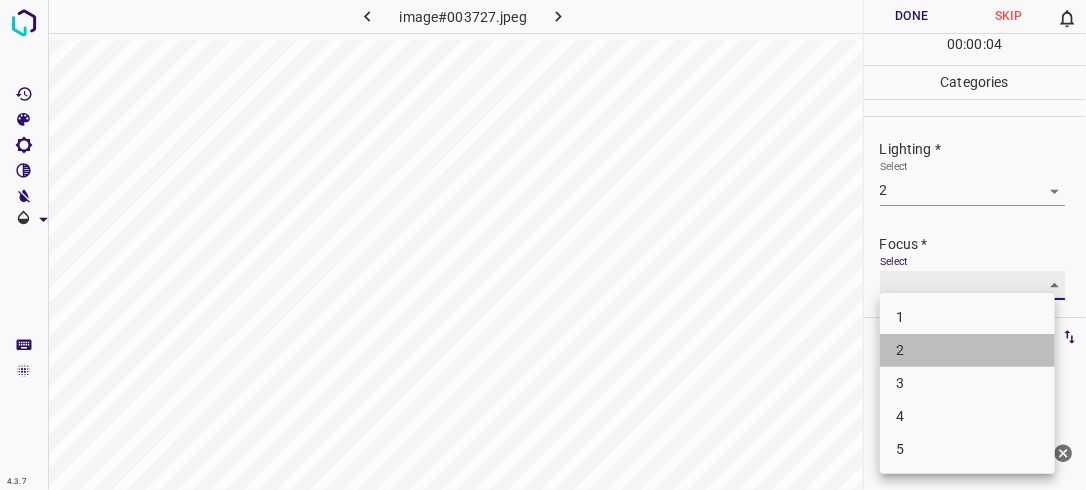 type on "2" 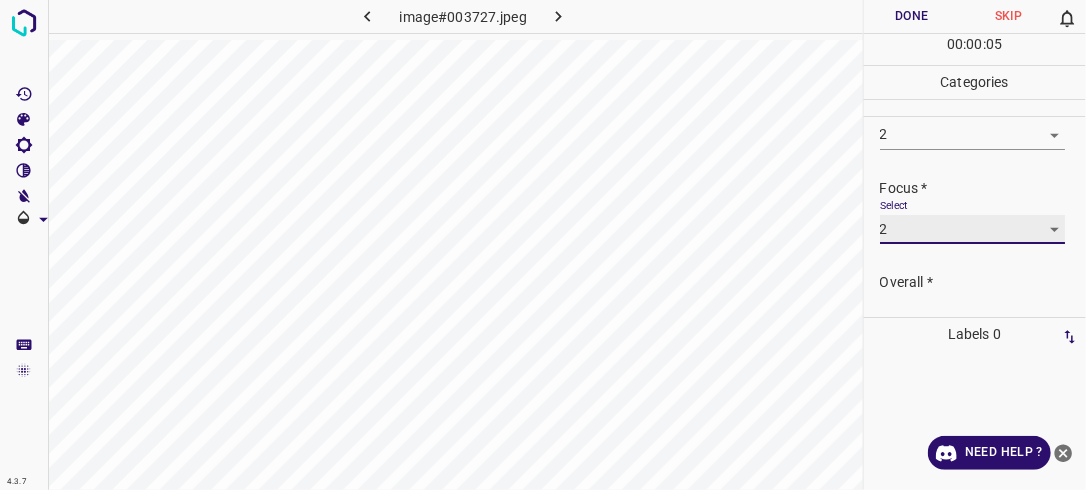 scroll, scrollTop: 83, scrollLeft: 0, axis: vertical 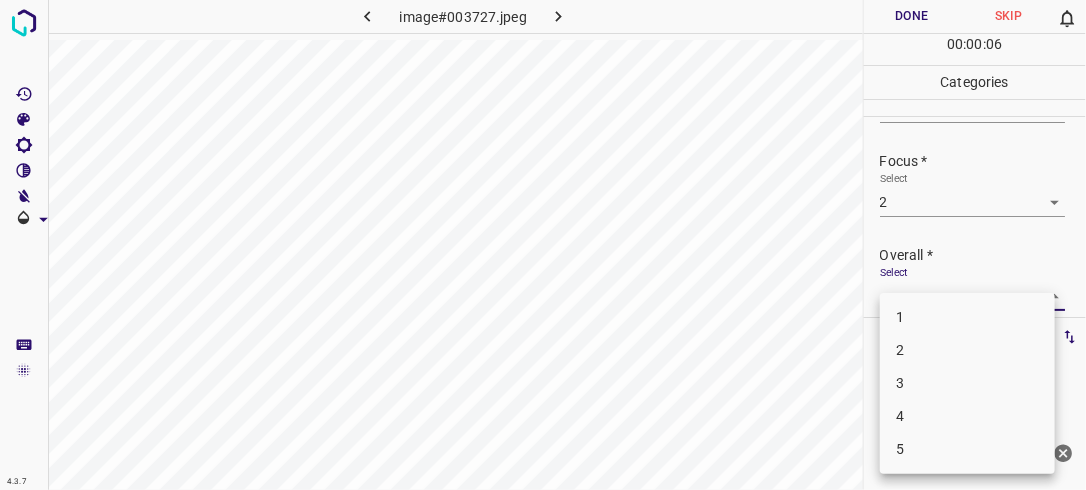 click on "4.3.7 image#003727.jpeg Done Skip 0 00   : 00   : 06   Categories Lighting *  Select 2 2 Focus *  Select 2 2 Overall *  Select ​ Labels   0 Categories 1 Lighting 2 Focus 3 Overall Tools Space Change between modes (Draw & Edit) I Auto labeling R Restore zoom M Zoom in N Zoom out Delete Delete selecte label Filters Z Restore filters X Saturation filter C Brightness filter V Contrast filter B Gray scale filter General O Download Need Help ? - Text - Hide - Delete 1 2 3 4 5" at bounding box center [543, 245] 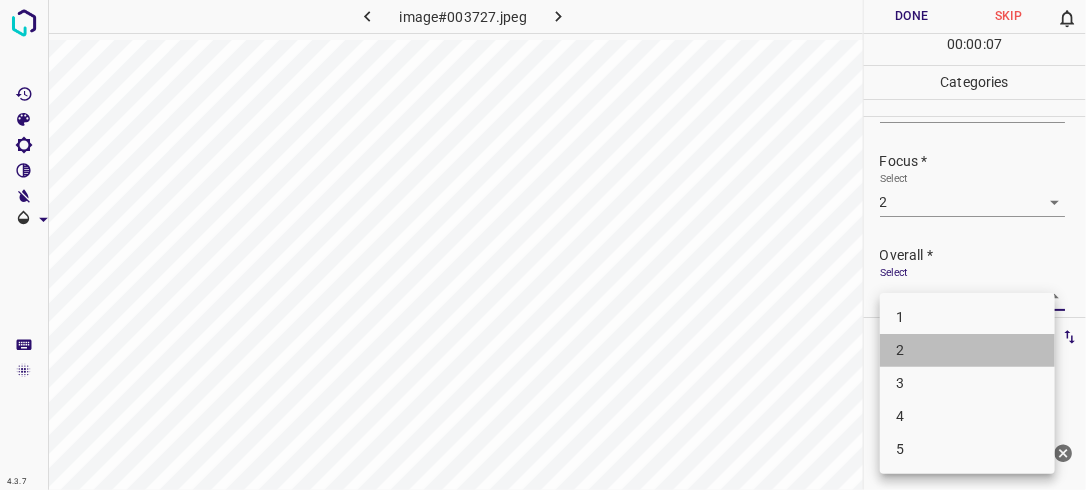 click on "2" at bounding box center (967, 350) 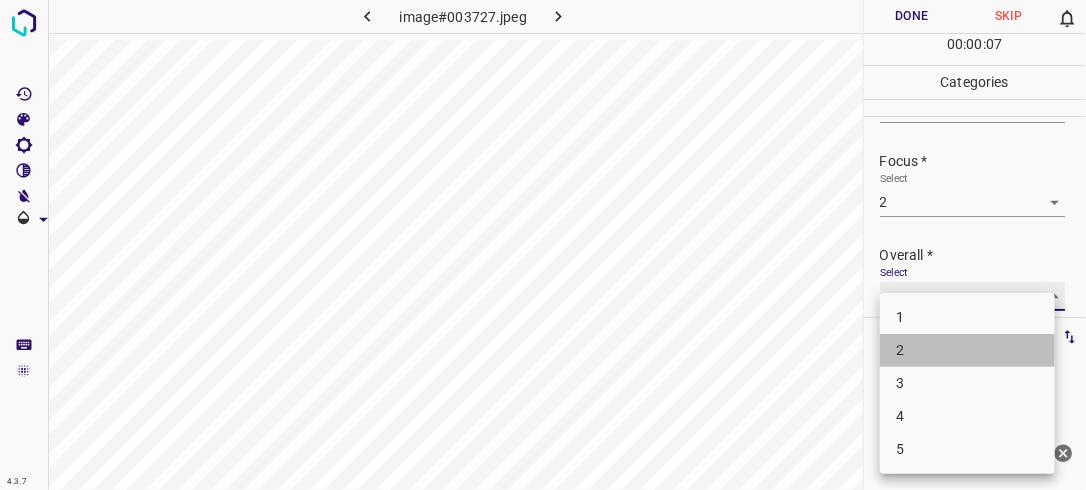 type on "2" 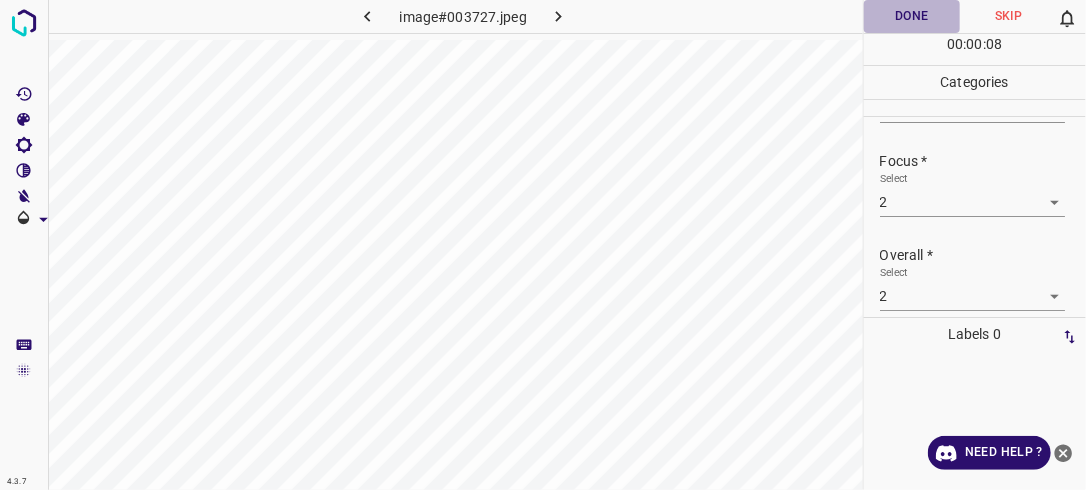 click on "Done" at bounding box center (912, 16) 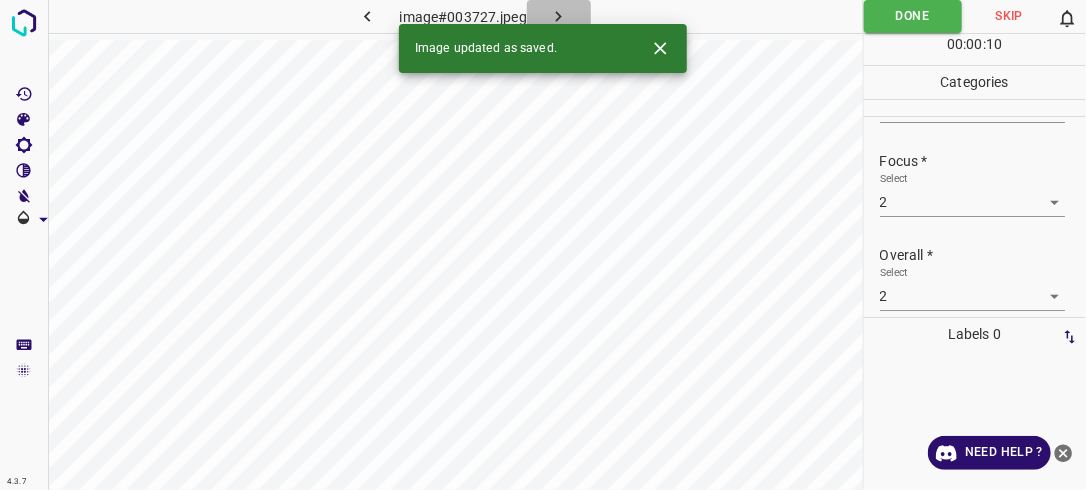 click at bounding box center (559, 16) 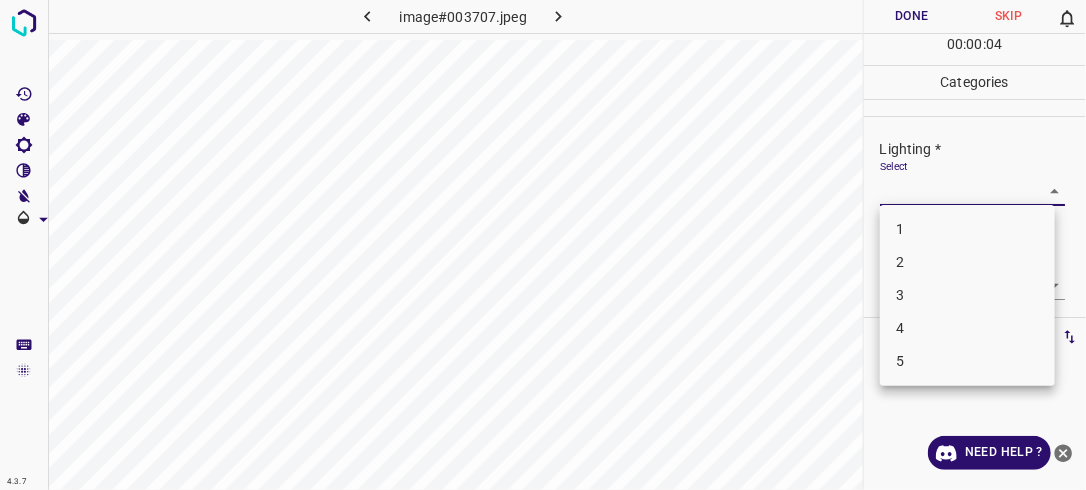 click on "4.3.7 image#003707.jpeg Done Skip 0 00   : 00   : 04   Categories Lighting *  Select ​ Focus *  Select ​ Overall *  Select ​ Labels   0 Categories 1 Lighting 2 Focus 3 Overall Tools Space Change between modes (Draw & Edit) I Auto labeling R Restore zoom M Zoom in N Zoom out Delete Delete selecte label Filters Z Restore filters X Saturation filter C Brightness filter V Contrast filter B Gray scale filter General O Download Need Help ? - Text - Hide - Delete 1 2 3 4 5" at bounding box center [543, 245] 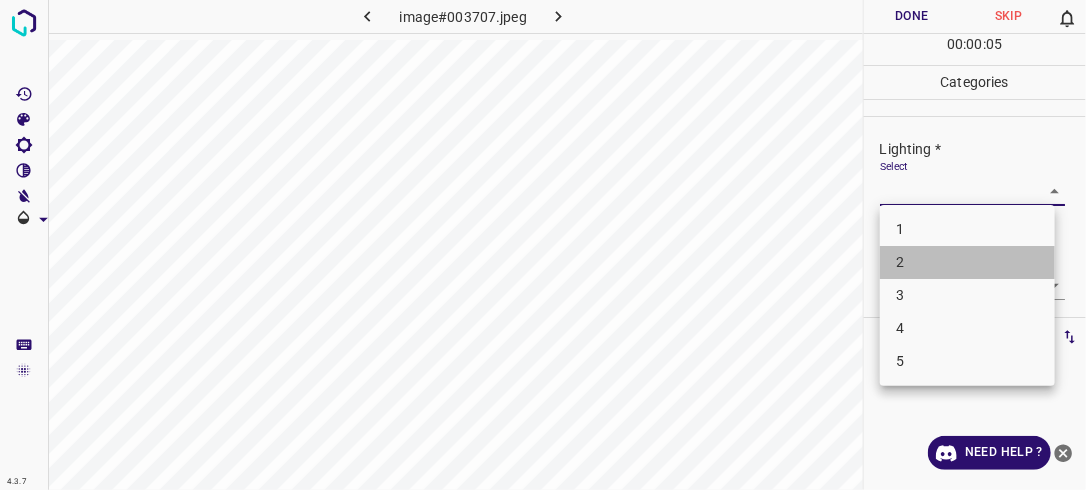 click on "2" at bounding box center (967, 262) 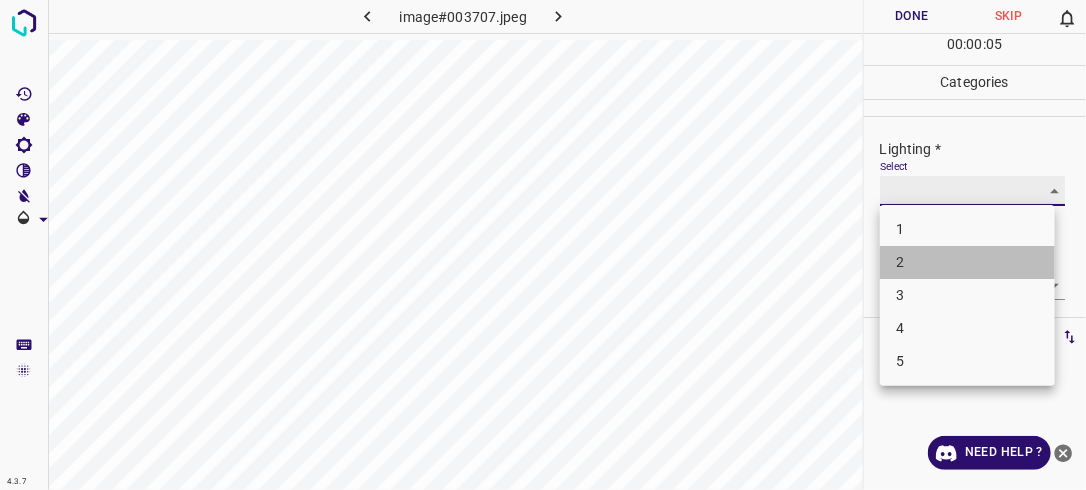type on "2" 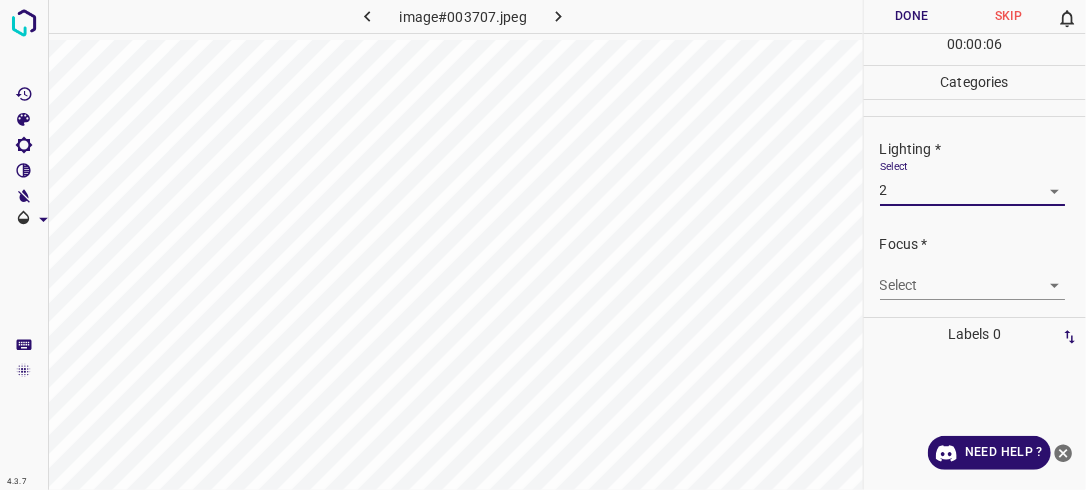 click on "4.3.7 image#003707.jpeg Done Skip 0 00   : 00   : 06   Categories Lighting *  Select 2 2 Focus *  Select ​ Overall *  Select ​ Labels   0 Categories 1 Lighting 2 Focus 3 Overall Tools Space Change between modes (Draw & Edit) I Auto labeling R Restore zoom M Zoom in N Zoom out Delete Delete selecte label Filters Z Restore filters X Saturation filter C Brightness filter V Contrast filter B Gray scale filter General O Download Need Help ? - Text - Hide - Delete" at bounding box center (543, 245) 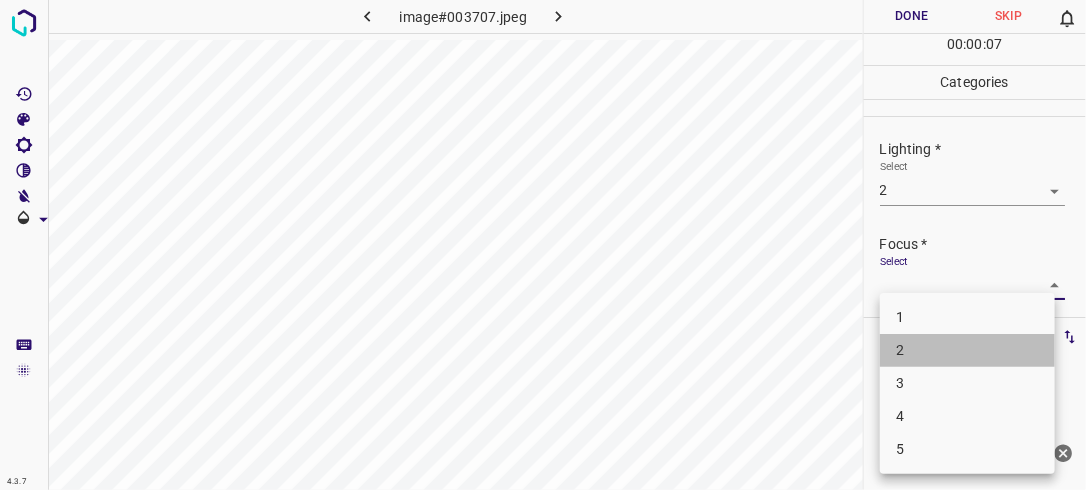 click on "2" at bounding box center [967, 350] 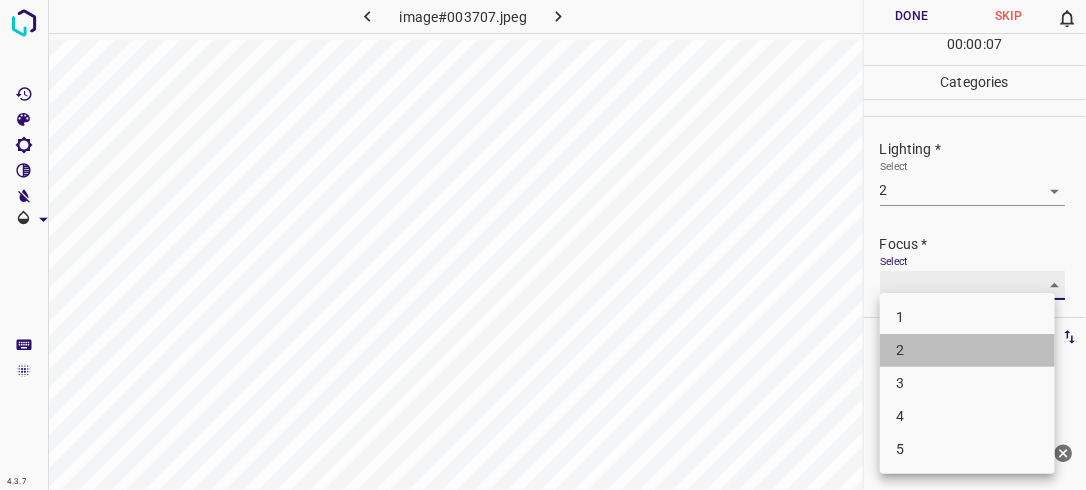 type on "2" 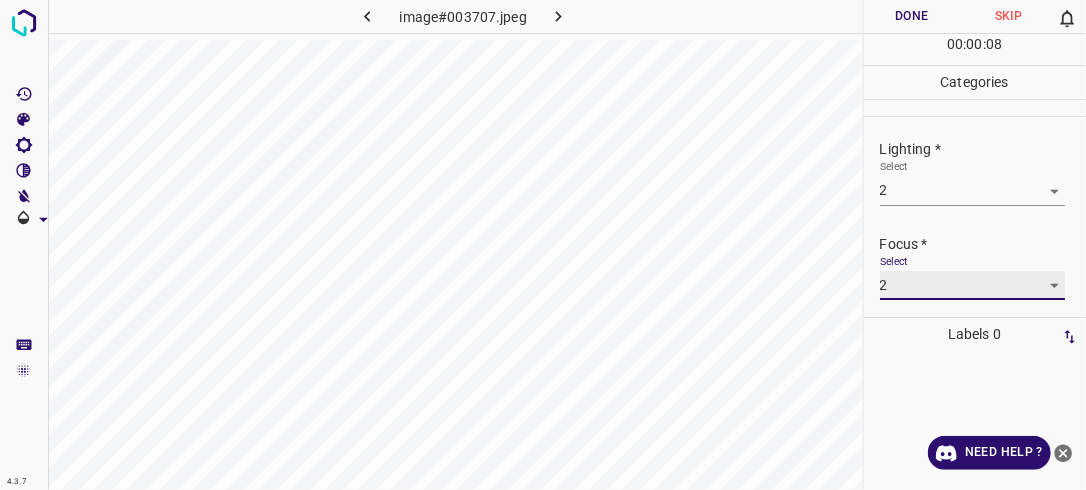 scroll, scrollTop: 98, scrollLeft: 0, axis: vertical 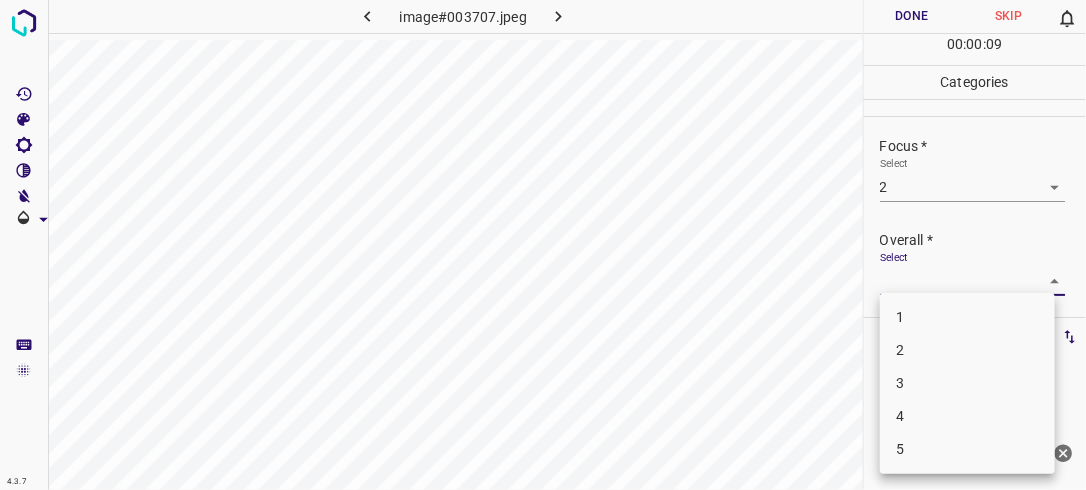 drag, startPoint x: 1045, startPoint y: 276, endPoint x: 1021, endPoint y: 300, distance: 33.941124 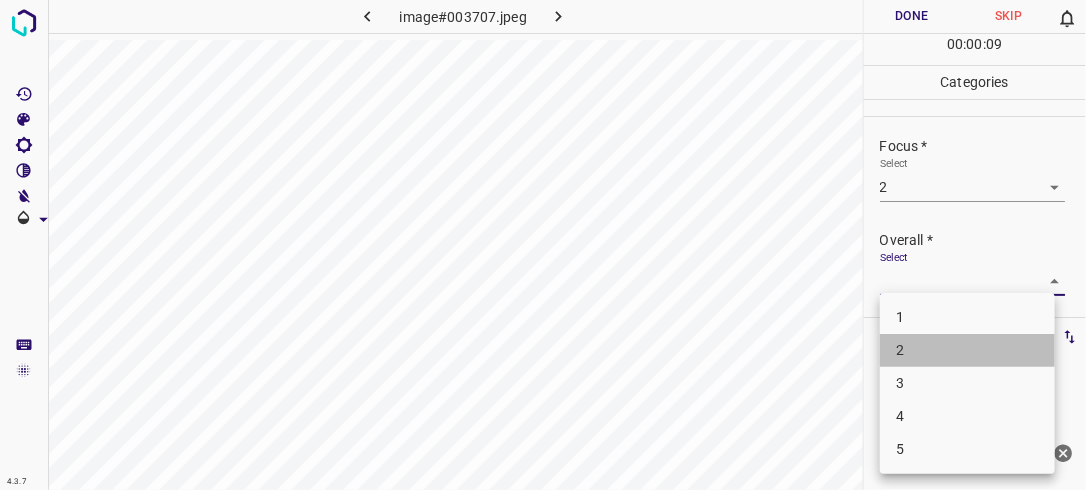click on "2" at bounding box center [967, 350] 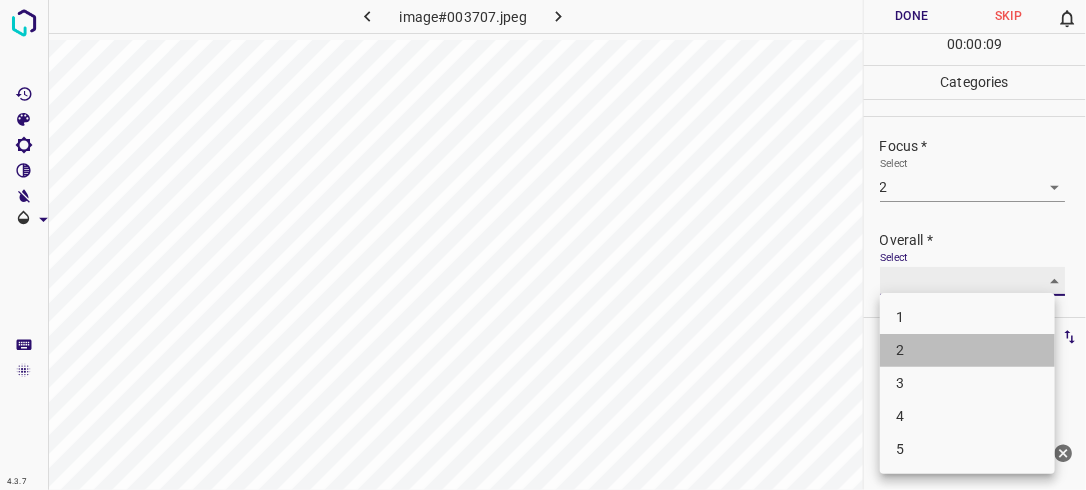 type on "2" 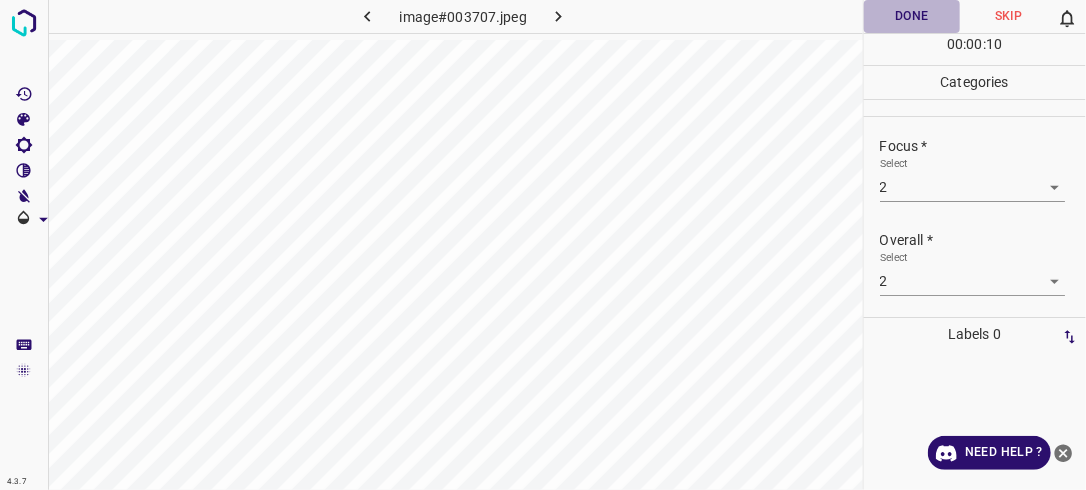 click on "Done" at bounding box center (912, 16) 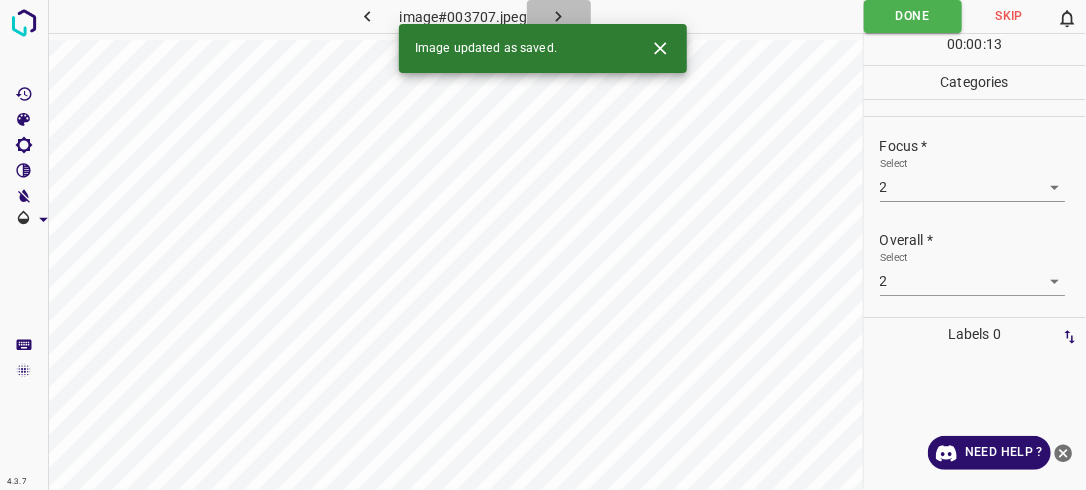click at bounding box center [559, 16] 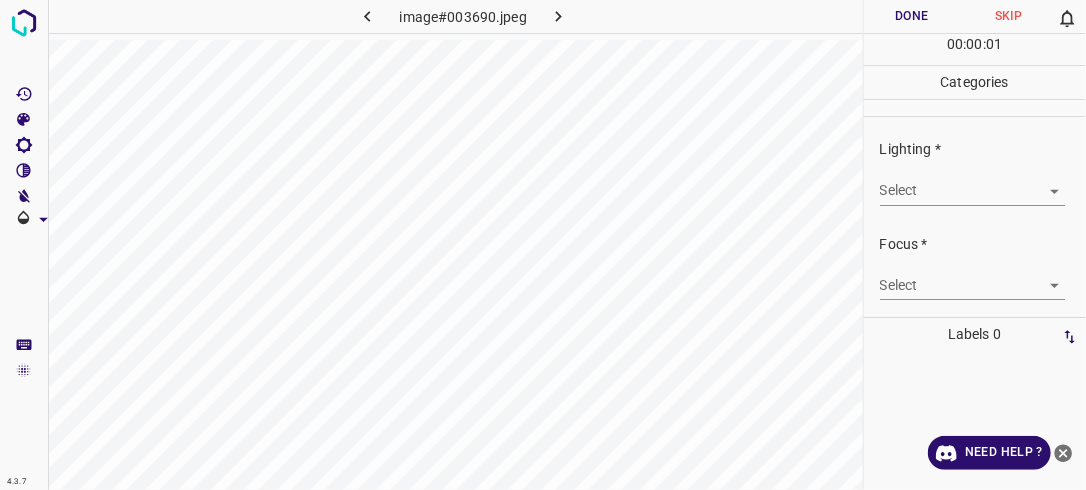 scroll, scrollTop: 0, scrollLeft: 0, axis: both 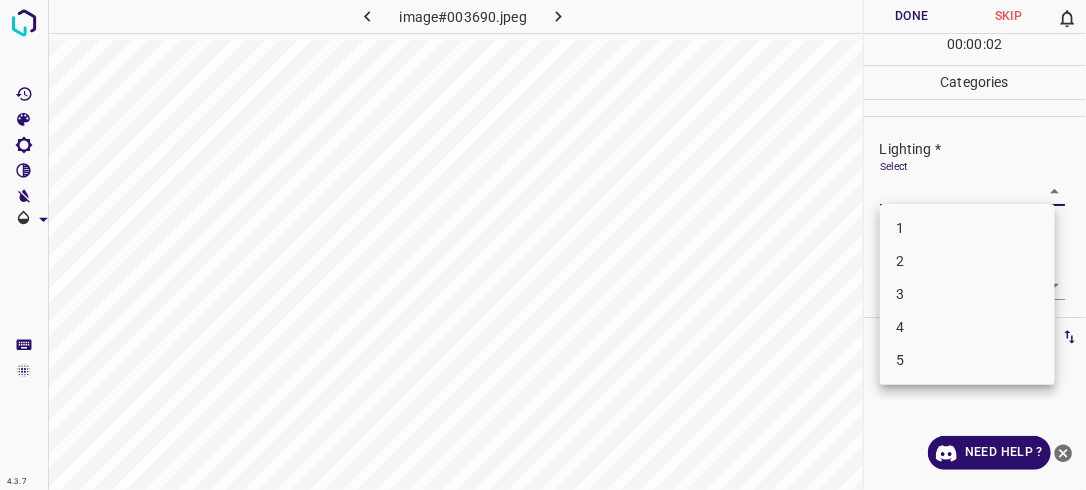 click on "4.3.7 image#003690.jpeg Done Skip 0 00   : 00   : 02   Categories Lighting *  Select ​ Focus *  Select ​ Overall *  Select ​ Labels   0 Categories 1 Lighting 2 Focus 3 Overall Tools Space Change between modes (Draw & Edit) I Auto labeling R Restore zoom M Zoom in N Zoom out Delete Delete selecte label Filters Z Restore filters X Saturation filter C Brightness filter V Contrast filter B Gray scale filter General O Download Need Help ? - Text - Hide - Delete 1 2 3 4 5" at bounding box center (543, 245) 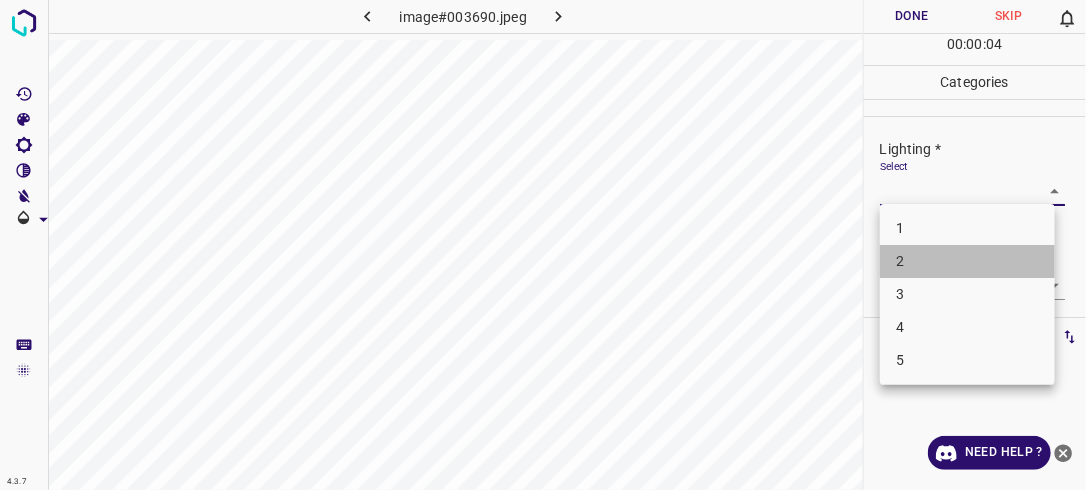 click on "2" at bounding box center [967, 261] 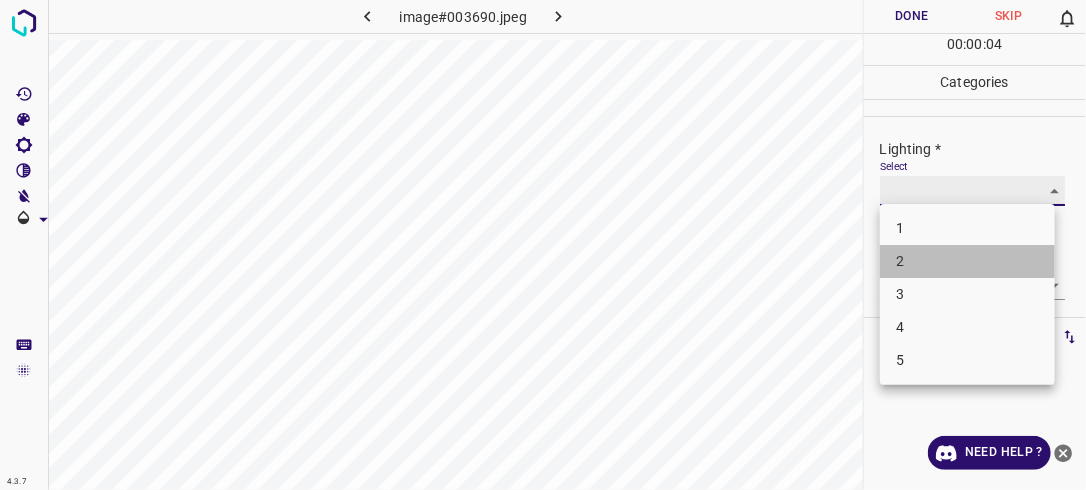 type on "2" 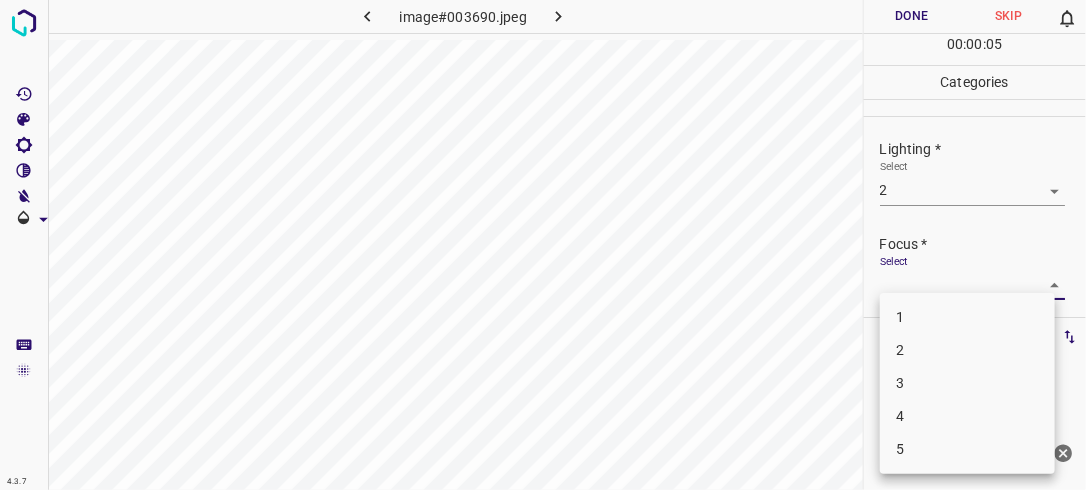 click on "4.3.7 image#003690.jpeg Done Skip 0 00   : 00   : 05   Categories Lighting *  Select 2 2 Focus *  Select ​ Overall *  Select ​ Labels   0 Categories 1 Lighting 2 Focus 3 Overall Tools Space Change between modes (Draw & Edit) I Auto labeling R Restore zoom M Zoom in N Zoom out Delete Delete selecte label Filters Z Restore filters X Saturation filter C Brightness filter V Contrast filter B Gray scale filter General O Download Need Help ? - Text - Hide - Delete 1 2 3 4 5" at bounding box center [543, 245] 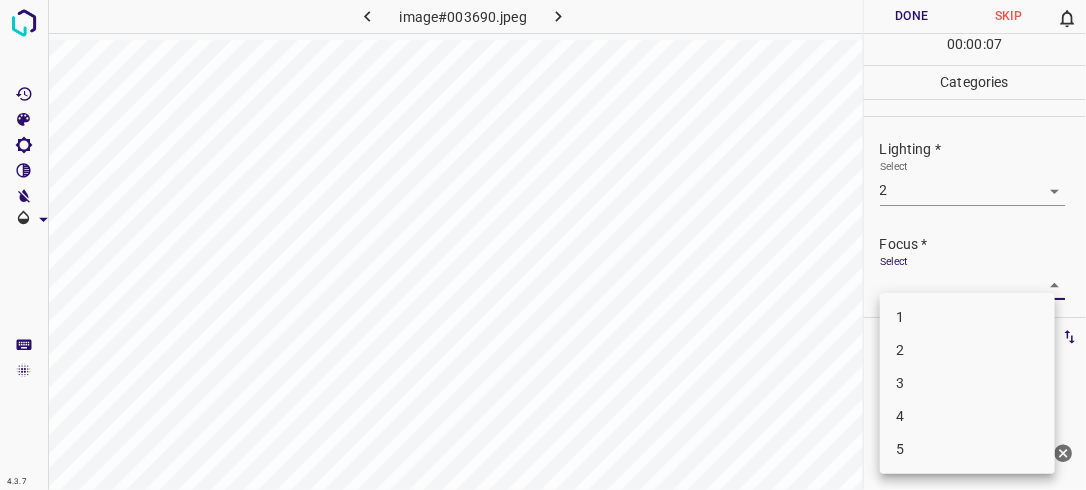 click on "3" at bounding box center [967, 383] 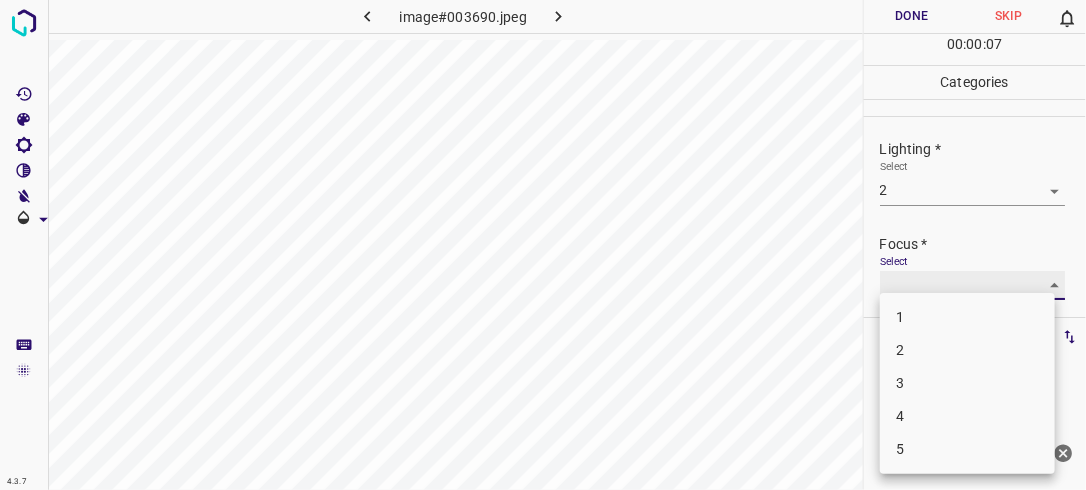type on "3" 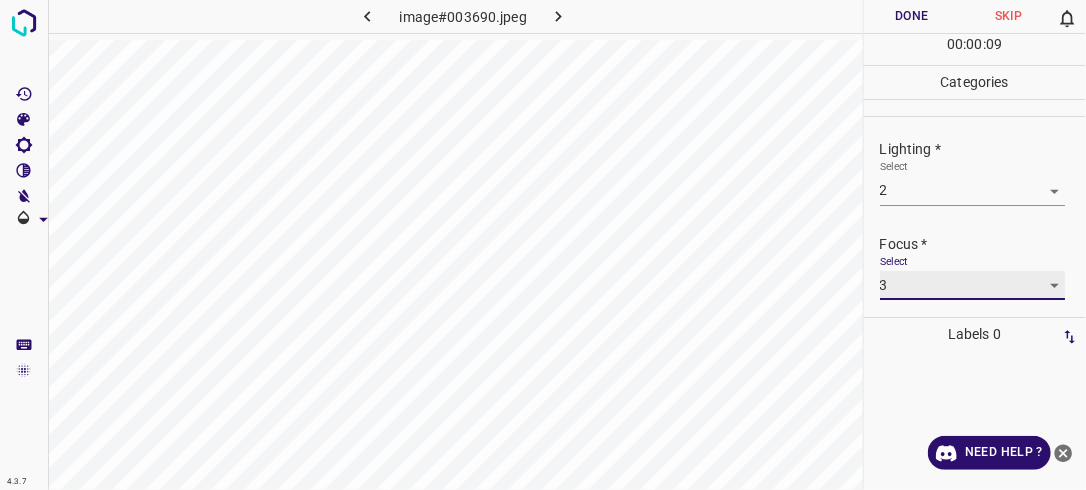 scroll, scrollTop: 91, scrollLeft: 0, axis: vertical 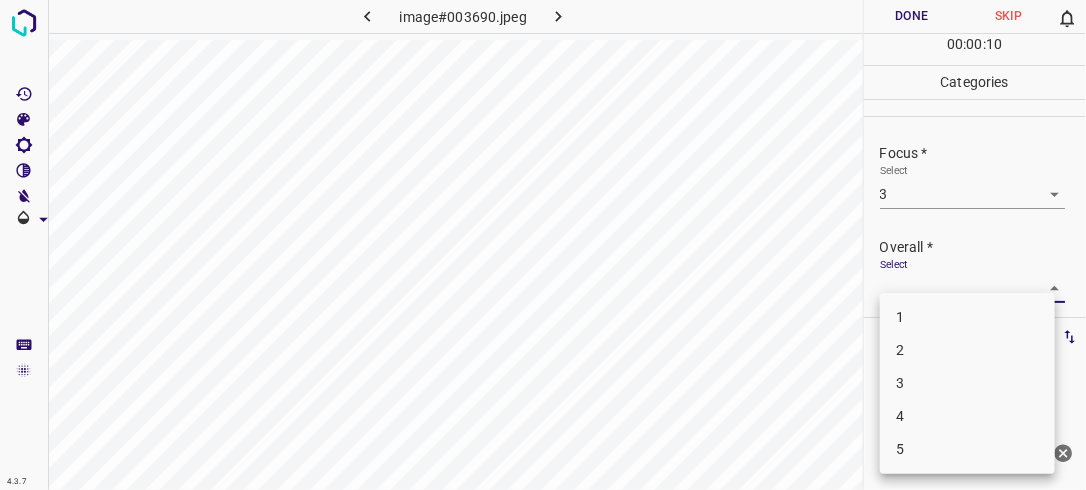 click on "4.3.7 image#003690.jpeg Done Skip 0 00   : 00   : 10   Categories Lighting *  Select 2 2 Focus *  Select 3 3 Overall *  Select ​ Labels   0 Categories 1 Lighting 2 Focus 3 Overall Tools Space Change between modes (Draw & Edit) I Auto labeling R Restore zoom M Zoom in N Zoom out Delete Delete selecte label Filters Z Restore filters X Saturation filter C Brightness filter V Contrast filter B Gray scale filter General O Download Need Help ? - Text - Hide - Delete 1 2 3 4 5" at bounding box center [543, 245] 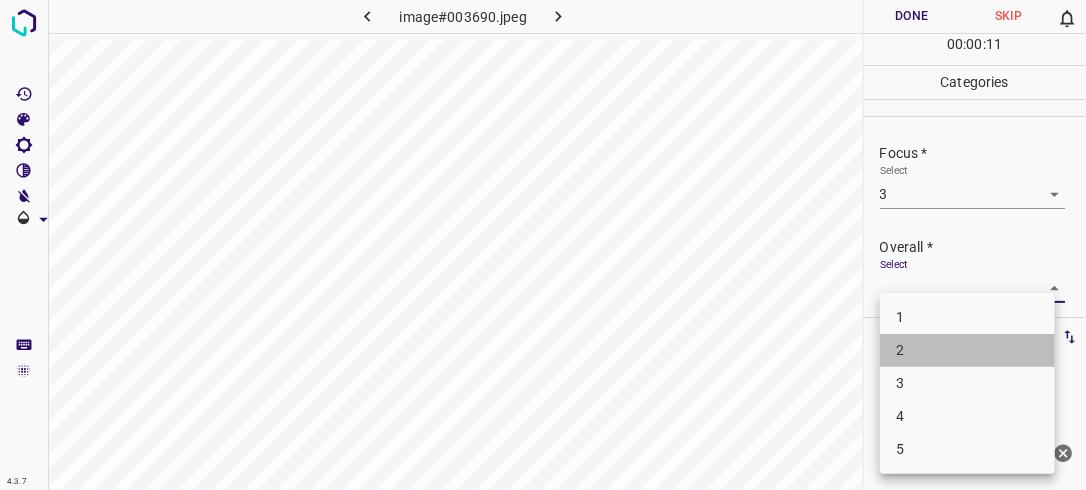 click on "2" at bounding box center (967, 350) 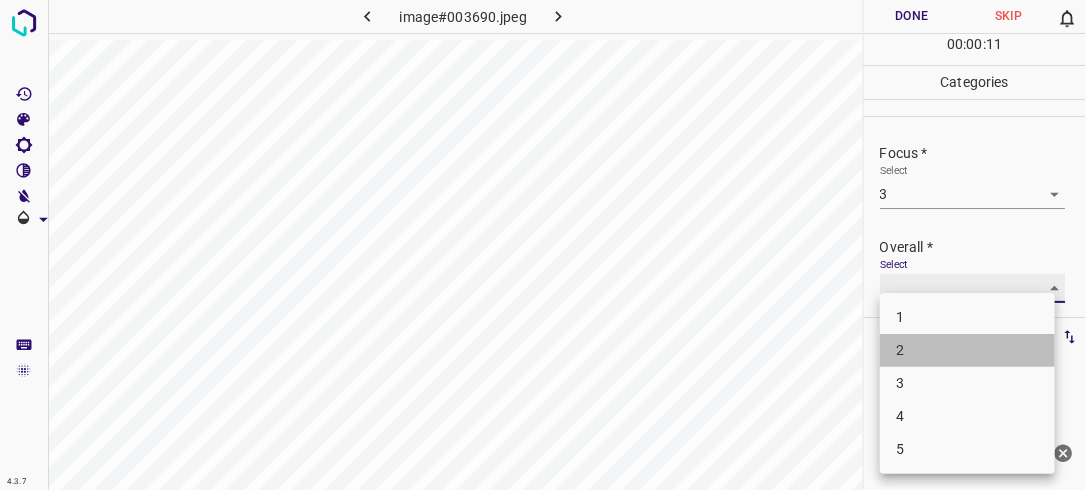 type on "2" 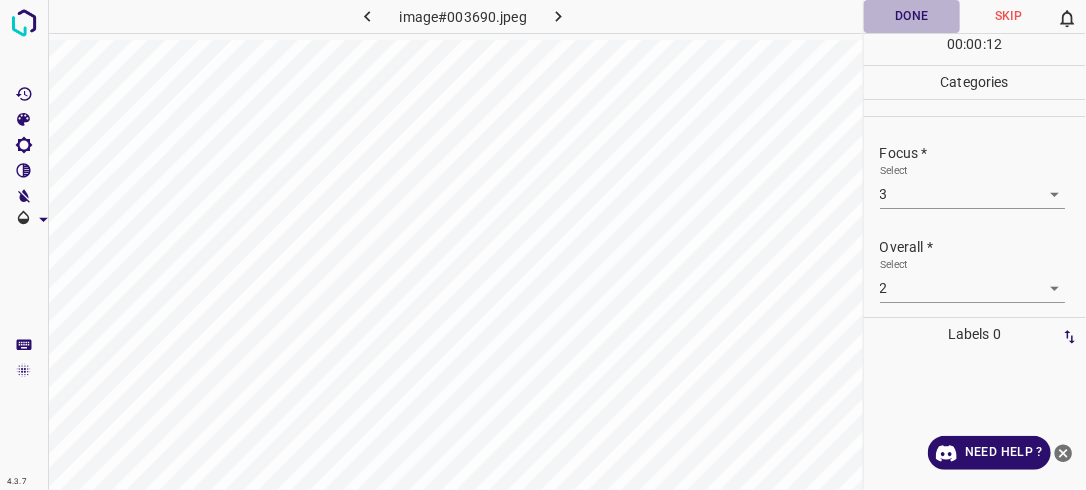 click on "Done" at bounding box center (912, 16) 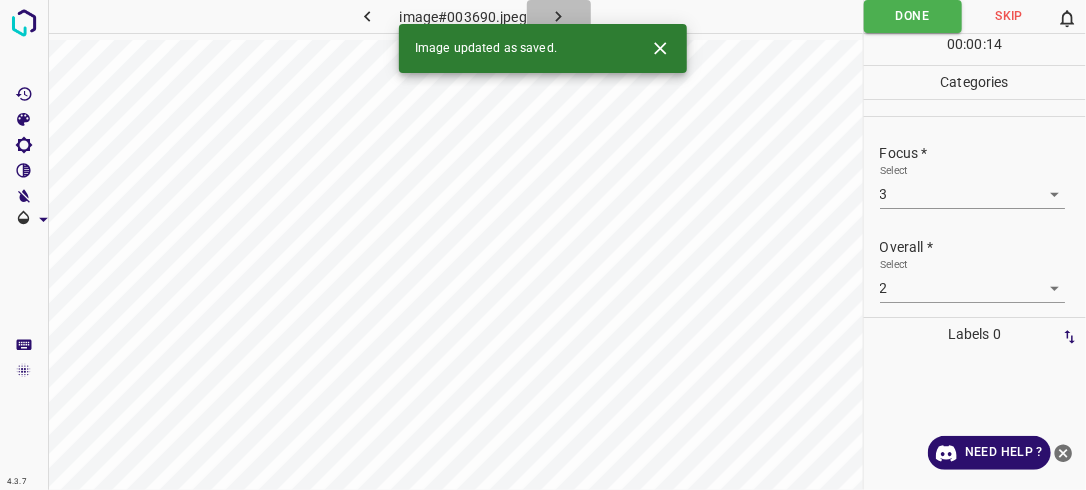 click at bounding box center [559, 16] 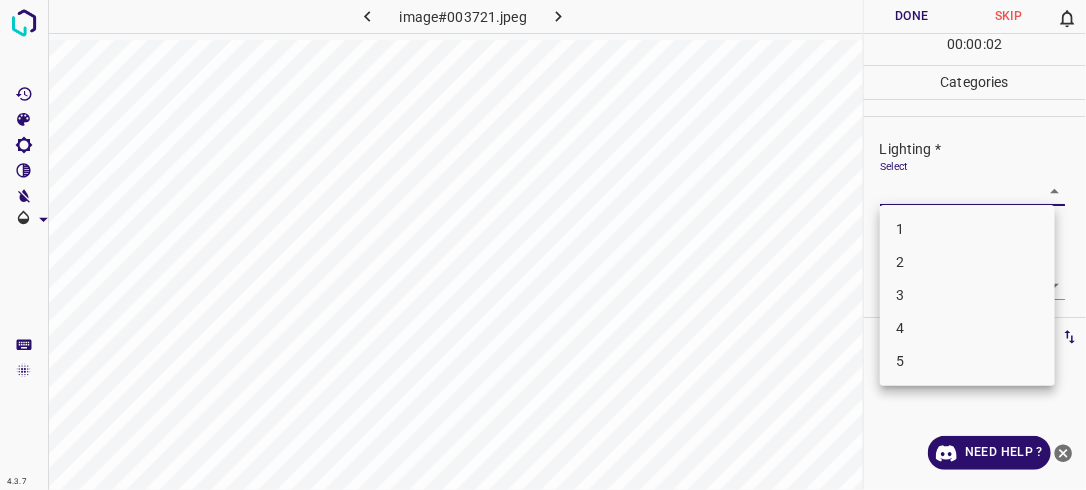 click on "4.3.7 image#003721.jpeg Done Skip 0 00   : 00   : 02   Categories Lighting *  Select ​ Focus *  Select ​ Overall *  Select ​ Labels   0 Categories 1 Lighting 2 Focus 3 Overall Tools Space Change between modes (Draw & Edit) I Auto labeling R Restore zoom M Zoom in N Zoom out Delete Delete selecte label Filters Z Restore filters X Saturation filter C Brightness filter V Contrast filter B Gray scale filter General O Download Need Help ? - Text - Hide - Delete 1 2 3 4 5" at bounding box center (543, 245) 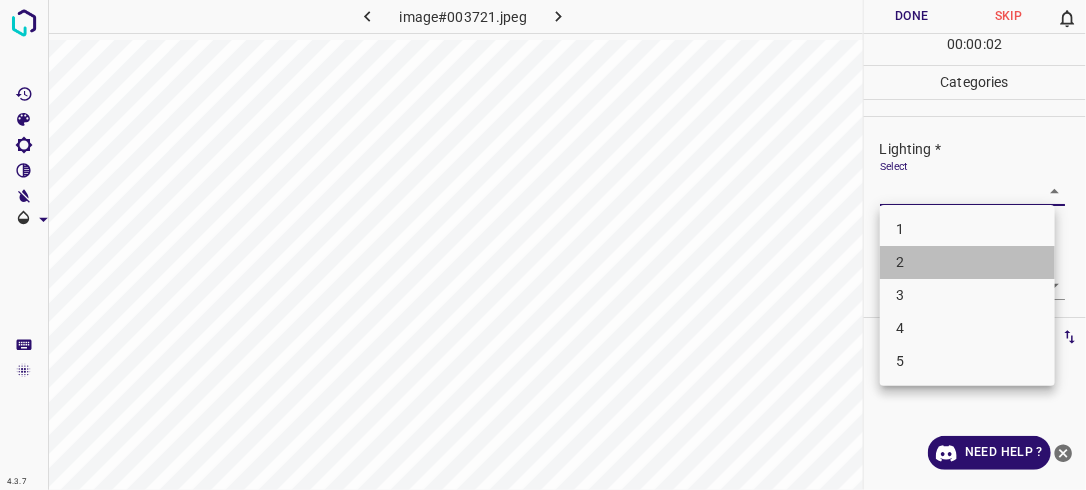 click on "2" at bounding box center [967, 262] 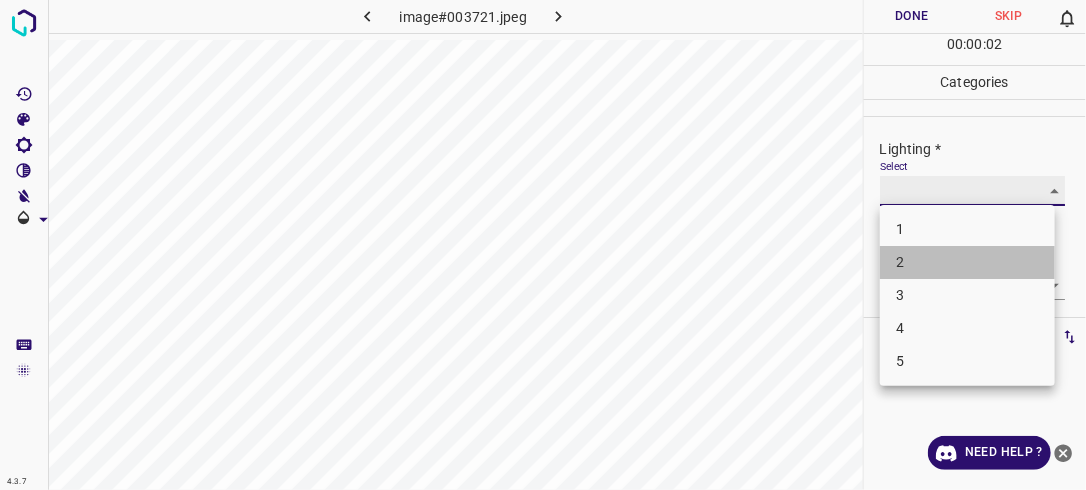 type on "2" 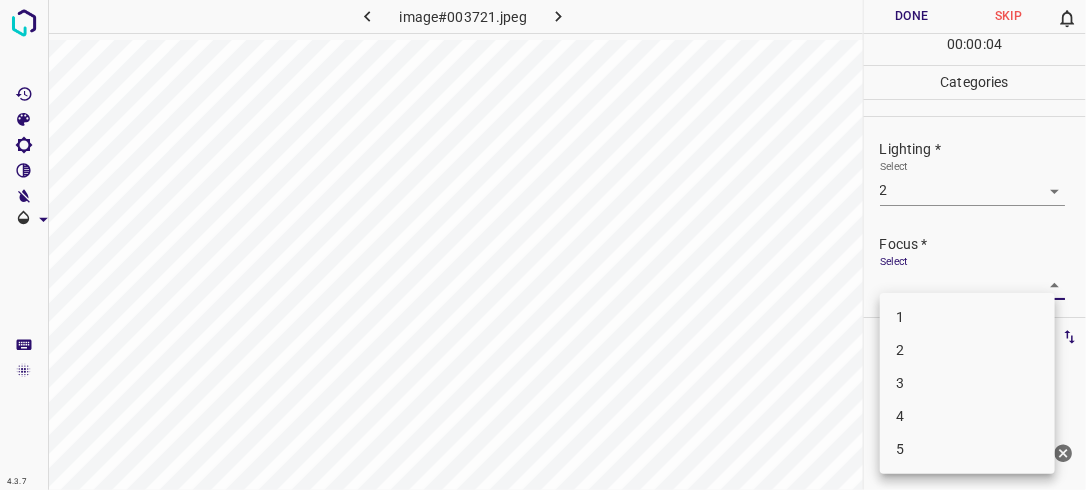 drag, startPoint x: 1040, startPoint y: 280, endPoint x: 960, endPoint y: 341, distance: 100.60318 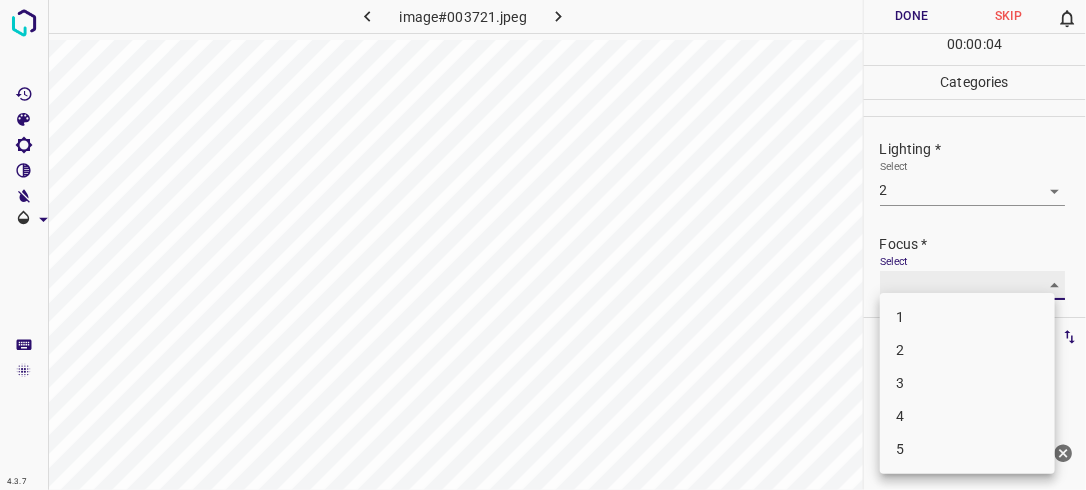 type on "2" 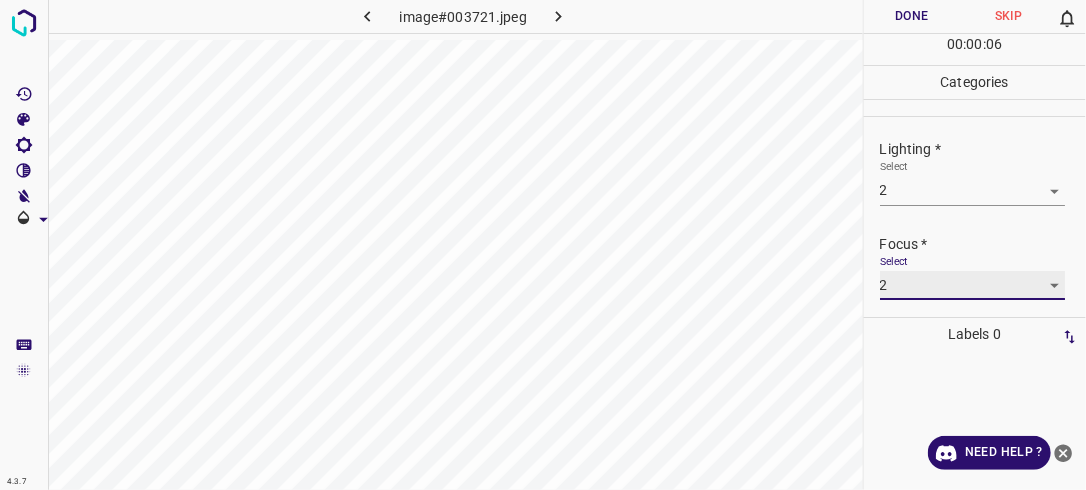scroll, scrollTop: 98, scrollLeft: 0, axis: vertical 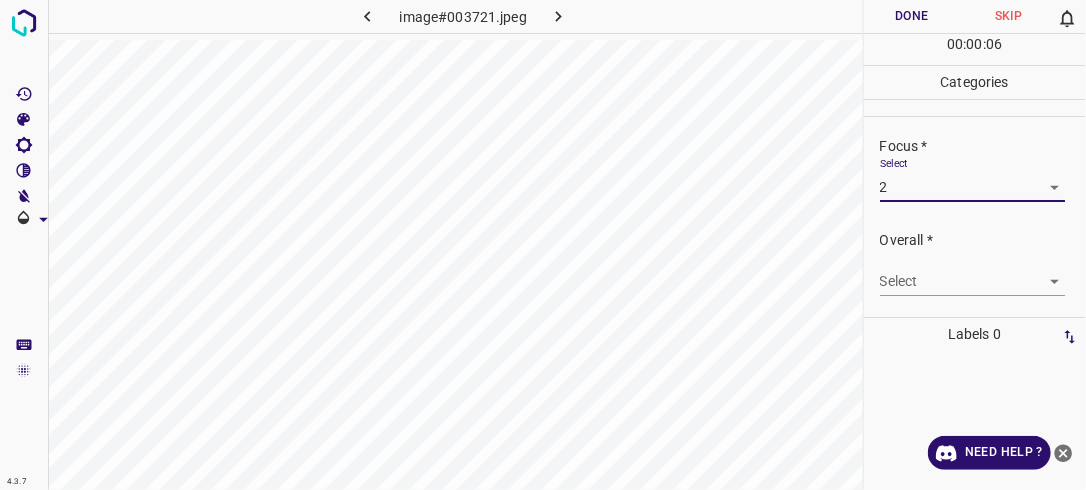 click on "4.3.7 image#003721.jpeg Done Skip 0 00   : 00   : 06   Categories Lighting *  Select 2 2 Focus *  Select 2 2 Overall *  Select ​ Labels   0 Categories 1 Lighting 2 Focus 3 Overall Tools Space Change between modes (Draw & Edit) I Auto labeling R Restore zoom M Zoom in N Zoom out Delete Delete selecte label Filters Z Restore filters X Saturation filter C Brightness filter V Contrast filter B Gray scale filter General O Download Need Help ? - Text - Hide - Delete" at bounding box center [543, 245] 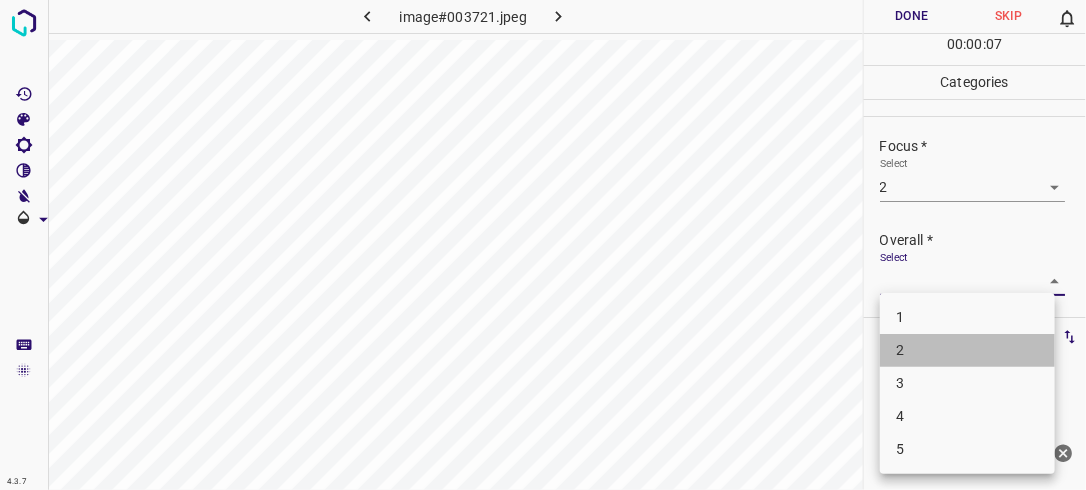 click on "2" at bounding box center (967, 350) 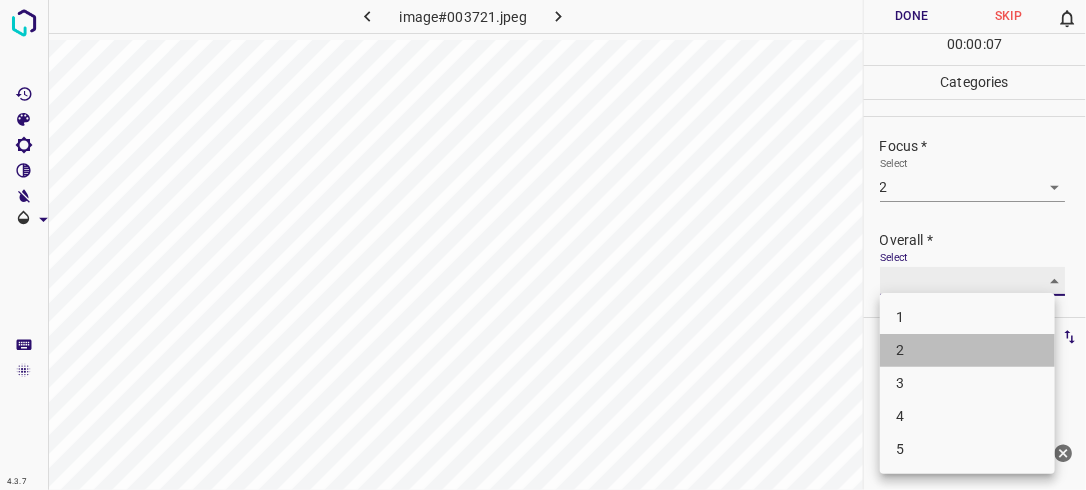 type on "2" 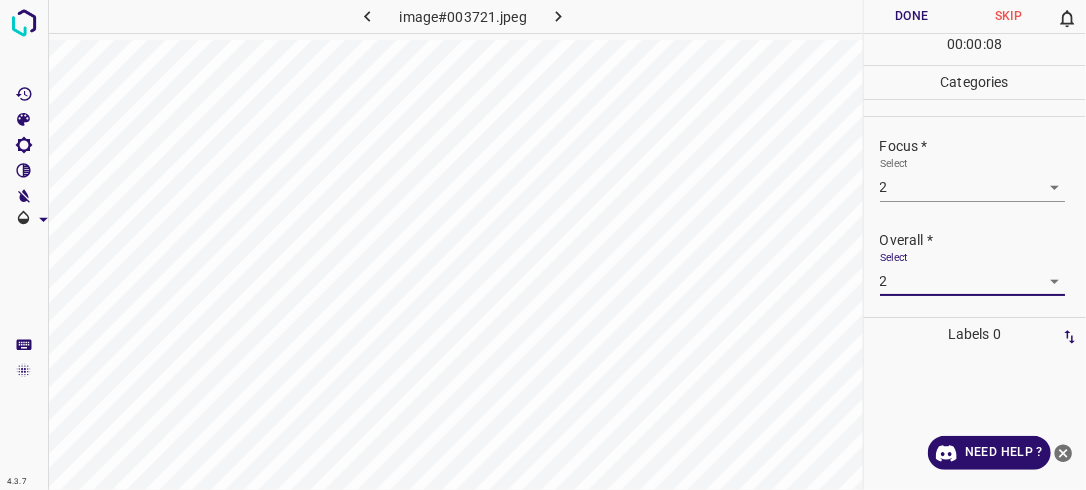 click on "Done" at bounding box center (912, 16) 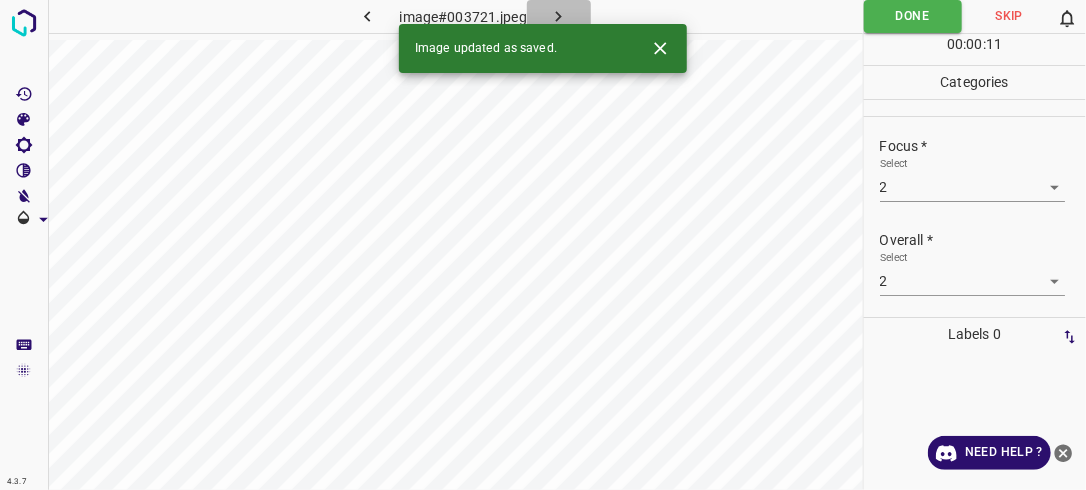 click at bounding box center [559, 16] 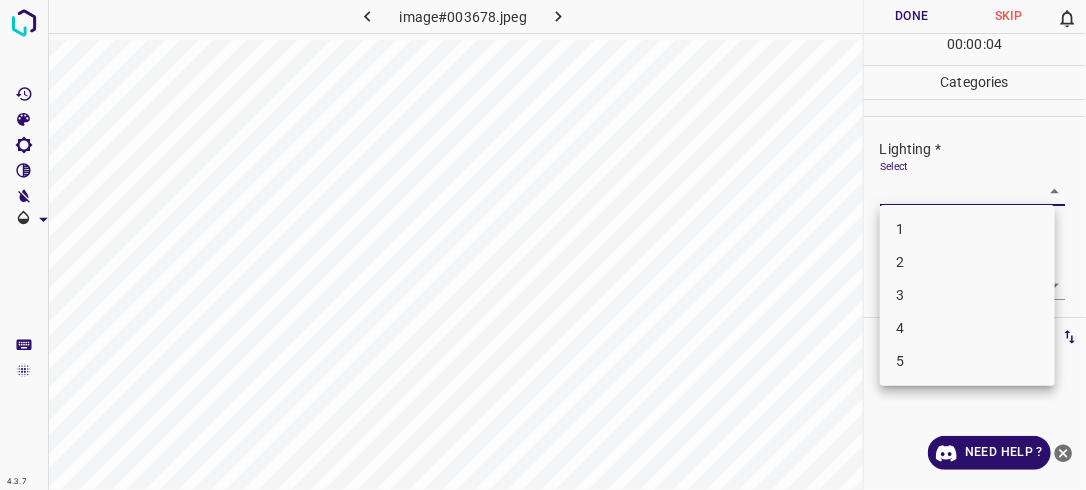 click on "4.3.7 image#003678.jpeg Done Skip 0 00   : 00   : 04   Categories Lighting *  Select ​ Focus *  Select ​ Overall *  Select ​ Labels   0 Categories 1 Lighting 2 Focus 3 Overall Tools Space Change between modes (Draw & Edit) I Auto labeling R Restore zoom M Zoom in N Zoom out Delete Delete selecte label Filters Z Restore filters X Saturation filter C Brightness filter V Contrast filter B Gray scale filter General O Download Need Help ? - Text - Hide - Delete 1 2 3 4 5" at bounding box center (543, 245) 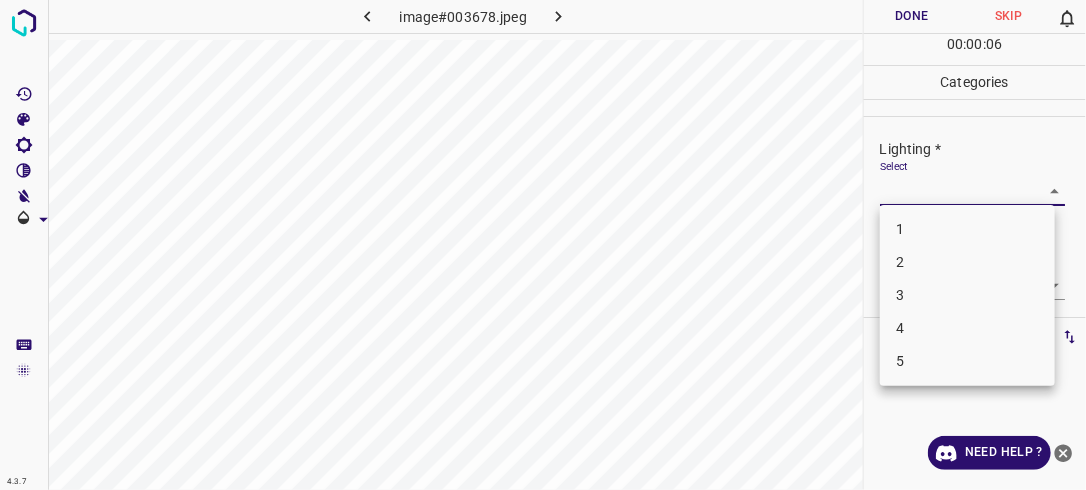 click on "3" at bounding box center (967, 295) 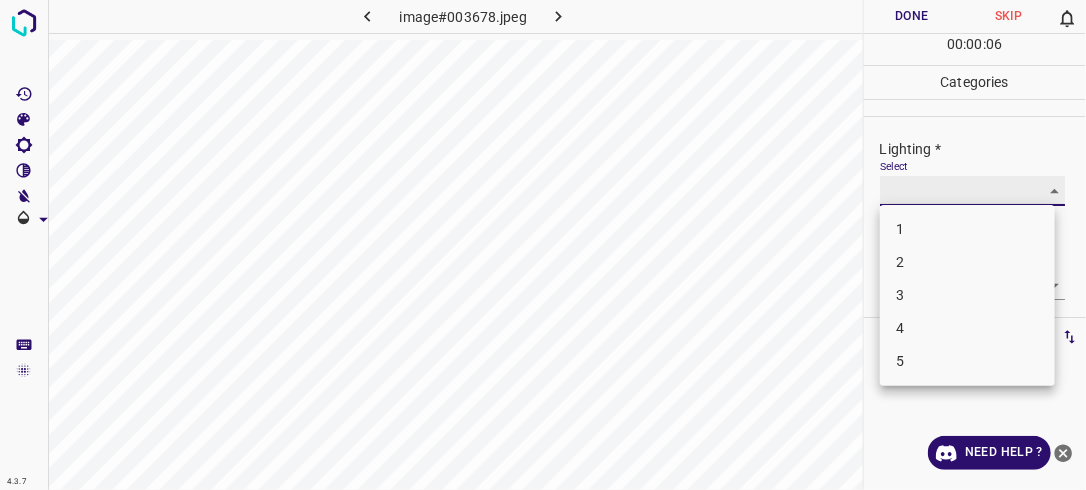 type on "3" 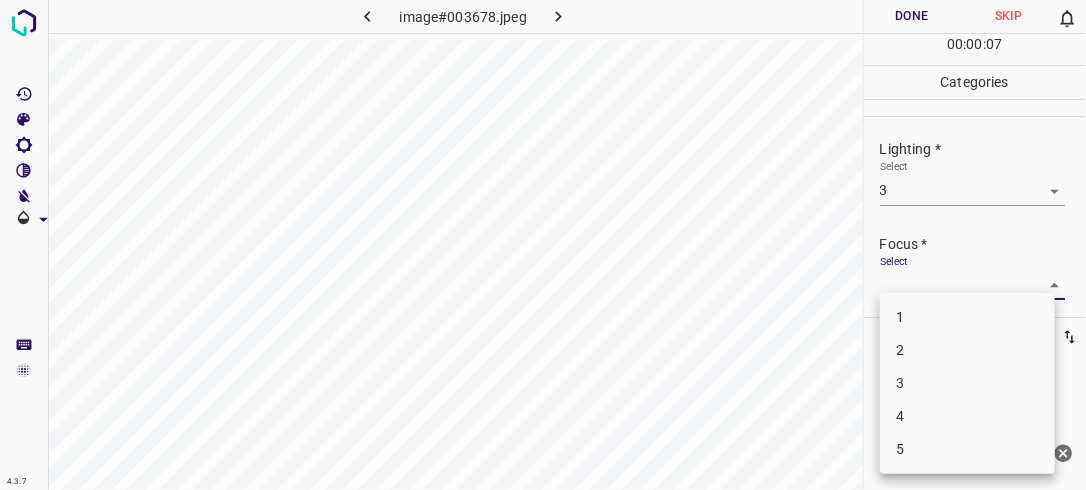 click on "4.3.7 image#003678.jpeg Done Skip 0 00   : 00   : 07   Categories Lighting *  Select 3 3 Focus *  Select ​ Overall *  Select ​ Labels   0 Categories 1 Lighting 2 Focus 3 Overall Tools Space Change between modes (Draw & Edit) I Auto labeling R Restore zoom M Zoom in N Zoom out Delete Delete selecte label Filters Z Restore filters X Saturation filter C Brightness filter V Contrast filter B Gray scale filter General O Download Need Help ? - Text - Hide - Delete 1 2 3 4 5" at bounding box center (543, 245) 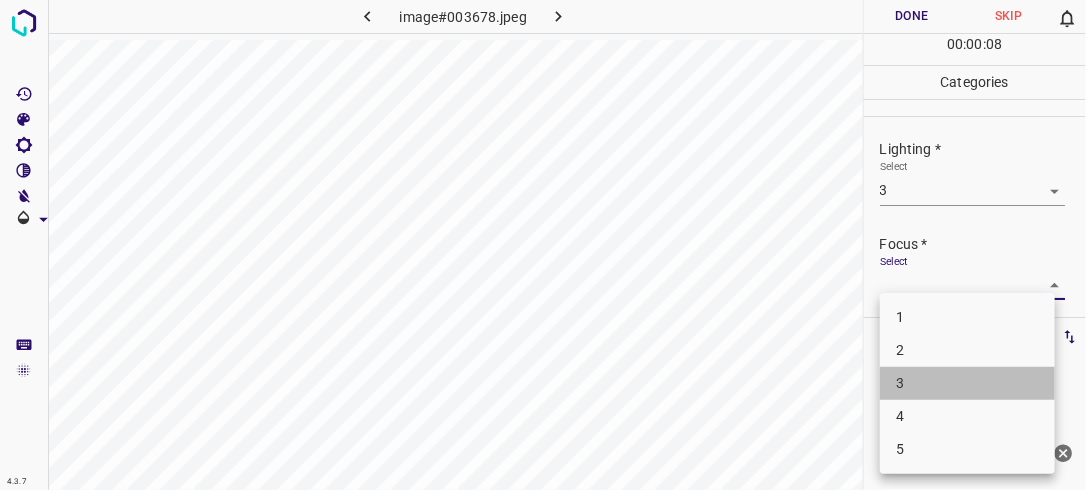 click on "3" at bounding box center [967, 383] 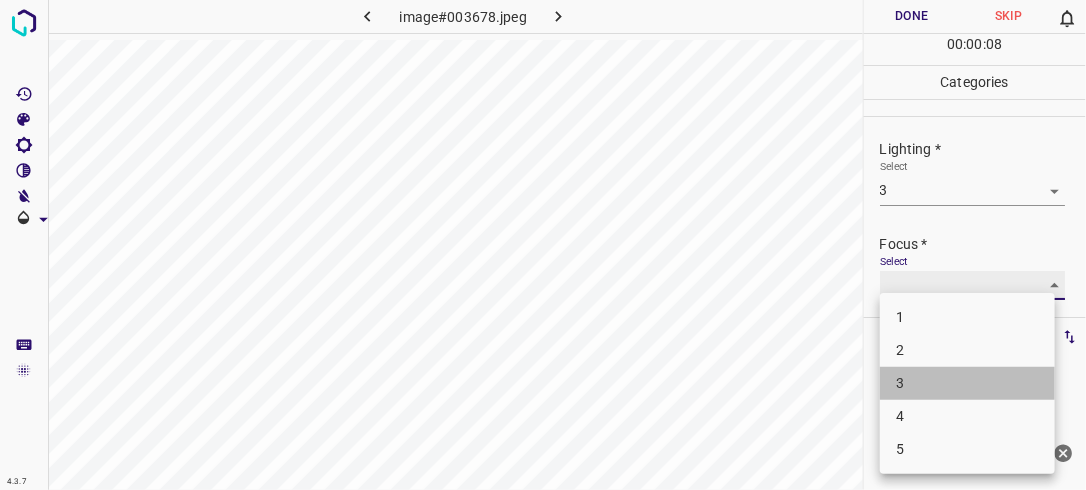 type on "3" 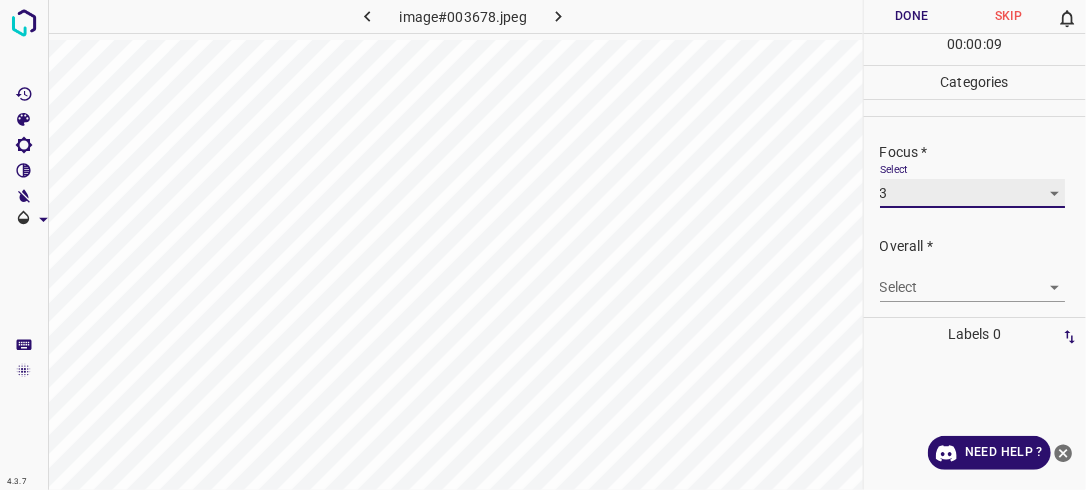 scroll, scrollTop: 98, scrollLeft: 0, axis: vertical 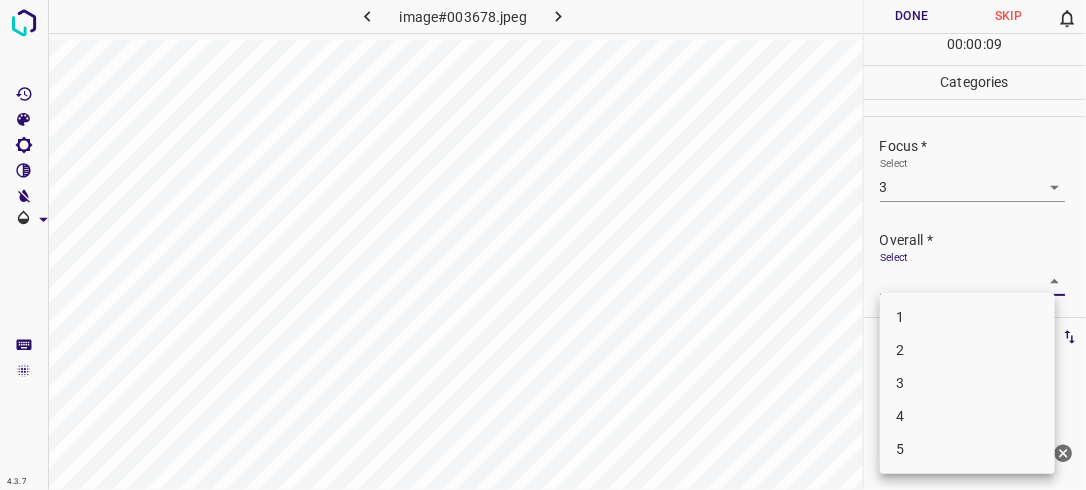 drag, startPoint x: 1048, startPoint y: 283, endPoint x: 991, endPoint y: 347, distance: 85.70297 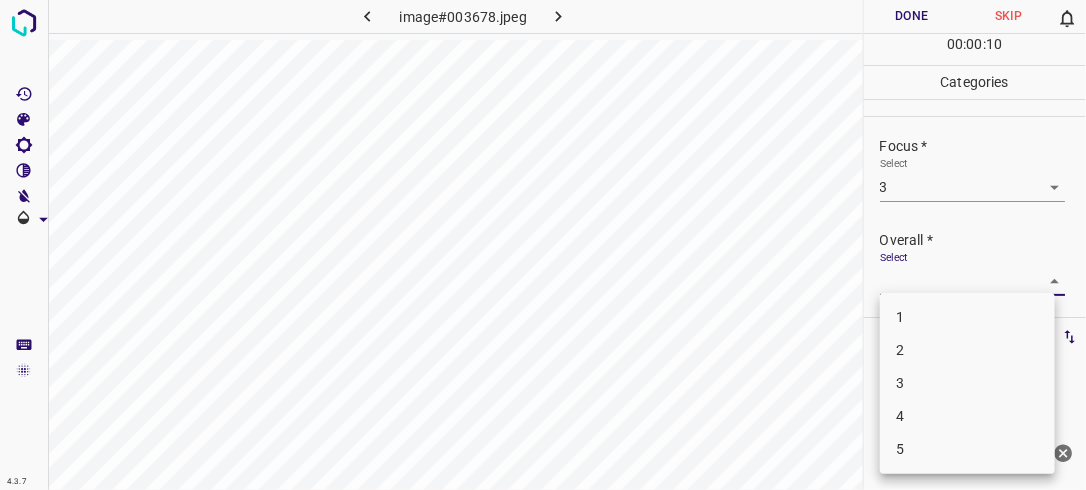 click on "3" at bounding box center [967, 383] 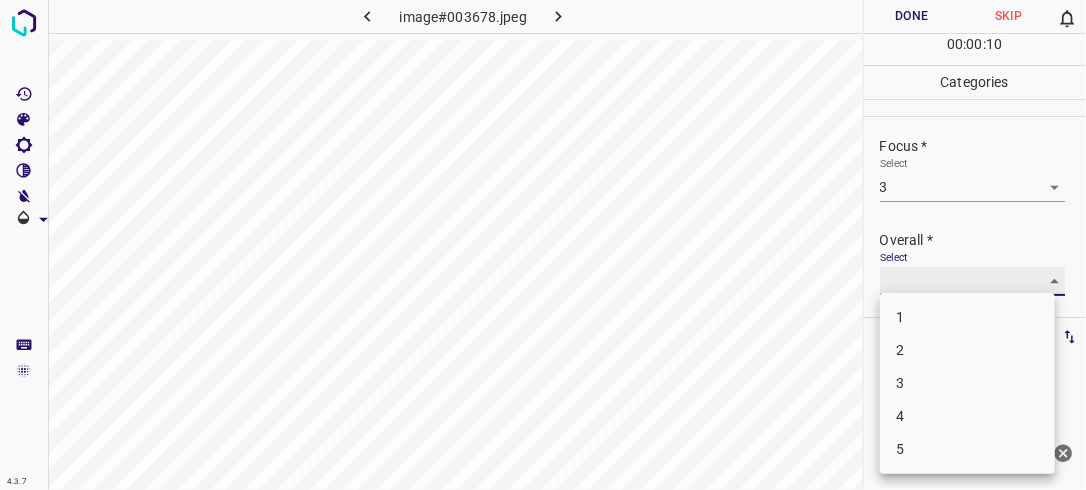 type on "3" 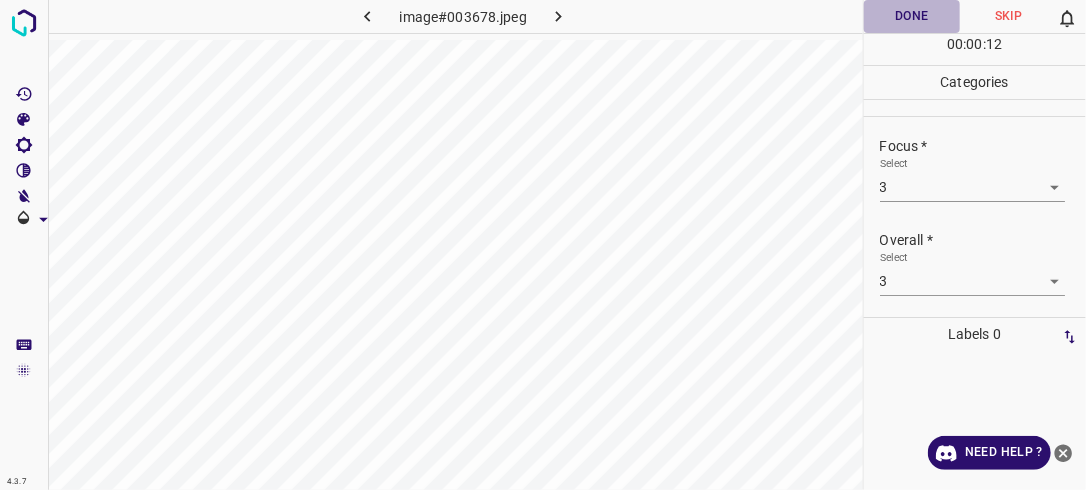 click on "Done" at bounding box center (912, 16) 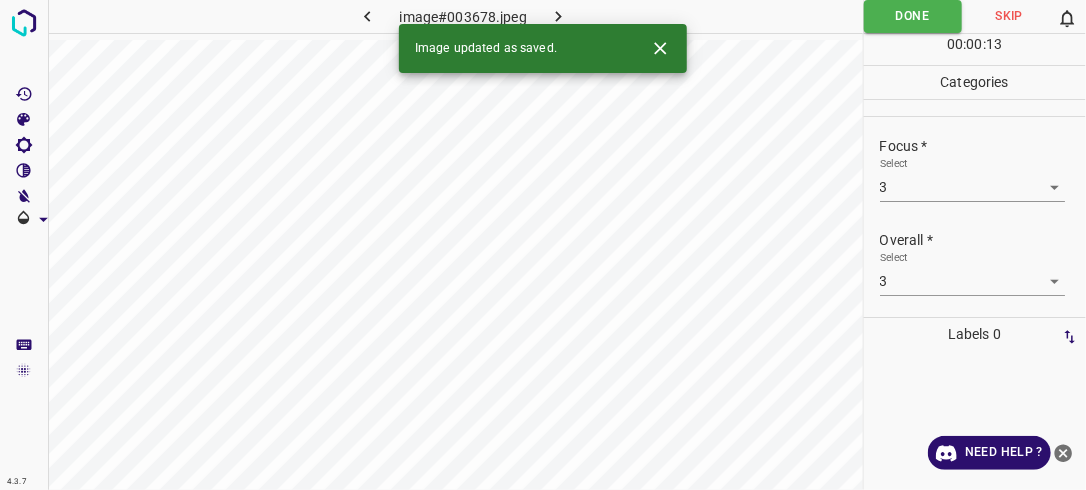 click at bounding box center (559, 16) 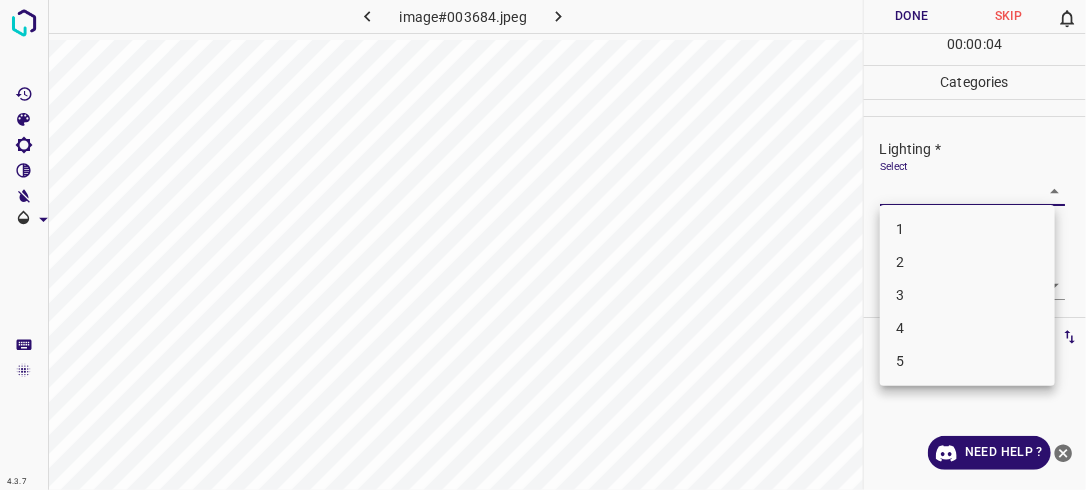 click on "4.3.7 image#003684.jpeg Done Skip 0 00   : 00   : 04   Categories Lighting *  Select ​ Focus *  Select ​ Overall *  Select ​ Labels   0 Categories 1 Lighting 2 Focus 3 Overall Tools Space Change between modes (Draw & Edit) I Auto labeling R Restore zoom M Zoom in N Zoom out Delete Delete selecte label Filters Z Restore filters X Saturation filter C Brightness filter V Contrast filter B Gray scale filter General O Download Need Help ? - Text - Hide - Delete 1 2 3 4 5" at bounding box center [543, 245] 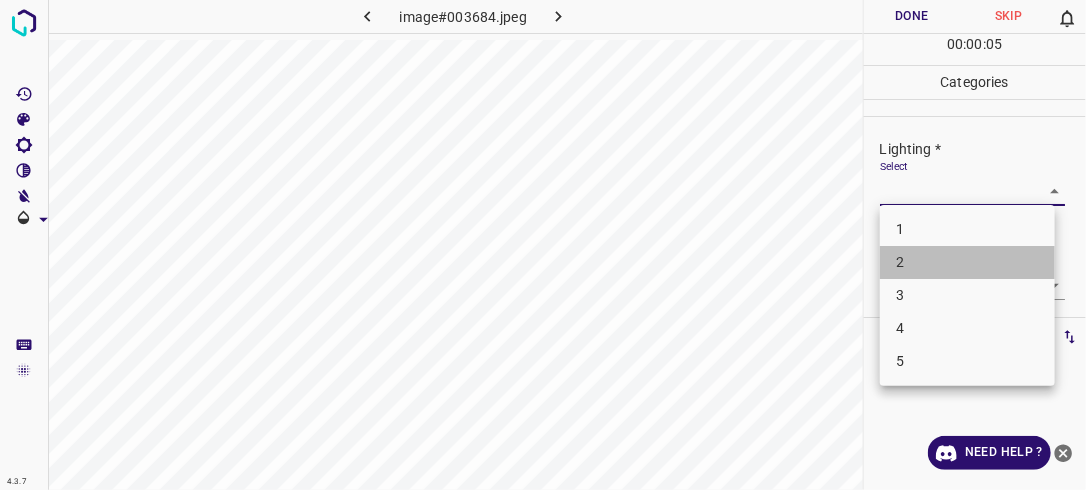 click on "2" at bounding box center [967, 262] 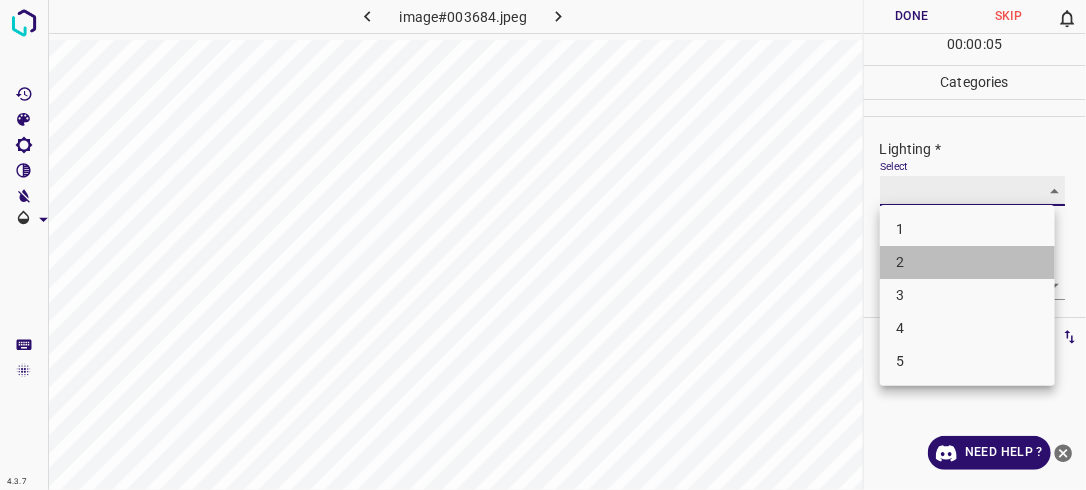 type on "2" 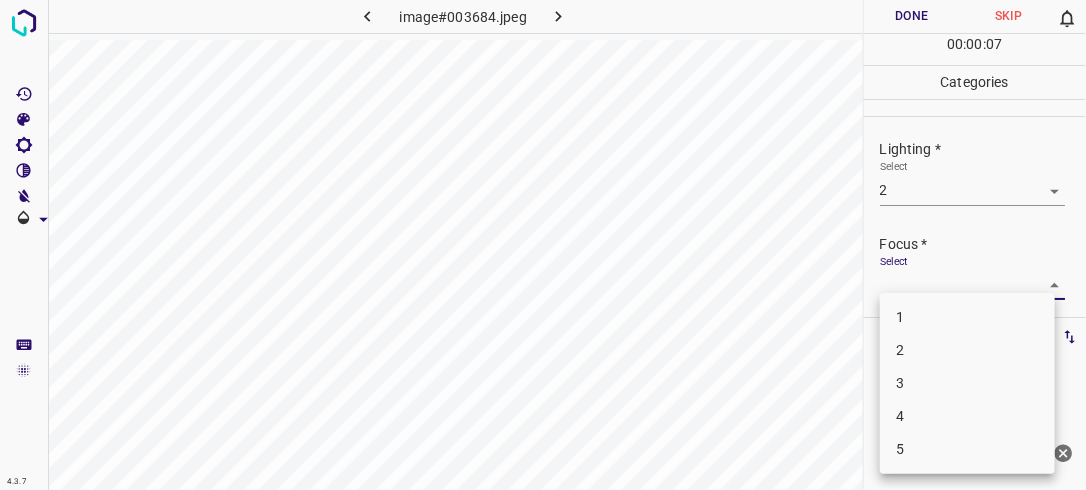 drag, startPoint x: 1036, startPoint y: 281, endPoint x: 1010, endPoint y: 296, distance: 30.016663 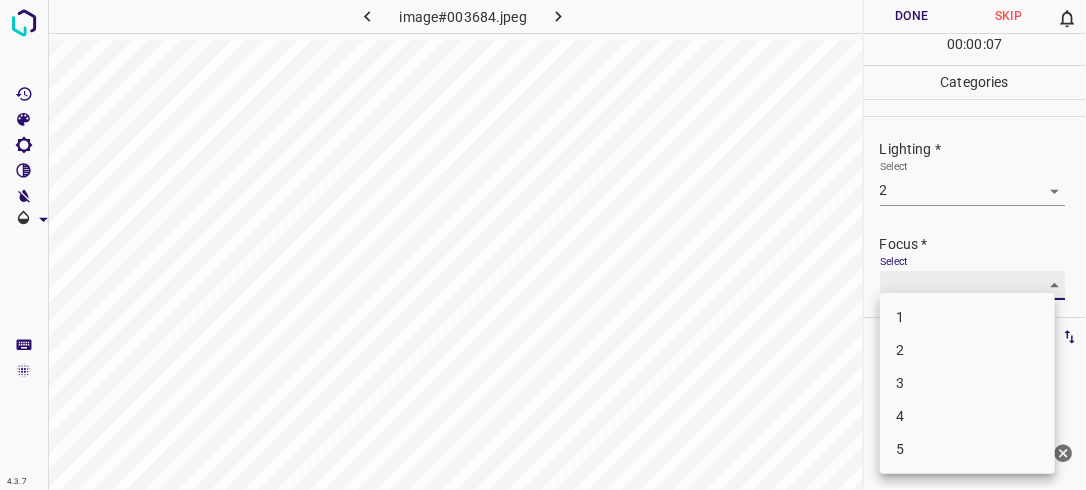 type on "2" 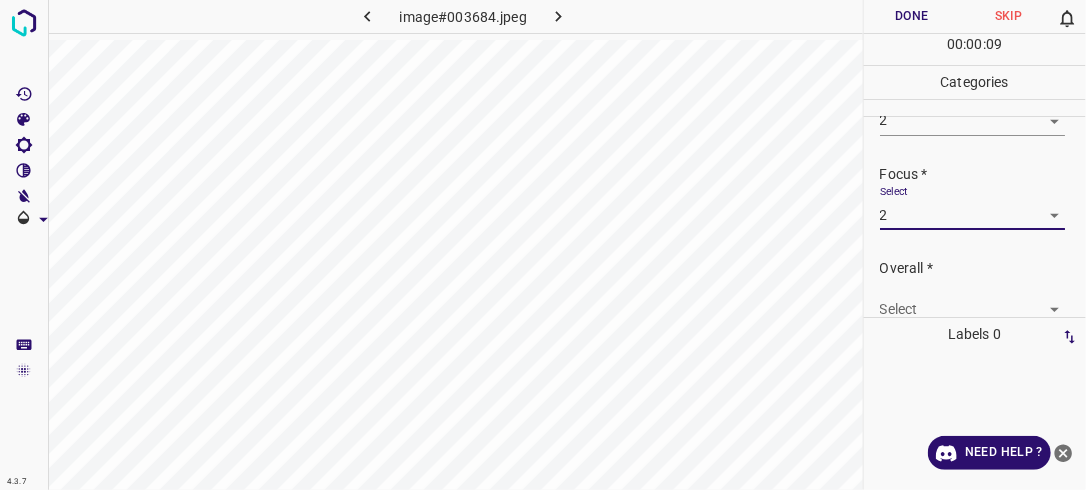 scroll, scrollTop: 76, scrollLeft: 0, axis: vertical 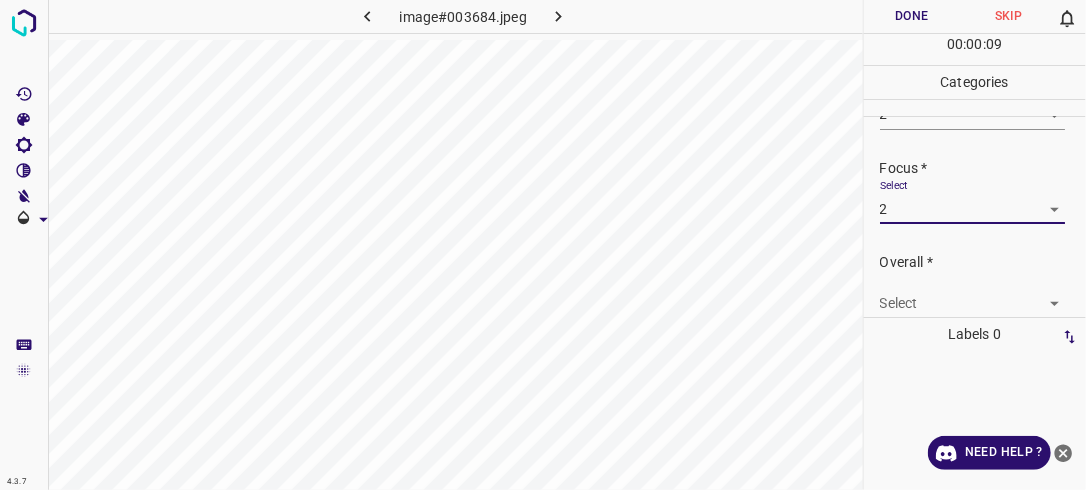click on "4.3.7 image#003684.jpeg Done Skip 0 00   : 00   : 09   Categories Lighting *  Select 2 2 Focus *  Select 2 2 Overall *  Select ​ Labels   0 Categories 1 Lighting 2 Focus 3 Overall Tools Space Change between modes (Draw & Edit) I Auto labeling R Restore zoom M Zoom in N Zoom out Delete Delete selecte label Filters Z Restore filters X Saturation filter C Brightness filter V Contrast filter B Gray scale filter General O Download Need Help ? - Text - Hide - Delete" at bounding box center [543, 245] 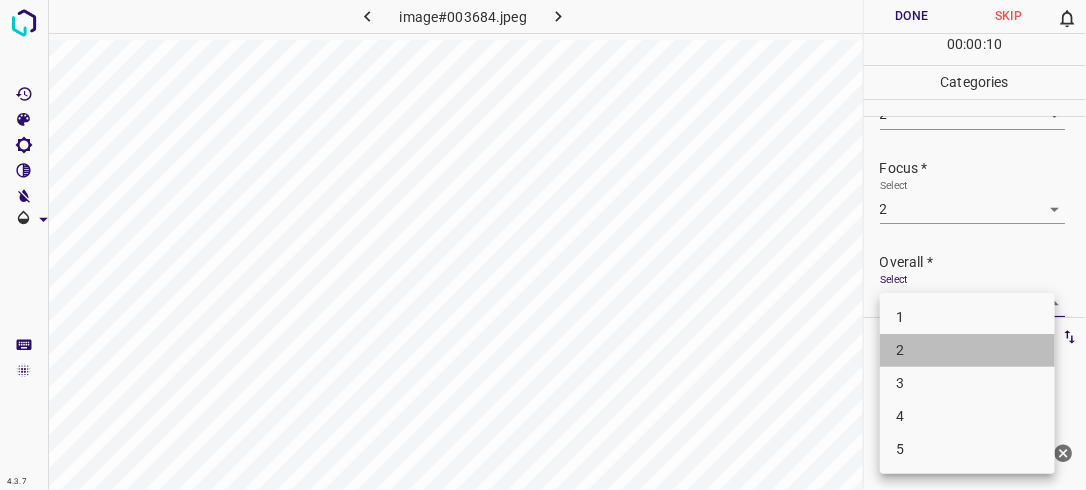 click on "2" at bounding box center (967, 350) 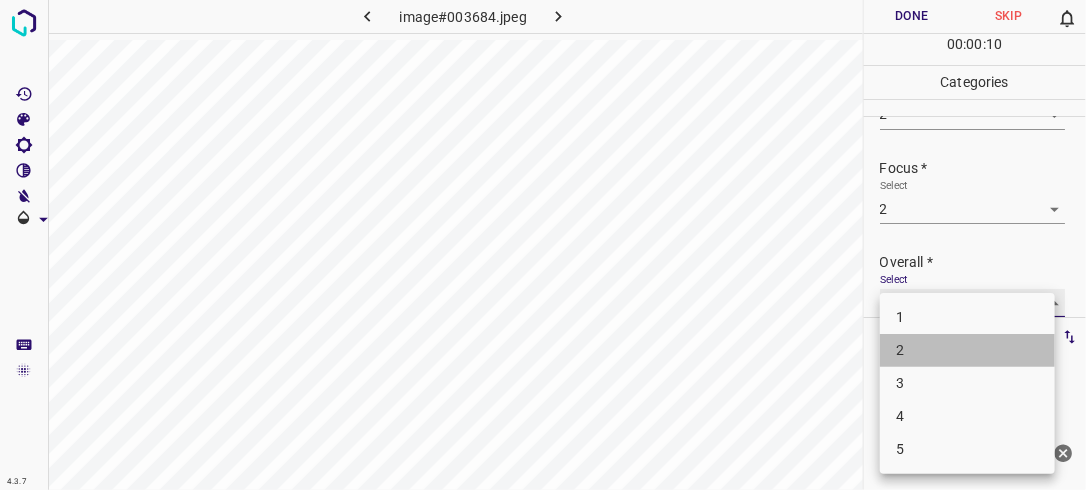 type on "2" 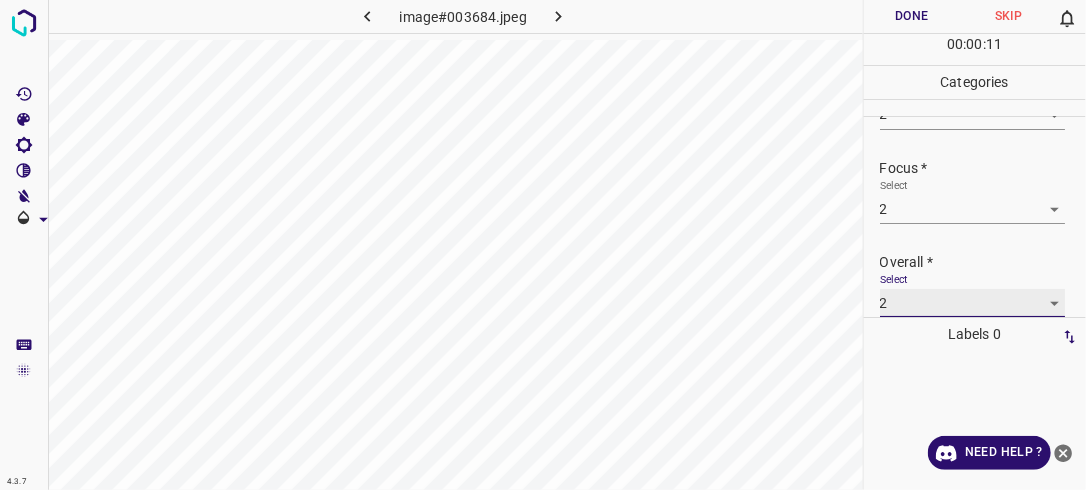 scroll, scrollTop: 76, scrollLeft: 0, axis: vertical 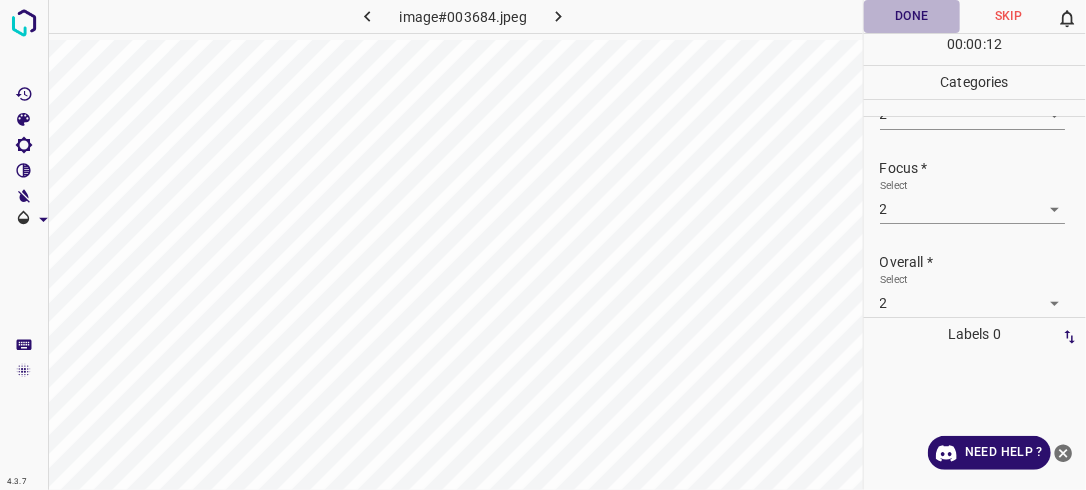 click on "Done" at bounding box center (912, 16) 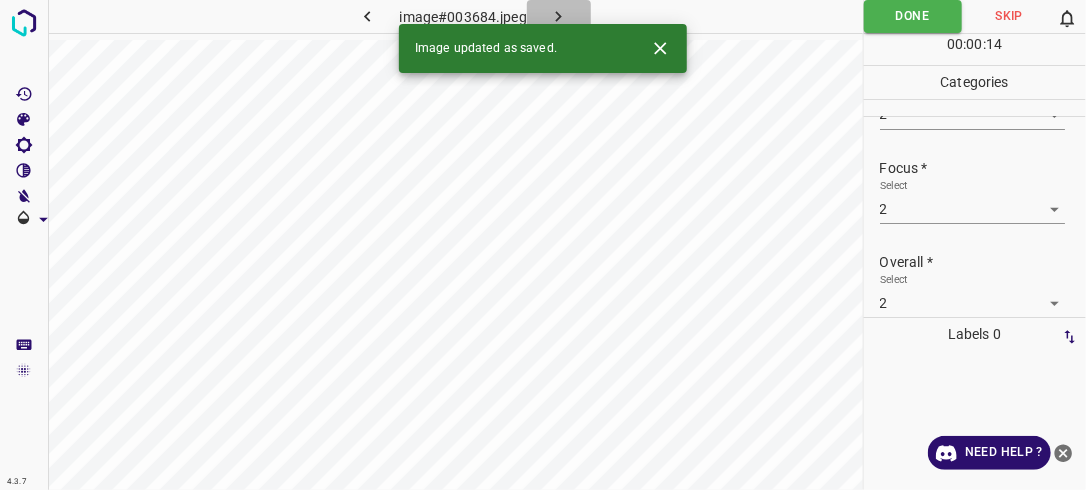 click 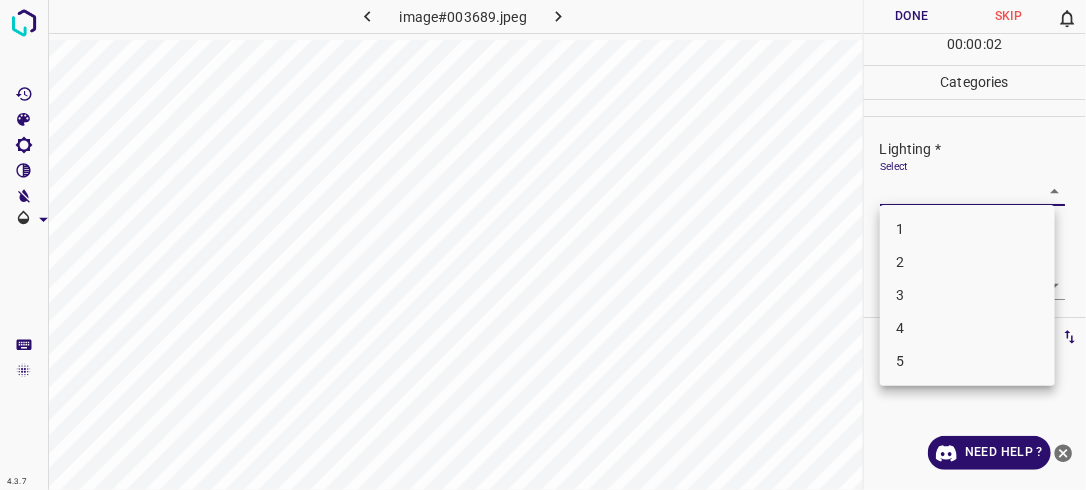 click on "4.3.7 image#003689.jpeg Done Skip 0 00   : 00   : 02   Categories Lighting *  Select ​ Focus *  Select ​ Overall *  Select ​ Labels   0 Categories 1 Lighting 2 Focus 3 Overall Tools Space Change between modes (Draw & Edit) I Auto labeling R Restore zoom M Zoom in N Zoom out Delete Delete selecte label Filters Z Restore filters X Saturation filter C Brightness filter V Contrast filter B Gray scale filter General O Download Need Help ? - Text - Hide - Delete 1 2 3 4 5" at bounding box center (543, 245) 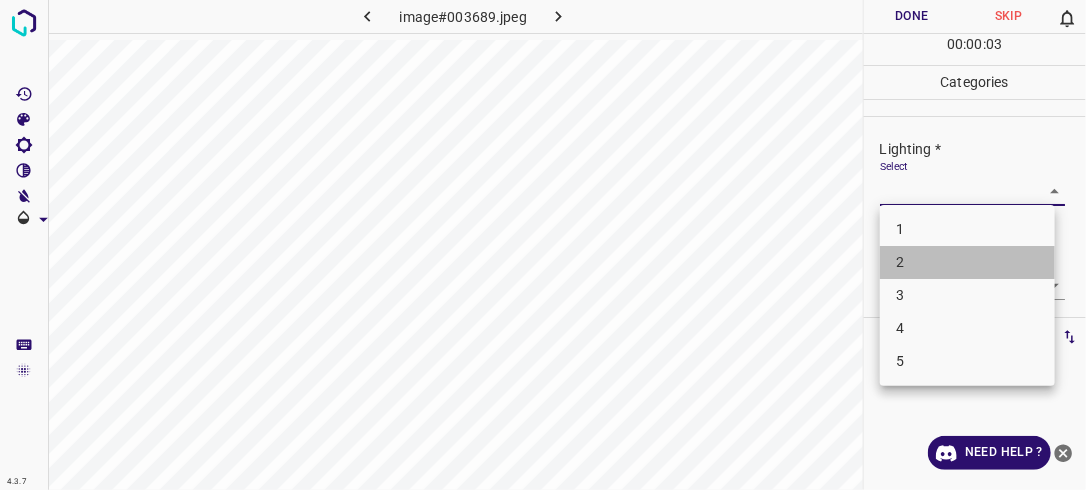 drag, startPoint x: 1000, startPoint y: 255, endPoint x: 1036, endPoint y: 260, distance: 36.345562 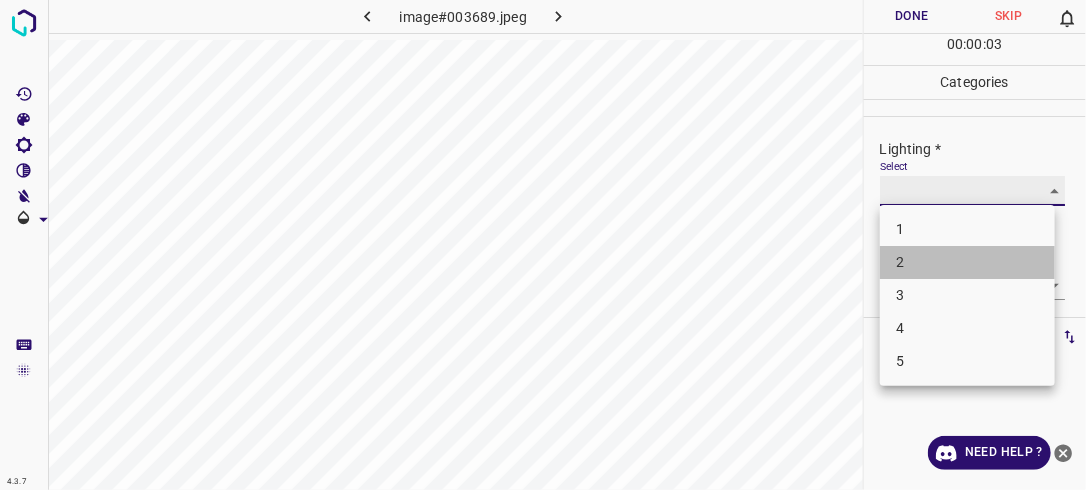 type on "2" 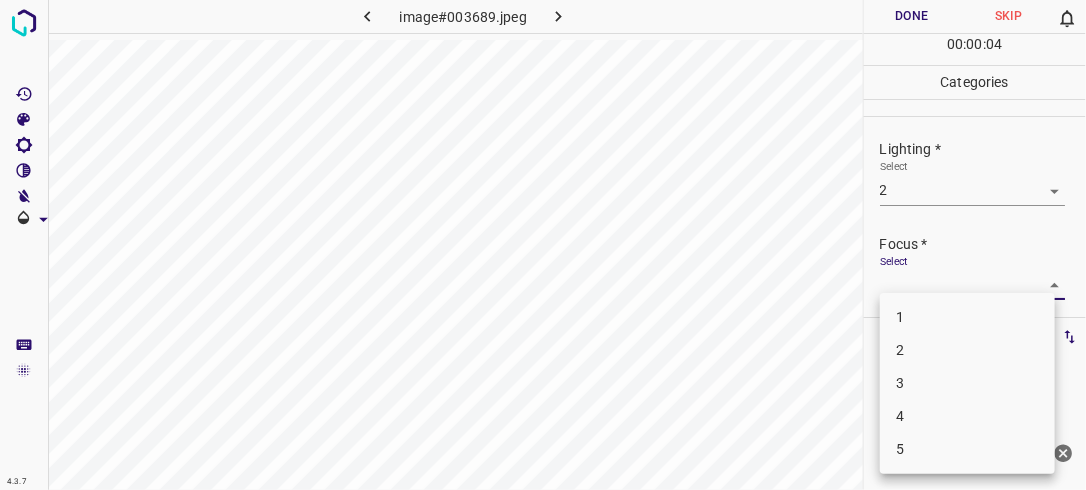 click on "4.3.7 image#003689.jpeg Done Skip 0 00   : 00   : 04   Categories Lighting *  Select 2 2 Focus *  Select ​ Overall *  Select ​ Labels   0 Categories 1 Lighting 2 Focus 3 Overall Tools Space Change between modes (Draw & Edit) I Auto labeling R Restore zoom M Zoom in N Zoom out Delete Delete selecte label Filters Z Restore filters X Saturation filter C Brightness filter V Contrast filter B Gray scale filter General O Download Need Help ? - Text - Hide - Delete 1 2 3 4 5" at bounding box center (543, 245) 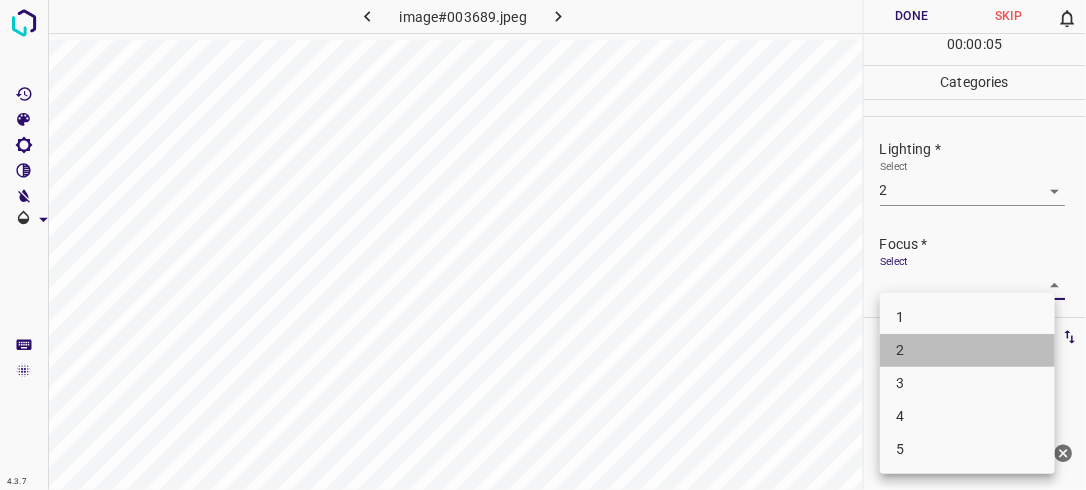 click on "2" at bounding box center (967, 350) 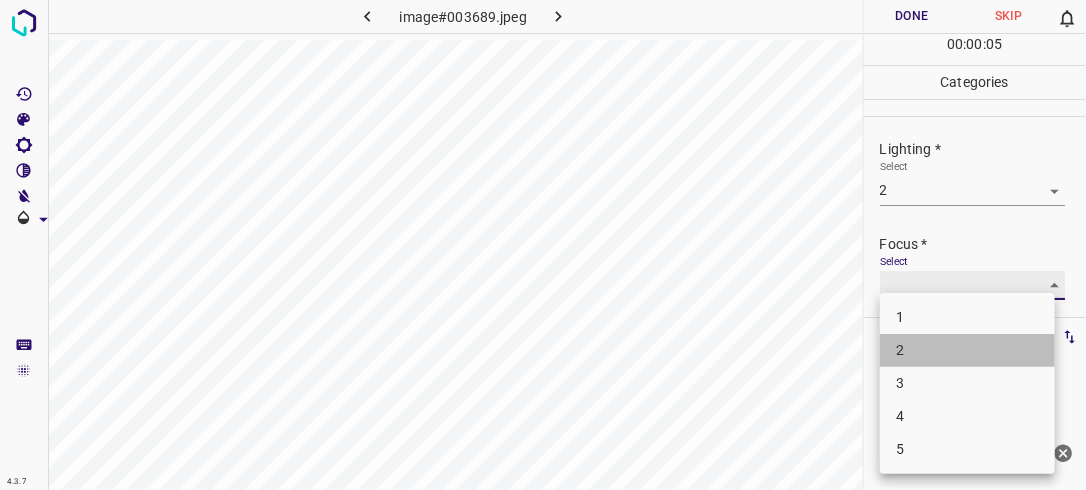 type on "2" 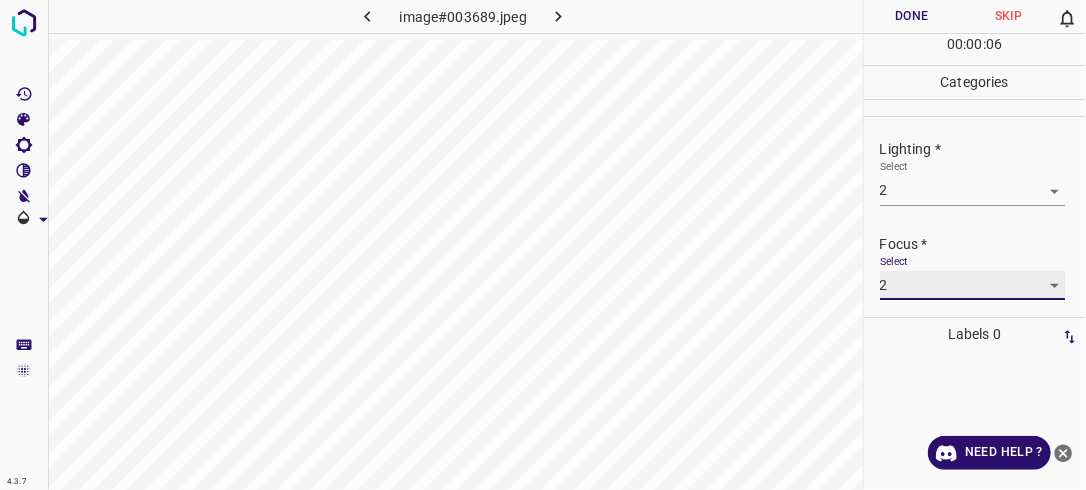 scroll, scrollTop: 94, scrollLeft: 0, axis: vertical 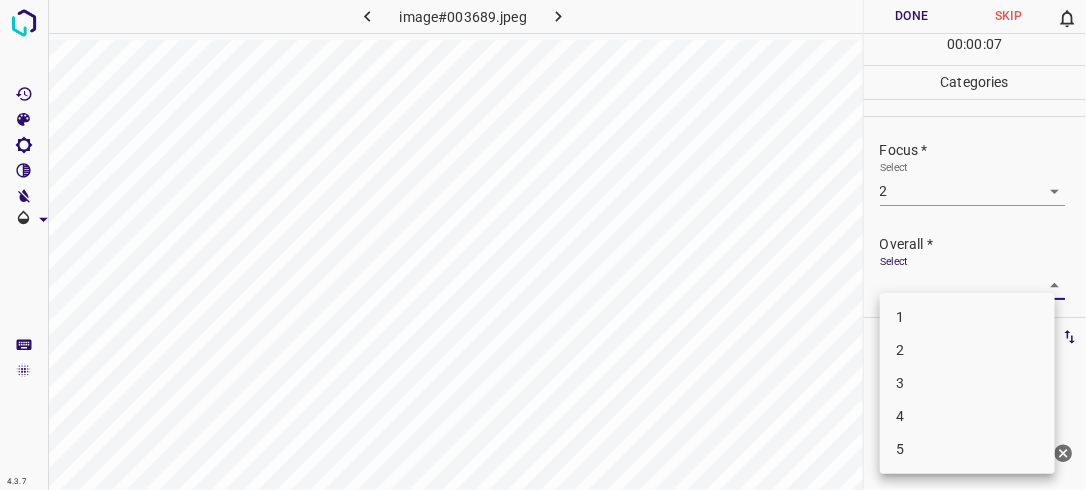 drag, startPoint x: 1046, startPoint y: 280, endPoint x: 970, endPoint y: 341, distance: 97.45255 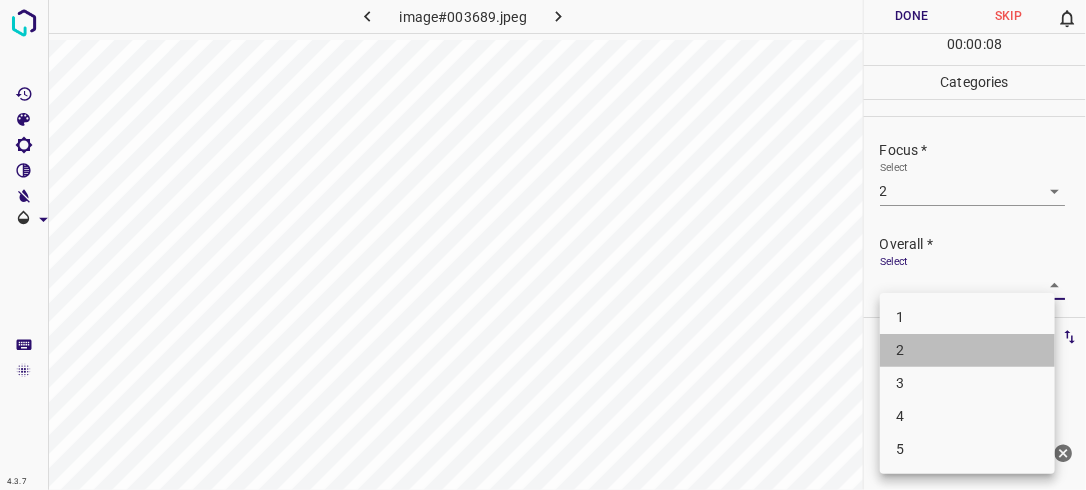 click on "2" at bounding box center (967, 350) 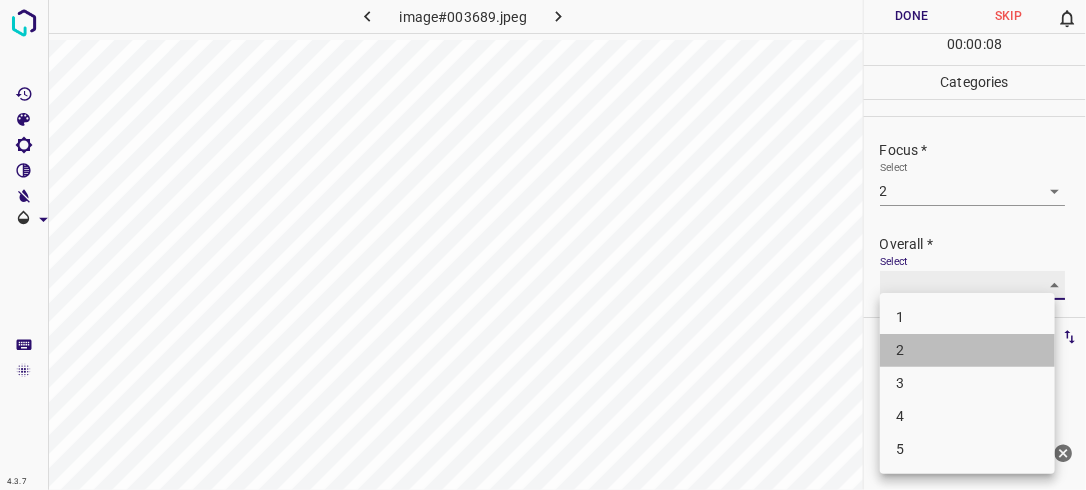 type on "2" 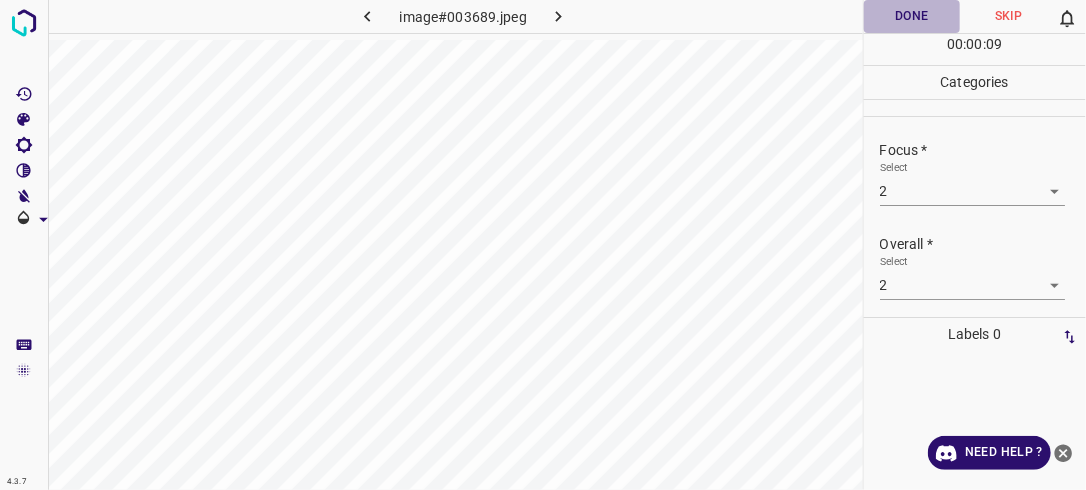 click on "Done" at bounding box center [912, 16] 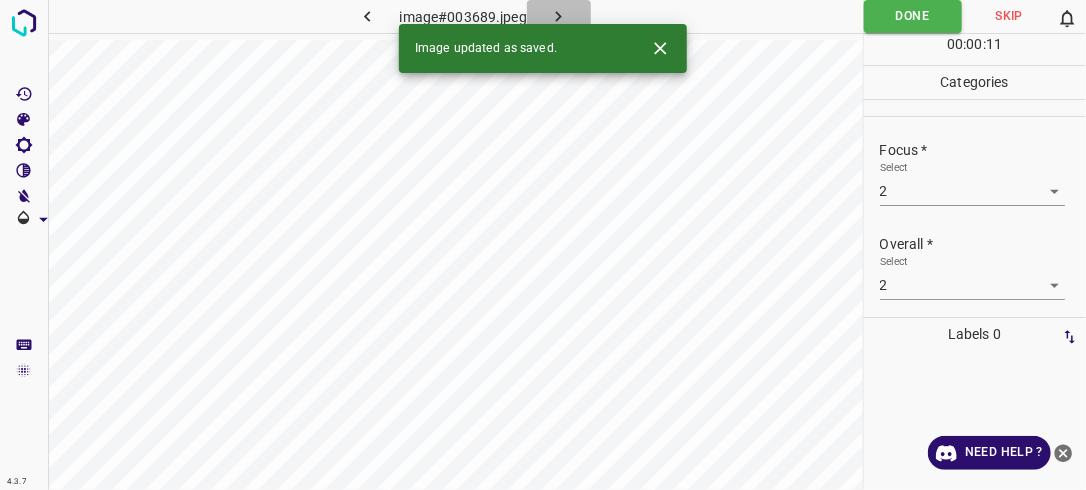 click 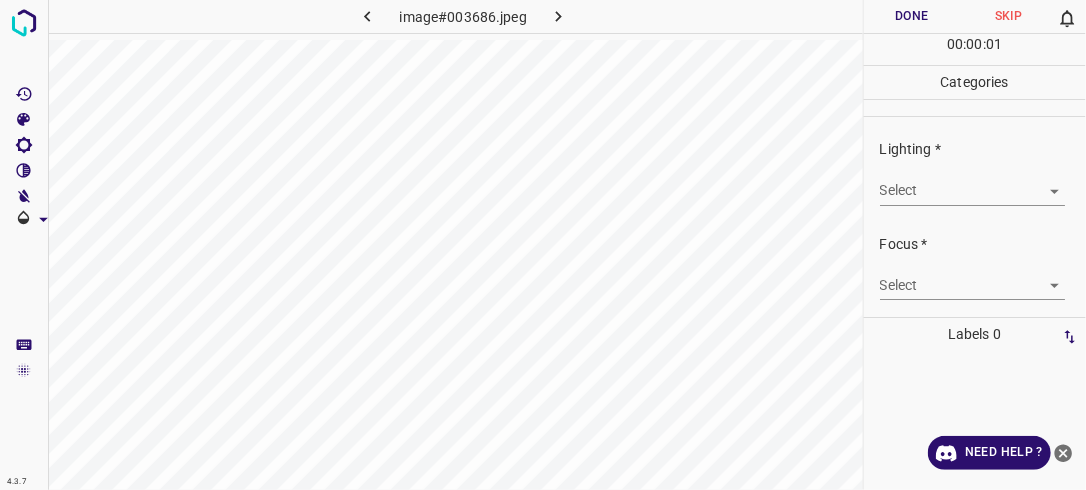 click on "4.3.7 image#003686.jpeg Done Skip 0 00   : 00   : 01   Categories Lighting *  Select ​ Focus *  Select ​ Overall *  Select ​ Labels   0 Categories 1 Lighting 2 Focus 3 Overall Tools Space Change between modes (Draw & Edit) I Auto labeling R Restore zoom M Zoom in N Zoom out Delete Delete selecte label Filters Z Restore filters X Saturation filter C Brightness filter V Contrast filter B Gray scale filter General O Download Need Help ? - Text - Hide - Delete" at bounding box center (543, 245) 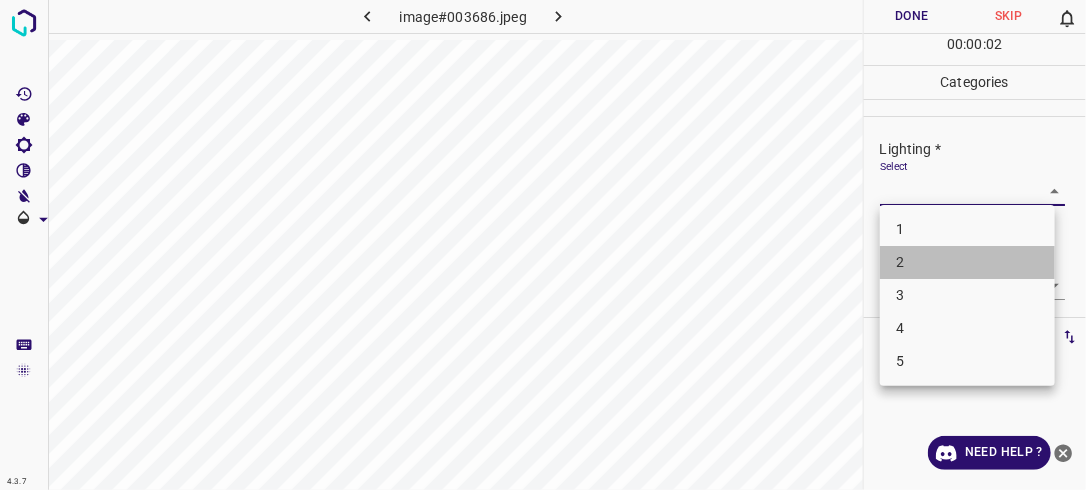 click on "2" at bounding box center [967, 262] 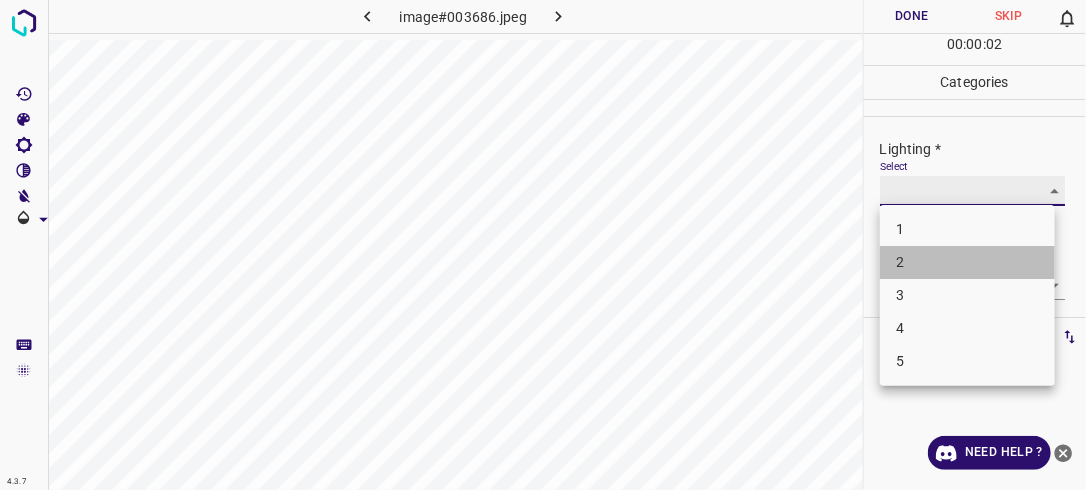 type on "2" 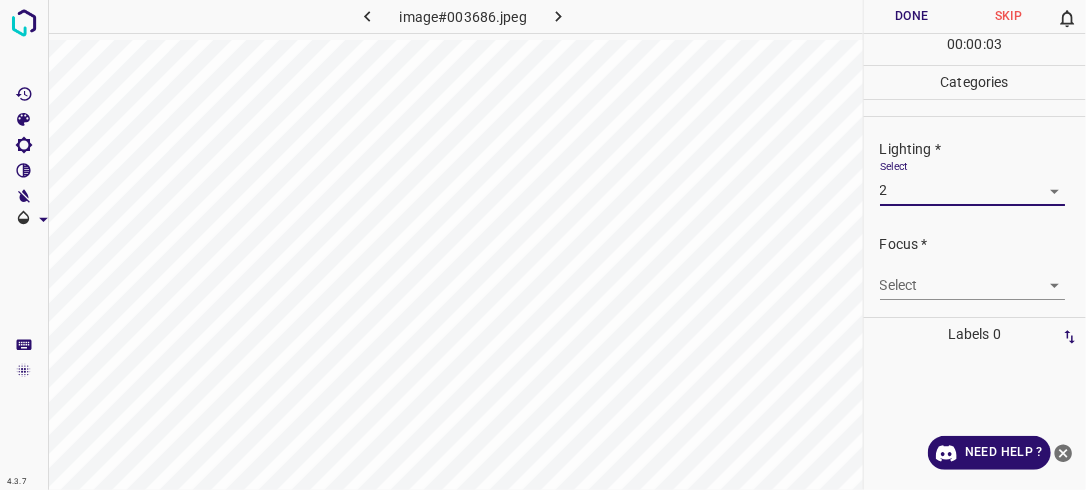 click on "4.3.7 image#003686.jpeg Done Skip 0 00   : 00   : 03   Categories Lighting *  Select 2 2 Focus *  Select ​ Overall *  Select ​ Labels   0 Categories 1 Lighting 2 Focus 3 Overall Tools Space Change between modes (Draw & Edit) I Auto labeling R Restore zoom M Zoom in N Zoom out Delete Delete selecte label Filters Z Restore filters X Saturation filter C Brightness filter V Contrast filter B Gray scale filter General O Download Need Help ? - Text - Hide - Delete" at bounding box center (543, 245) 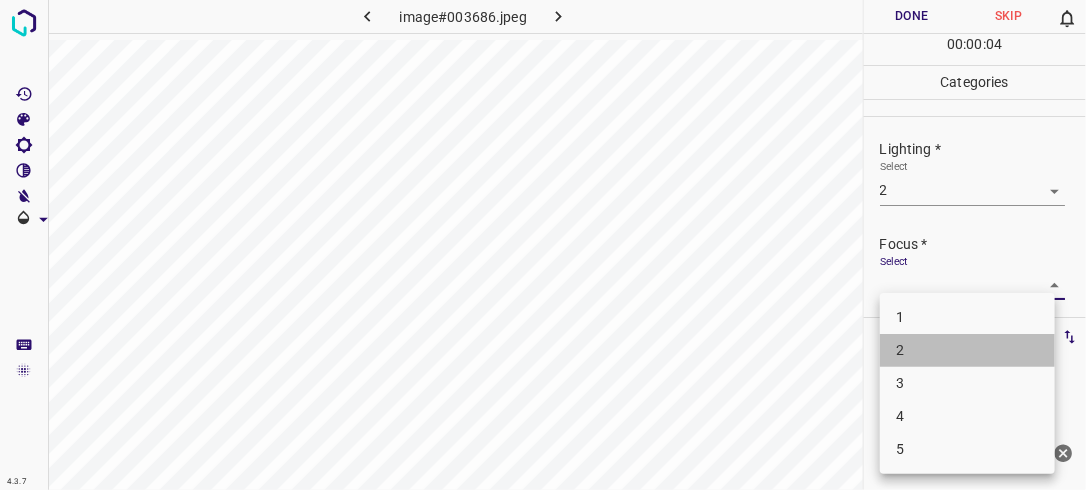click on "2" at bounding box center (967, 350) 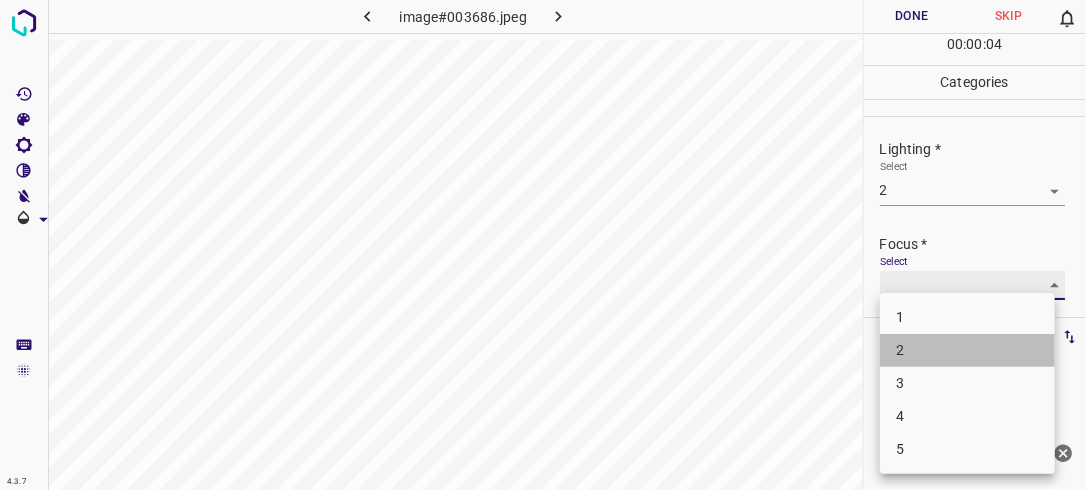 type on "2" 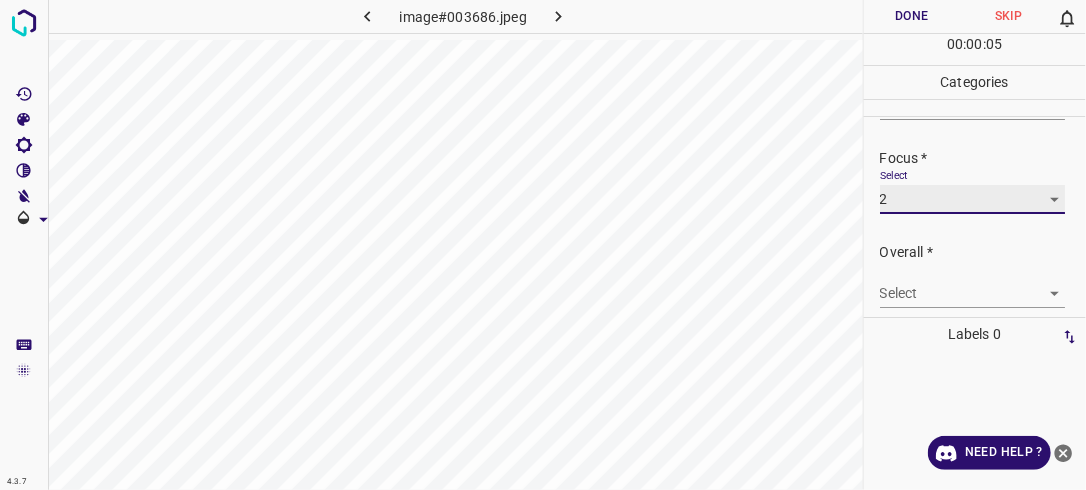 scroll, scrollTop: 98, scrollLeft: 0, axis: vertical 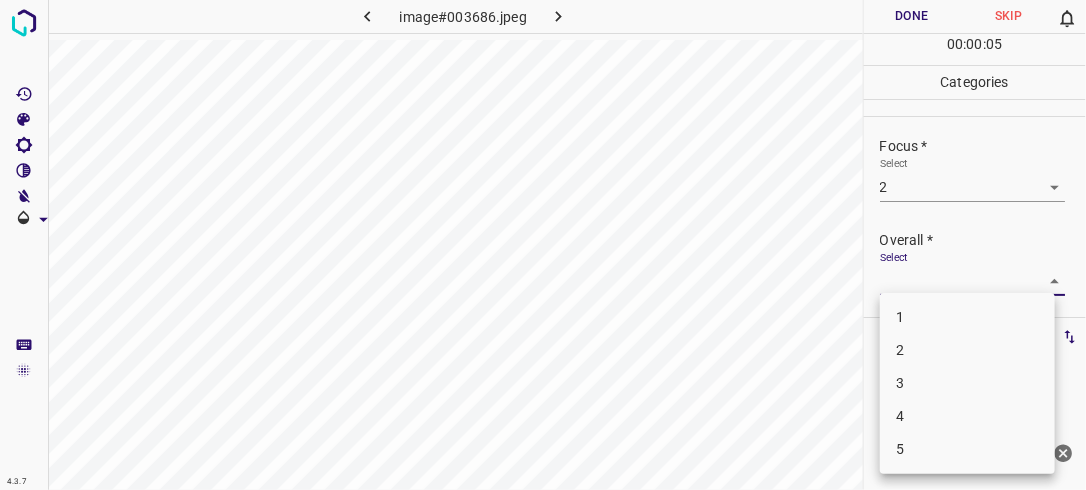 click on "4.3.7 image#003686.jpeg Done Skip 0 00   : 00   : 05   Categories Lighting *  Select 2 2 Focus *  Select 2 2 Overall *  Select ​ Labels   0 Categories 1 Lighting 2 Focus 3 Overall Tools Space Change between modes (Draw & Edit) I Auto labeling R Restore zoom M Zoom in N Zoom out Delete Delete selecte label Filters Z Restore filters X Saturation filter C Brightness filter V Contrast filter B Gray scale filter General O Download Need Help ? - Text - Hide - Delete 1 2 3 4 5" at bounding box center [543, 245] 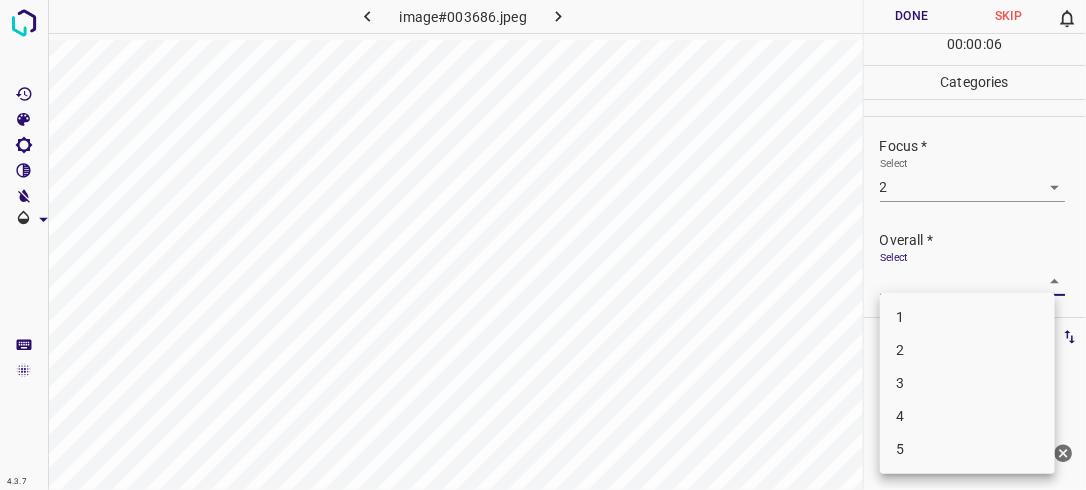 click on "2" at bounding box center (967, 350) 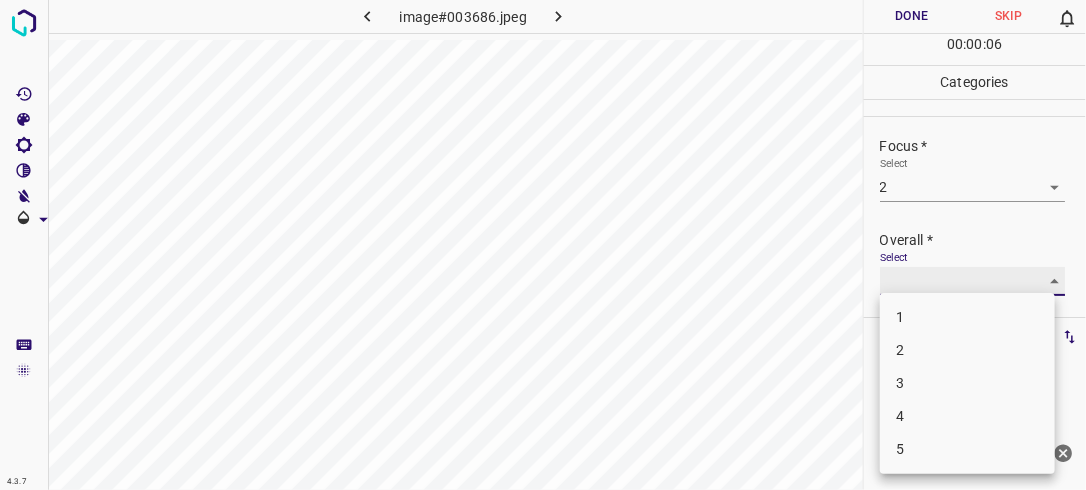 type on "2" 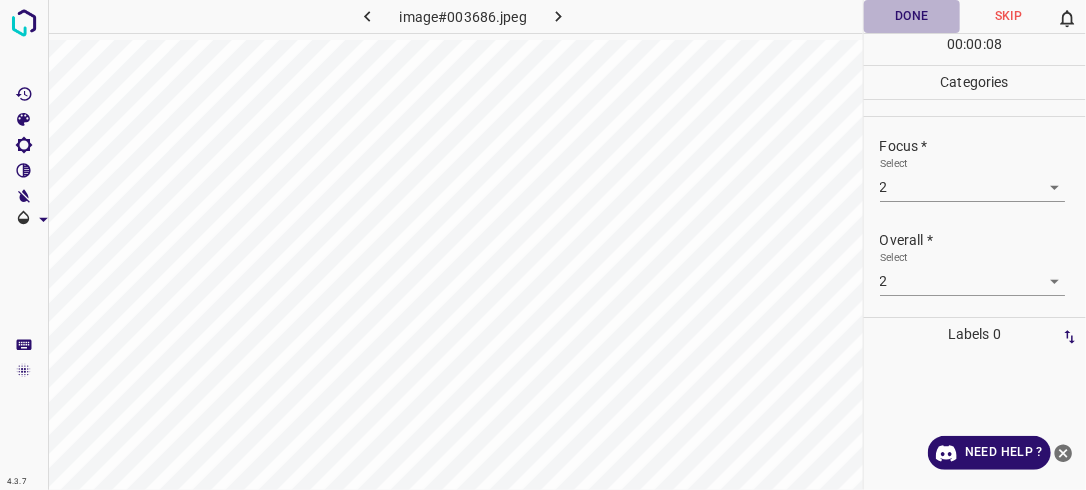 click on "Done" at bounding box center (912, 16) 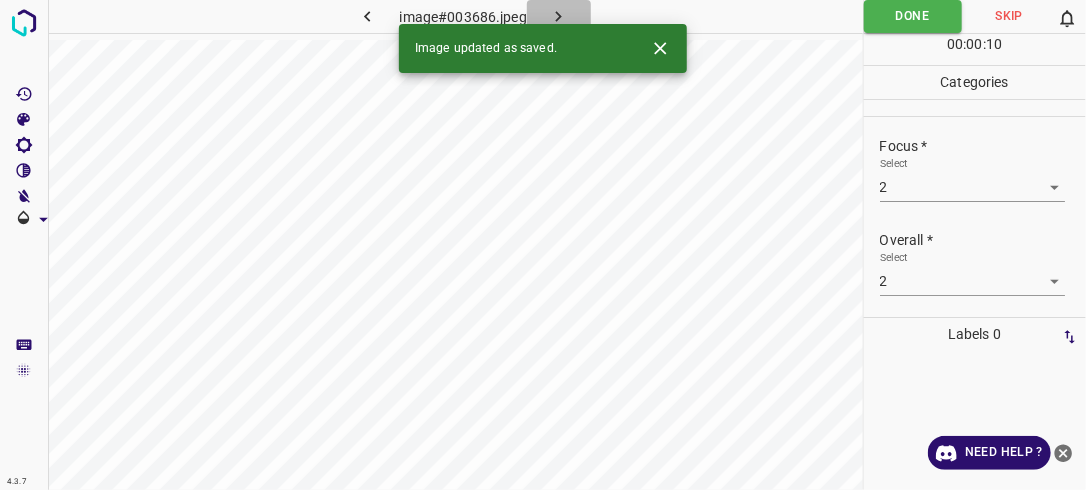 click 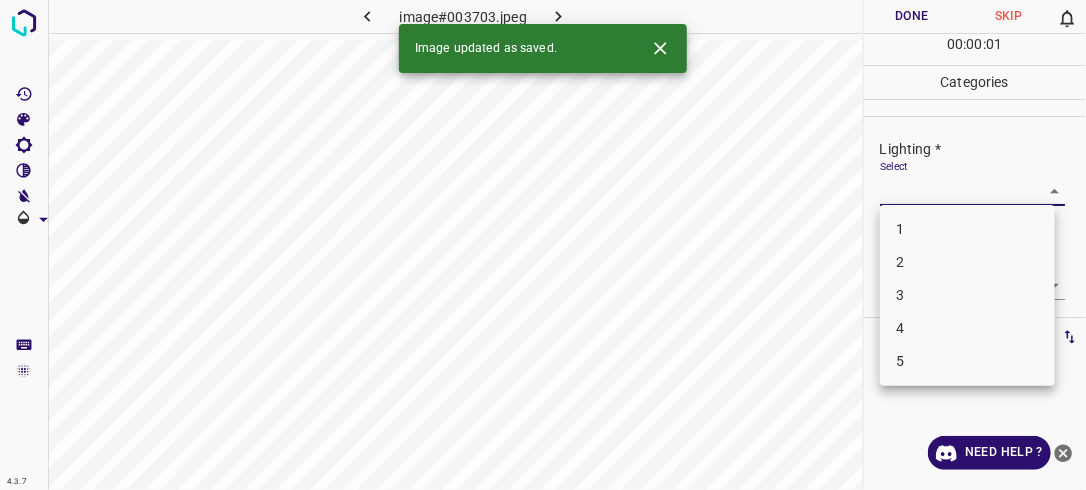 click on "4.3.7 image#003703.jpeg Done Skip 0 00   : 00   : 01   Categories Lighting *  Select ​ Focus *  Select ​ Overall *  Select ​ Labels   0 Categories 1 Lighting 2 Focus 3 Overall Tools Space Change between modes (Draw & Edit) I Auto labeling R Restore zoom M Zoom in N Zoom out Delete Delete selecte label Filters Z Restore filters X Saturation filter C Brightness filter V Contrast filter B Gray scale filter General O Download Image updated as saved. Need Help ? - Text - Hide - Delete 1 2 3 4 5" at bounding box center (543, 245) 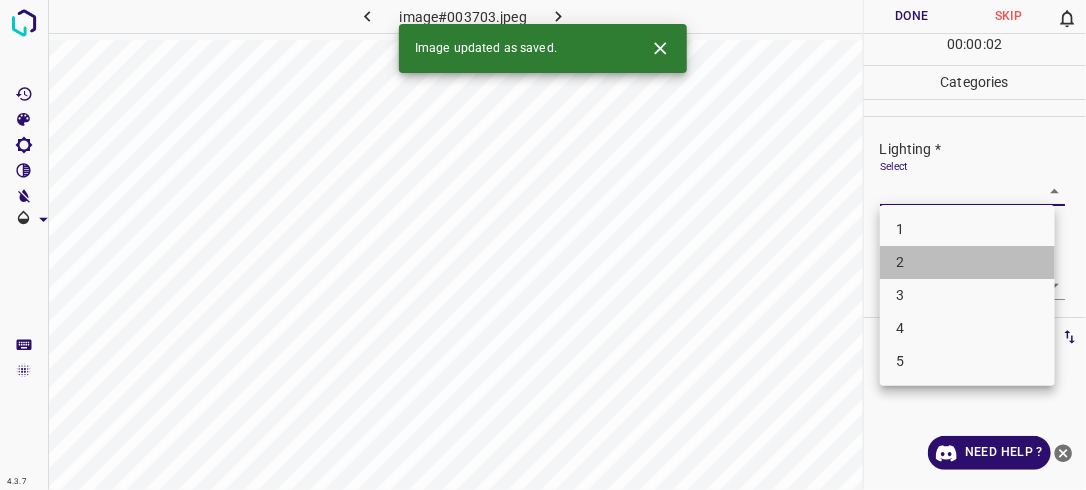 click on "2" at bounding box center [967, 262] 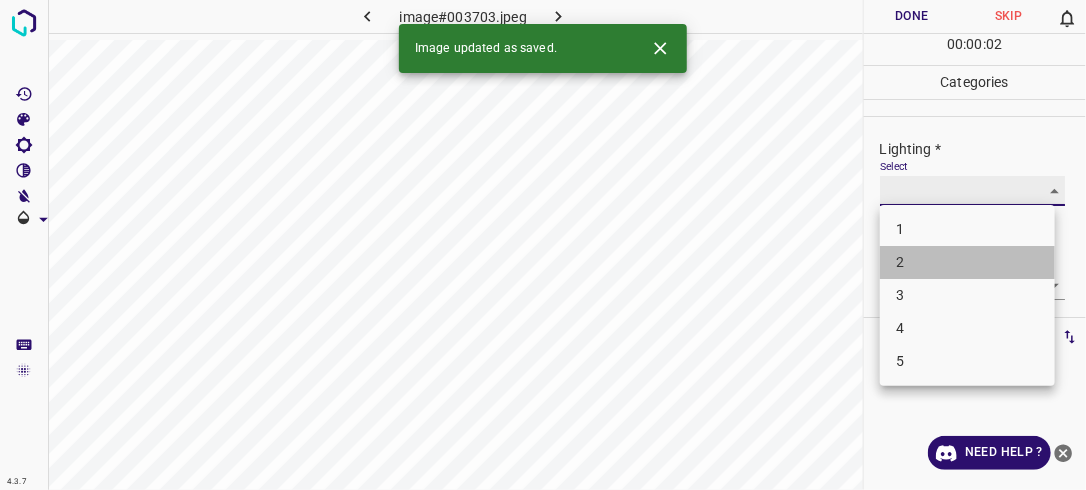 type on "2" 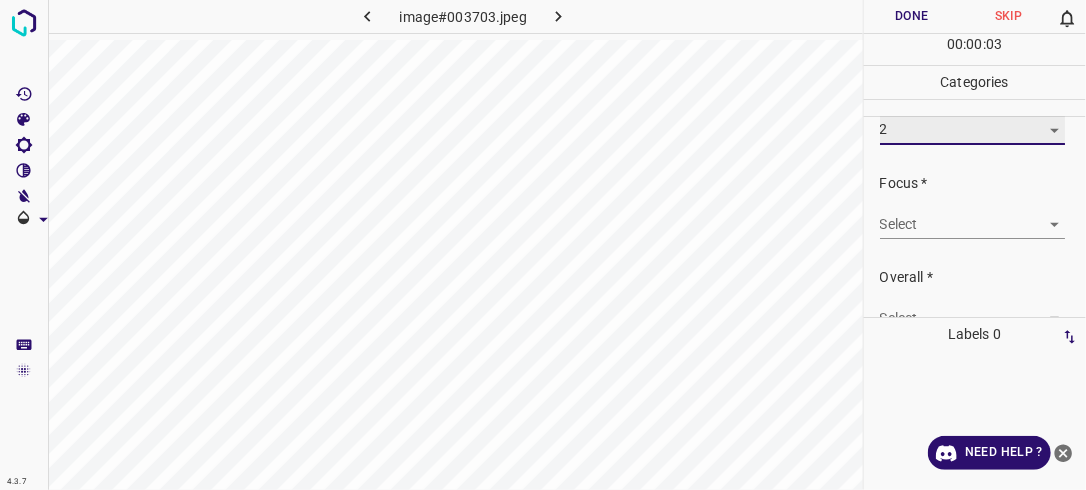 scroll, scrollTop: 76, scrollLeft: 0, axis: vertical 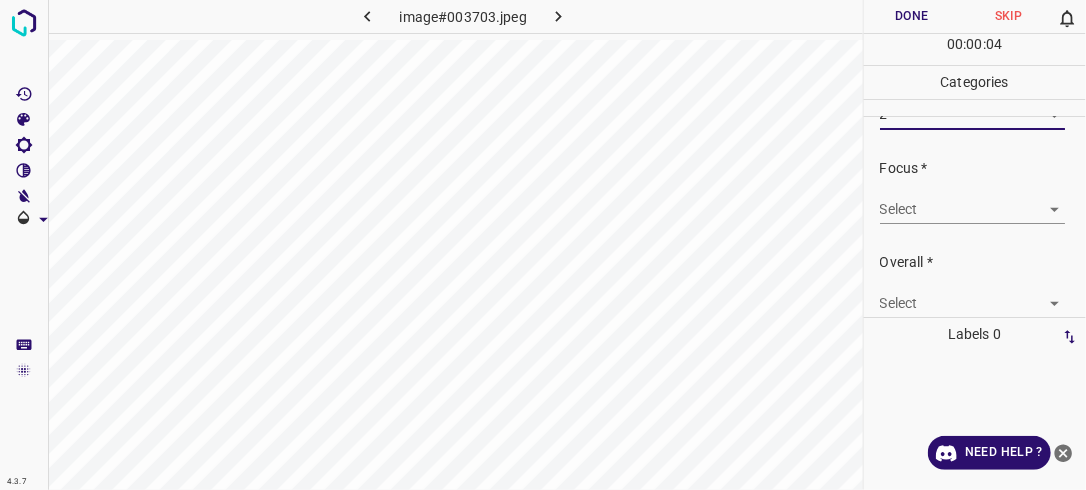 click on "4.3.7 image#003703.jpeg Done Skip 0 00   : 00   : 04   Categories Lighting *  Select 2 2 Focus *  Select ​ Overall *  Select ​ Labels   0 Categories 1 Lighting 2 Focus 3 Overall Tools Space Change between modes (Draw & Edit) I Auto labeling R Restore zoom M Zoom in N Zoom out Delete Delete selecte label Filters Z Restore filters X Saturation filter C Brightness filter V Contrast filter B Gray scale filter General O Download Need Help ? - Text - Hide - Delete" at bounding box center [543, 245] 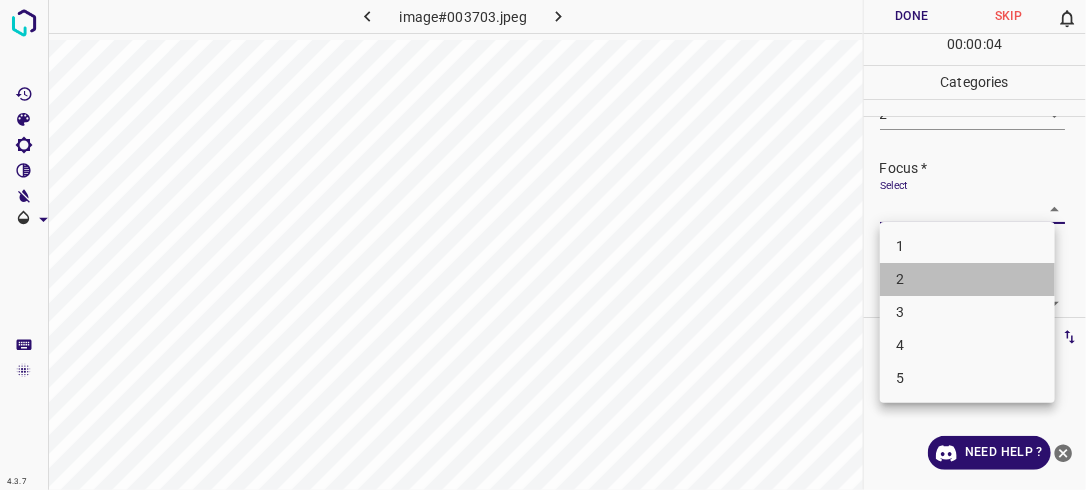 click on "2" at bounding box center (967, 279) 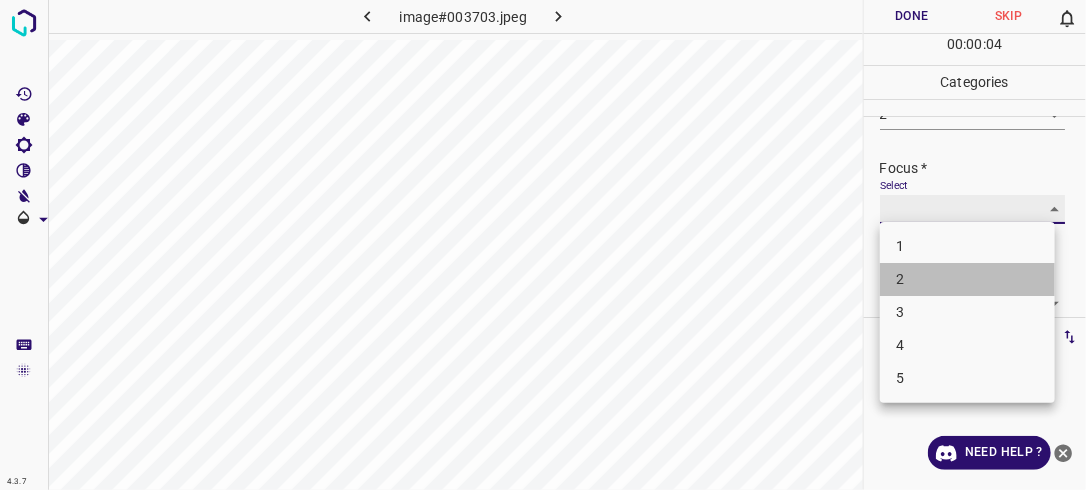 type on "2" 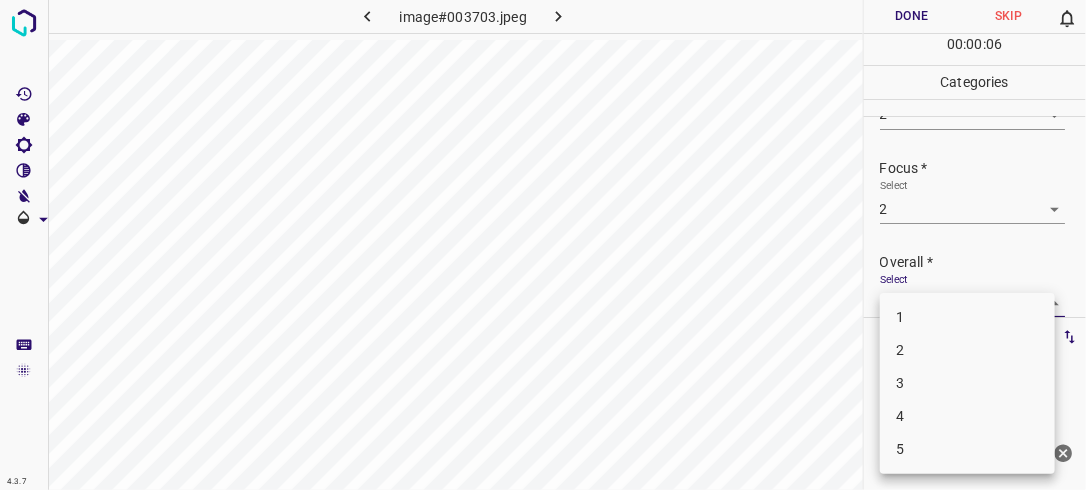 click on "4.3.7 image#003703.jpeg Done Skip 0 00   : 00   : 06   Categories Lighting *  Select 2 2 Focus *  Select 2 2 Overall *  Select ​ Labels   0 Categories 1 Lighting 2 Focus 3 Overall Tools Space Change between modes (Draw & Edit) I Auto labeling R Restore zoom M Zoom in N Zoom out Delete Delete selecte label Filters Z Restore filters X Saturation filter C Brightness filter V Contrast filter B Gray scale filter General O Download Need Help ? - Text - Hide - Delete 1 2 3 4 5" at bounding box center (543, 245) 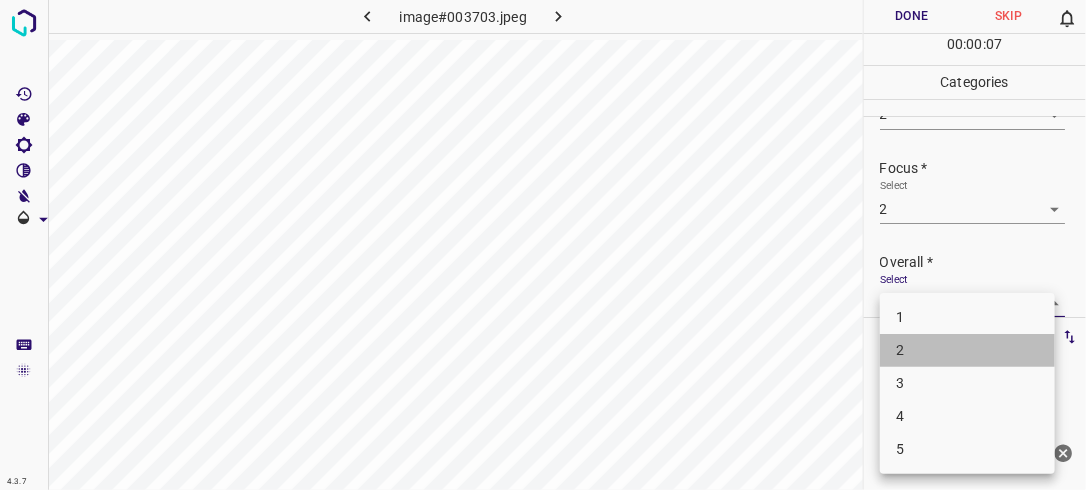 click on "2" at bounding box center [967, 350] 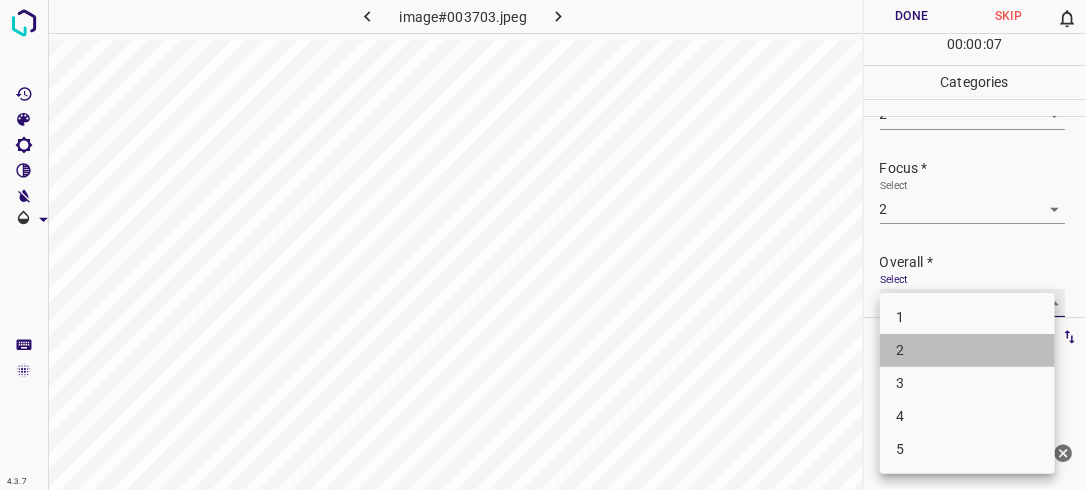 type on "2" 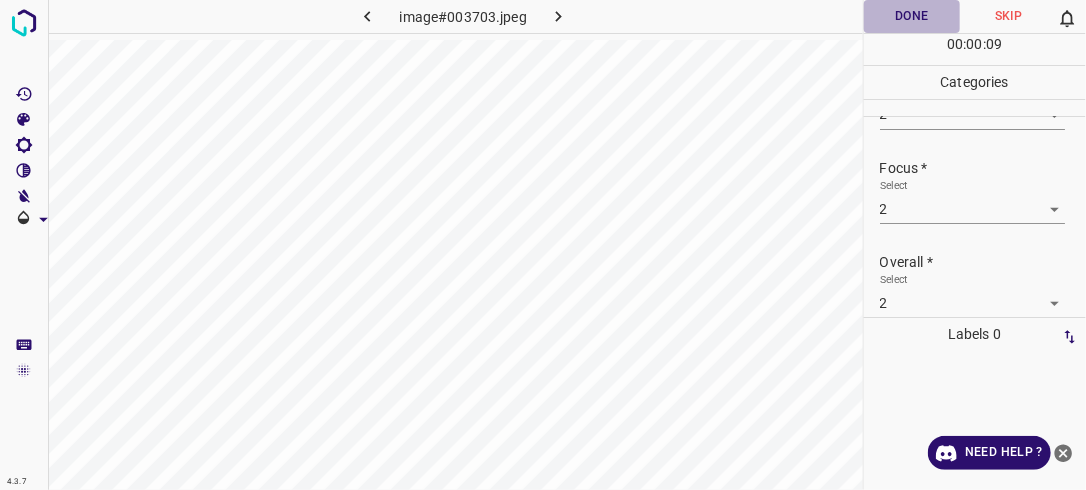 click on "Done" at bounding box center (912, 16) 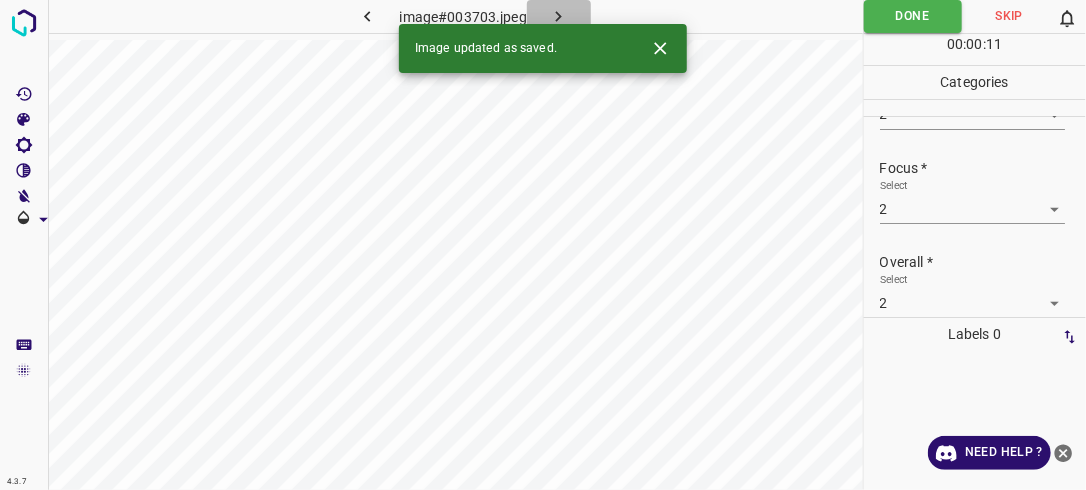 click at bounding box center [559, 16] 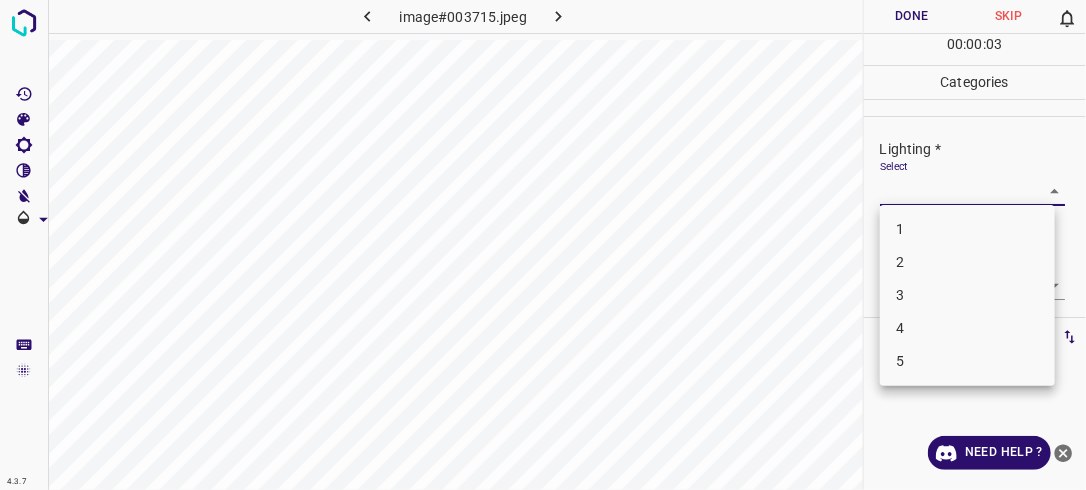 click on "4.3.7 image#003715.jpeg Done Skip 0 00   : 00   : 03   Categories Lighting *  Select ​ Focus *  Select ​ Overall *  Select ​ Labels   0 Categories 1 Lighting 2 Focus 3 Overall Tools Space Change between modes (Draw & Edit) I Auto labeling R Restore zoom M Zoom in N Zoom out Delete Delete selecte label Filters Z Restore filters X Saturation filter C Brightness filter V Contrast filter B Gray scale filter General O Download Need Help ? - Text - Hide - Delete 1 2 3 4 5" at bounding box center [543, 245] 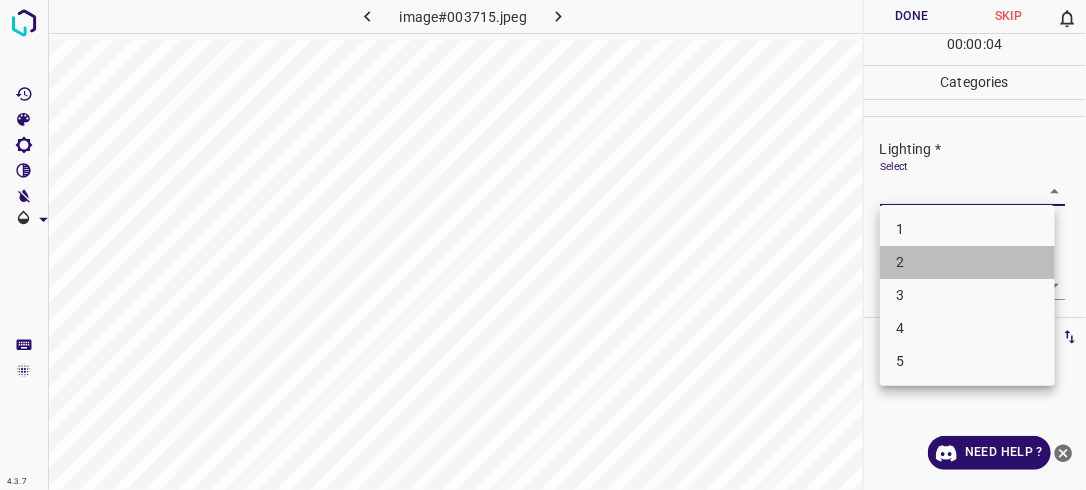 click on "2" at bounding box center (967, 262) 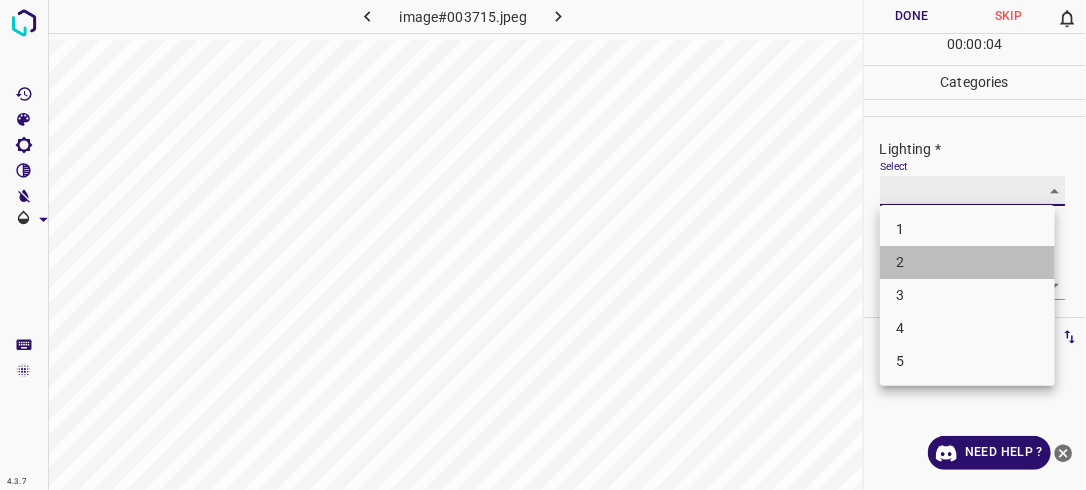 type on "2" 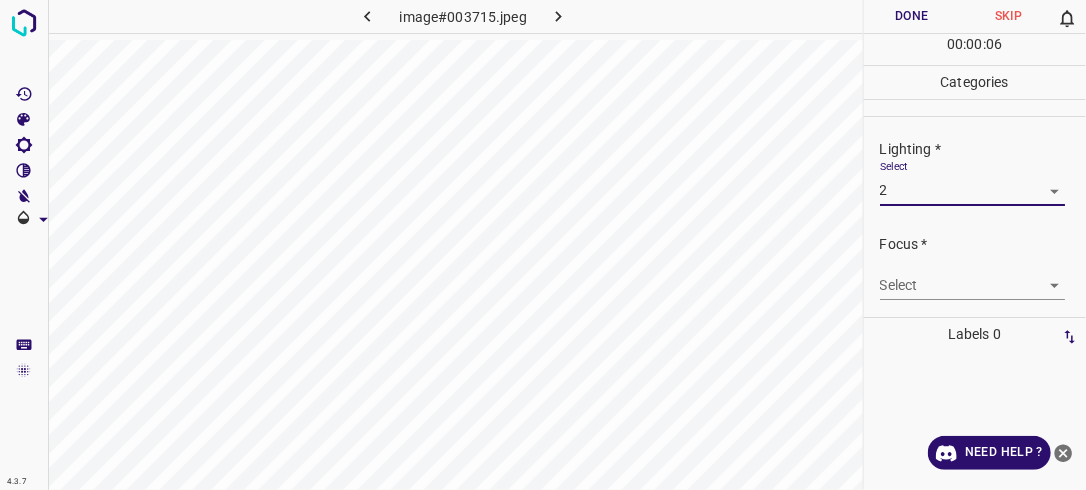 click on "4.3.7 image#003715.jpeg Done Skip 0 00   : 00   : 06   Categories Lighting *  Select 2 2 Focus *  Select ​ Overall *  Select ​ Labels   0 Categories 1 Lighting 2 Focus 3 Overall Tools Space Change between modes (Draw & Edit) I Auto labeling R Restore zoom M Zoom in N Zoom out Delete Delete selecte label Filters Z Restore filters X Saturation filter C Brightness filter V Contrast filter B Gray scale filter General O Download Need Help ? - Text - Hide - Delete" at bounding box center [543, 245] 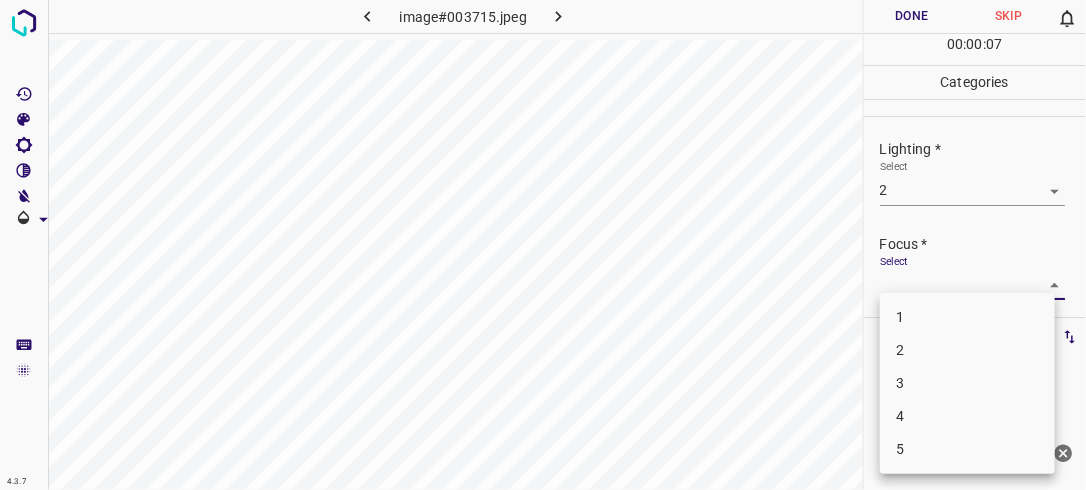 click on "2" at bounding box center [967, 350] 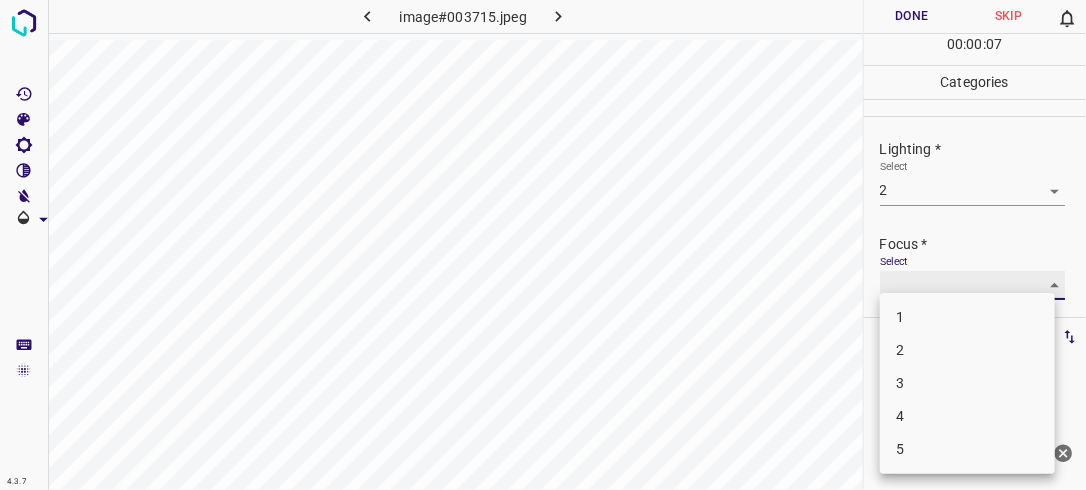 type on "2" 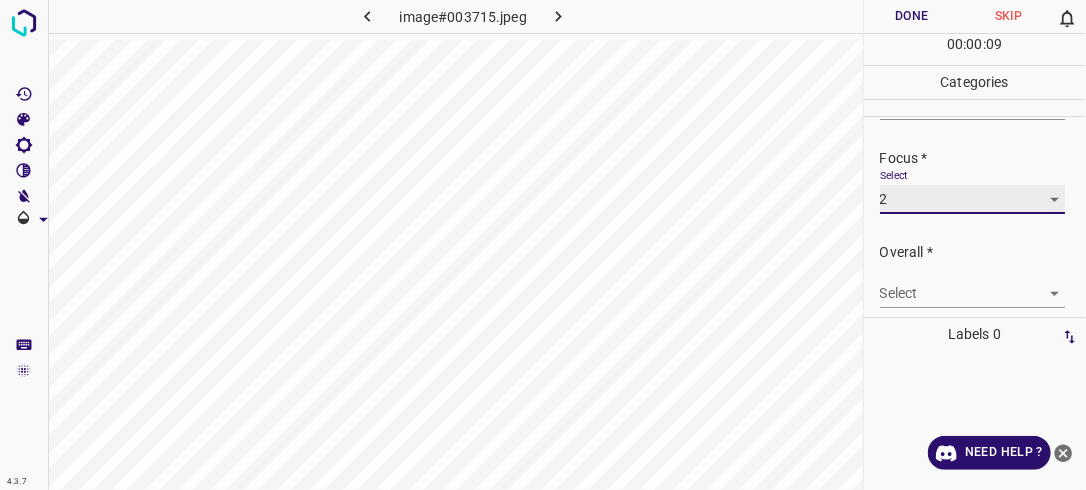 scroll, scrollTop: 89, scrollLeft: 0, axis: vertical 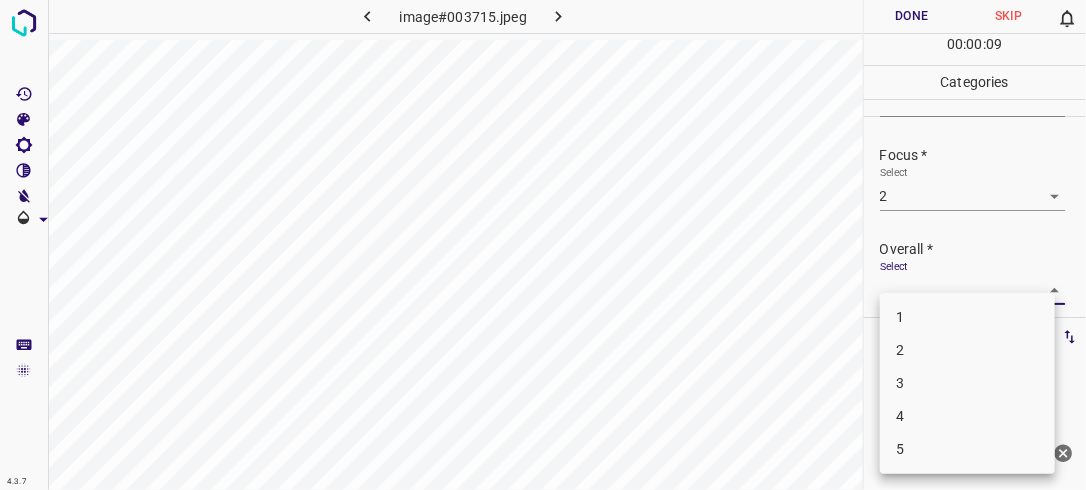 click on "4.3.7 image#003715.jpeg Done Skip 0 00   : 00   : 09   Categories Lighting *  Select 2 2 Focus *  Select 2 2 Overall *  Select ​ Labels   0 Categories 1 Lighting 2 Focus 3 Overall Tools Space Change between modes (Draw & Edit) I Auto labeling R Restore zoom M Zoom in N Zoom out Delete Delete selecte label Filters Z Restore filters X Saturation filter C Brightness filter V Contrast filter B Gray scale filter General O Download Need Help ? - Text - Hide - Delete 1 2 3 4 5" at bounding box center [543, 245] 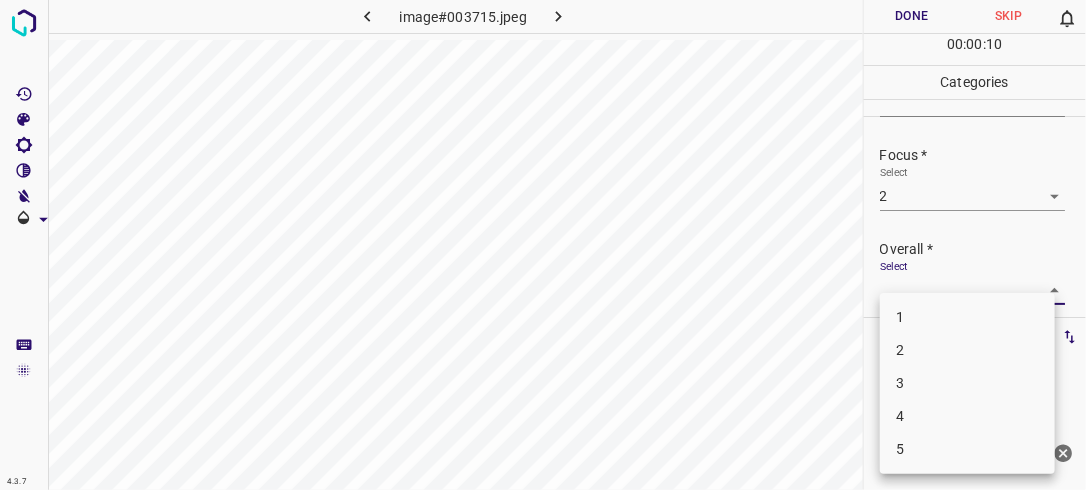 click on "2" at bounding box center (967, 350) 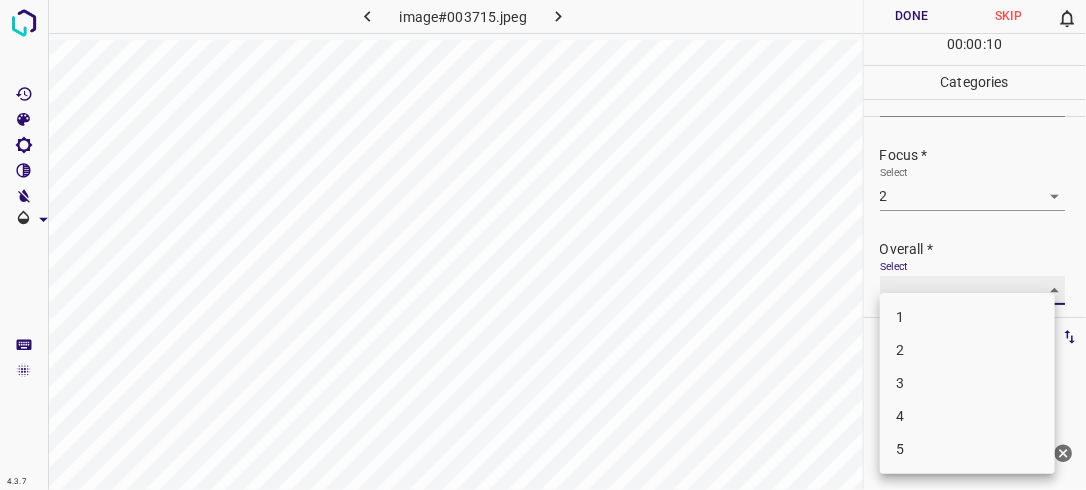 type on "2" 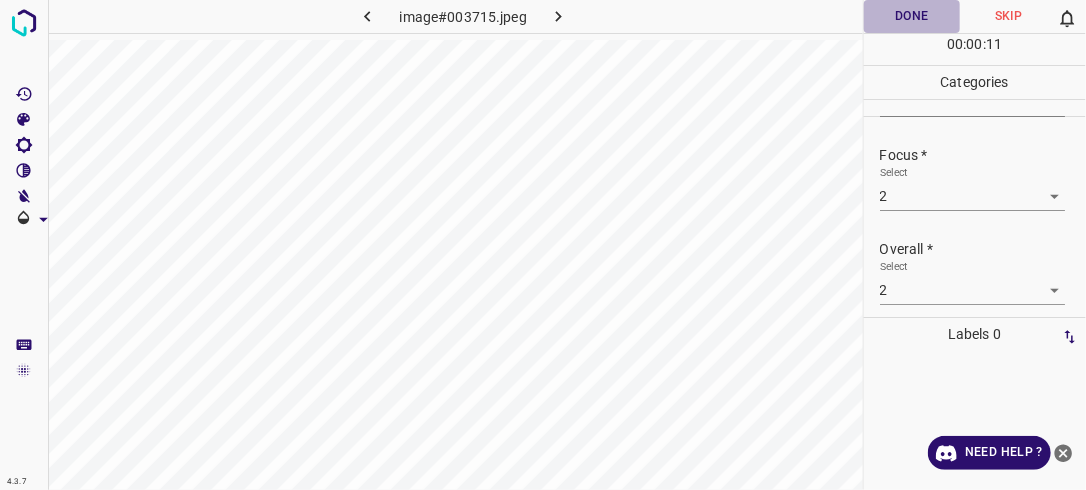 click on "Done" at bounding box center [912, 16] 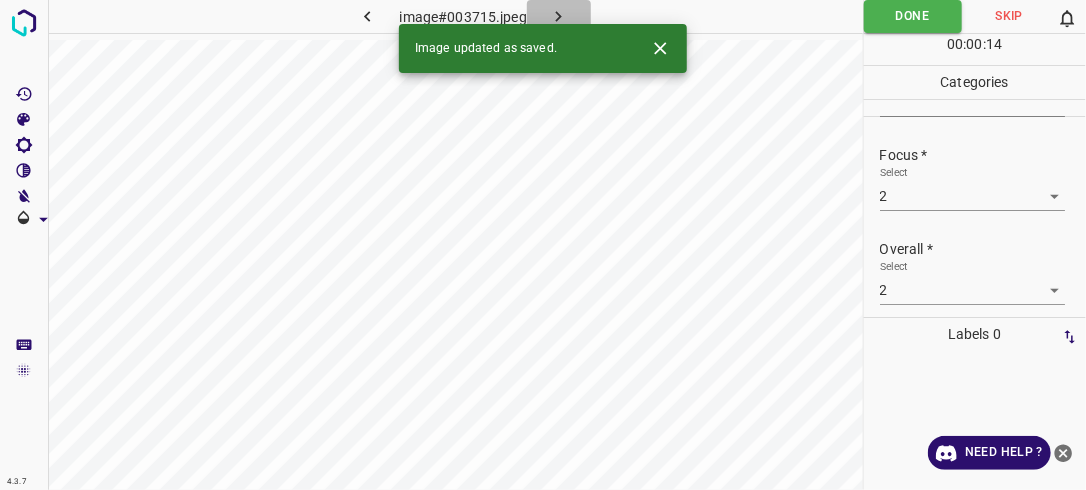 click at bounding box center (559, 16) 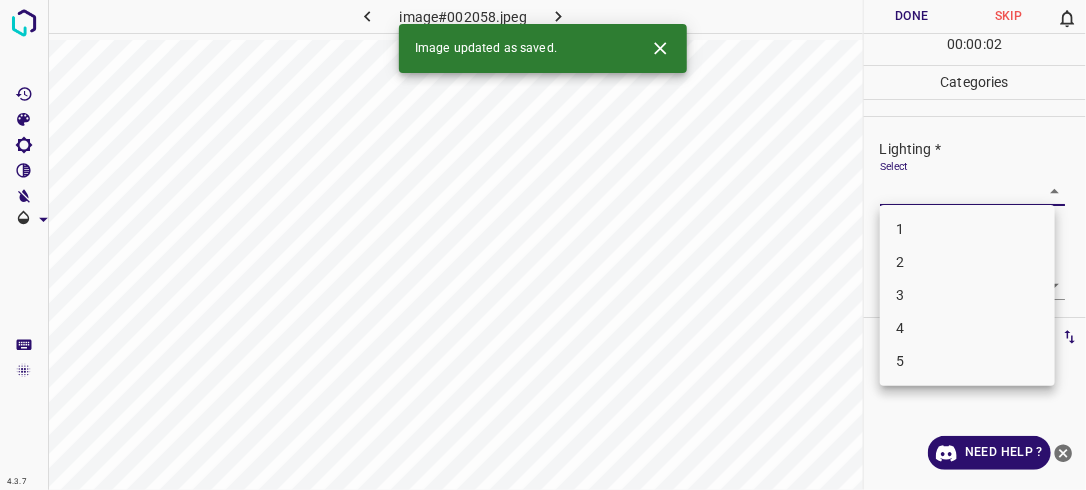 click on "4.3.7 image#002058.jpeg Done Skip 0 00   : 00   : 02   Categories Lighting *  Select ​ Focus *  Select ​ Overall *  Select ​ Labels   0 Categories 1 Lighting 2 Focus 3 Overall Tools Space Change between modes (Draw & Edit) I Auto labeling R Restore zoom M Zoom in N Zoom out Delete Delete selecte label Filters Z Restore filters X Saturation filter C Brightness filter V Contrast filter B Gray scale filter General O Download Image updated as saved. Need Help ? - Text - Hide - Delete 1 2 3 4 5" at bounding box center [543, 245] 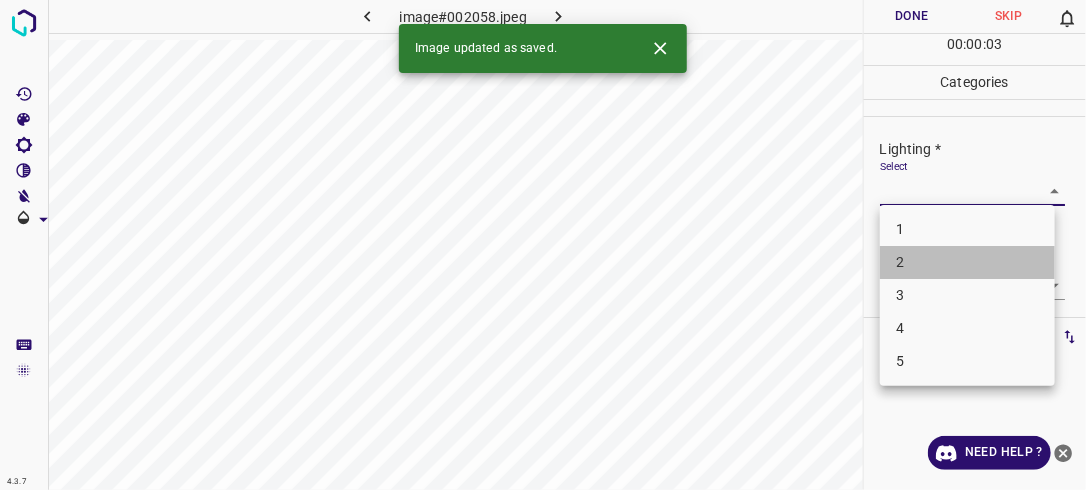 click on "2" at bounding box center (967, 262) 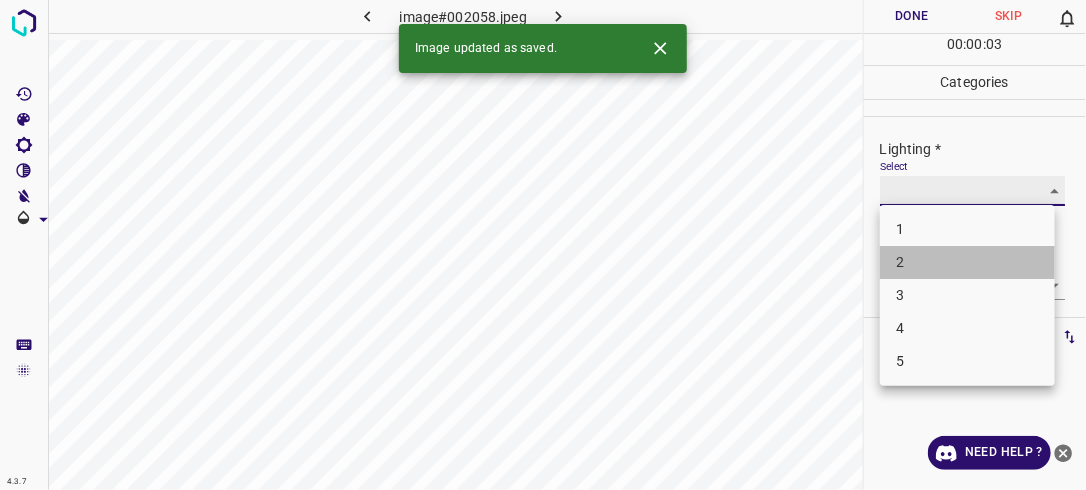 type on "2" 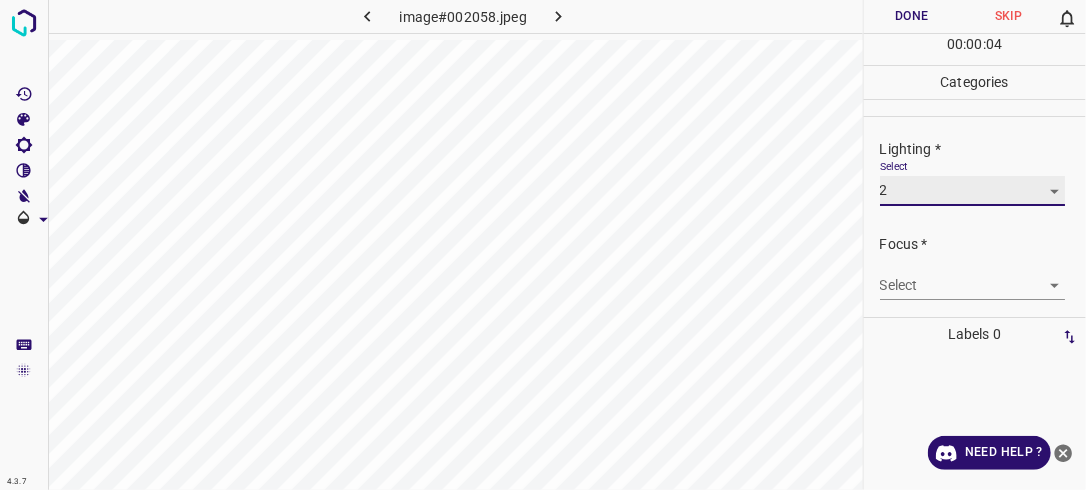 scroll, scrollTop: 61, scrollLeft: 0, axis: vertical 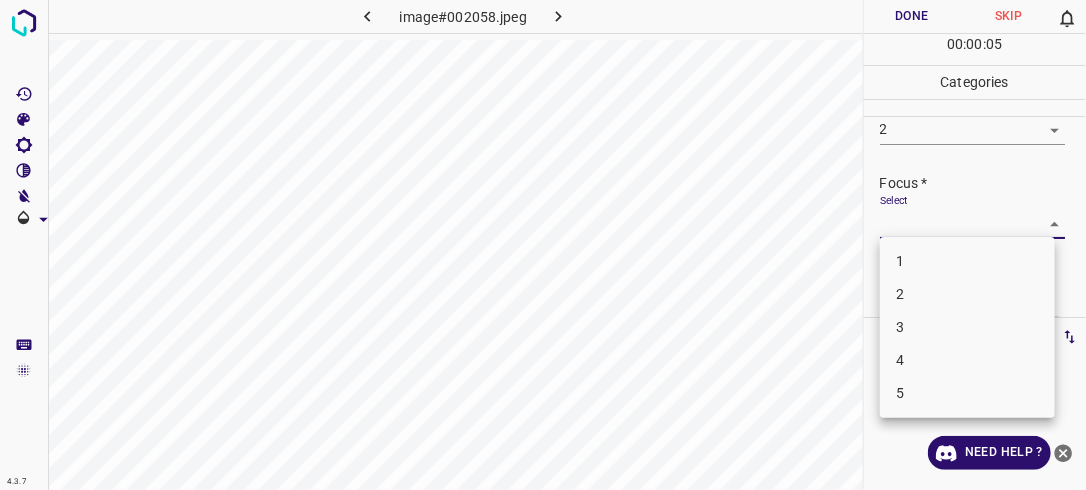 drag, startPoint x: 1040, startPoint y: 217, endPoint x: 1020, endPoint y: 247, distance: 36.05551 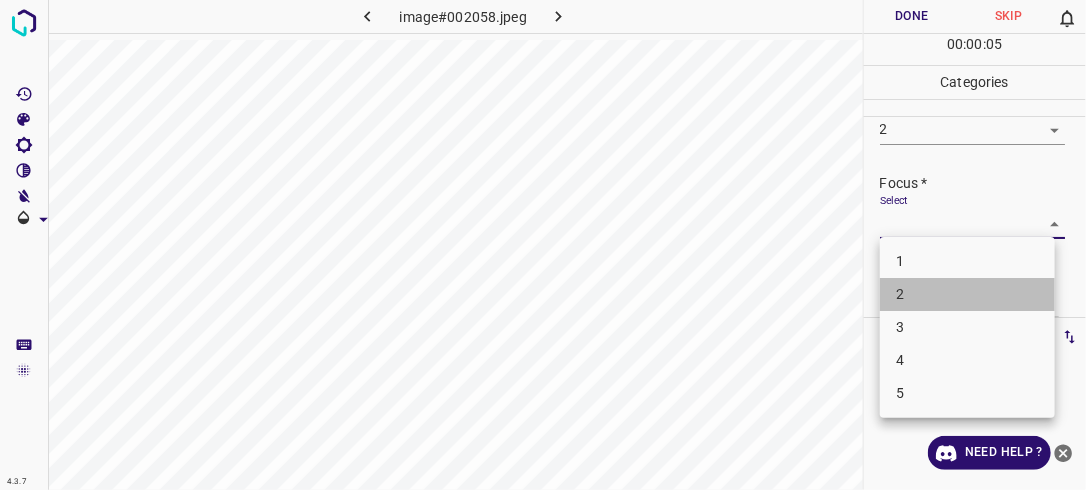 click on "2" at bounding box center [967, 294] 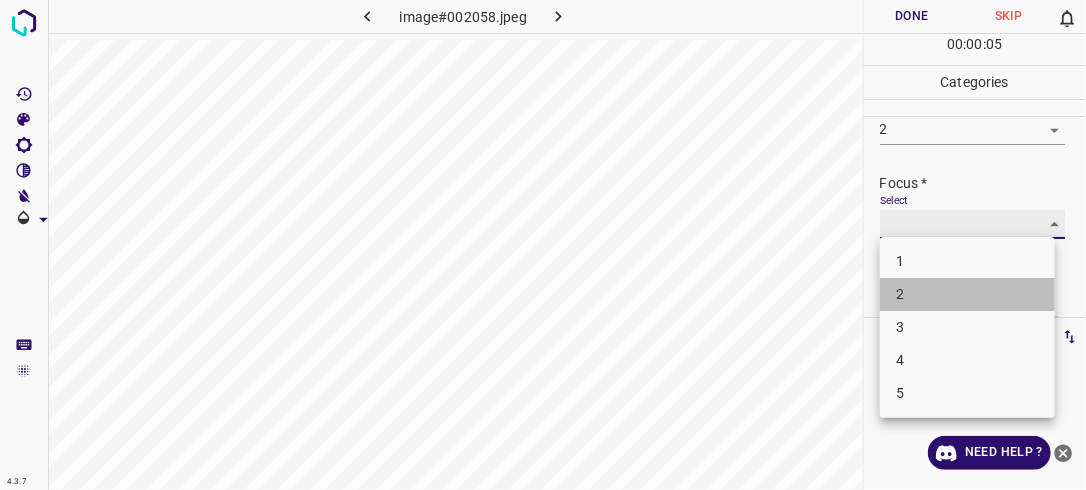 type on "2" 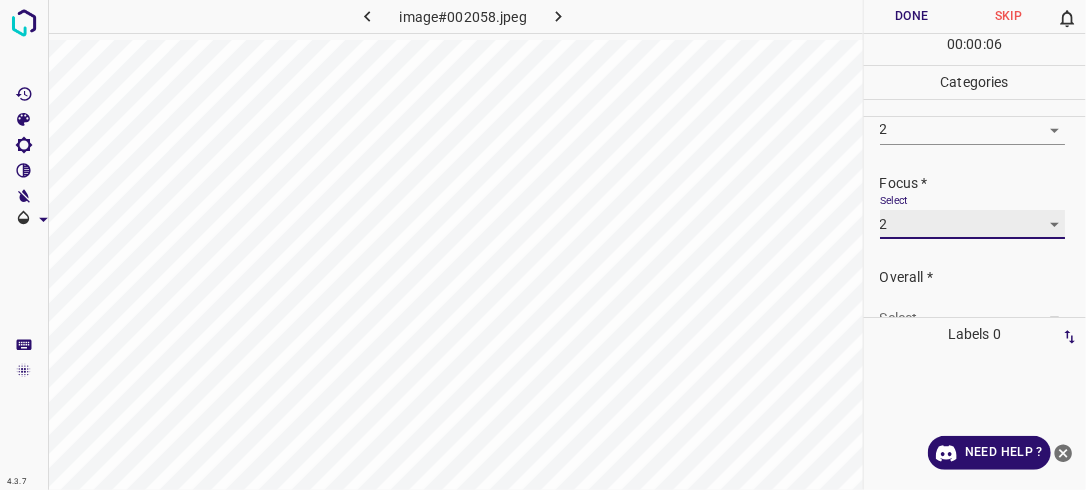 scroll, scrollTop: 98, scrollLeft: 0, axis: vertical 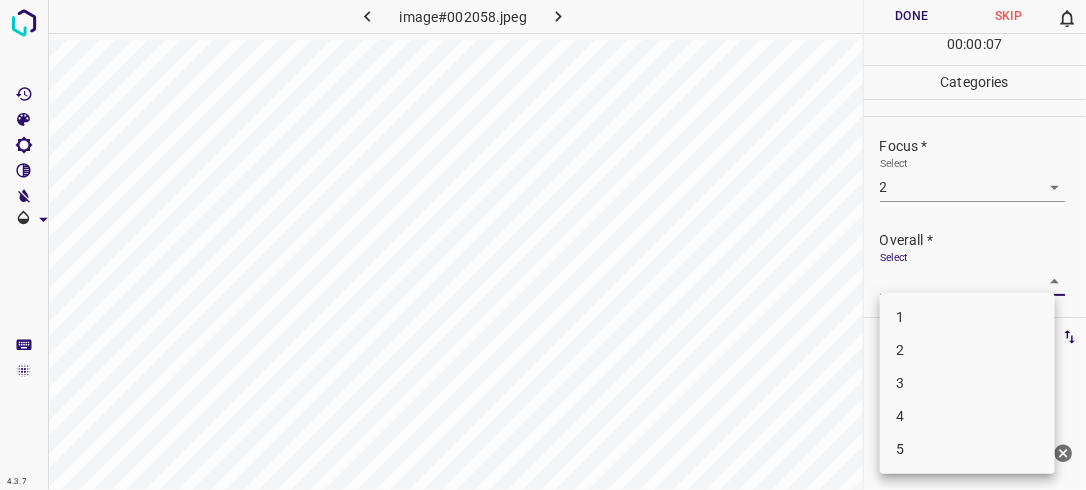 drag, startPoint x: 1046, startPoint y: 271, endPoint x: 954, endPoint y: 327, distance: 107.70329 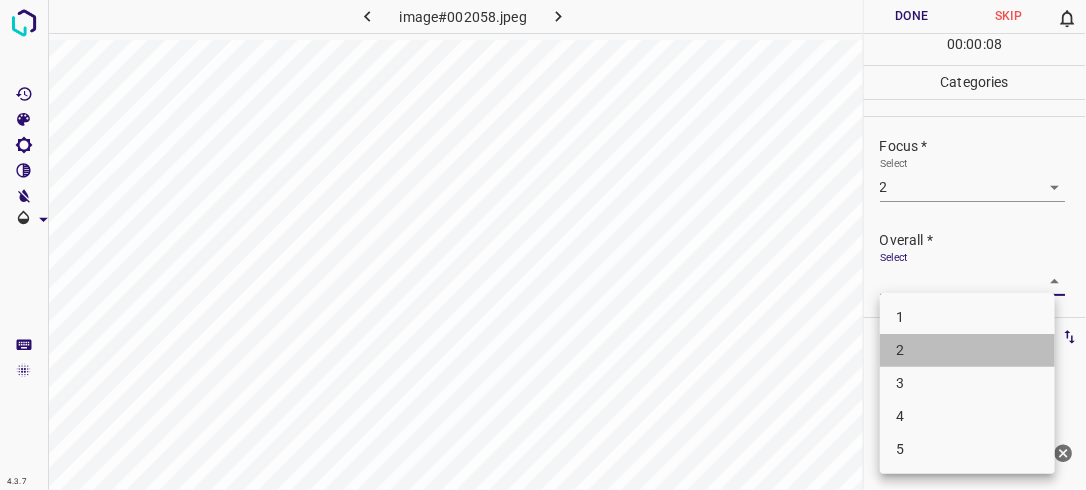click on "2" at bounding box center [967, 350] 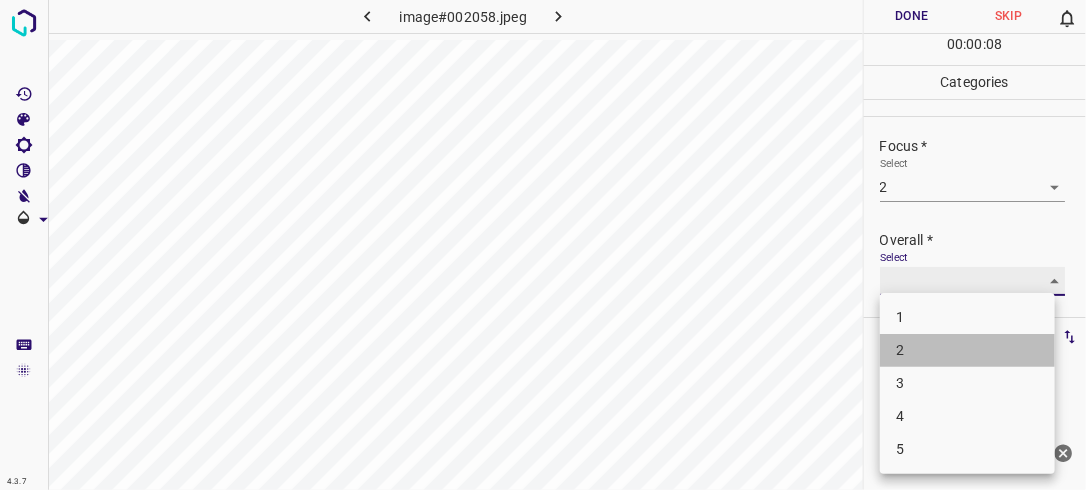 type on "2" 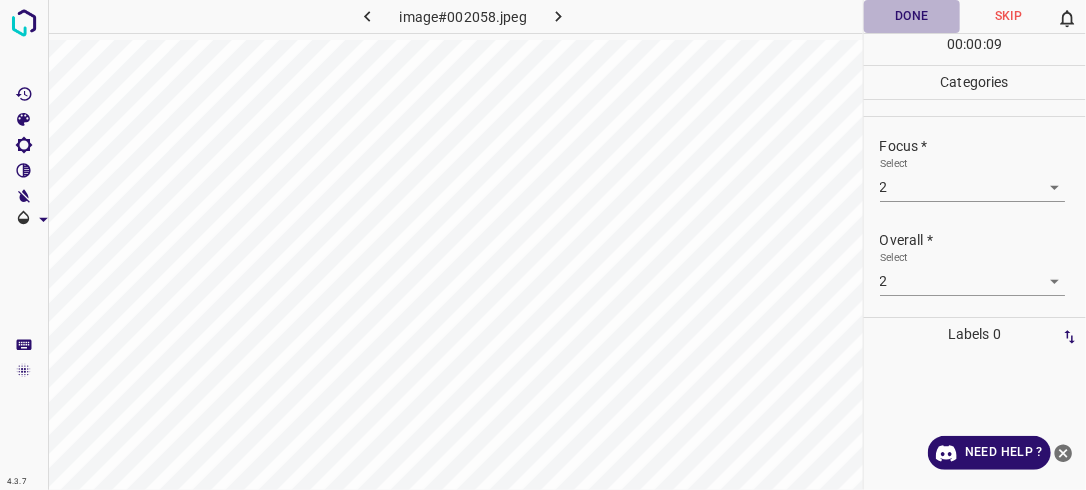 click on "Done" at bounding box center (912, 16) 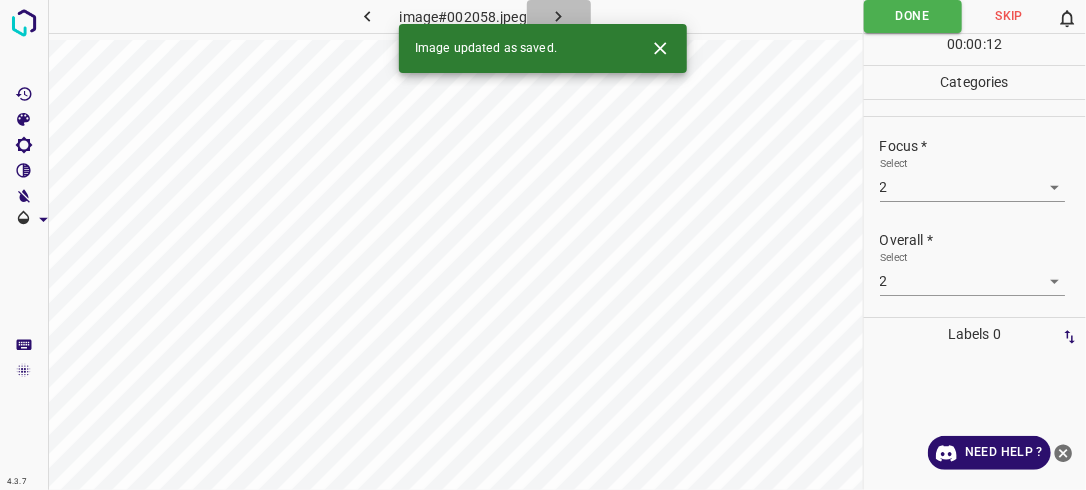 click 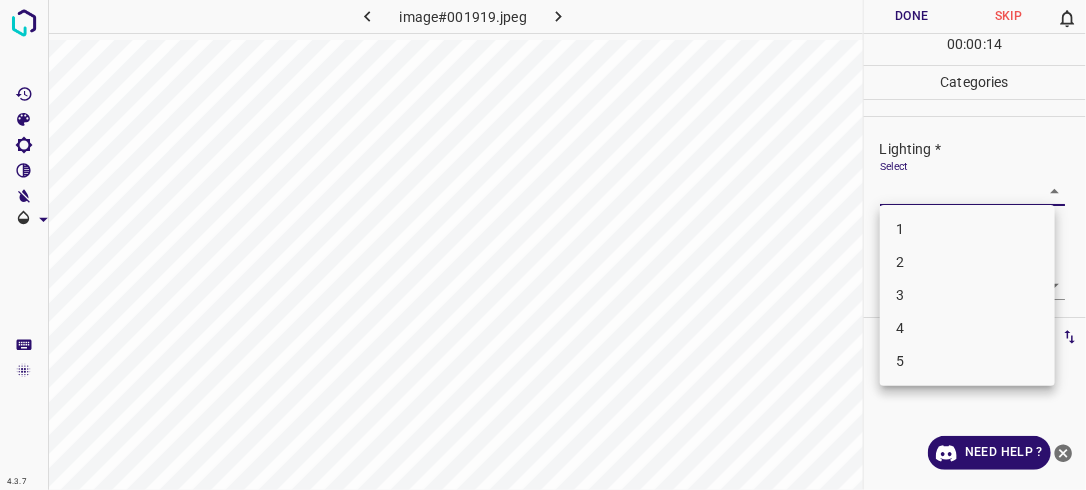 click on "4.3.7 image#001919.jpeg Done Skip 0 00   : 00   : 14   Categories Lighting *  Select ​ Focus *  Select ​ Overall *  Select ​ Labels   0 Categories 1 Lighting 2 Focus 3 Overall Tools Space Change between modes (Draw & Edit) I Auto labeling R Restore zoom M Zoom in N Zoom out Delete Delete selecte label Filters Z Restore filters X Saturation filter C Brightness filter V Contrast filter B Gray scale filter General O Download Need Help ? - Text - Hide - Delete 1 2 3 4 5" at bounding box center [543, 245] 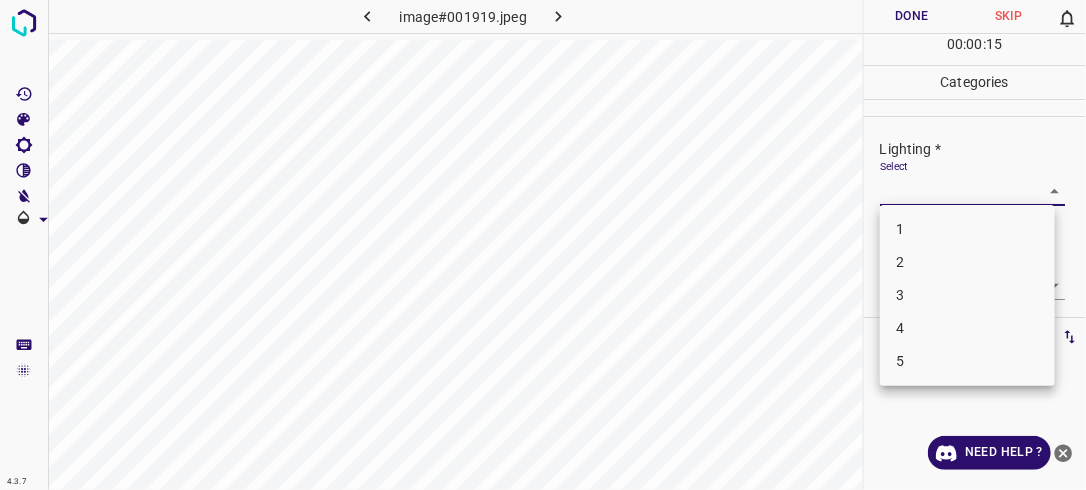 click on "3" at bounding box center [967, 295] 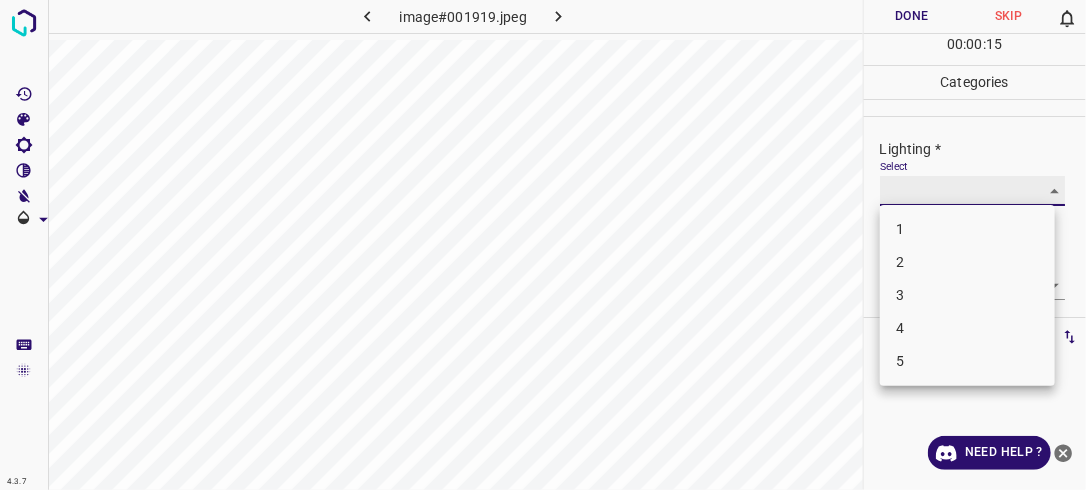 type on "3" 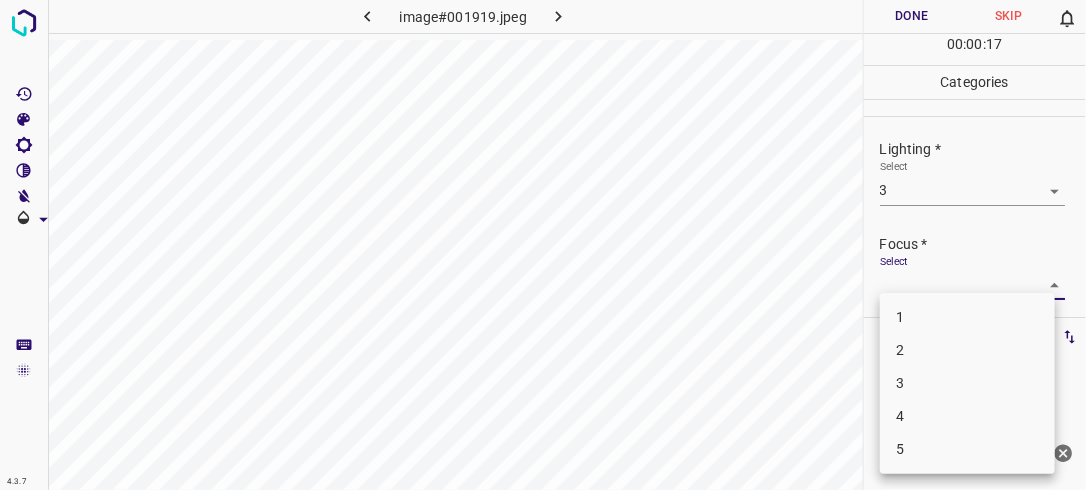 click on "4.3.7 image#001919.jpeg Done Skip 0 00   : 00   : 17   Categories Lighting *  Select 3 3 Focus *  Select ​ Overall *  Select ​ Labels   0 Categories 1 Lighting 2 Focus 3 Overall Tools Space Change between modes (Draw & Edit) I Auto labeling R Restore zoom M Zoom in N Zoom out Delete Delete selecte label Filters Z Restore filters X Saturation filter C Brightness filter V Contrast filter B Gray scale filter General O Download Need Help ? - Text - Hide - Delete 1 2 3 4 5" at bounding box center (543, 245) 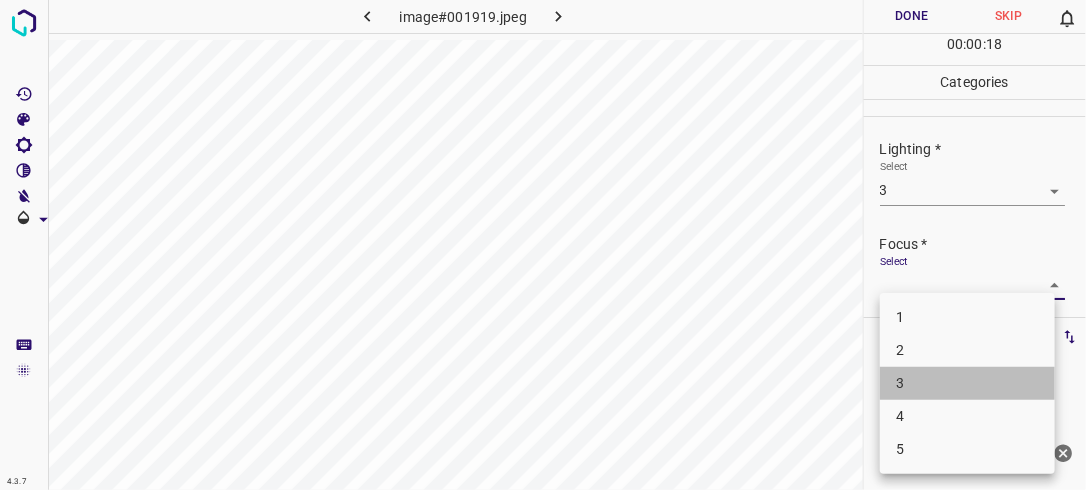 click on "3" at bounding box center [967, 383] 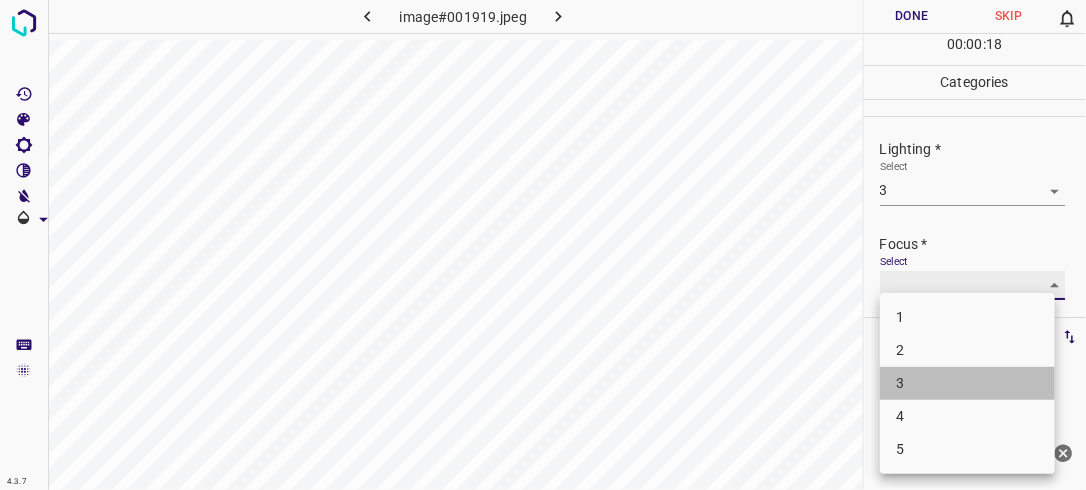 type on "3" 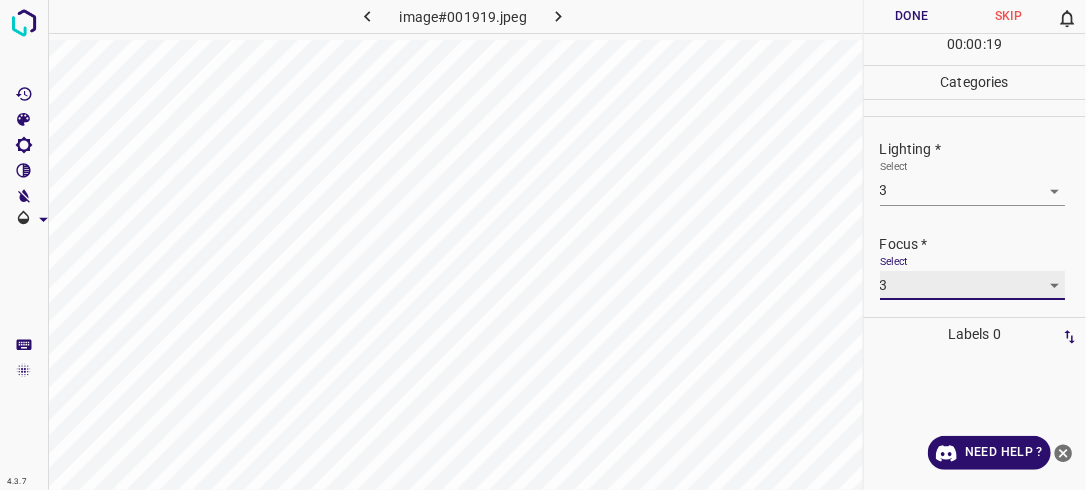 scroll, scrollTop: 98, scrollLeft: 0, axis: vertical 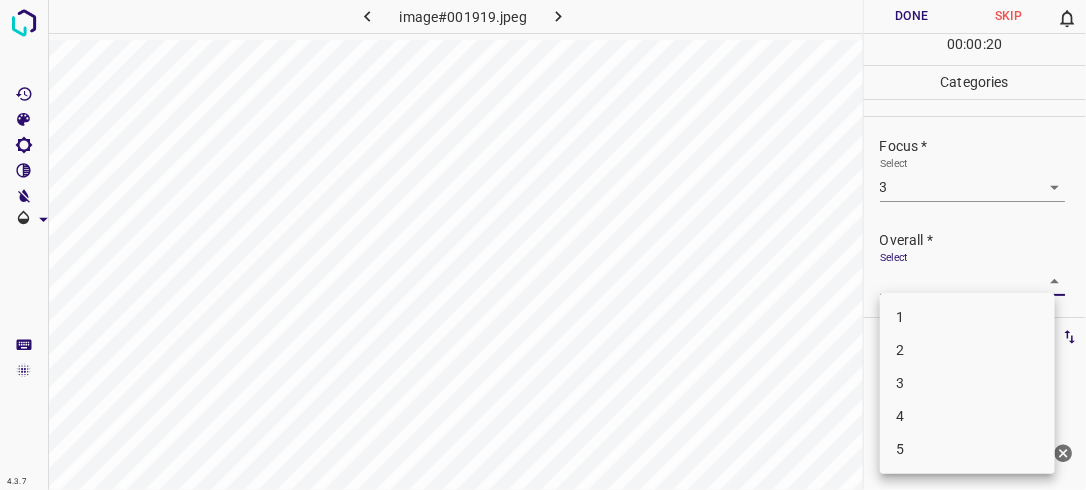 drag, startPoint x: 1037, startPoint y: 272, endPoint x: 987, endPoint y: 322, distance: 70.71068 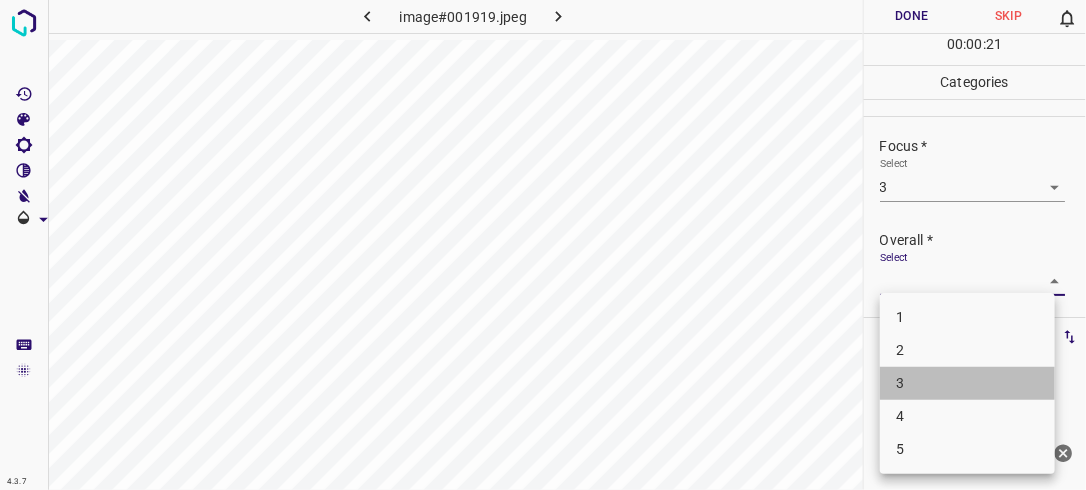 click on "3" at bounding box center (967, 383) 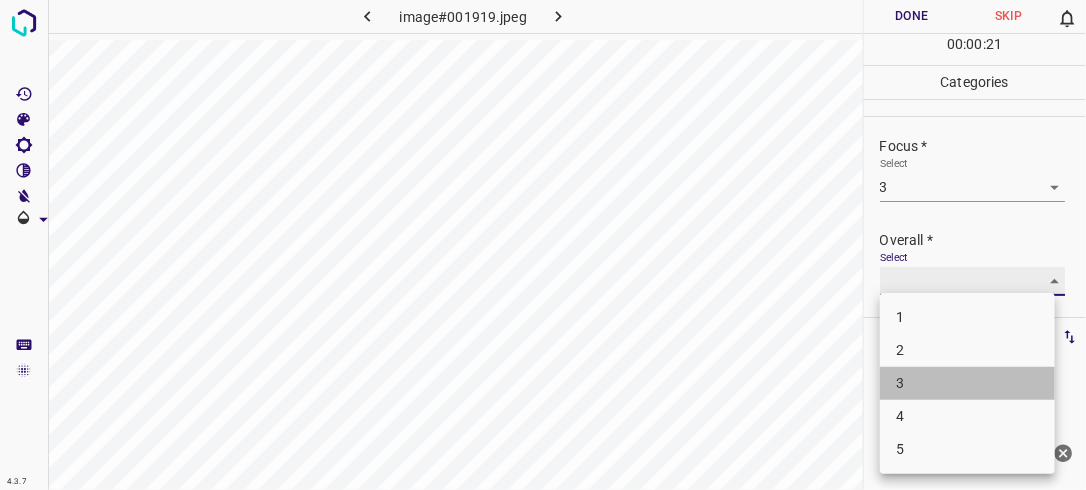 type on "3" 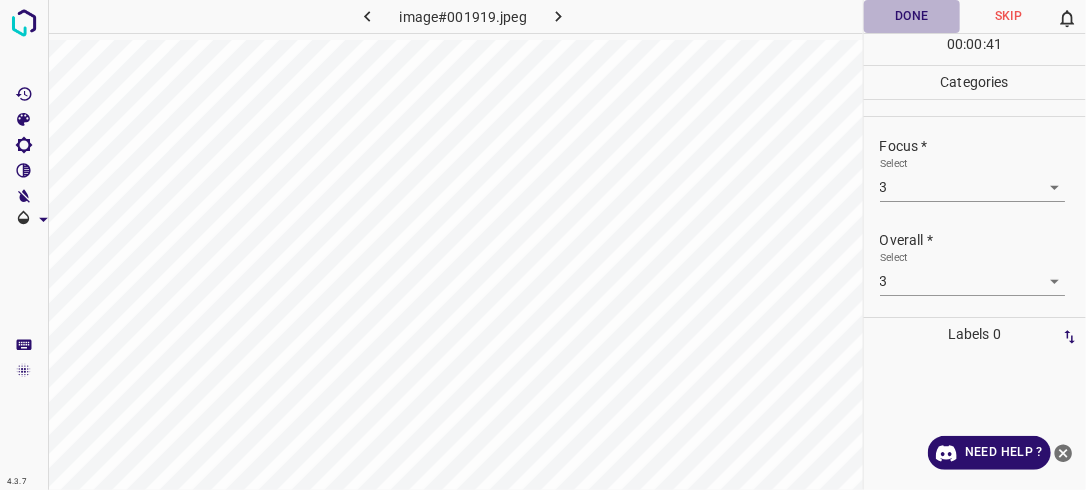 click on "Done" at bounding box center (912, 16) 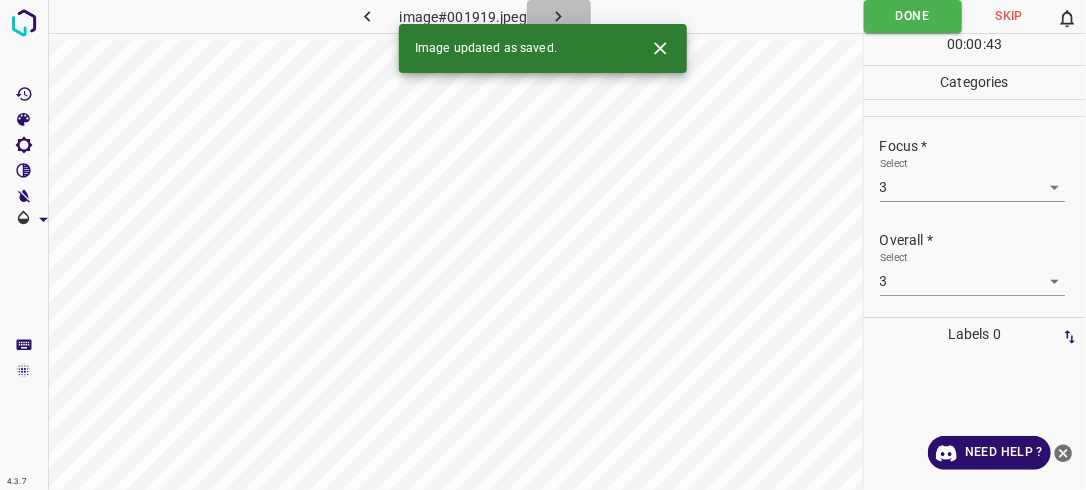 click 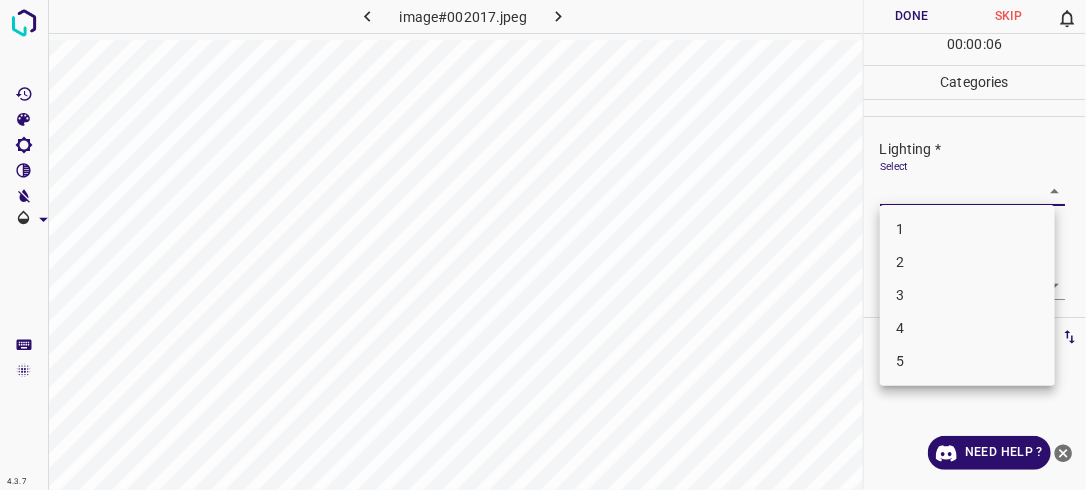 click on "4.3.7 image#002017.jpeg Done Skip 0 00   : 00   : 06   Categories Lighting *  Select ​ Focus *  Select ​ Overall *  Select ​ Labels   0 Categories 1 Lighting 2 Focus 3 Overall Tools Space Change between modes (Draw & Edit) I Auto labeling R Restore zoom M Zoom in N Zoom out Delete Delete selecte label Filters Z Restore filters X Saturation filter C Brightness filter V Contrast filter B Gray scale filter General O Download Need Help ? - Text - Hide - Delete 1 2 3 4 5" at bounding box center [543, 245] 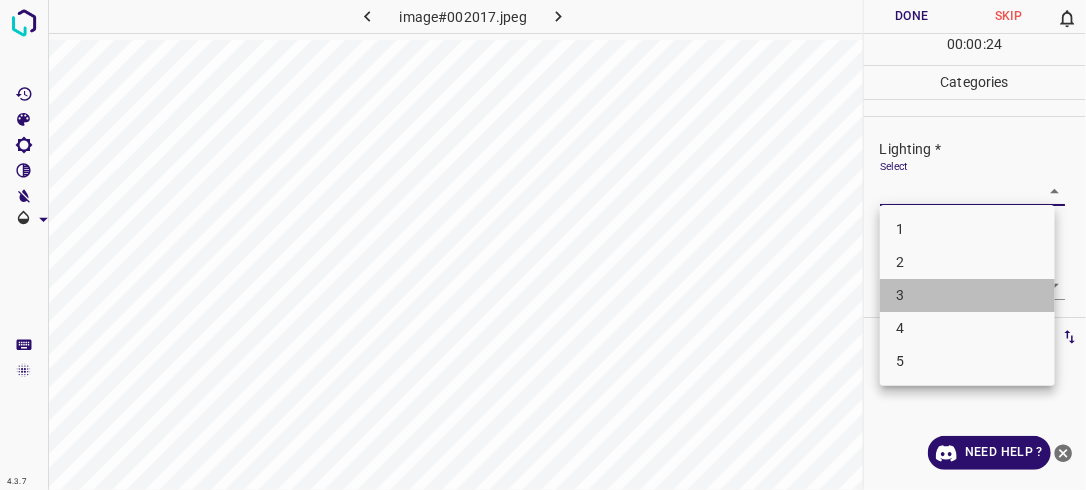 click on "3" at bounding box center [967, 295] 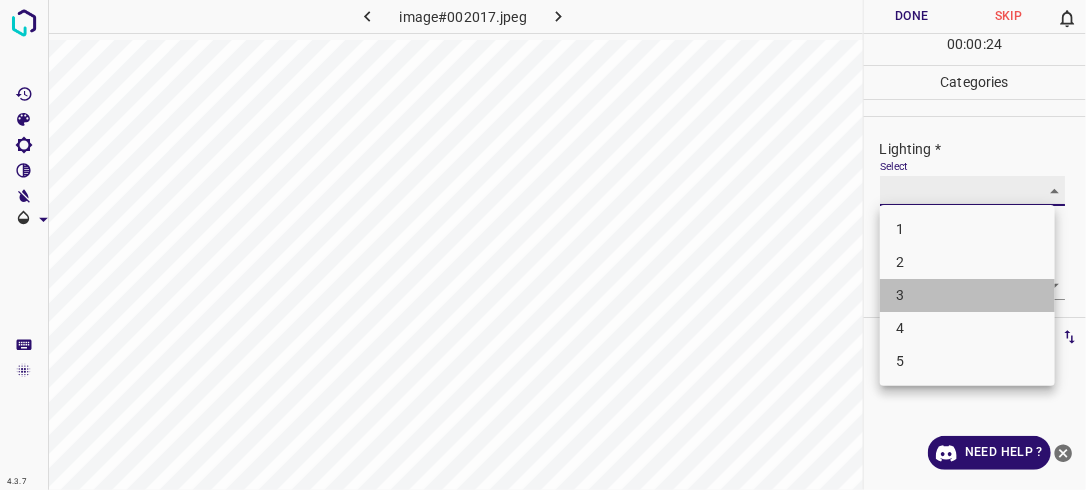 type on "3" 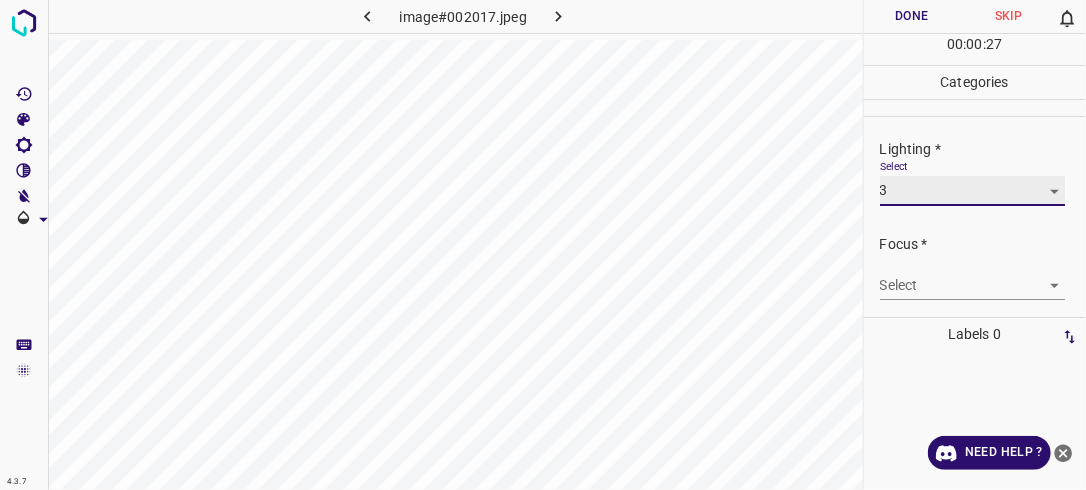 scroll, scrollTop: 98, scrollLeft: 0, axis: vertical 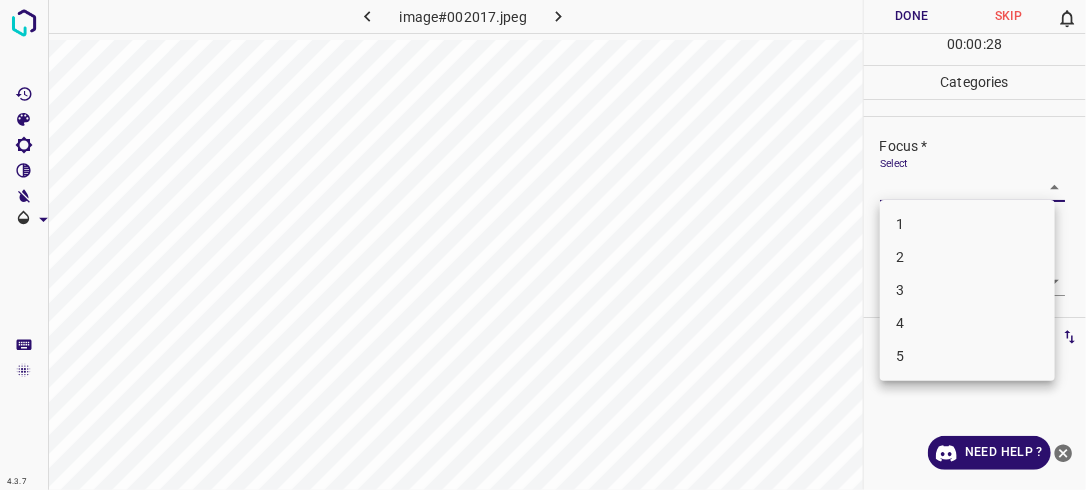 click on "4.3.7 image#002017.jpeg Done Skip 0 00   : 00   : 28   Categories Lighting *  Select 3 3 Focus *  Select ​ Overall *  Select ​ Labels   0 Categories 1 Lighting 2 Focus 3 Overall Tools Space Change between modes (Draw & Edit) I Auto labeling R Restore zoom M Zoom in N Zoom out Delete Delete selecte label Filters Z Restore filters X Saturation filter C Brightness filter V Contrast filter B Gray scale filter General O Download Need Help ? - Text - Hide - Delete 1 2 3 4 5" at bounding box center (543, 245) 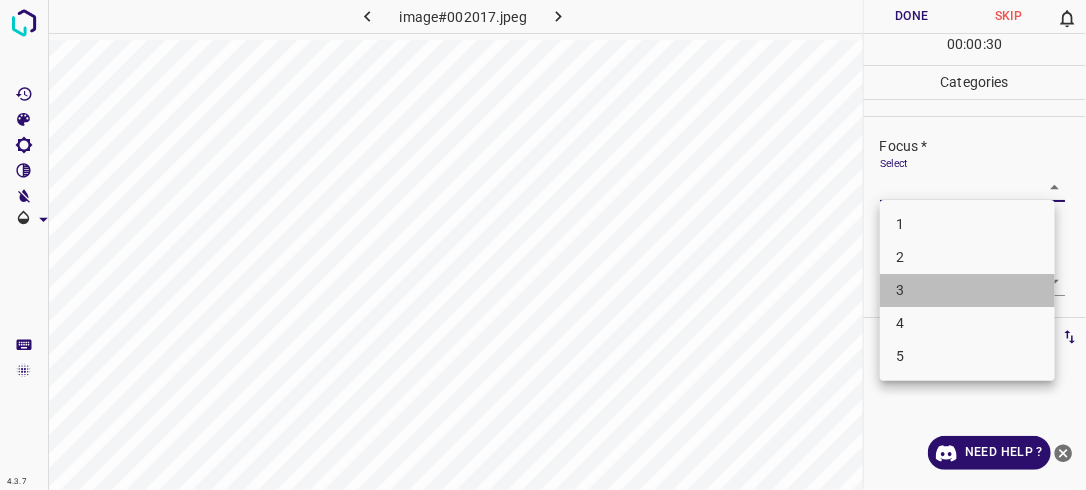 drag, startPoint x: 947, startPoint y: 296, endPoint x: 976, endPoint y: 296, distance: 29 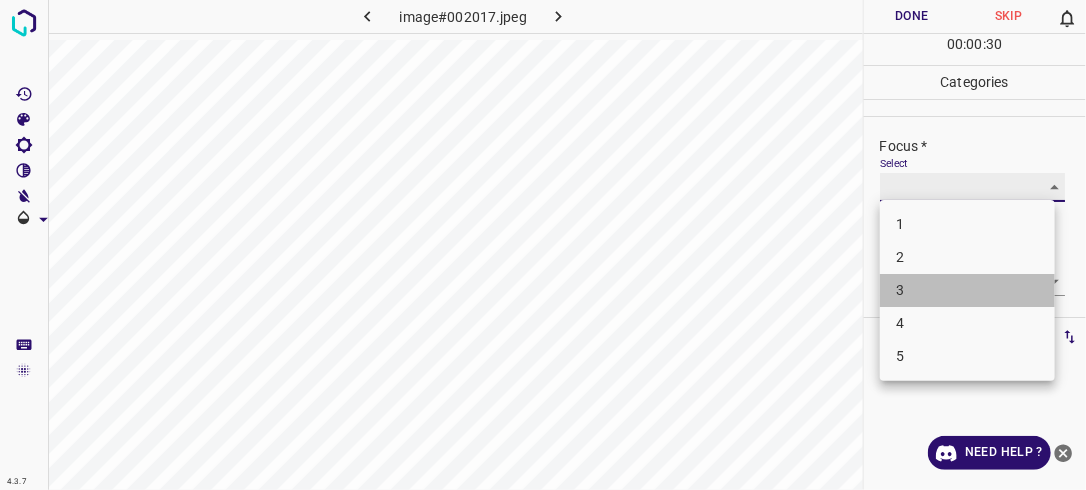 type on "3" 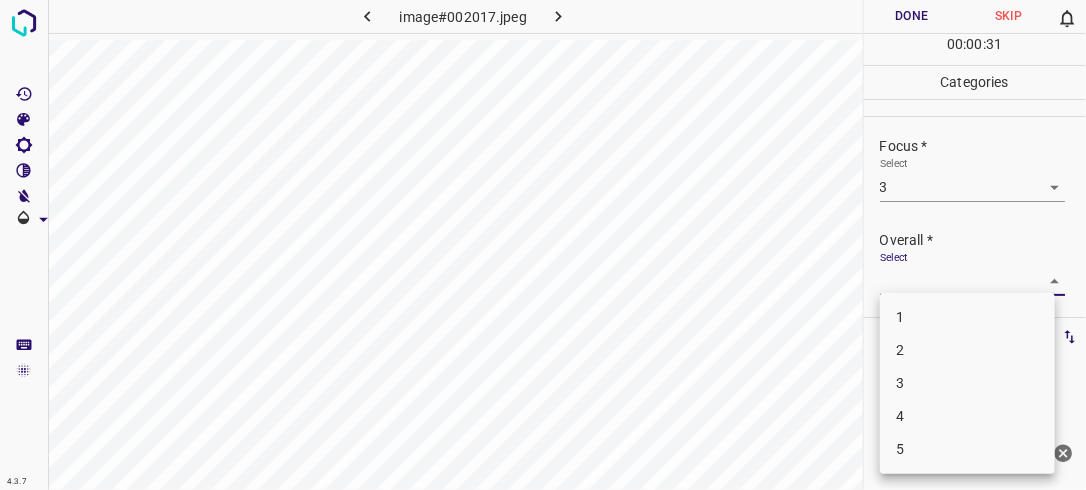 click on "4.3.7 image#002017.jpeg Done Skip 0 00   : 00   : 31   Categories Lighting *  Select 3 3 Focus *  Select 3 3 Overall *  Select ​ Labels   0 Categories 1 Lighting 2 Focus 3 Overall Tools Space Change between modes (Draw & Edit) I Auto labeling R Restore zoom M Zoom in N Zoom out Delete Delete selecte label Filters Z Restore filters X Saturation filter C Brightness filter V Contrast filter B Gray scale filter General O Download Need Help ? - Text - Hide - Delete 1 2 3 4 5" at bounding box center [543, 245] 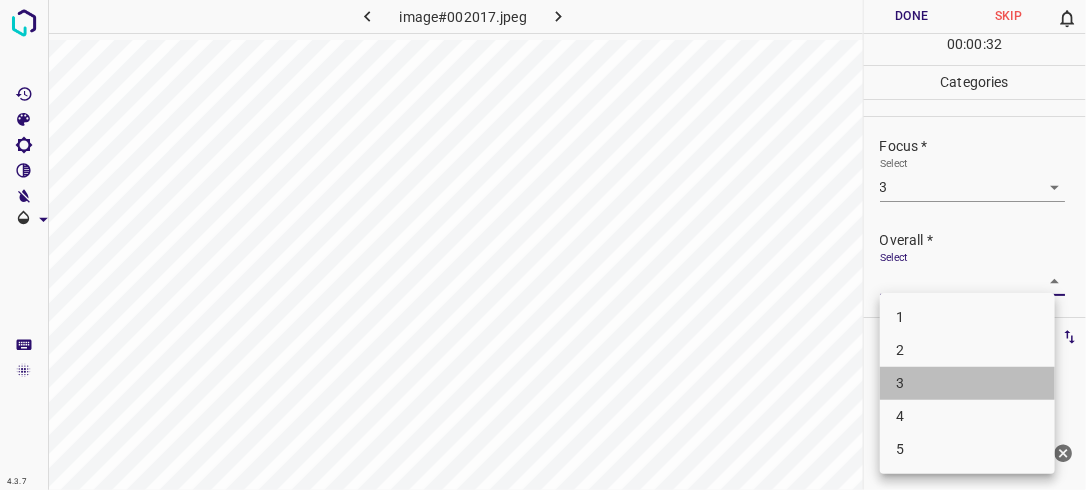 click on "3" at bounding box center (967, 383) 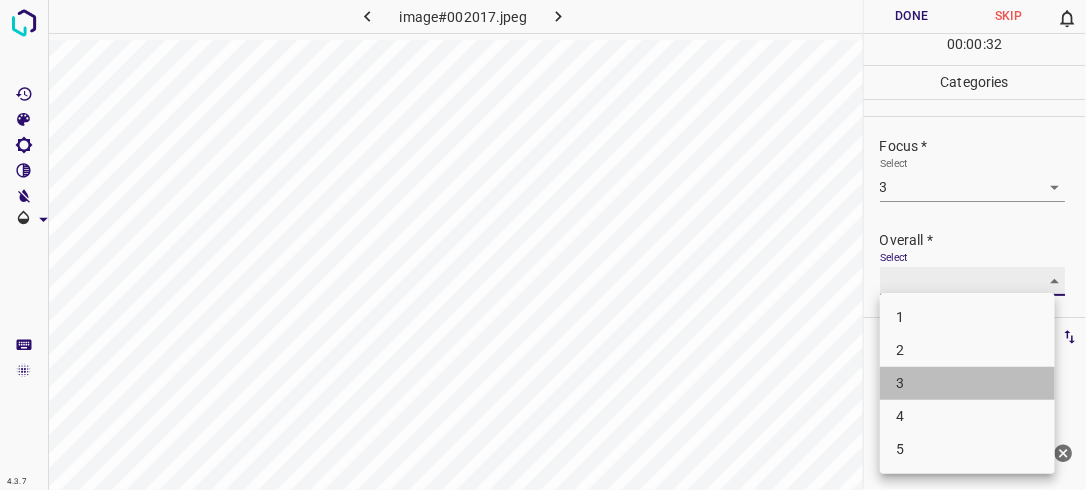 type on "3" 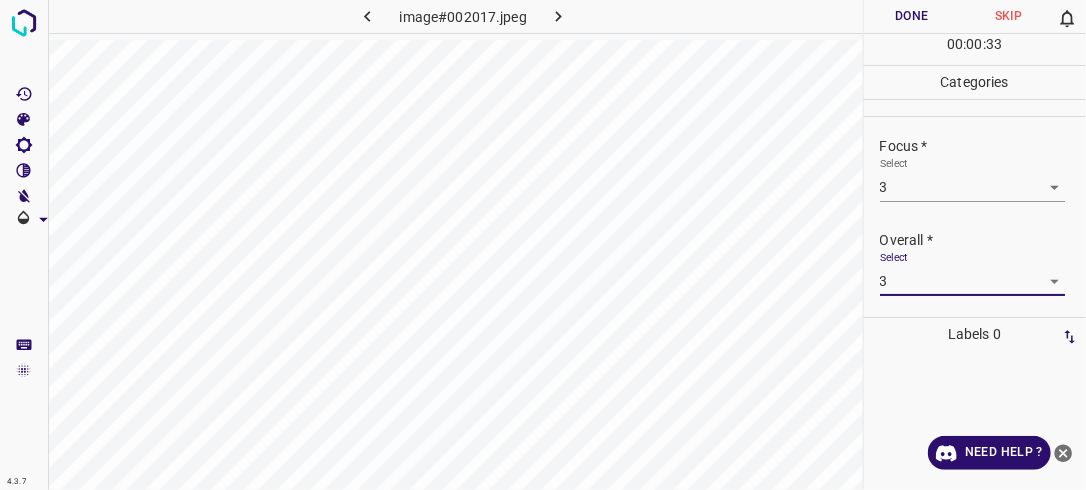 click on "Done" at bounding box center [912, 16] 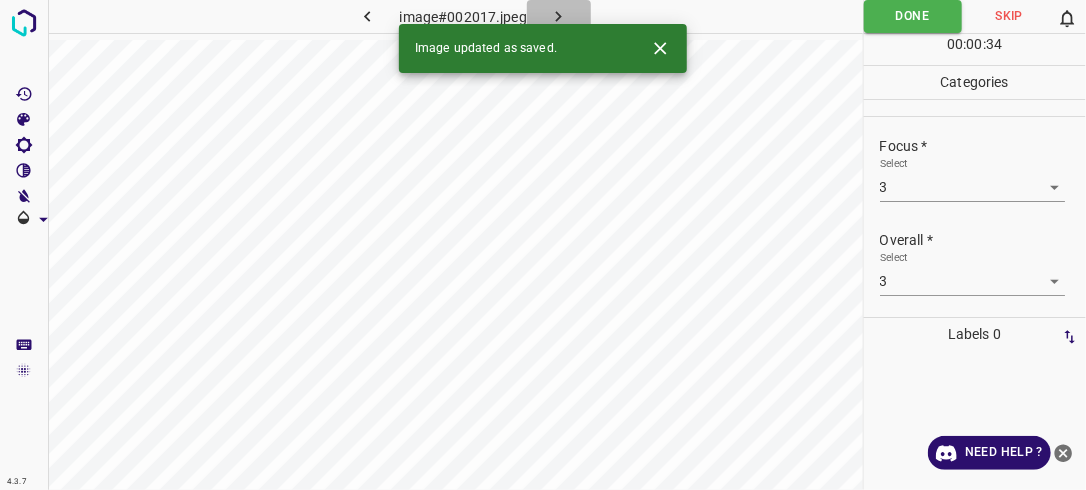 click 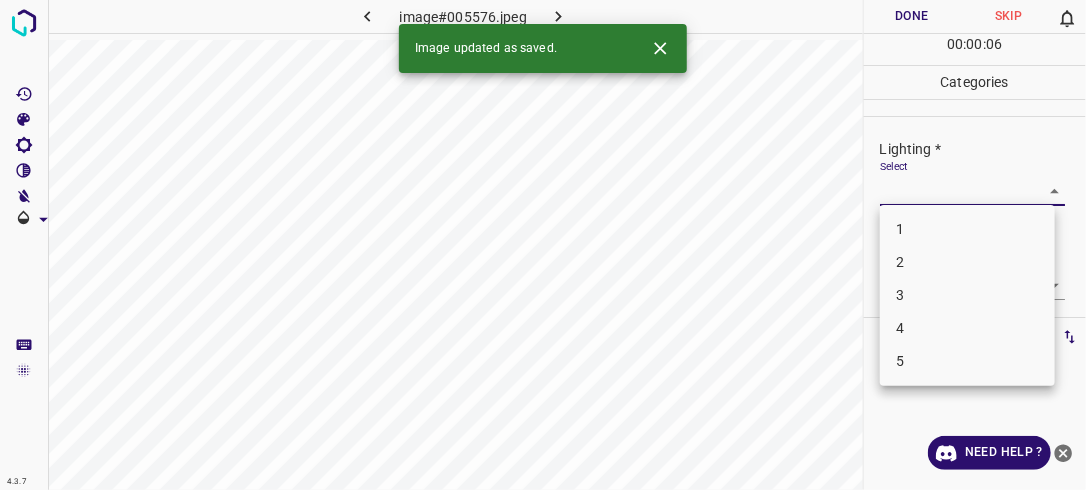 click on "4.3.7 image#005576.jpeg Done Skip 0 00   : 00   : 06   Categories Lighting *  Select ​ Focus *  Select ​ Overall *  Select ​ Labels   0 Categories 1 Lighting 2 Focus 3 Overall Tools Space Change between modes (Draw & Edit) I Auto labeling R Restore zoom M Zoom in N Zoom out Delete Delete selecte label Filters Z Restore filters X Saturation filter C Brightness filter V Contrast filter B Gray scale filter General O Download Image updated as saved. Need Help ? - Text - Hide - Delete 1 2 3 4 5" at bounding box center [543, 245] 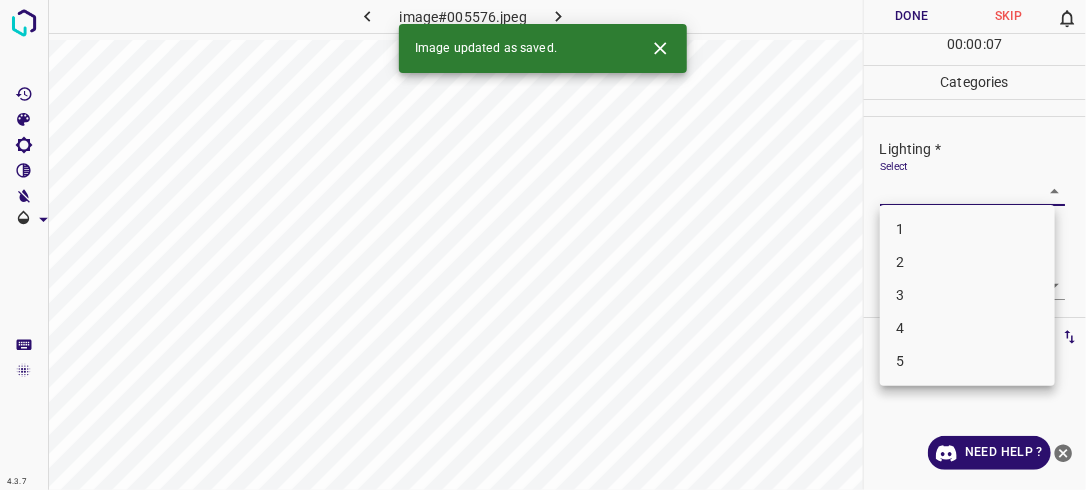 click on "3" at bounding box center [967, 295] 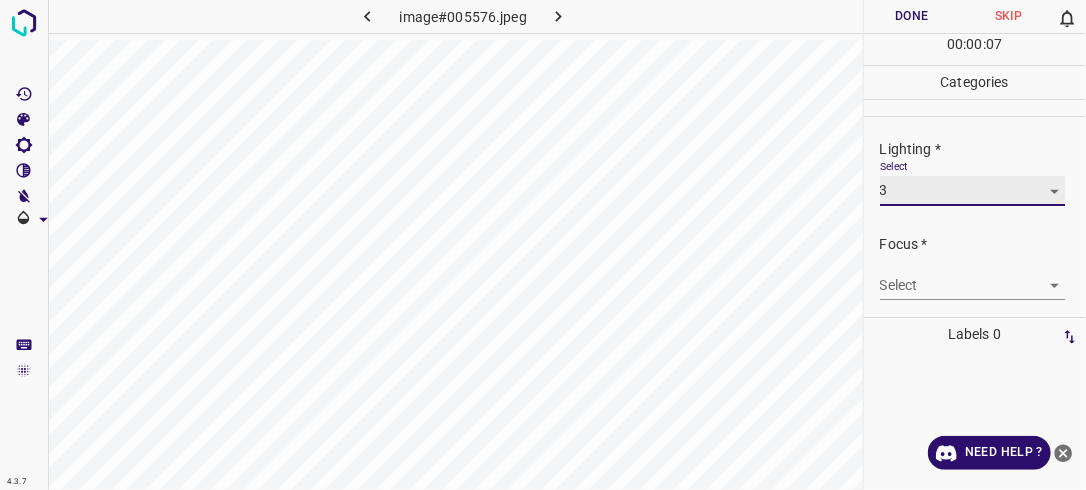 type on "3" 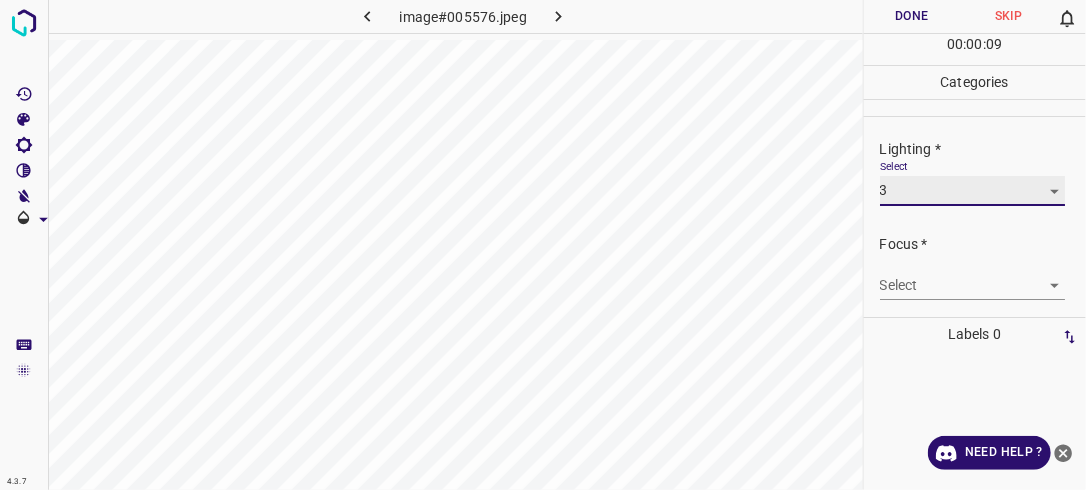 scroll, scrollTop: 98, scrollLeft: 0, axis: vertical 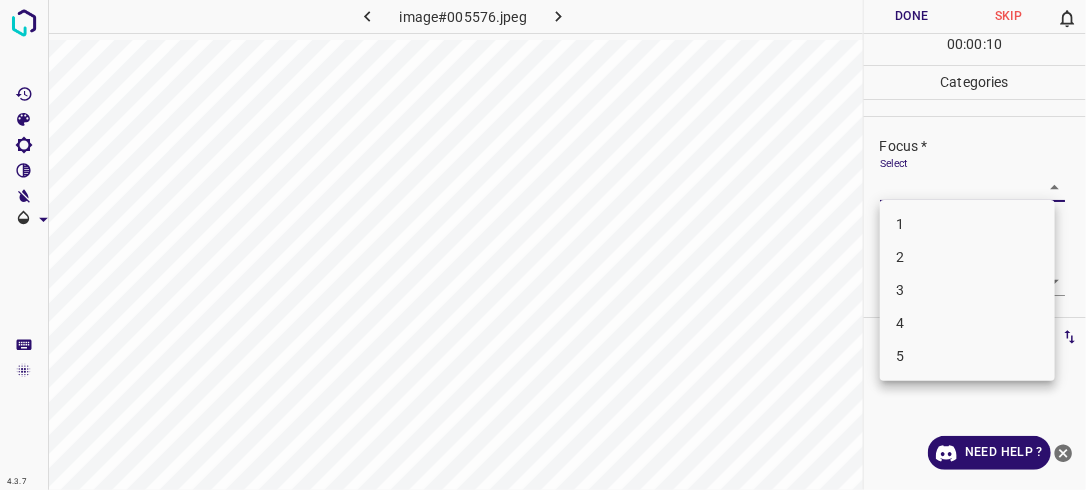 click on "4.3.7 image#005576.jpeg Done Skip 0 00   : 00   : 10   Categories Lighting *  Select 3 3 Focus *  Select ​ Overall *  Select ​ Labels   0 Categories 1 Lighting 2 Focus 3 Overall Tools Space Change between modes (Draw & Edit) I Auto labeling R Restore zoom M Zoom in N Zoom out Delete Delete selecte label Filters Z Restore filters X Saturation filter C Brightness filter V Contrast filter B Gray scale filter General O Download Need Help ? - Text - Hide - Delete 1 2 3 4 5" at bounding box center (543, 245) 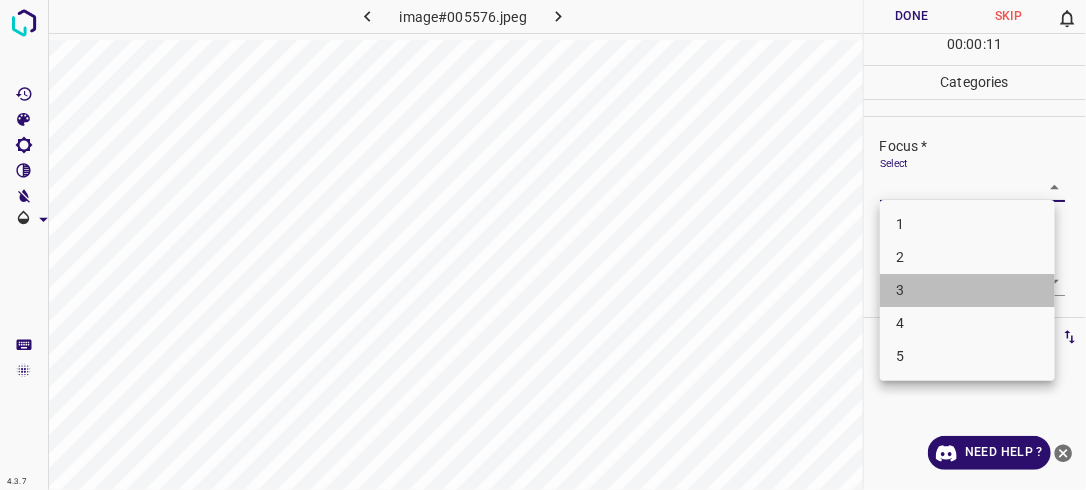 click on "3" at bounding box center [967, 290] 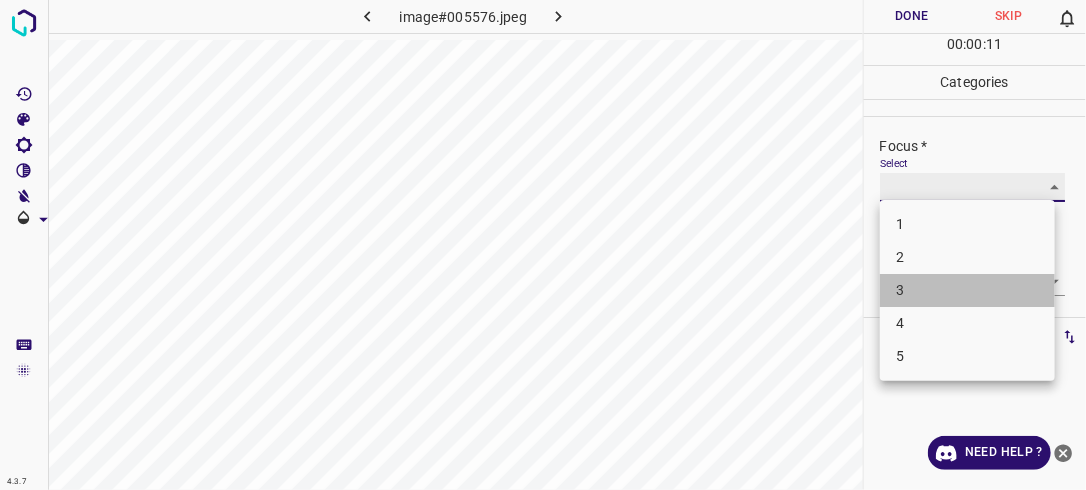 type on "3" 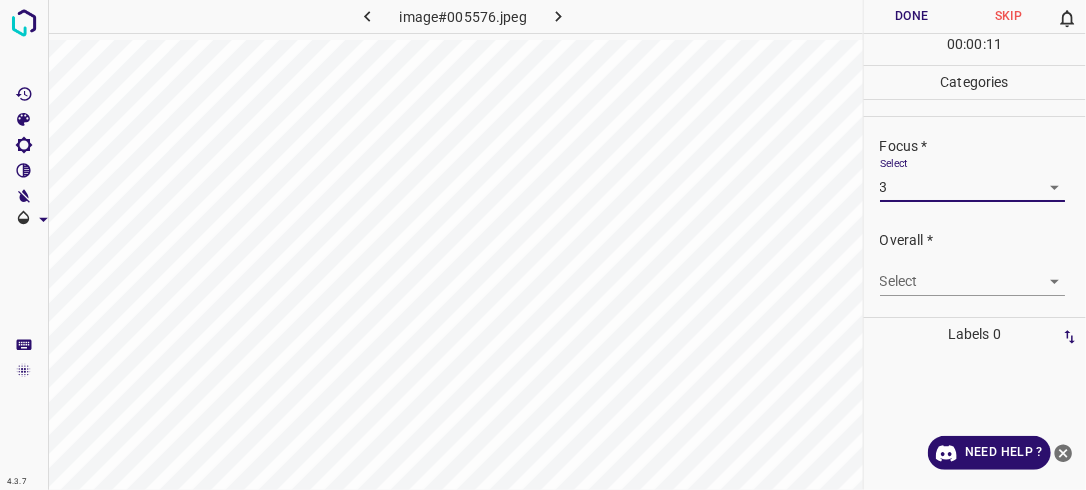 click on "4.3.7 image#005576.jpeg Done Skip 0 00   : 00   : 11   Categories Lighting *  Select 3 3 Focus *  Select 3 3 Overall *  Select ​ Labels   0 Categories 1 Lighting 2 Focus 3 Overall Tools Space Change between modes (Draw & Edit) I Auto labeling R Restore zoom M Zoom in N Zoom out Delete Delete selecte label Filters Z Restore filters X Saturation filter C Brightness filter V Contrast filter B Gray scale filter General O Download Need Help ? - Text - Hide - Delete" at bounding box center (543, 245) 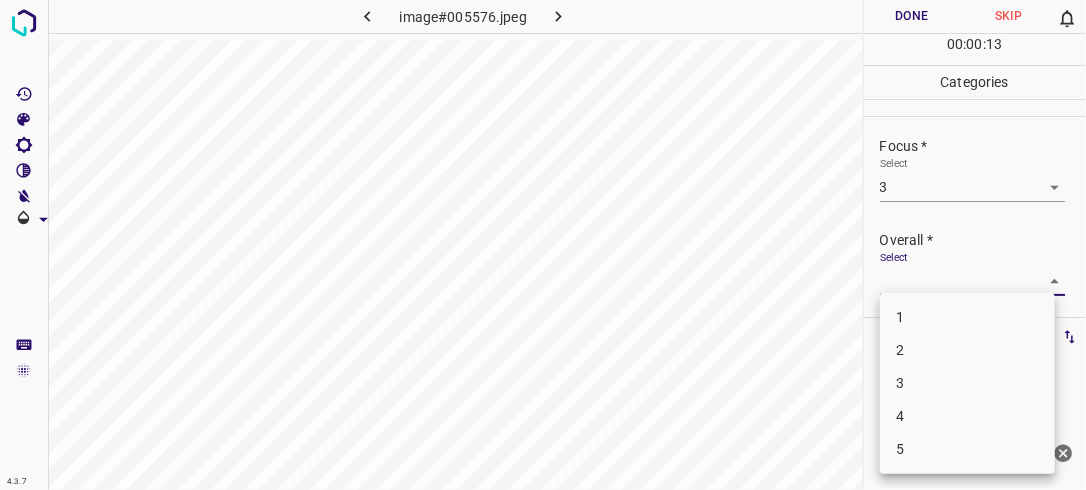 click on "3" at bounding box center [967, 383] 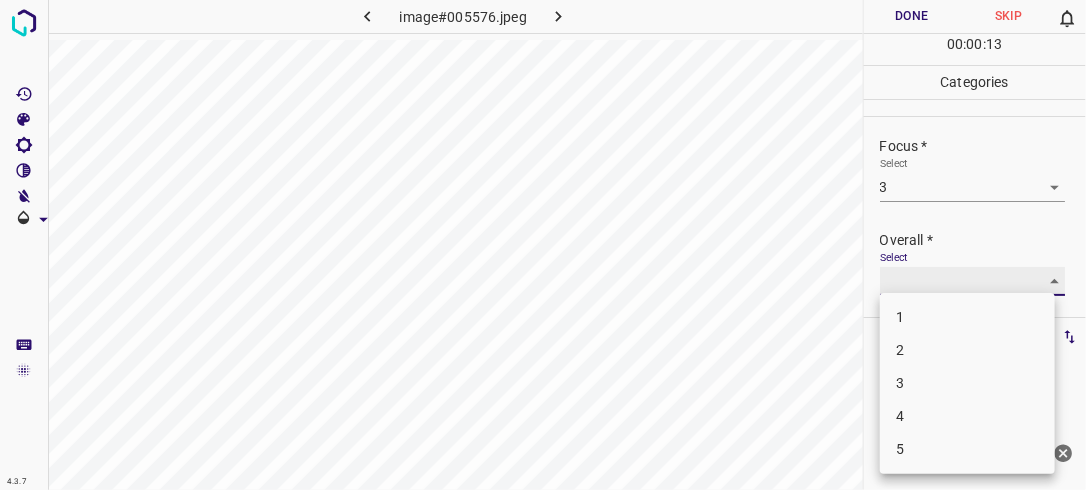 type on "3" 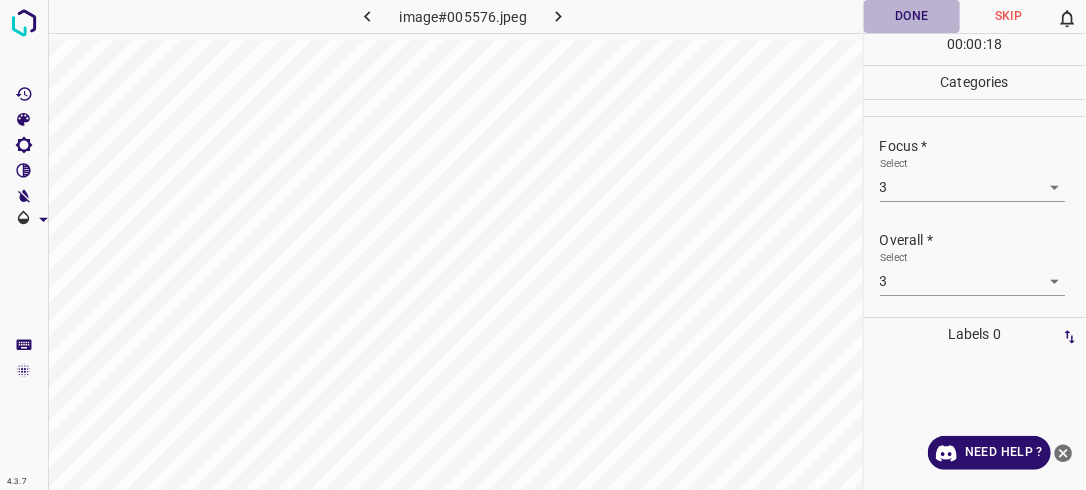 click on "Done" at bounding box center (912, 16) 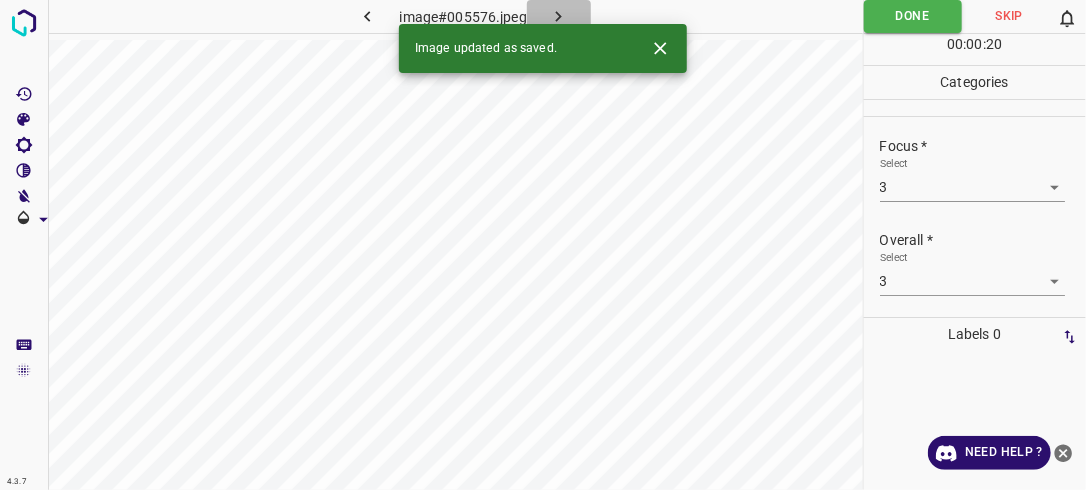 click 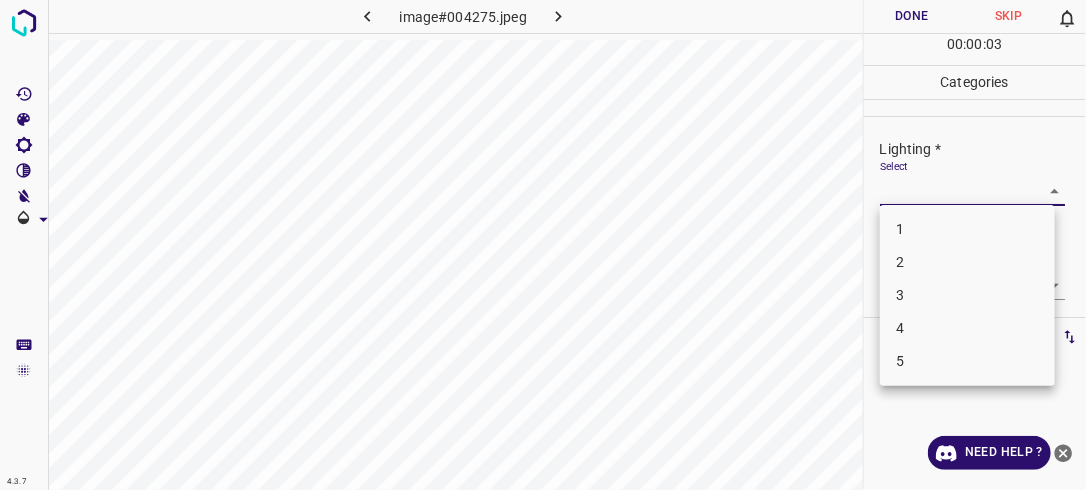click on "4.3.7 image#004275.jpeg Done Skip 0 00   : 00   : 03   Categories Lighting *  Select ​ Focus *  Select ​ Overall *  Select ​ Labels   0 Categories 1 Lighting 2 Focus 3 Overall Tools Space Change between modes (Draw & Edit) I Auto labeling R Restore zoom M Zoom in N Zoom out Delete Delete selecte label Filters Z Restore filters X Saturation filter C Brightness filter V Contrast filter B Gray scale filter General O Download Need Help ? - Text - Hide - Delete 1 2 3 4 5" at bounding box center [543, 245] 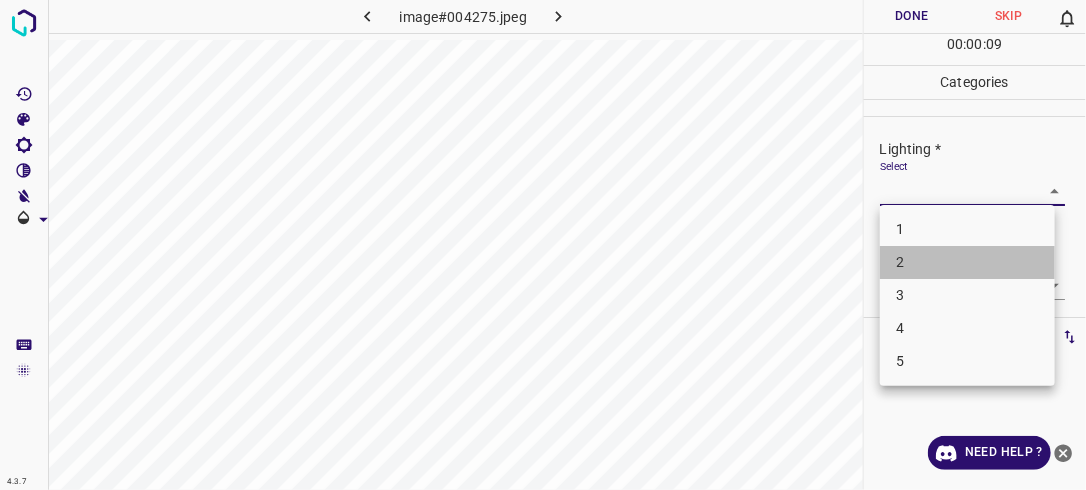 click on "2" at bounding box center [967, 262] 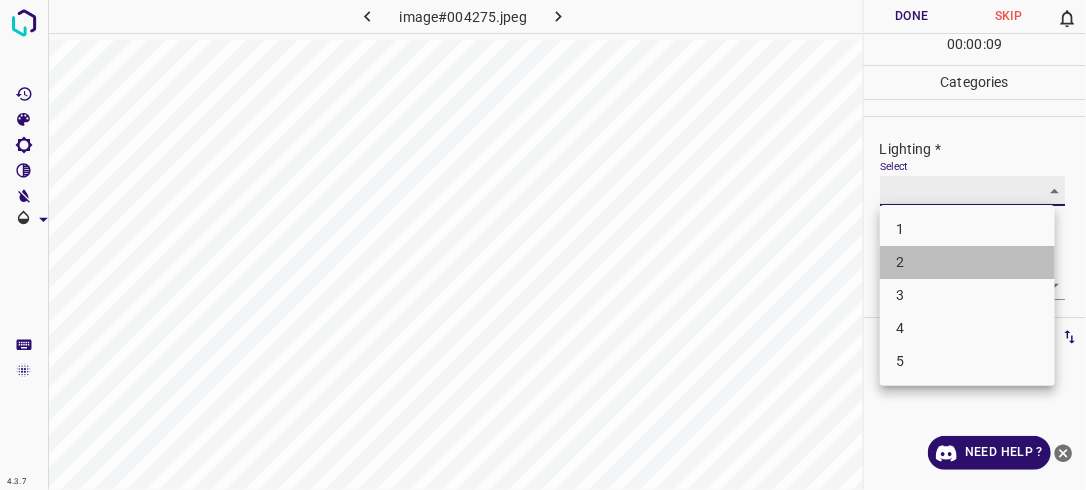 type on "2" 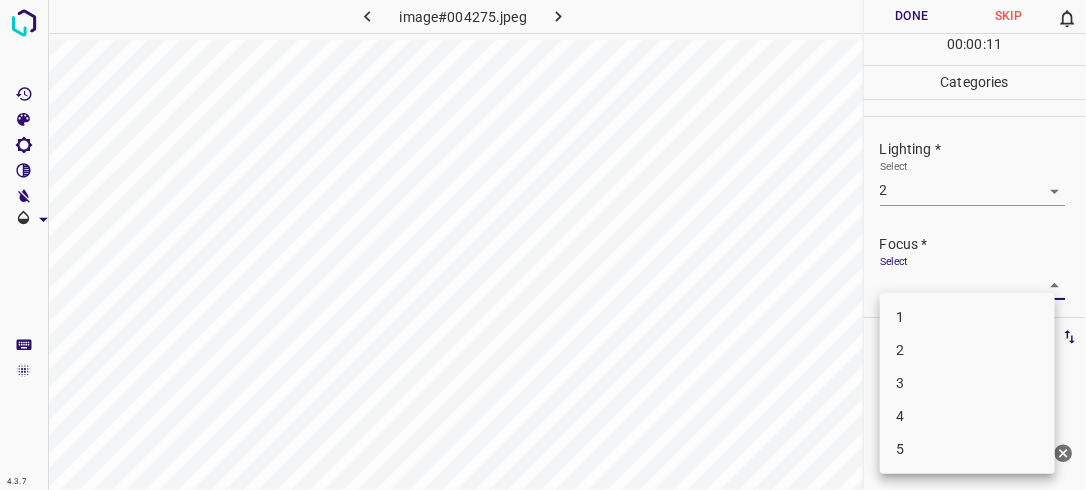 drag, startPoint x: 1050, startPoint y: 287, endPoint x: 1039, endPoint y: 305, distance: 21.095022 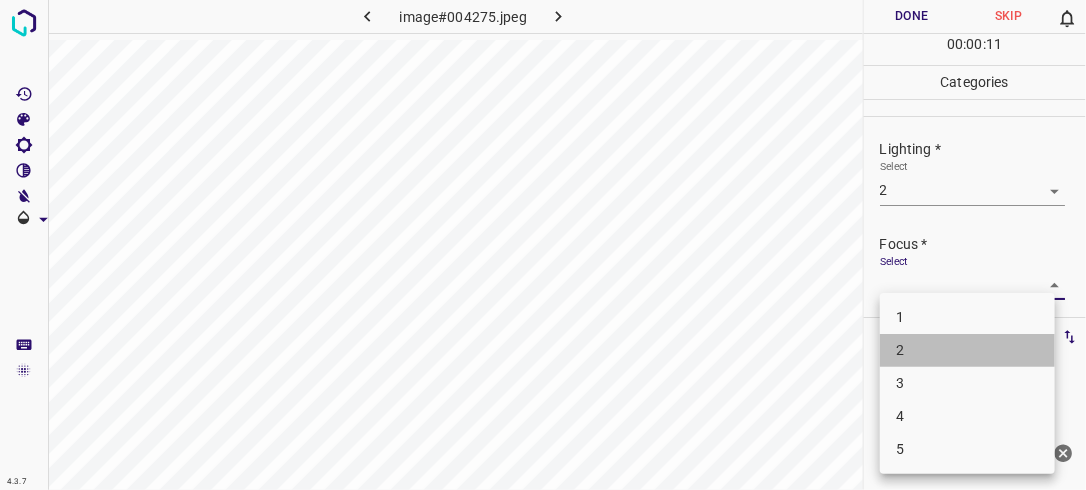 click on "2" at bounding box center (967, 350) 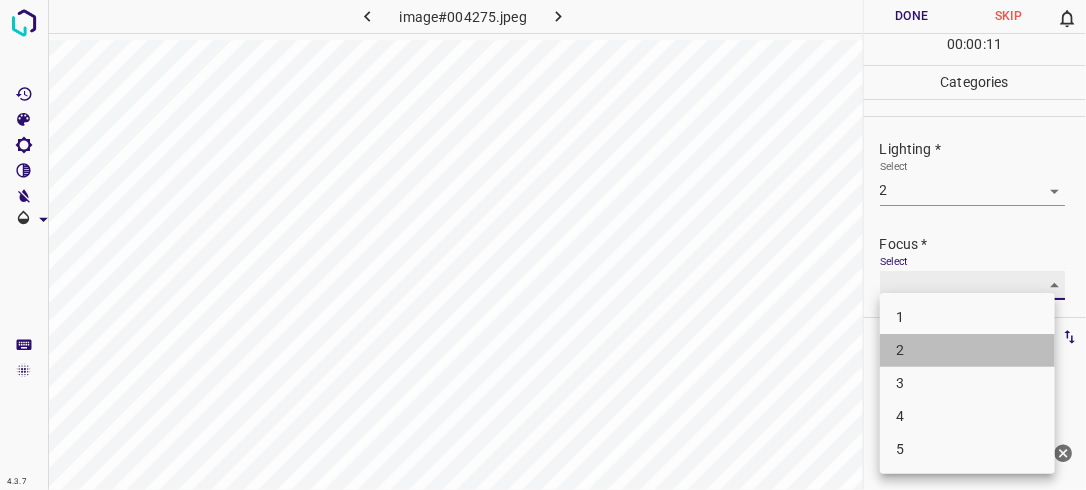 type on "2" 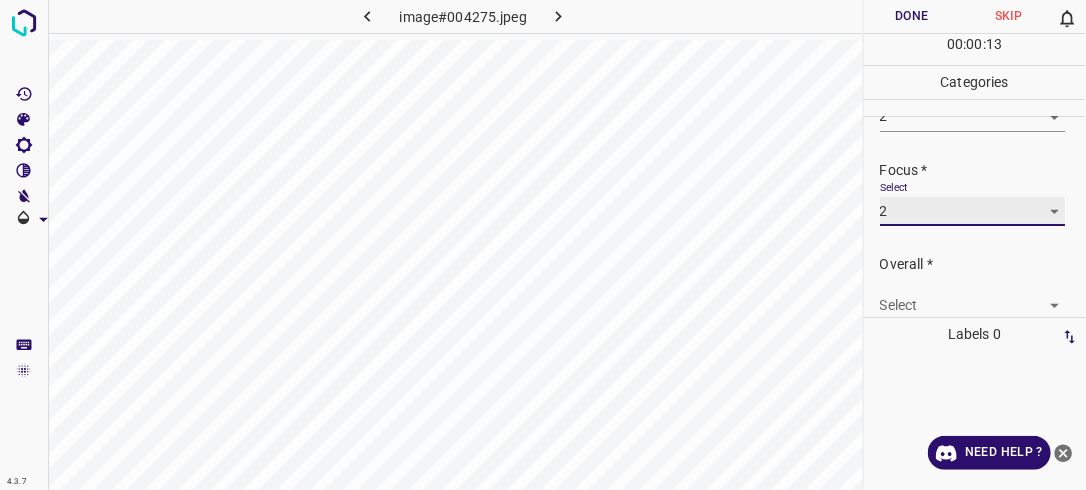 scroll, scrollTop: 84, scrollLeft: 0, axis: vertical 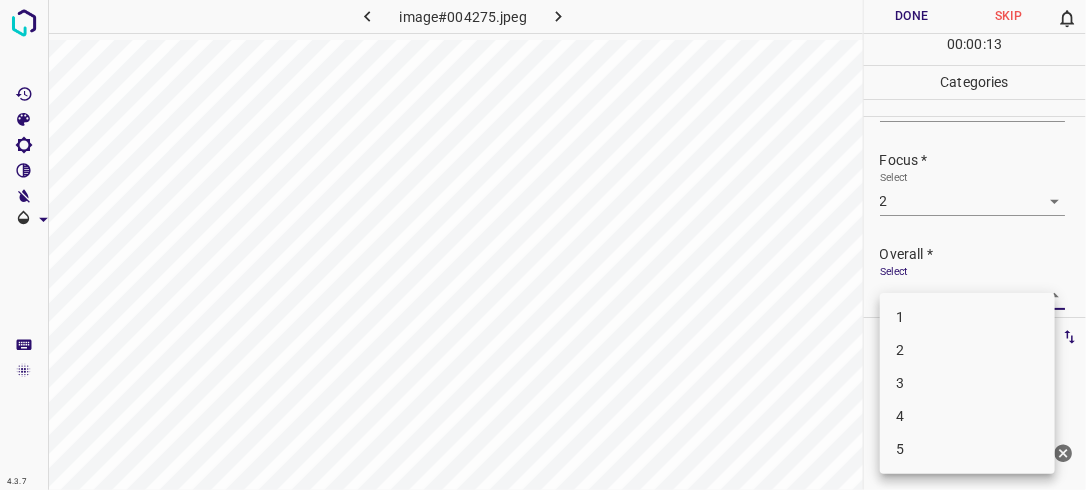 drag, startPoint x: 1039, startPoint y: 290, endPoint x: 1005, endPoint y: 331, distance: 53.263496 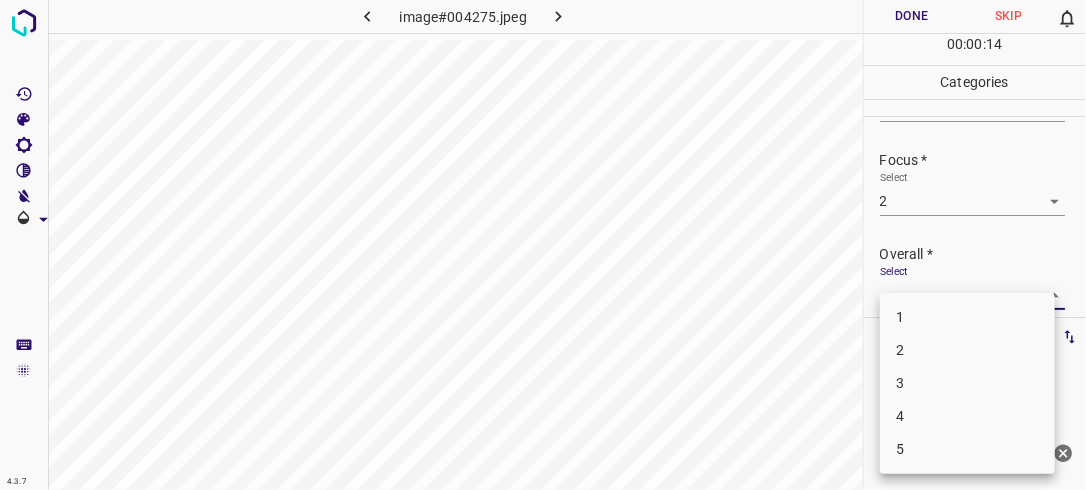 click on "2" at bounding box center [967, 350] 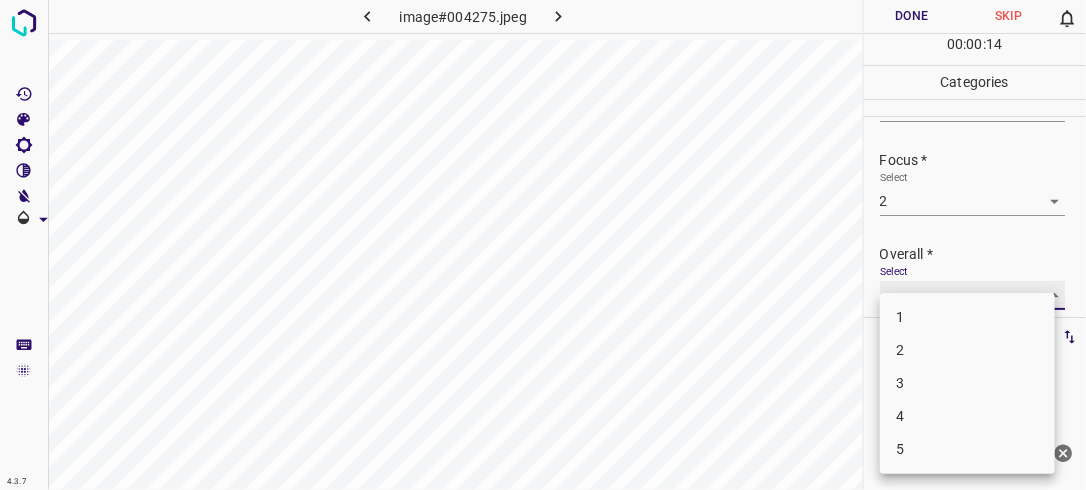 type on "2" 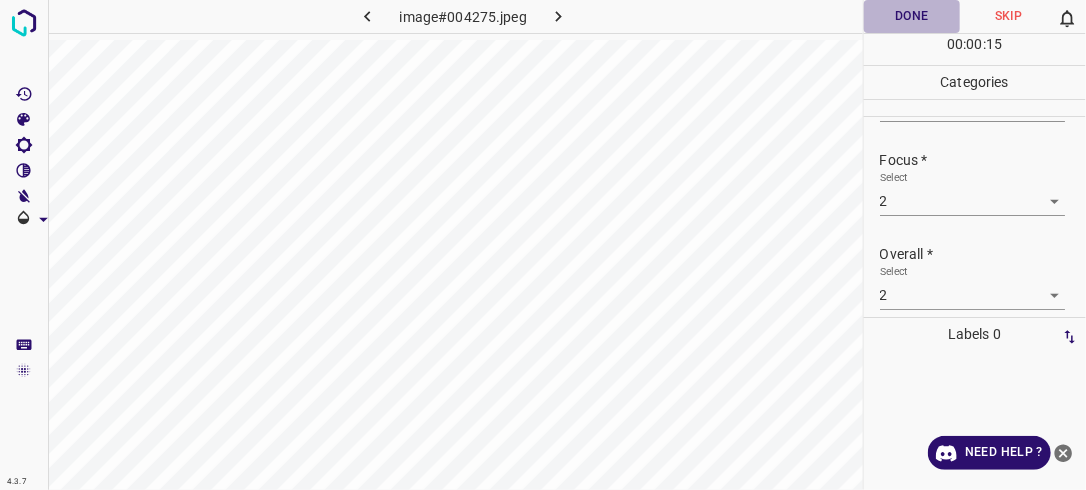 click on "Done" at bounding box center (912, 16) 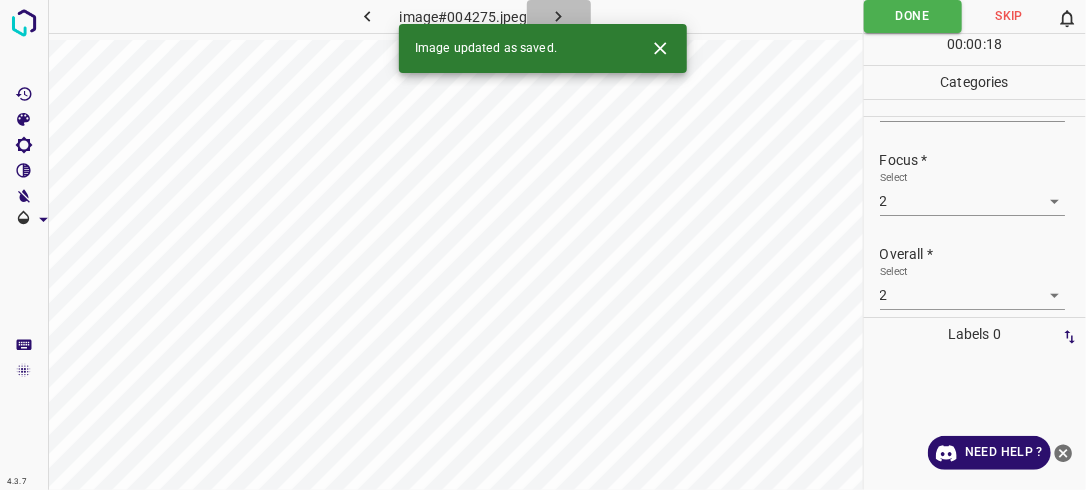 click 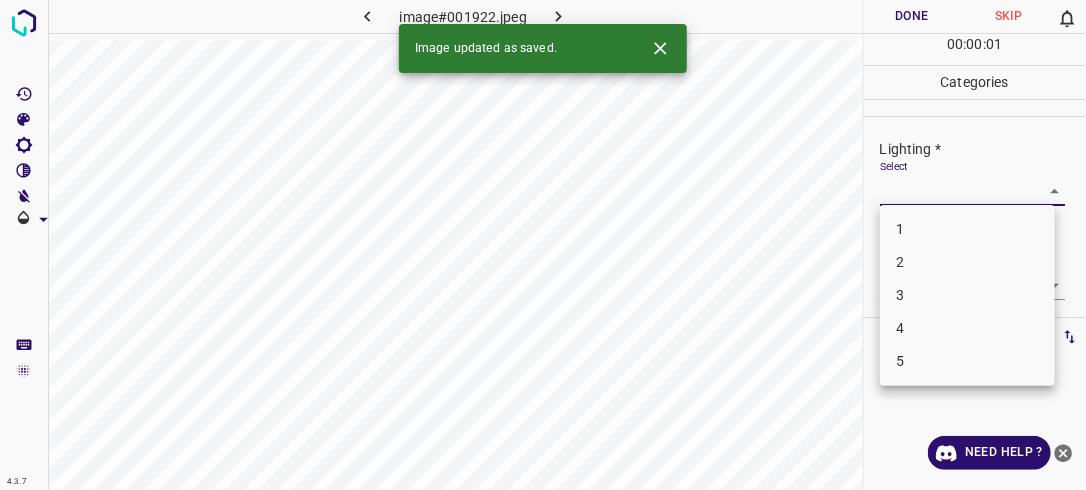 click on "4.3.7 image#001922.jpeg Done Skip 0 00   : 00   : 01   Categories Lighting *  Select ​ Focus *  Select ​ Overall *  Select ​ Labels   0 Categories 1 Lighting 2 Focus 3 Overall Tools Space Change between modes (Draw & Edit) I Auto labeling R Restore zoom M Zoom in N Zoom out Delete Delete selecte label Filters Z Restore filters X Saturation filter C Brightness filter V Contrast filter B Gray scale filter General O Download Image updated as saved. Need Help ? - Text - Hide - Delete 1 2 3 4 5" at bounding box center (543, 245) 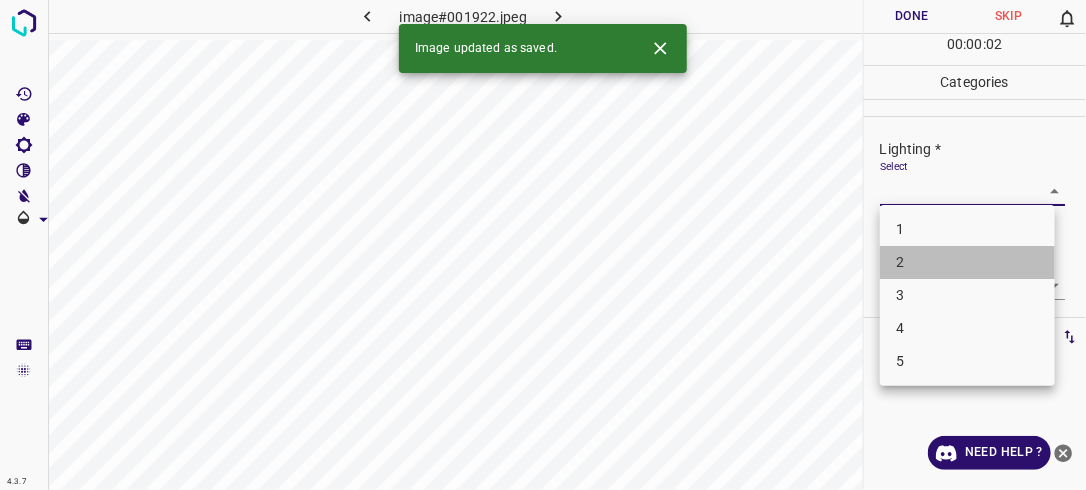 click on "2" at bounding box center (967, 262) 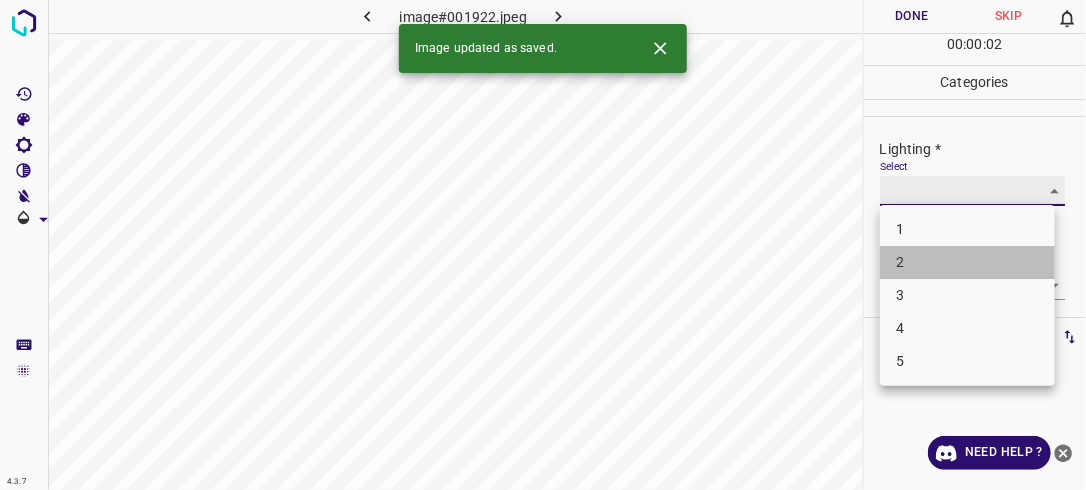 type on "2" 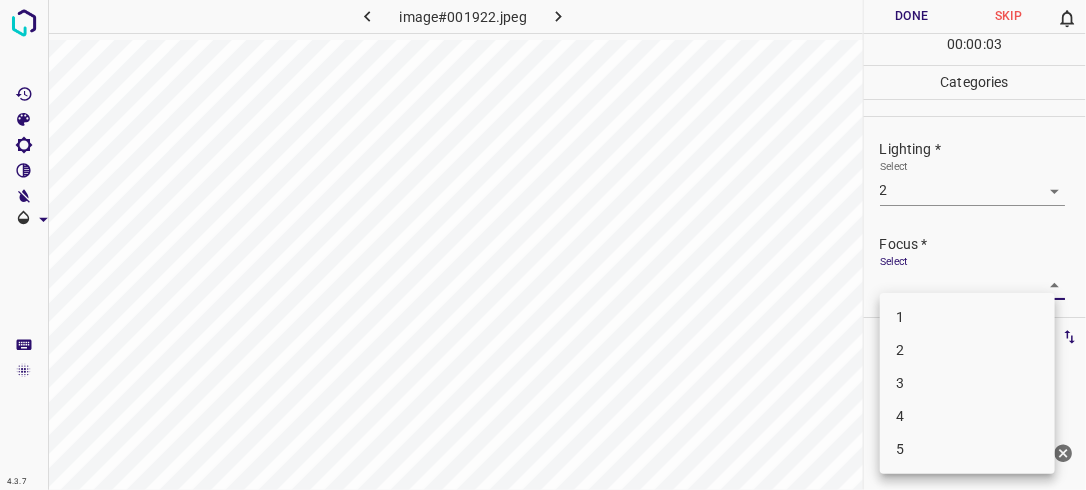 click on "4.3.7 image#001922.jpeg Done Skip 0 00   : 00   : 03   Categories Lighting *  Select 2 2 Focus *  Select ​ Overall *  Select ​ Labels   0 Categories 1 Lighting 2 Focus 3 Overall Tools Space Change between modes (Draw & Edit) I Auto labeling R Restore zoom M Zoom in N Zoom out Delete Delete selecte label Filters Z Restore filters X Saturation filter C Brightness filter V Contrast filter B Gray scale filter General O Download Need Help ? - Text - Hide - Delete 1 2 3 4 5" at bounding box center (543, 245) 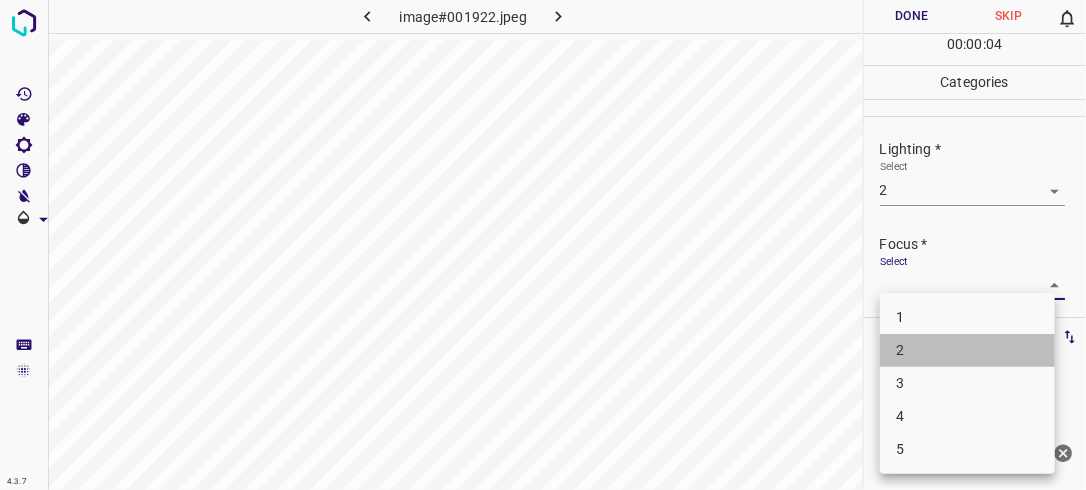 click on "2" at bounding box center [967, 350] 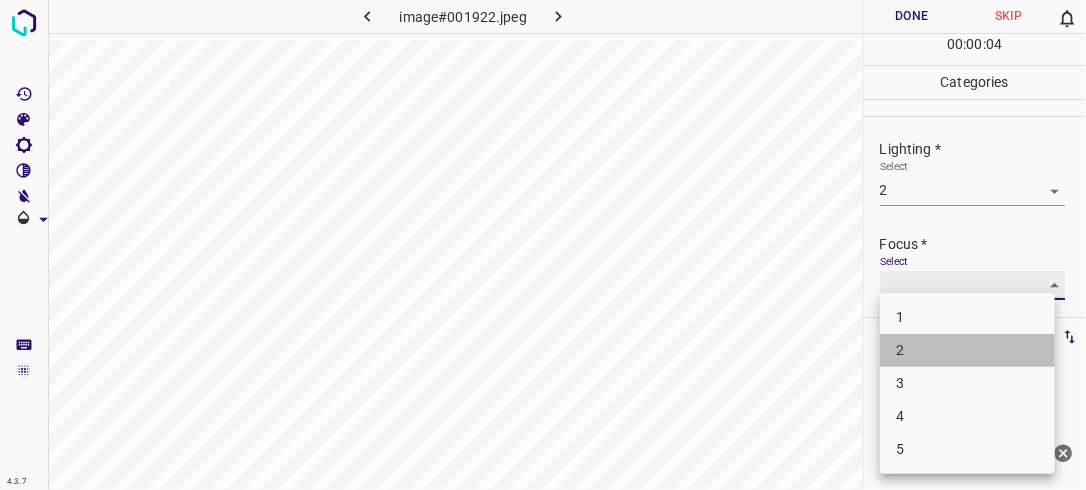 type on "2" 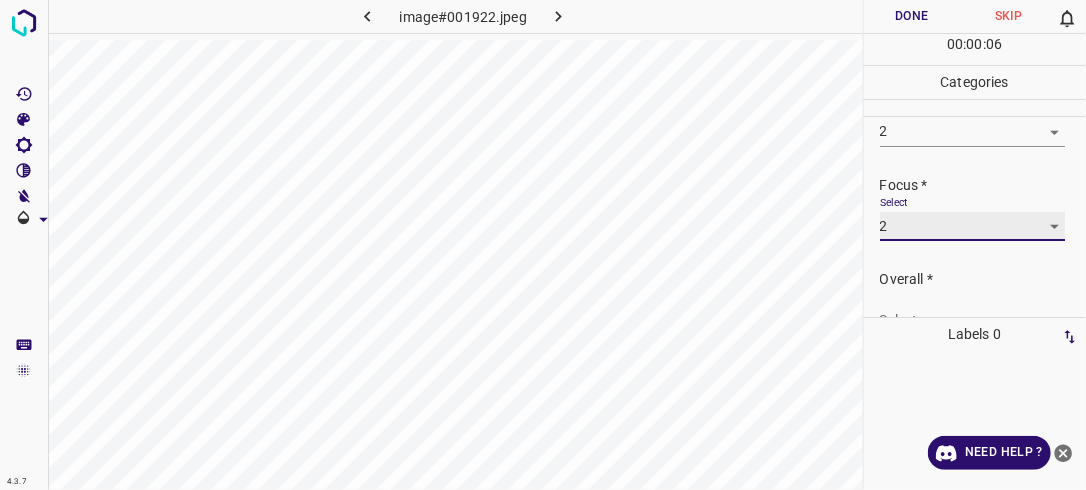 scroll, scrollTop: 98, scrollLeft: 0, axis: vertical 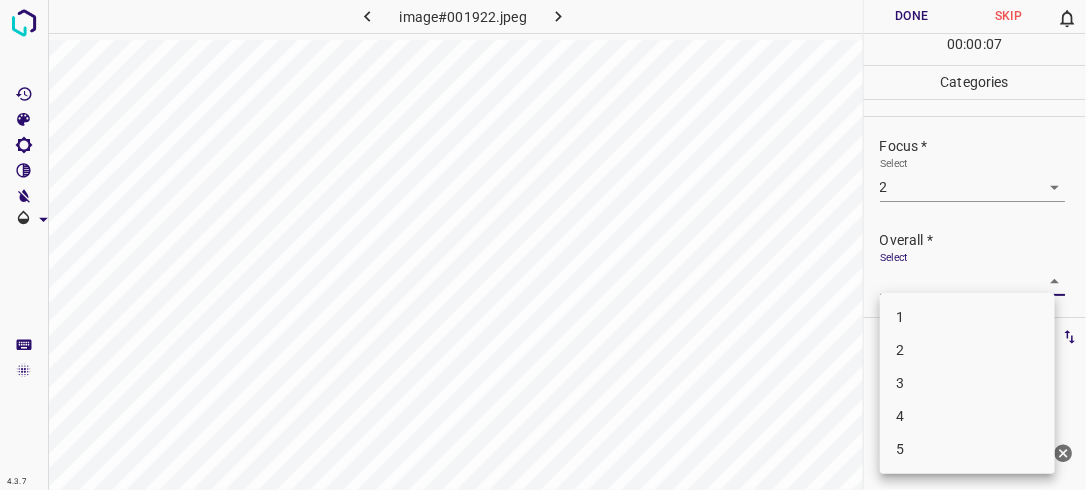 drag, startPoint x: 1050, startPoint y: 270, endPoint x: 1005, endPoint y: 311, distance: 60.876926 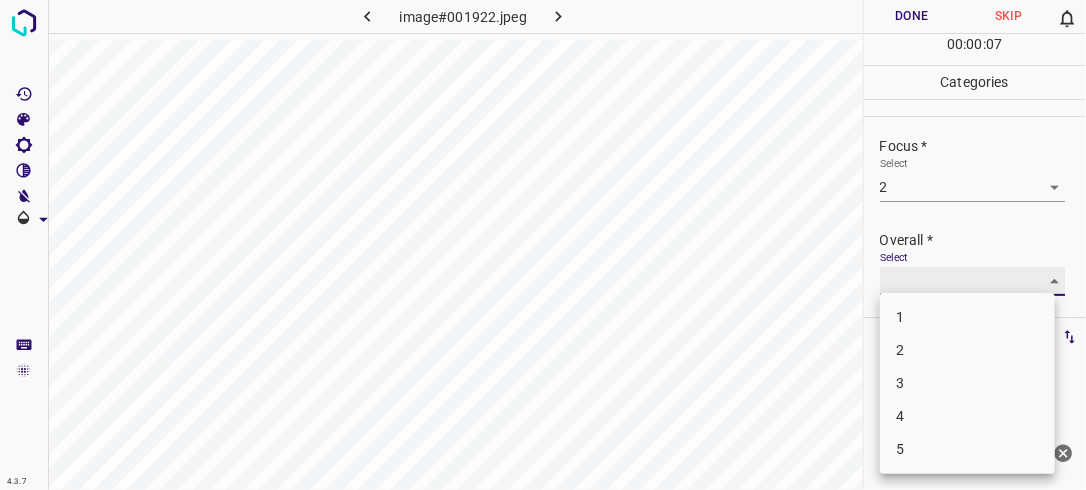 type on "2" 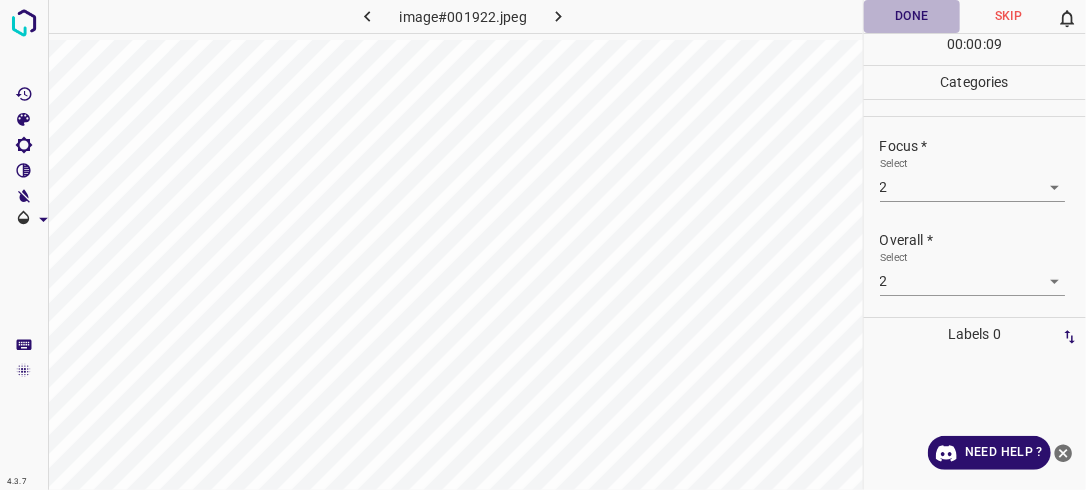 click on "Done" at bounding box center [912, 16] 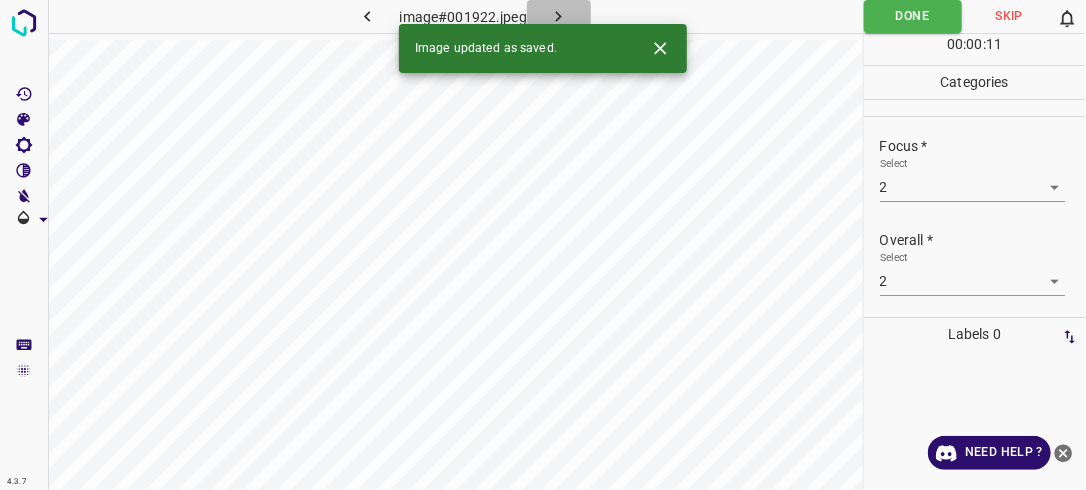 click 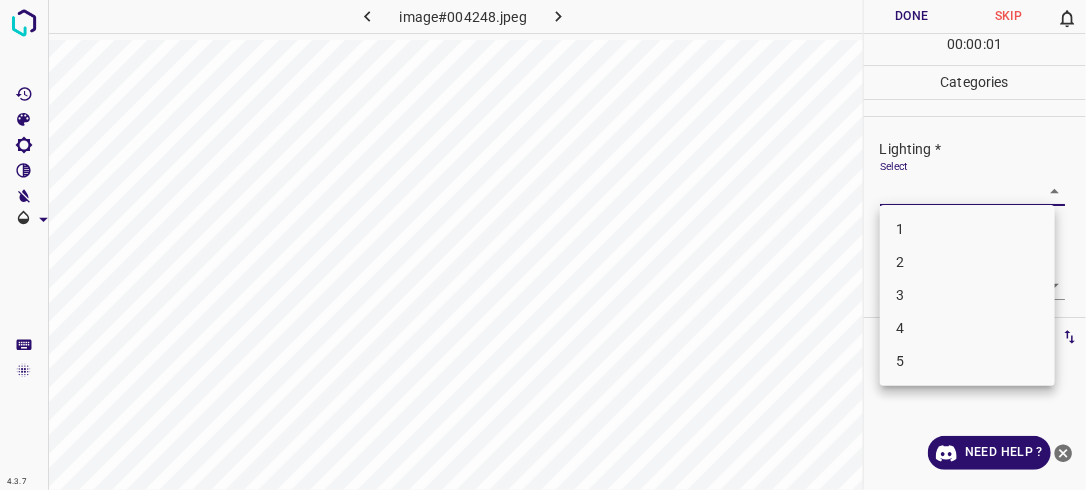 click on "4.3.7 image#004248.jpeg Done Skip 0 00   : 00   : 01   Categories Lighting *  Select ​ Focus *  Select ​ Overall *  Select ​ Labels   0 Categories 1 Lighting 2 Focus 3 Overall Tools Space Change between modes (Draw & Edit) I Auto labeling R Restore zoom M Zoom in N Zoom out Delete Delete selecte label Filters Z Restore filters X Saturation filter C Brightness filter V Contrast filter B Gray scale filter General O Download Need Help ? - Text - Hide - Delete 1 2 3 4 5" at bounding box center [543, 245] 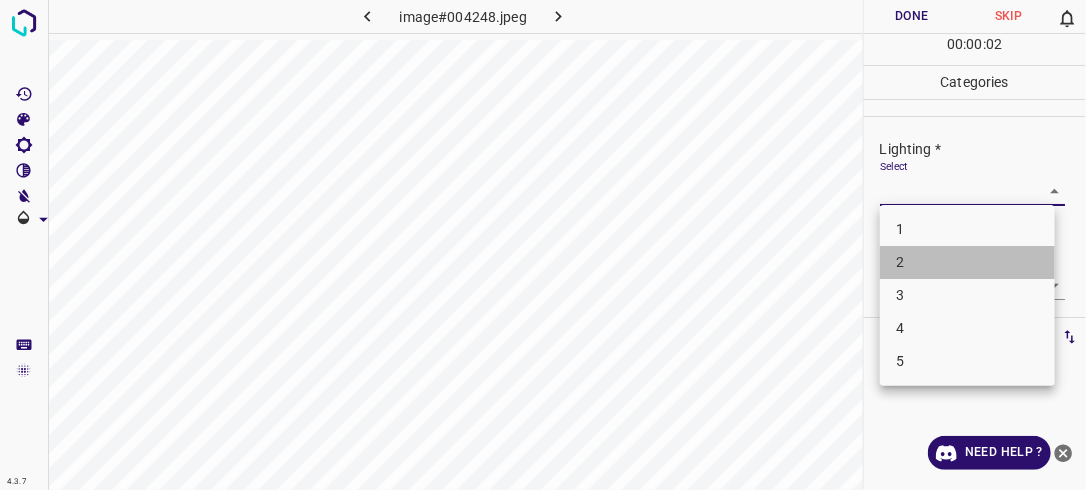drag, startPoint x: 999, startPoint y: 261, endPoint x: 1035, endPoint y: 268, distance: 36.67424 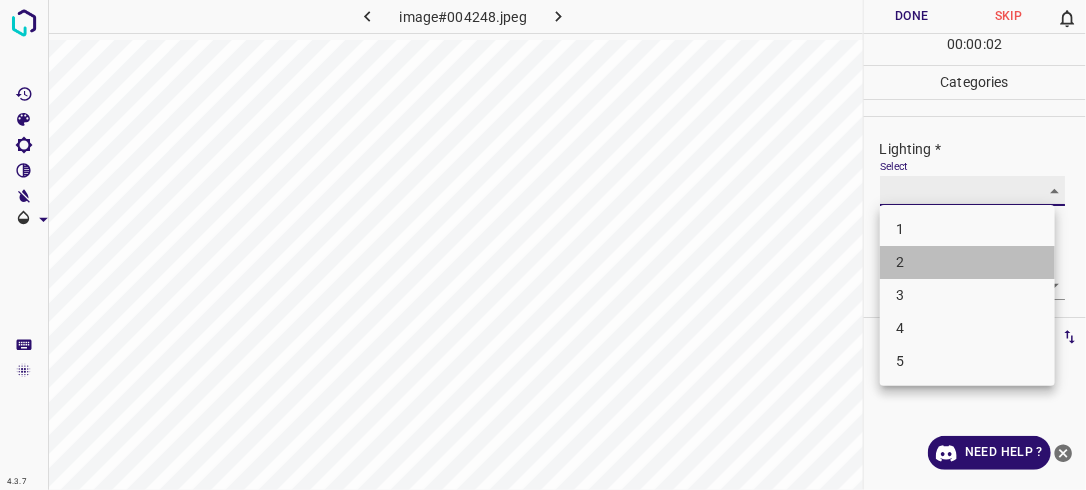 type on "2" 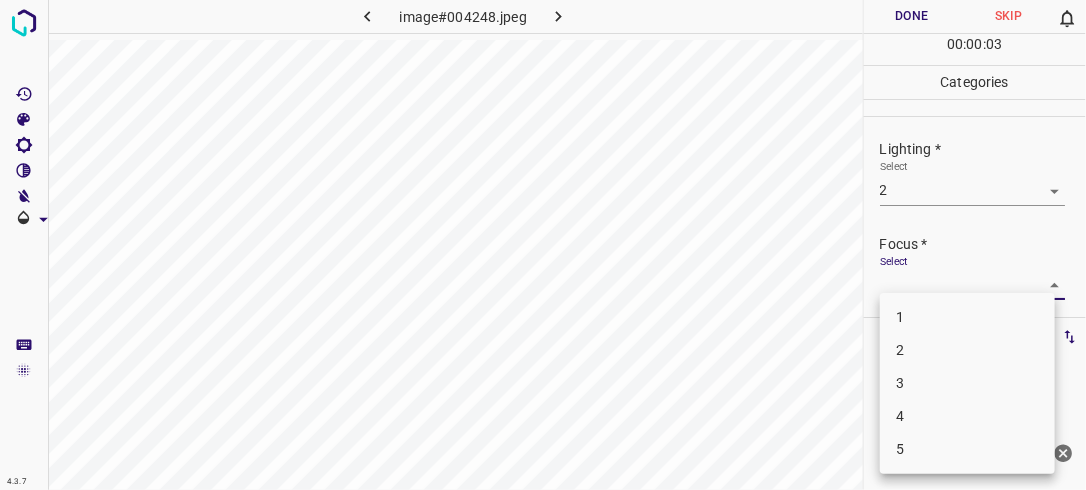 click on "4.3.7 image#004248.jpeg Done Skip 0 00   : 00   : 03   Categories Lighting *  Select 2 2 Focus *  Select ​ Overall *  Select ​ Labels   0 Categories 1 Lighting 2 Focus 3 Overall Tools Space Change between modes (Draw & Edit) I Auto labeling R Restore zoom M Zoom in N Zoom out Delete Delete selecte label Filters Z Restore filters X Saturation filter C Brightness filter V Contrast filter B Gray scale filter General O Download Need Help ? - Text - Hide - Delete 1 2 3 4 5" at bounding box center [543, 245] 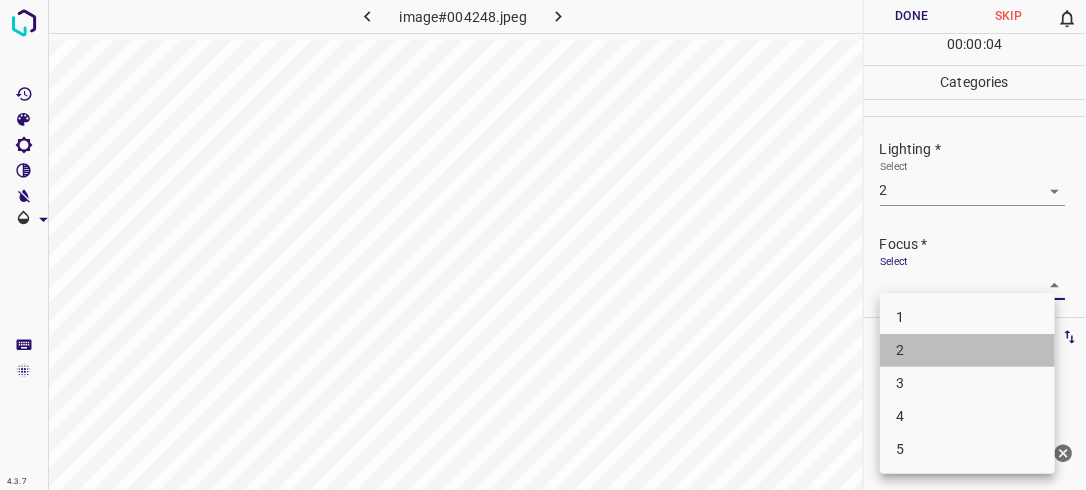 click on "2" at bounding box center [967, 350] 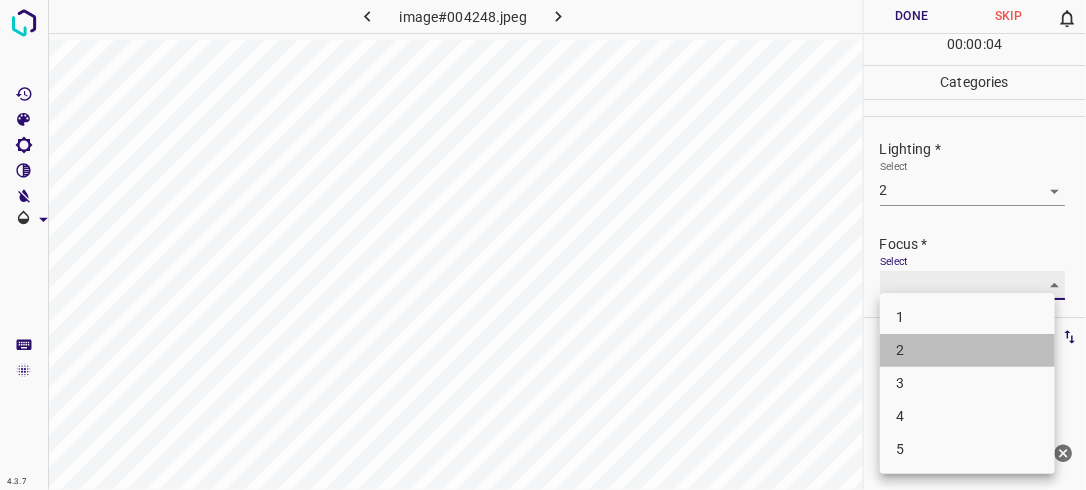 type on "2" 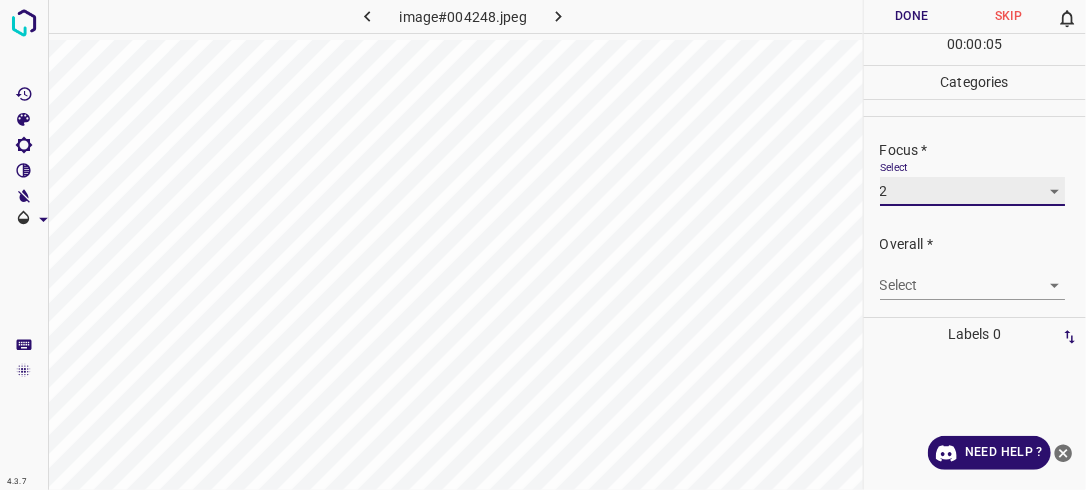 scroll, scrollTop: 96, scrollLeft: 0, axis: vertical 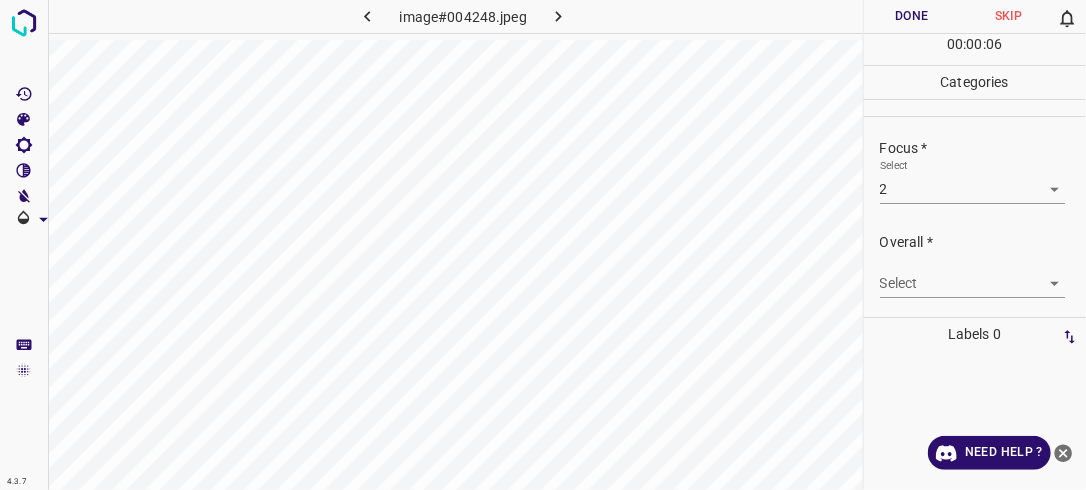 click on "Select ​" at bounding box center (983, 275) 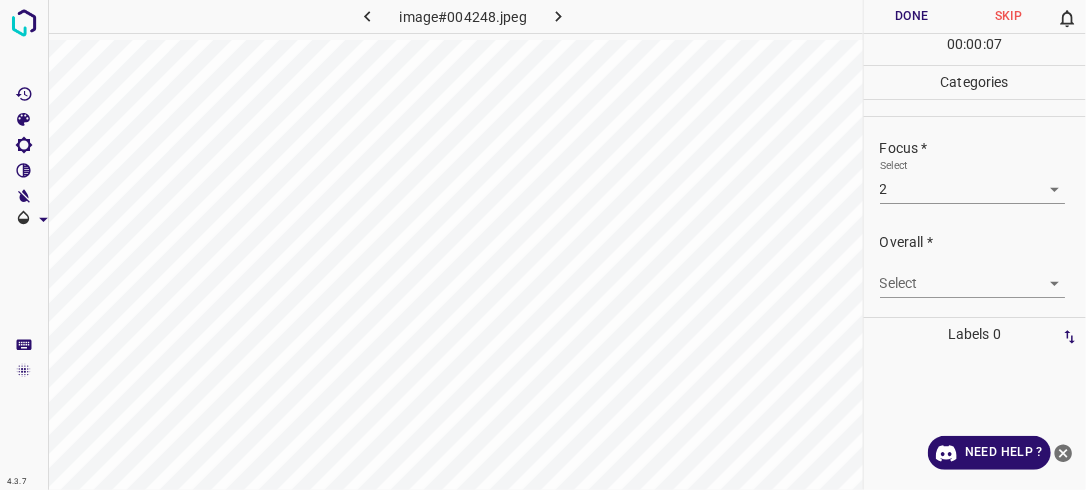 click on "4.3.7 image#004248.jpeg Done Skip 0 00   : 00   : 07   Categories Lighting *  Select 2 2 Focus *  Select 2 2 Overall *  Select ​ Labels   0 Categories 1 Lighting 2 Focus 3 Overall Tools Space Change between modes (Draw & Edit) I Auto labeling R Restore zoom M Zoom in N Zoom out Delete Delete selecte label Filters Z Restore filters X Saturation filter C Brightness filter V Contrast filter B Gray scale filter General O Download Need Help ? - Text - Hide - Delete" at bounding box center [543, 245] 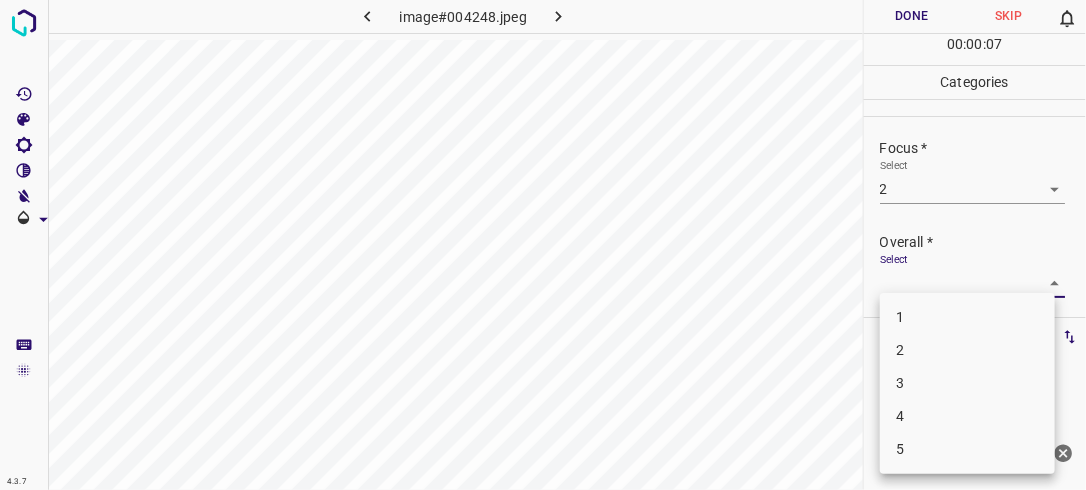click on "2" at bounding box center [967, 350] 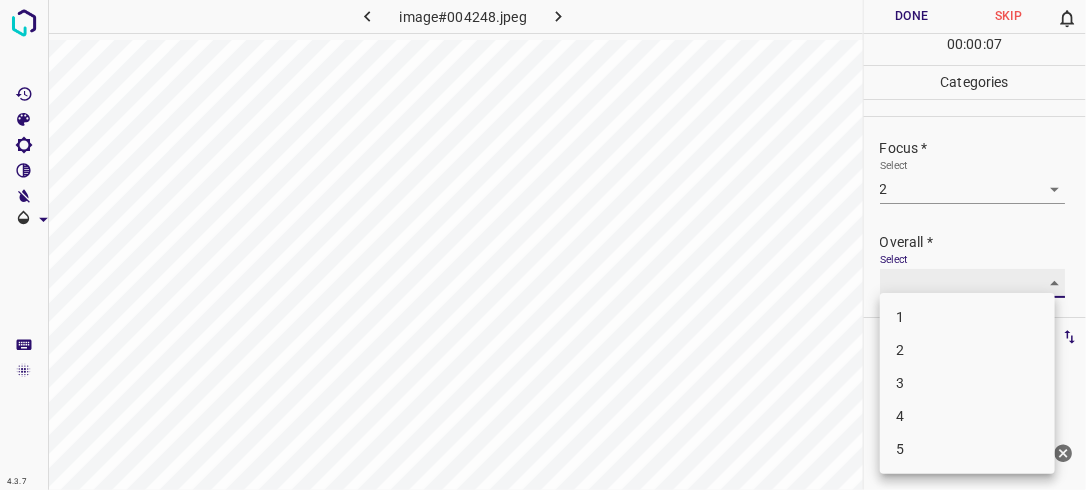type on "2" 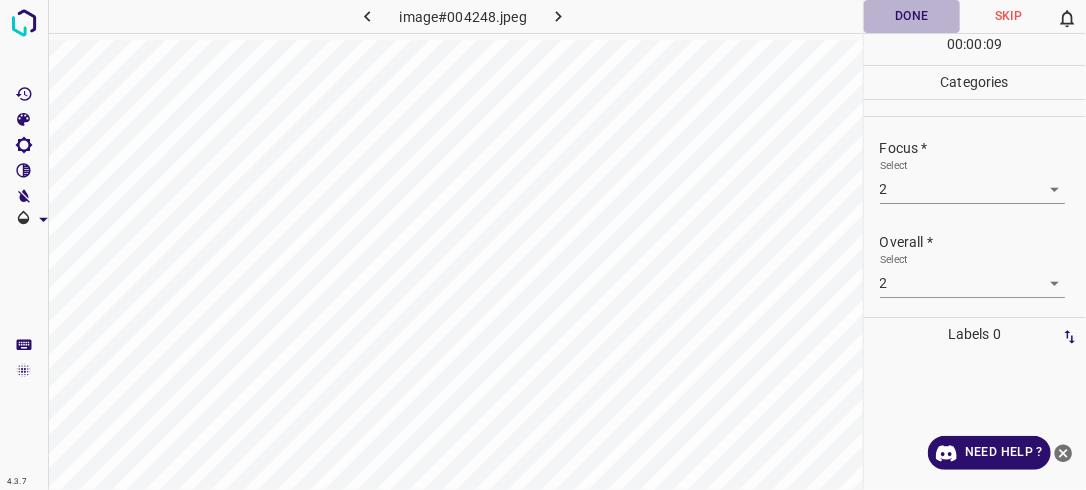 click on "Done" at bounding box center (912, 16) 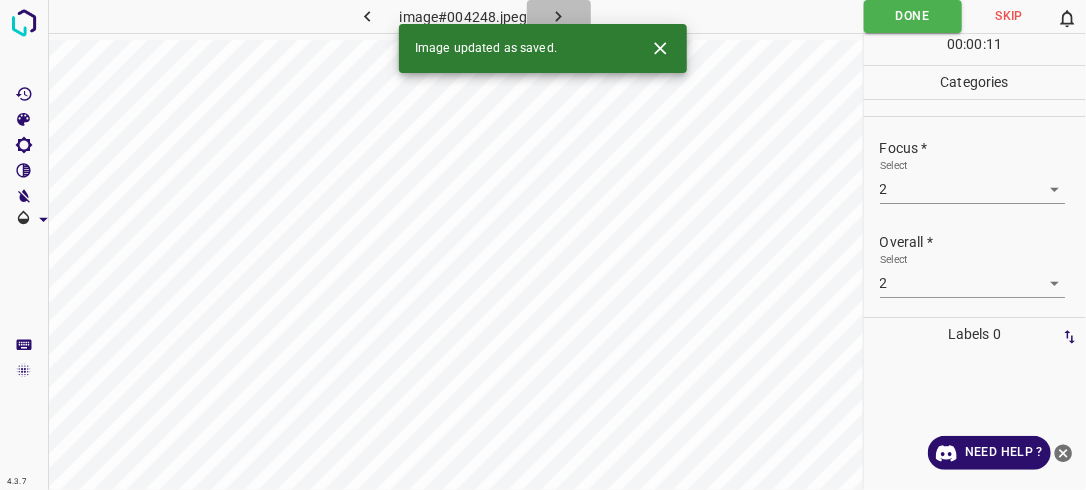 click 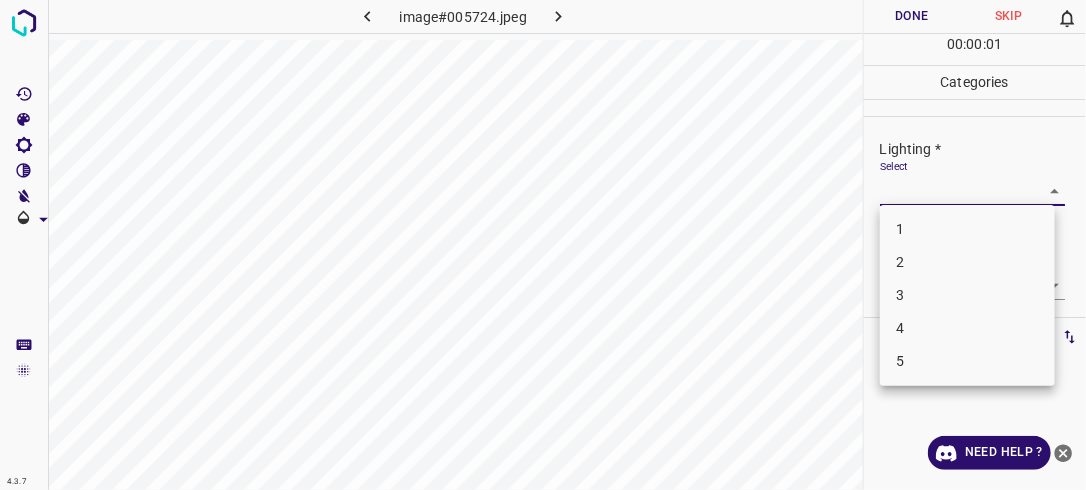 click on "4.3.7 image#005724.jpeg Done Skip 0 00   : 00   : 01   Categories Lighting *  Select ​ Focus *  Select ​ Overall *  Select ​ Labels   0 Categories 1 Lighting 2 Focus 3 Overall Tools Space Change between modes (Draw & Edit) I Auto labeling R Restore zoom M Zoom in N Zoom out Delete Delete selecte label Filters Z Restore filters X Saturation filter C Brightness filter V Contrast filter B Gray scale filter General O Download Need Help ? - Text - Hide - Delete 1 2 3 4 5" at bounding box center (543, 245) 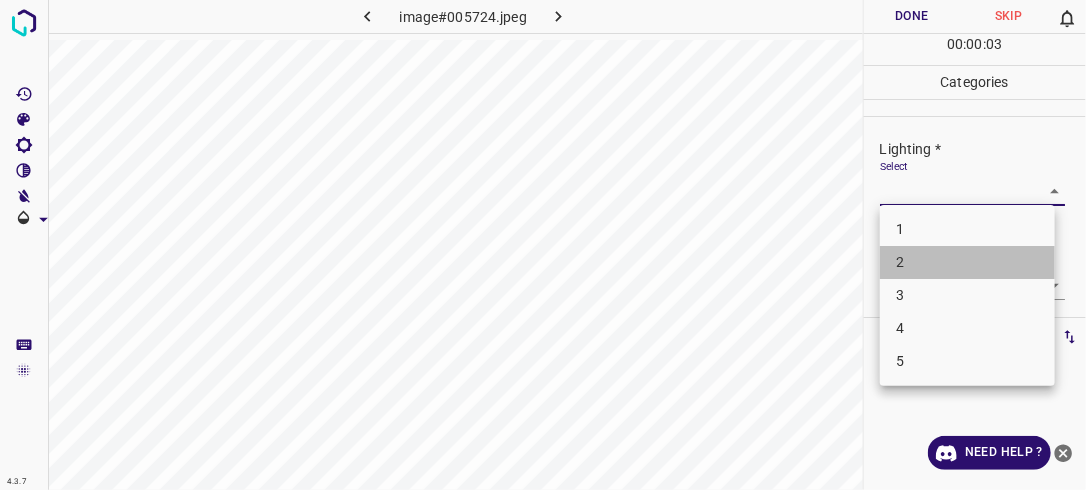 click on "2" at bounding box center [967, 262] 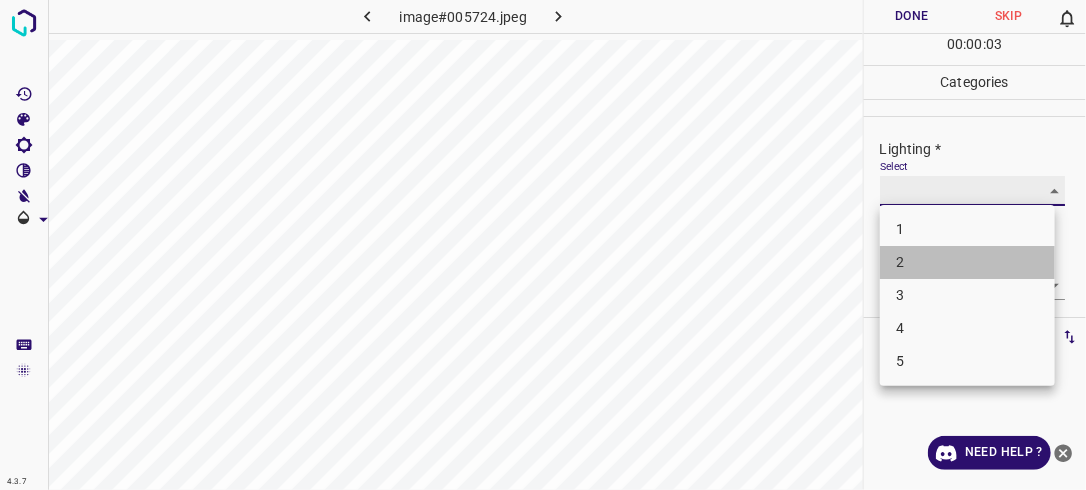 type on "2" 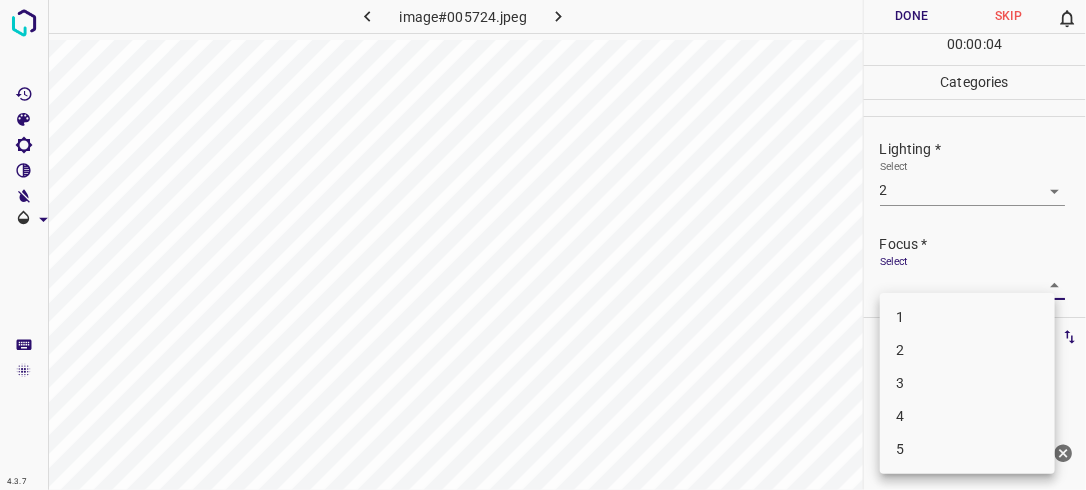 click on "4.3.7 image#005724.jpeg Done Skip 0 00   : 00   : 04   Categories Lighting *  Select 2 2 Focus *  Select ​ Overall *  Select ​ Labels   0 Categories 1 Lighting 2 Focus 3 Overall Tools Space Change between modes (Draw & Edit) I Auto labeling R Restore zoom M Zoom in N Zoom out Delete Delete selecte label Filters Z Restore filters X Saturation filter C Brightness filter V Contrast filter B Gray scale filter General O Download Need Help ? - Text - Hide - Delete 1 2 3 4 5" at bounding box center (543, 245) 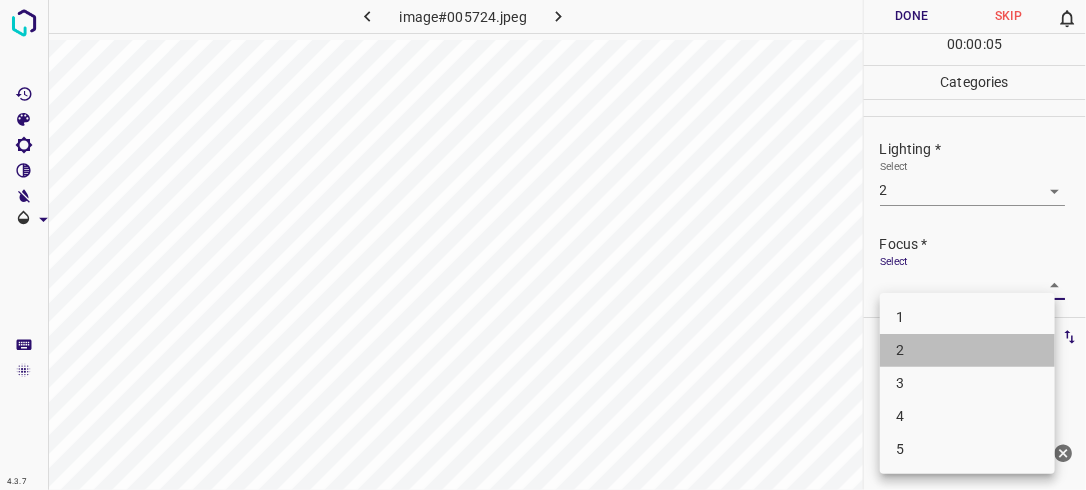 click on "2" at bounding box center [967, 350] 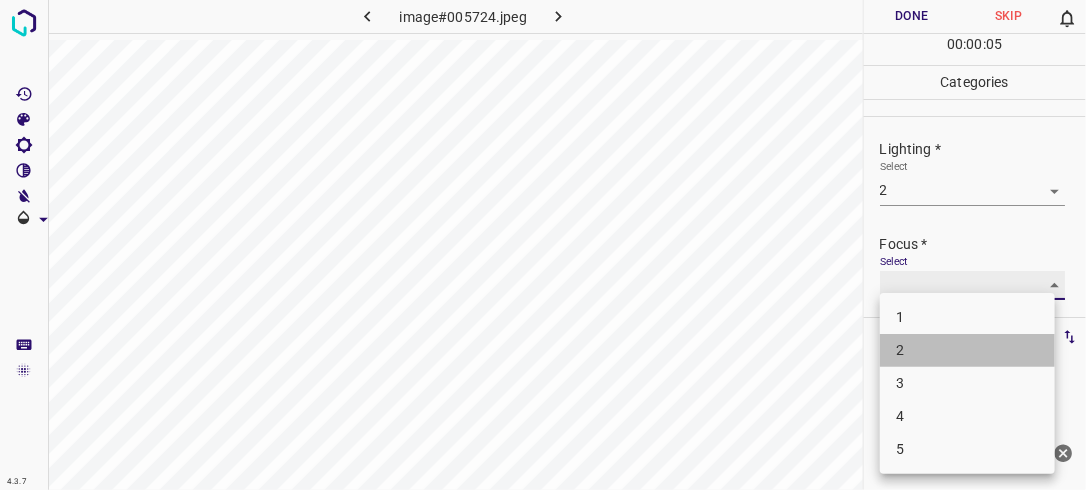type on "2" 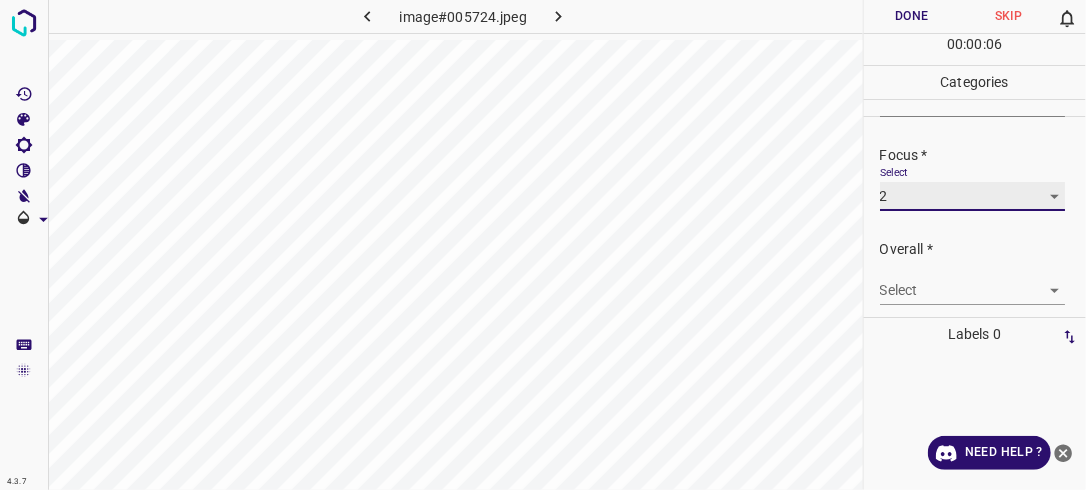 scroll, scrollTop: 95, scrollLeft: 0, axis: vertical 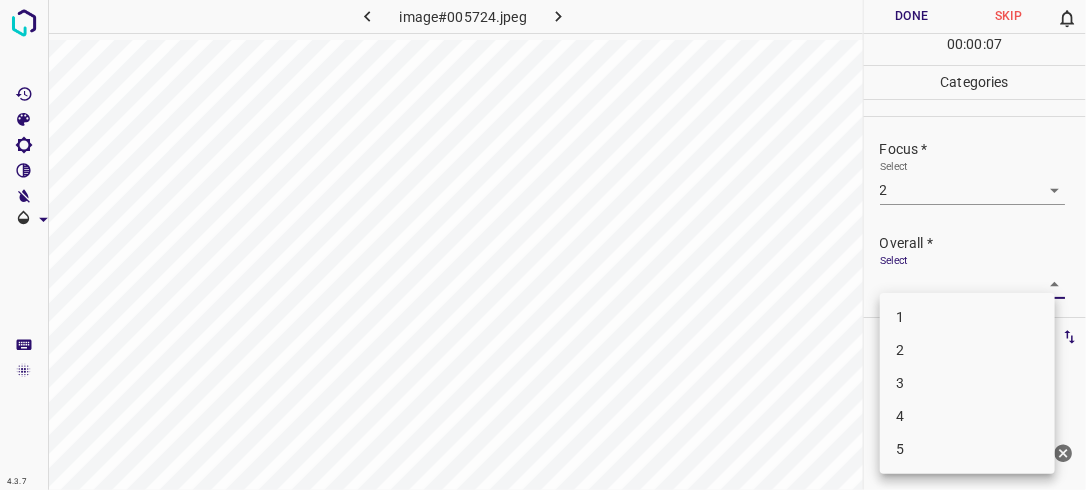 click on "4.3.7 image#005724.jpeg Done Skip 0 00   : 00   : 07   Categories Lighting *  Select 2 2 Focus *  Select 2 2 Overall *  Select ​ Labels   0 Categories 1 Lighting 2 Focus 3 Overall Tools Space Change between modes (Draw & Edit) I Auto labeling R Restore zoom M Zoom in N Zoom out Delete Delete selecte label Filters Z Restore filters X Saturation filter C Brightness filter V Contrast filter B Gray scale filter General O Download Need Help ? - Text - Hide - Delete 1 2 3 4 5" at bounding box center (543, 245) 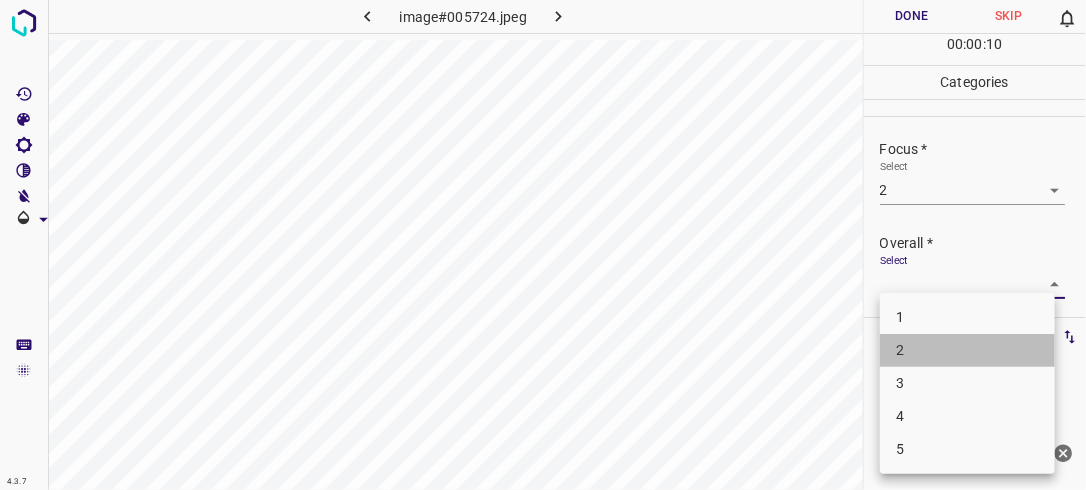 click on "2" at bounding box center [967, 350] 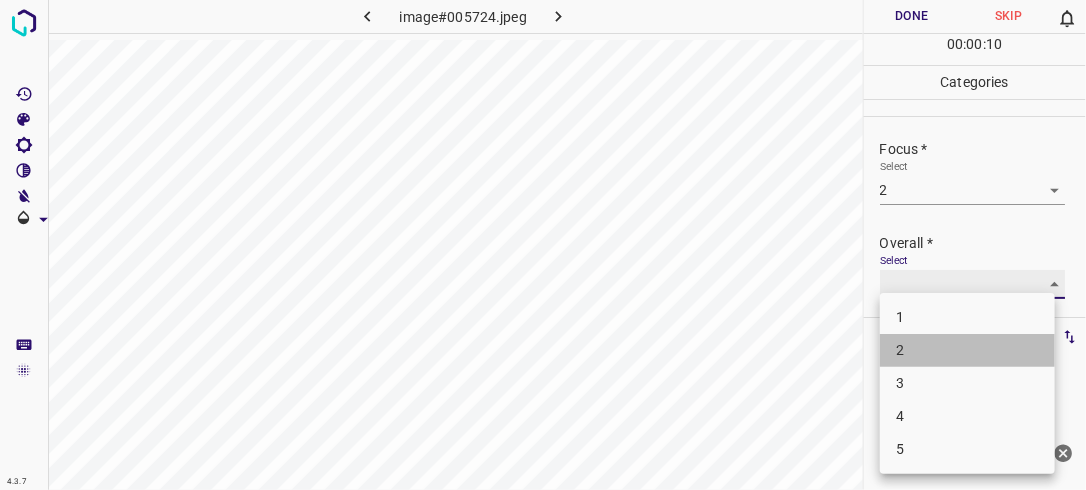 type on "2" 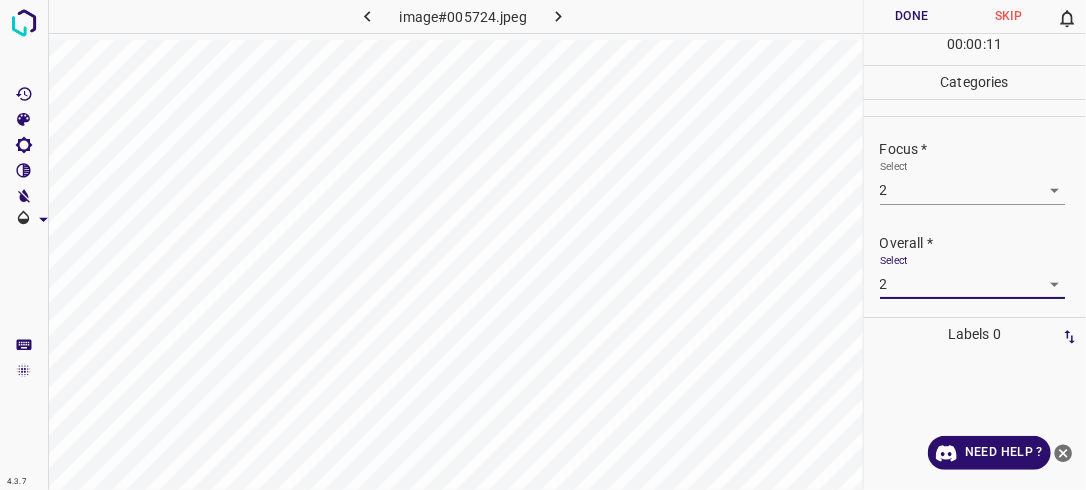 click on "Done" at bounding box center [912, 16] 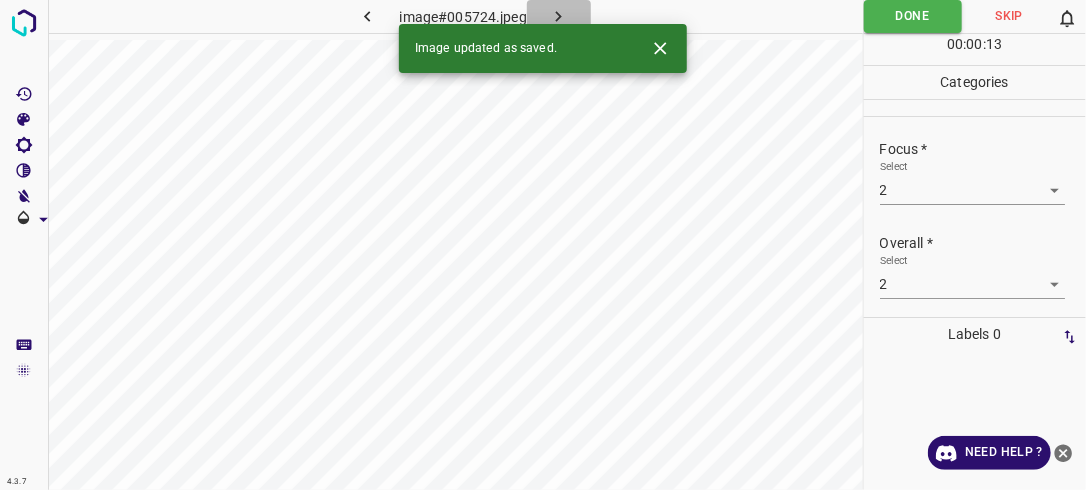 click 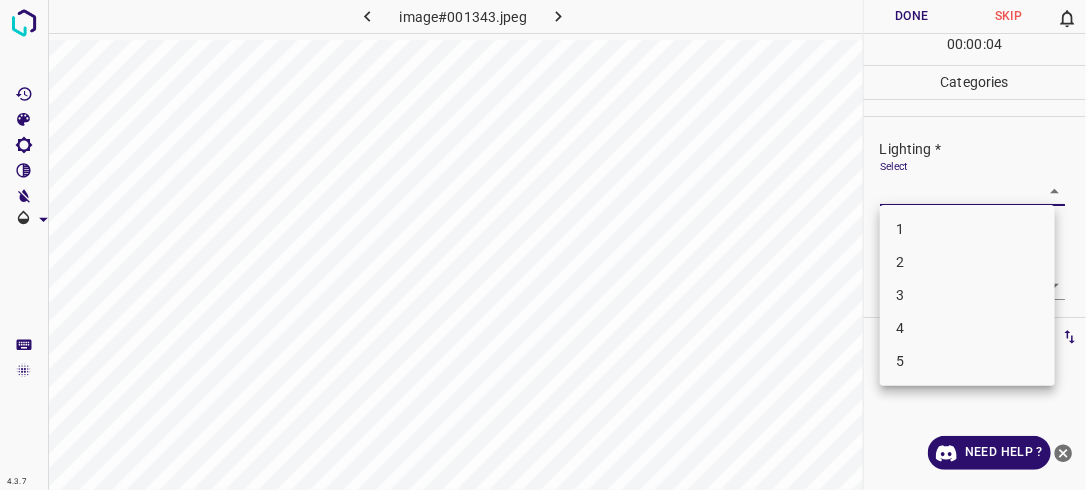 click on "4.3.7 image#001343.jpeg Done Skip 0 00   : 00   : 04   Categories Lighting *  Select ​ Focus *  Select ​ Overall *  Select ​ Labels   0 Categories 1 Lighting 2 Focus 3 Overall Tools Space Change between modes (Draw & Edit) I Auto labeling R Restore zoom M Zoom in N Zoom out Delete Delete selecte label Filters Z Restore filters X Saturation filter C Brightness filter V Contrast filter B Gray scale filter General O Download Need Help ? - Text - Hide - Delete 1 2 3 4 5" at bounding box center (543, 245) 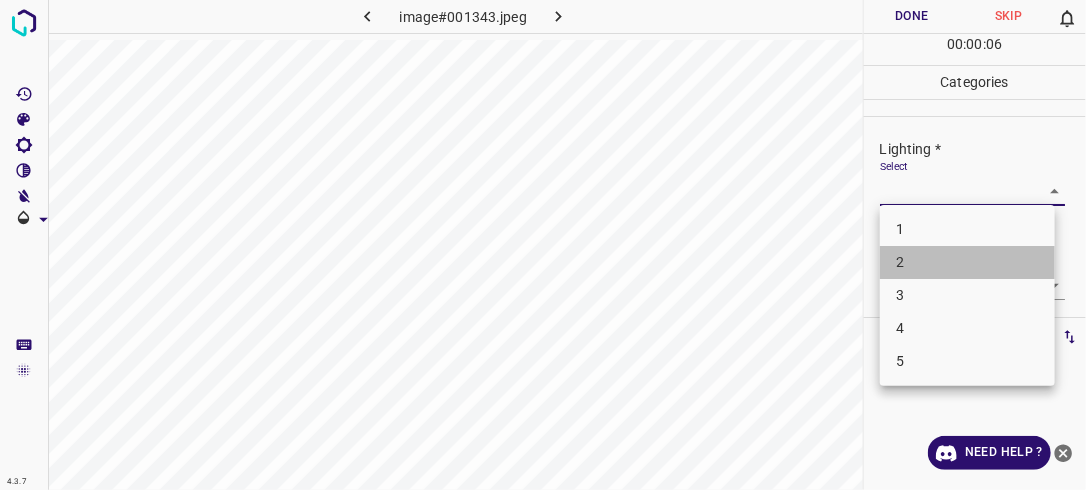 click on "2" at bounding box center [967, 262] 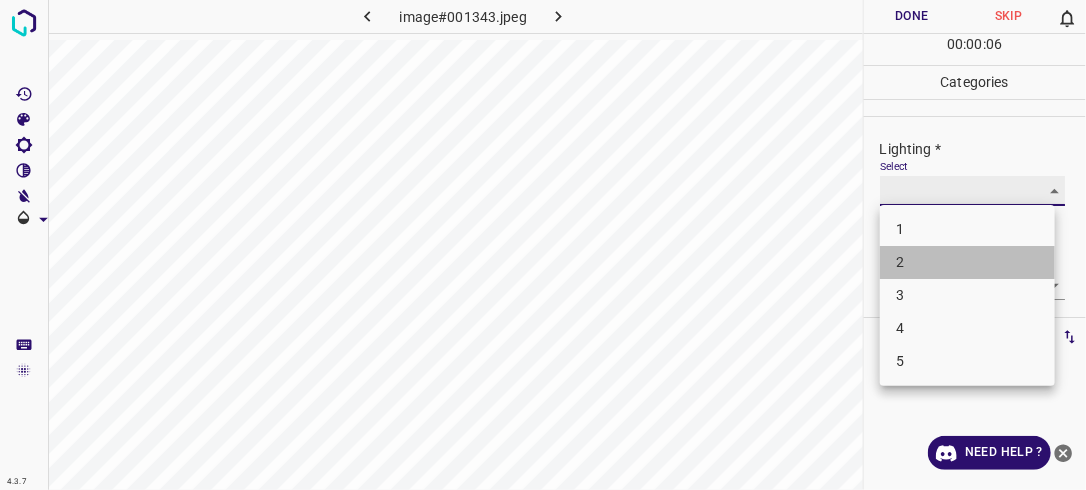 type on "2" 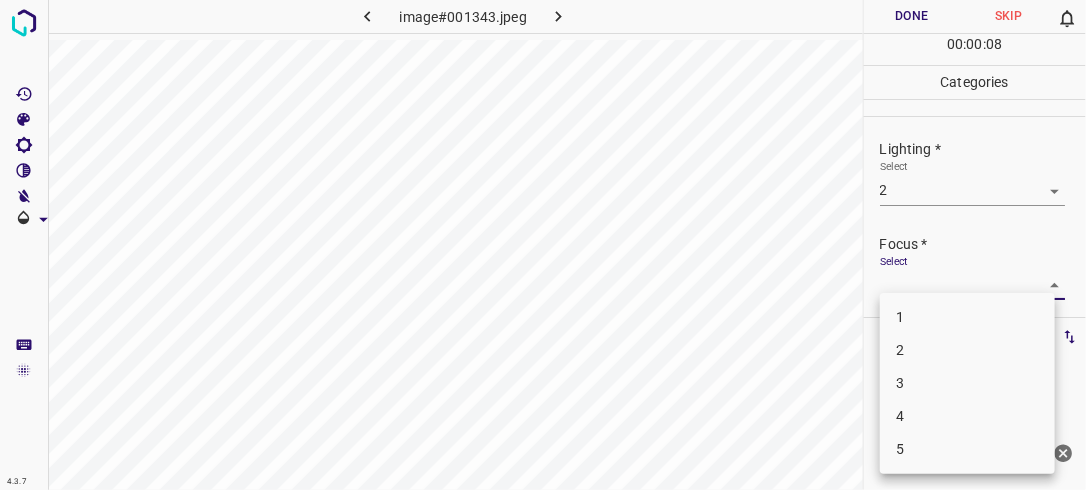drag, startPoint x: 1046, startPoint y: 284, endPoint x: 944, endPoint y: 351, distance: 122.03688 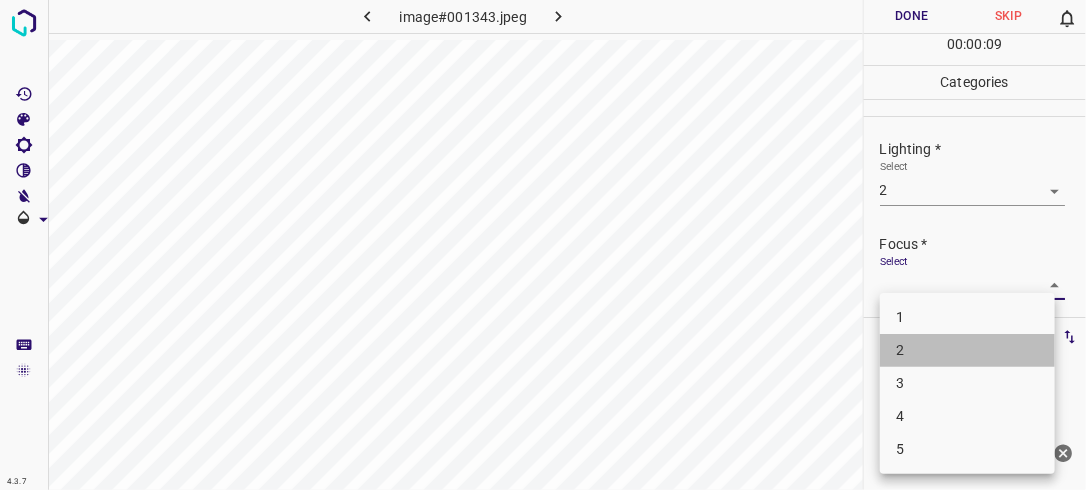 click on "2" at bounding box center [967, 350] 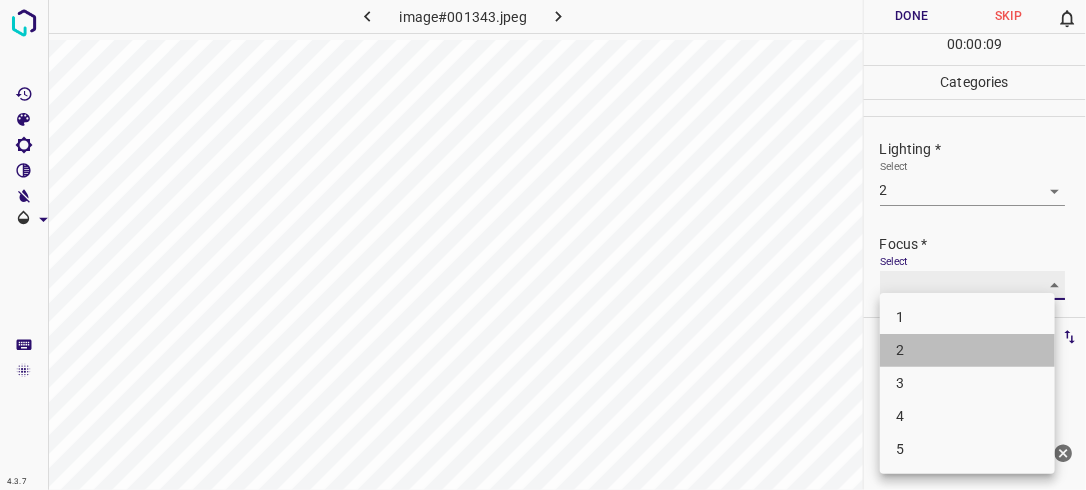 type on "2" 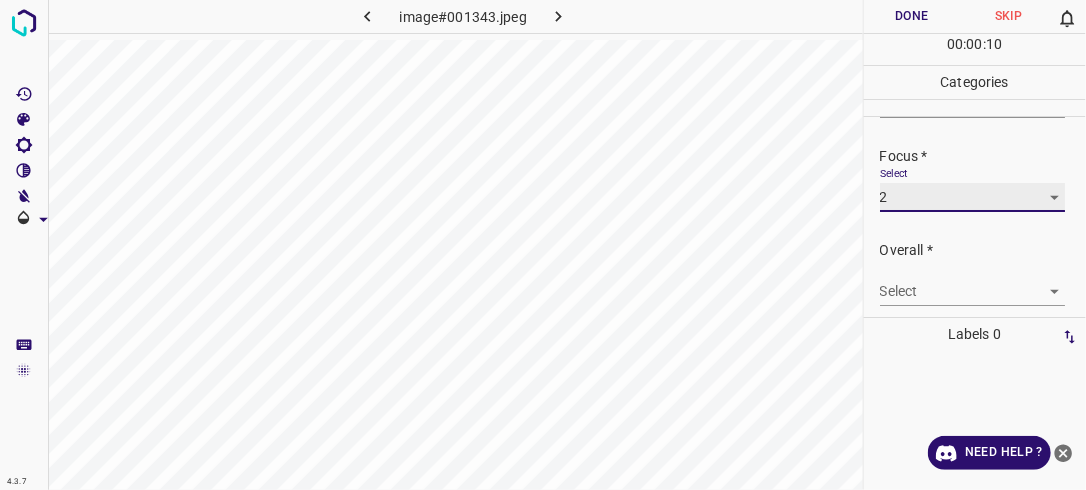 scroll, scrollTop: 98, scrollLeft: 0, axis: vertical 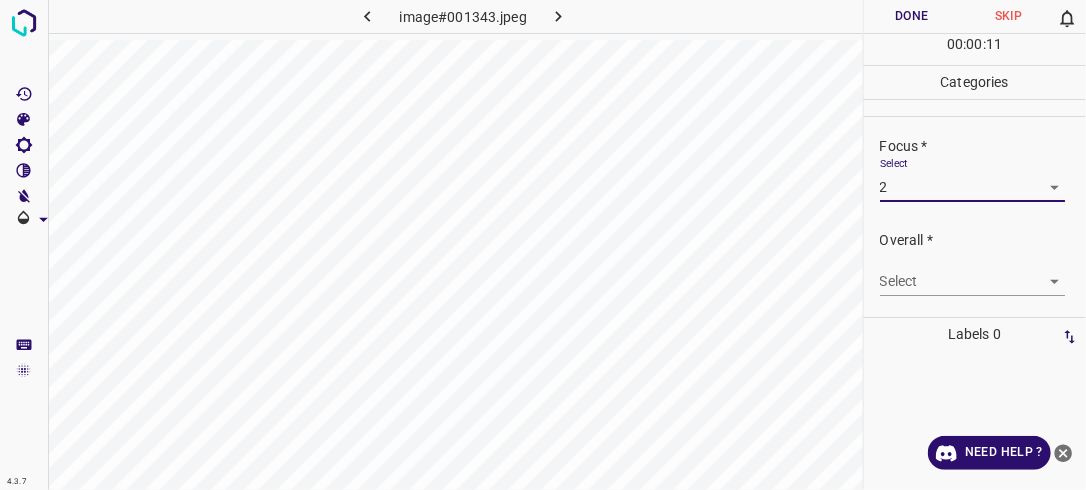 click on "4.3.7 image#001343.jpeg Done Skip 0 00   : 00   : 11   Categories Lighting *  Select 2 2 Focus *  Select 2 2 Overall *  Select ​ Labels   0 Categories 1 Lighting 2 Focus 3 Overall Tools Space Change between modes (Draw & Edit) I Auto labeling R Restore zoom M Zoom in N Zoom out Delete Delete selecte label Filters Z Restore filters X Saturation filter C Brightness filter V Contrast filter B Gray scale filter General O Download Need Help ? - Text - Hide - Delete" at bounding box center [543, 245] 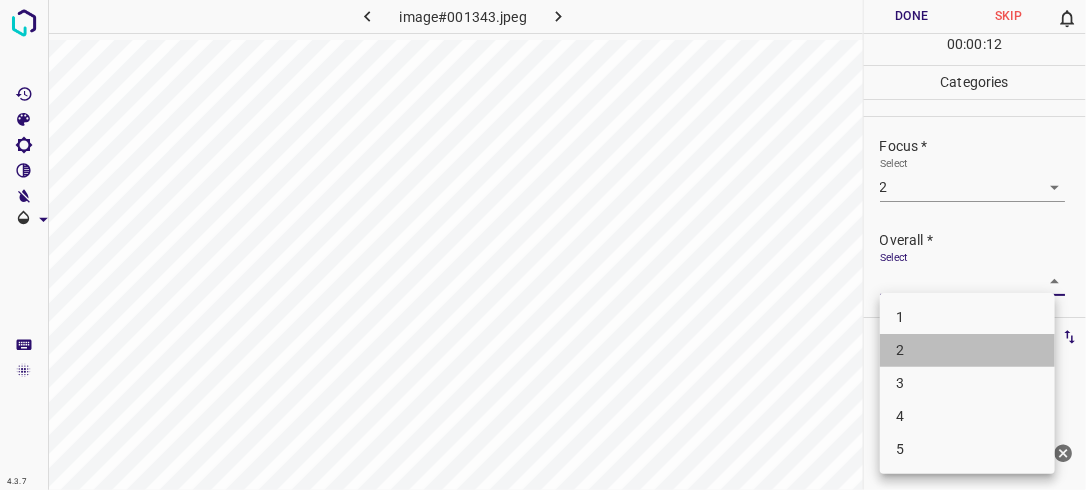 click on "2" at bounding box center [967, 350] 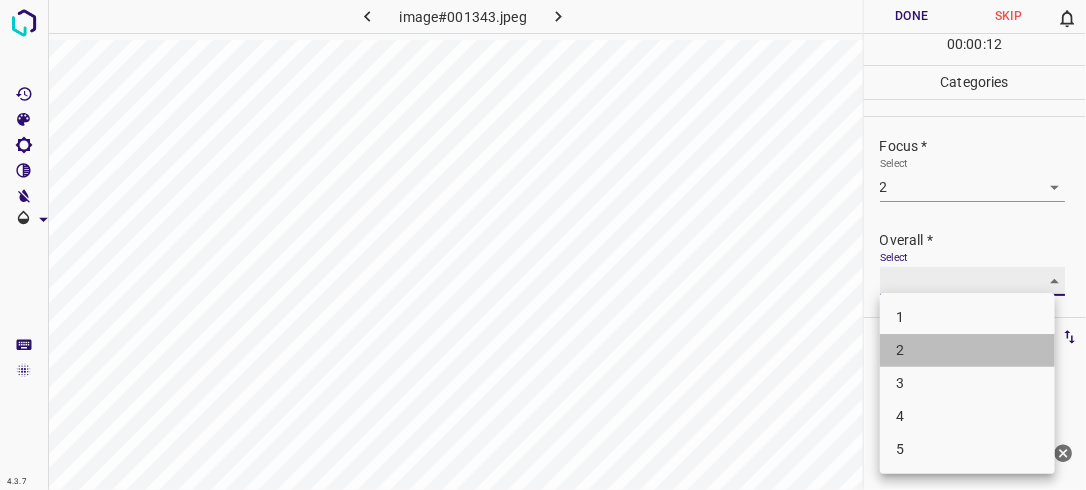 type on "2" 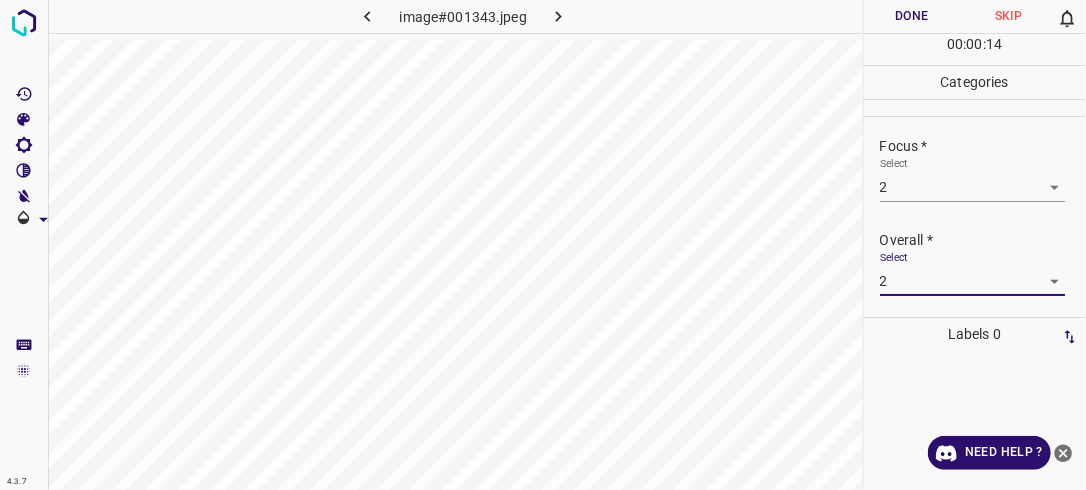 click on "Done" at bounding box center [912, 16] 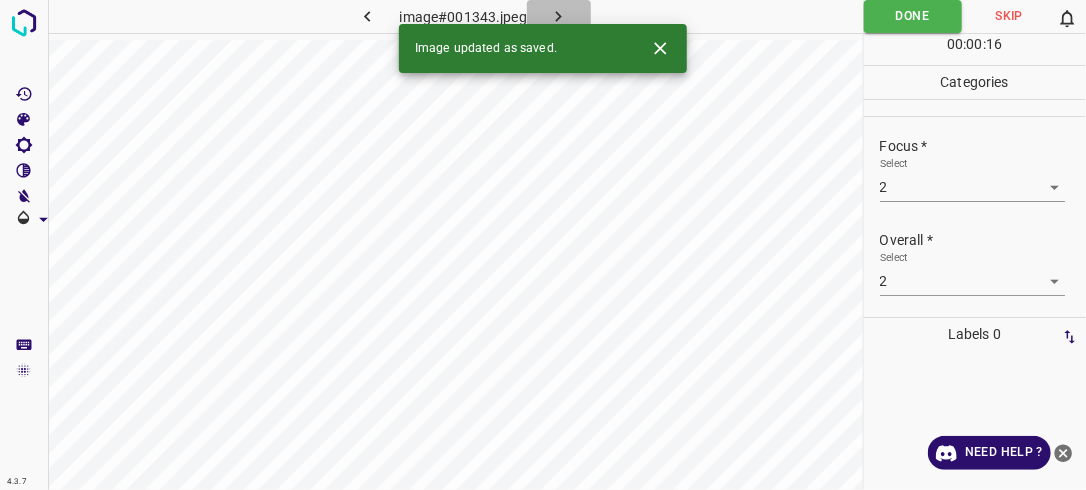 click at bounding box center [559, 16] 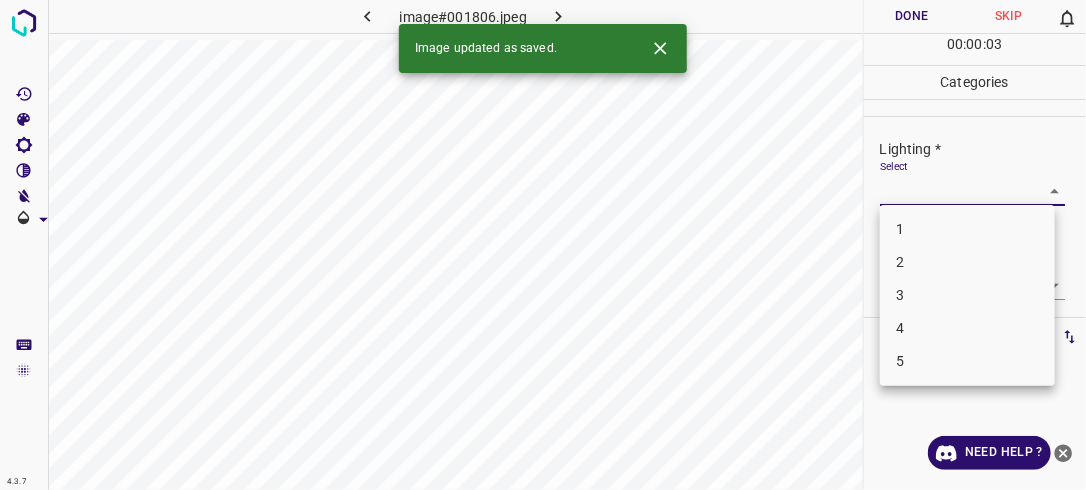 click on "4.3.7 image#001806.jpeg Done Skip 0 00   : 00   : 03   Categories Lighting *  Select ​ Focus *  Select ​ Overall *  Select ​ Labels   0 Categories 1 Lighting 2 Focus 3 Overall Tools Space Change between modes (Draw & Edit) I Auto labeling R Restore zoom M Zoom in N Zoom out Delete Delete selecte label Filters Z Restore filters X Saturation filter C Brightness filter V Contrast filter B Gray scale filter General O Download Image updated as saved. Need Help ? - Text - Hide - Delete 1 2 3 4 5" at bounding box center (543, 245) 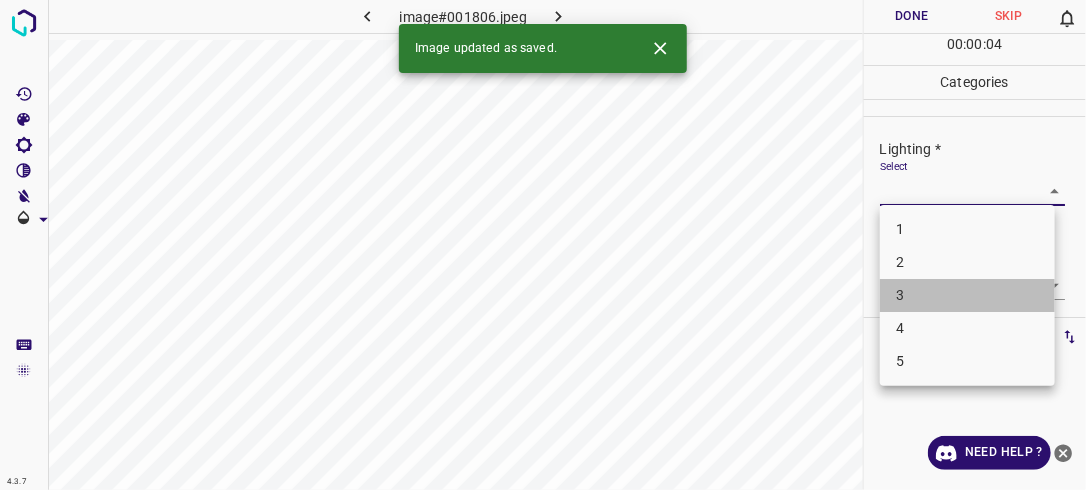 click on "3" at bounding box center [967, 295] 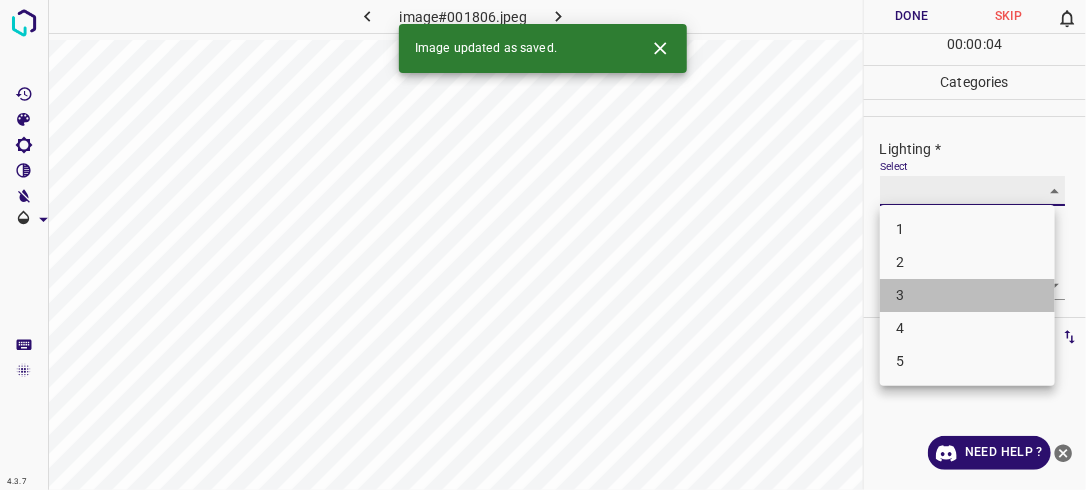 type on "3" 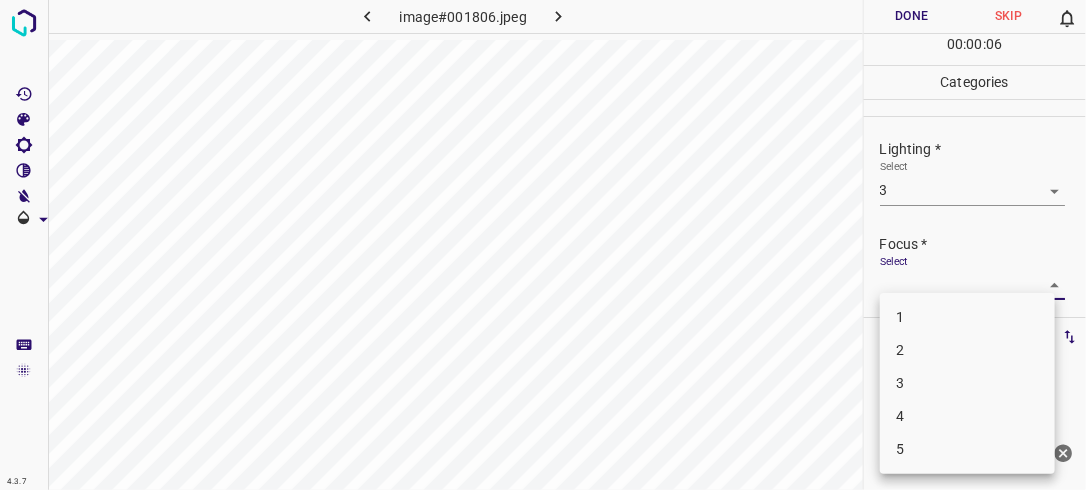 click on "4.3.7 image#001806.jpeg Done Skip 0 00   : 00   : 06   Categories Lighting *  Select 3 3 Focus *  Select ​ Overall *  Select ​ Labels   0 Categories 1 Lighting 2 Focus 3 Overall Tools Space Change between modes (Draw & Edit) I Auto labeling R Restore zoom M Zoom in N Zoom out Delete Delete selecte label Filters Z Restore filters X Saturation filter C Brightness filter V Contrast filter B Gray scale filter General O Download Need Help ? - Text - Hide - Delete 1 2 3 4 5" at bounding box center (543, 245) 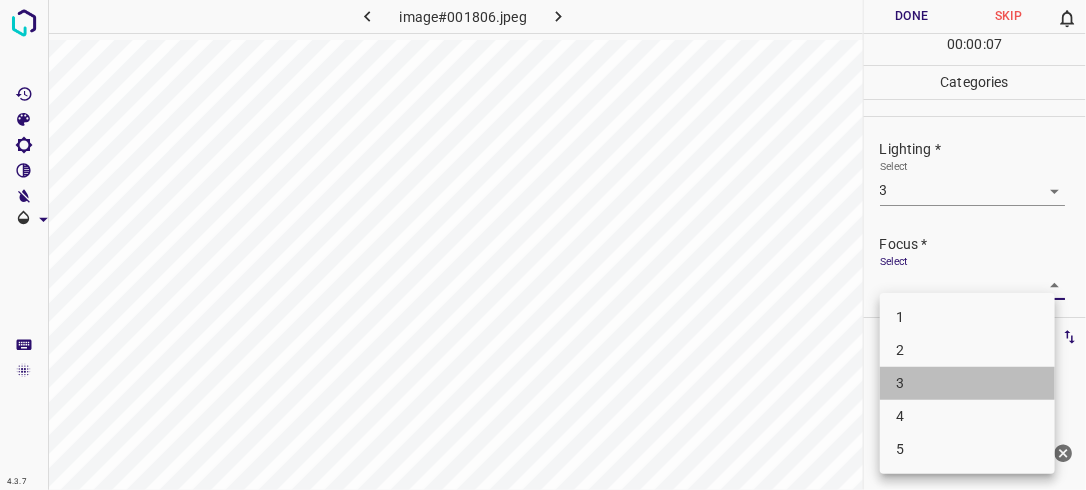 click on "3" at bounding box center [967, 383] 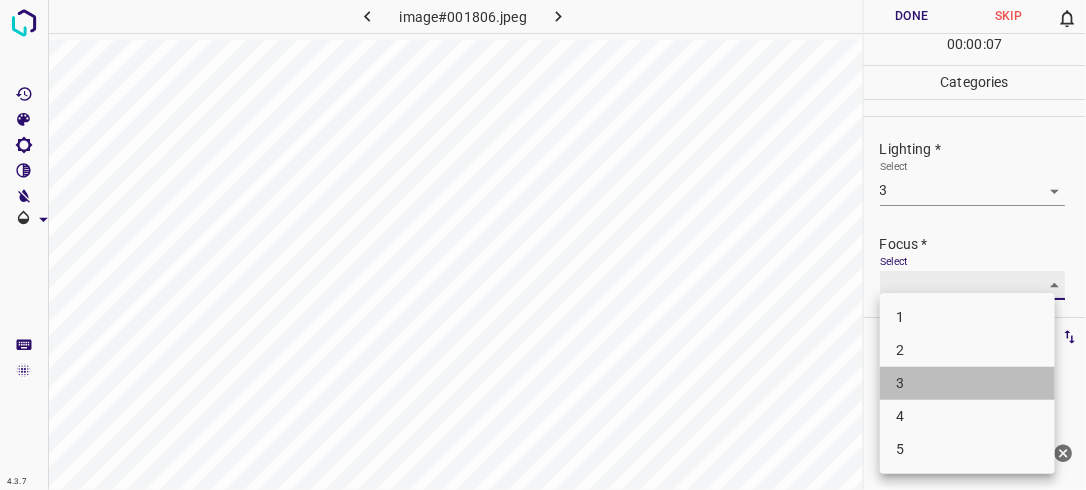 type on "3" 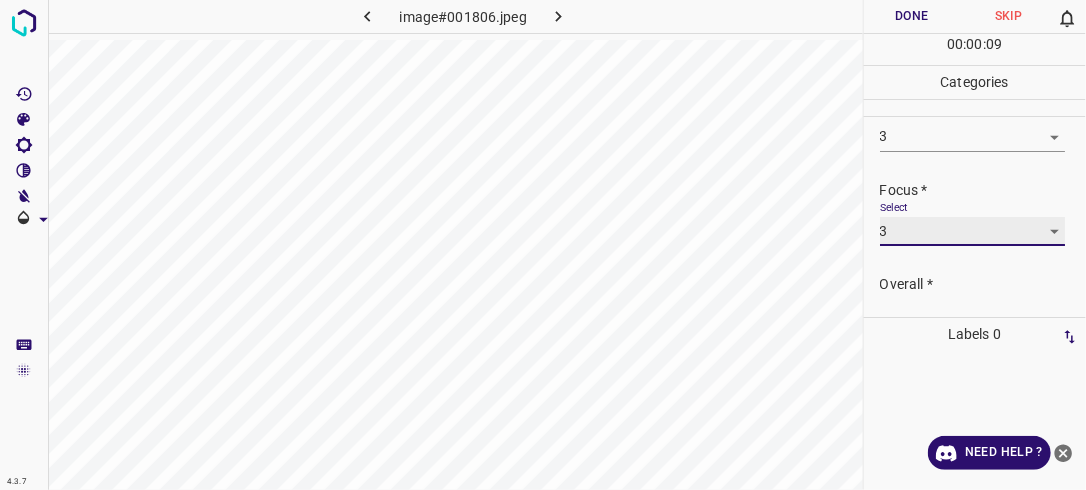 scroll, scrollTop: 98, scrollLeft: 0, axis: vertical 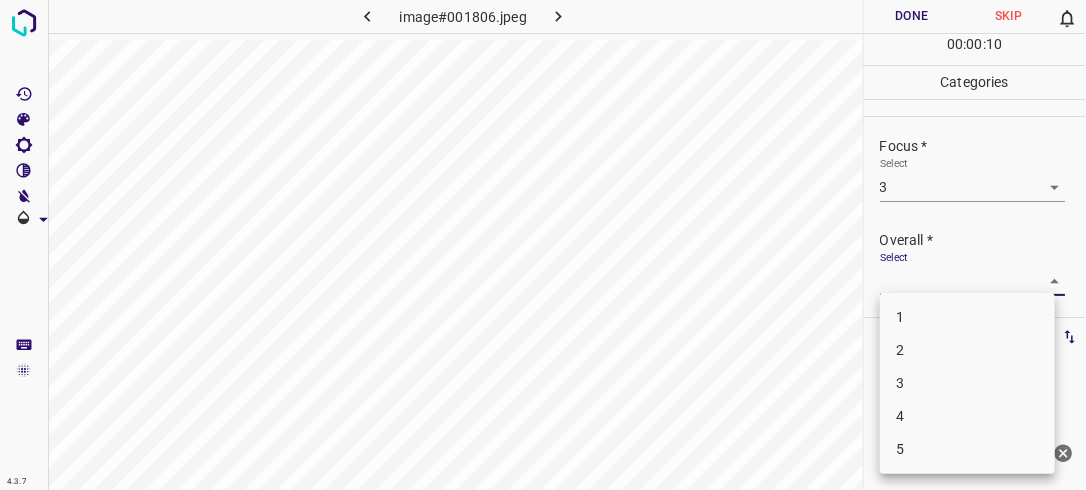 click on "4.3.7 image#001806.jpeg Done Skip 0 00   : 00   : 10   Categories Lighting *  Select 3 3 Focus *  Select 3 3 Overall *  Select ​ Labels   0 Categories 1 Lighting 2 Focus 3 Overall Tools Space Change between modes (Draw & Edit) I Auto labeling R Restore zoom M Zoom in N Zoom out Delete Delete selecte label Filters Z Restore filters X Saturation filter C Brightness filter V Contrast filter B Gray scale filter General O Download Need Help ? - Text - Hide - Delete 1 2 3 4 5" at bounding box center (543, 245) 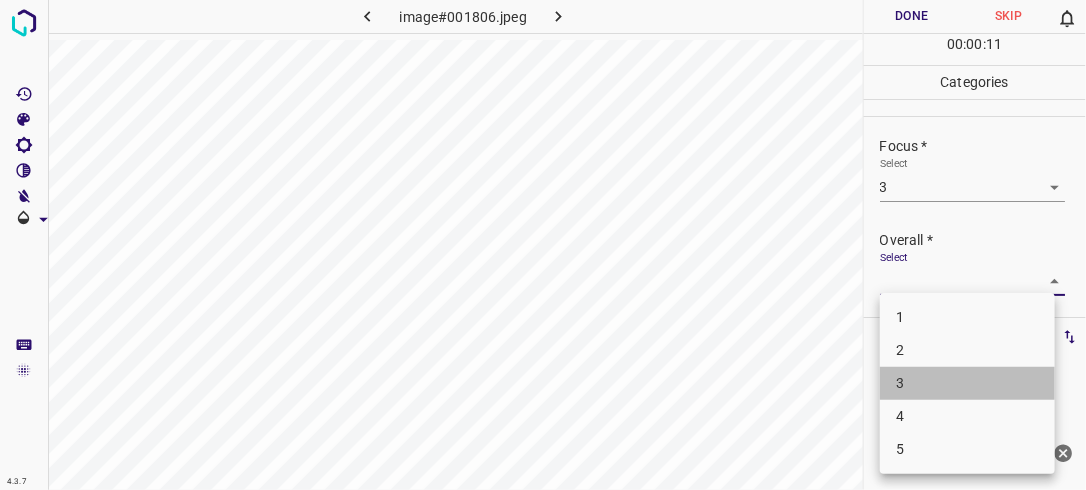 click on "3" at bounding box center (967, 383) 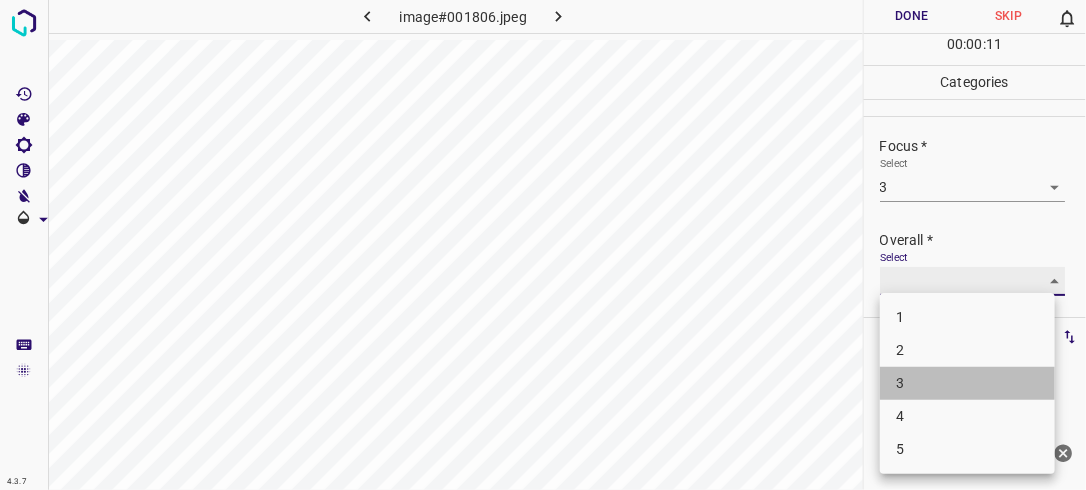 type on "3" 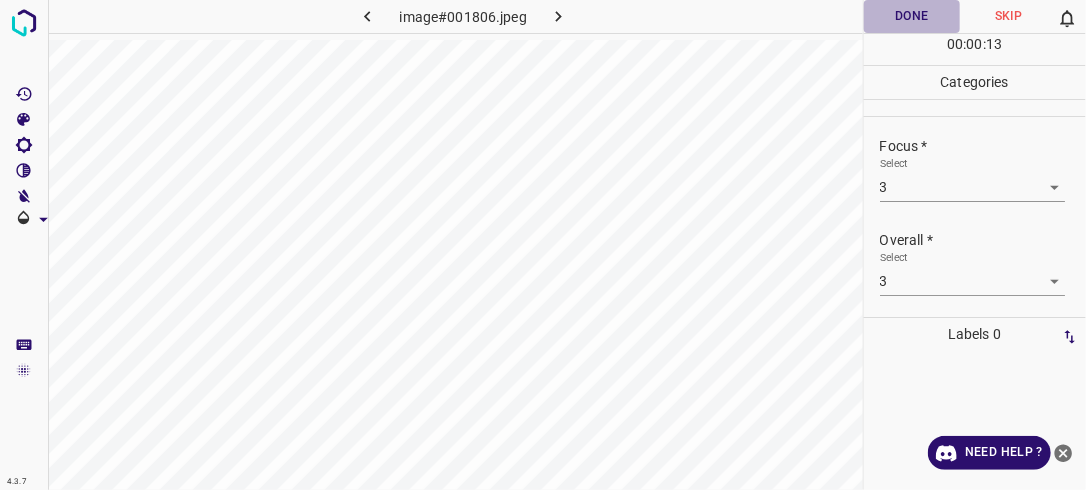 click on "Done" at bounding box center [912, 16] 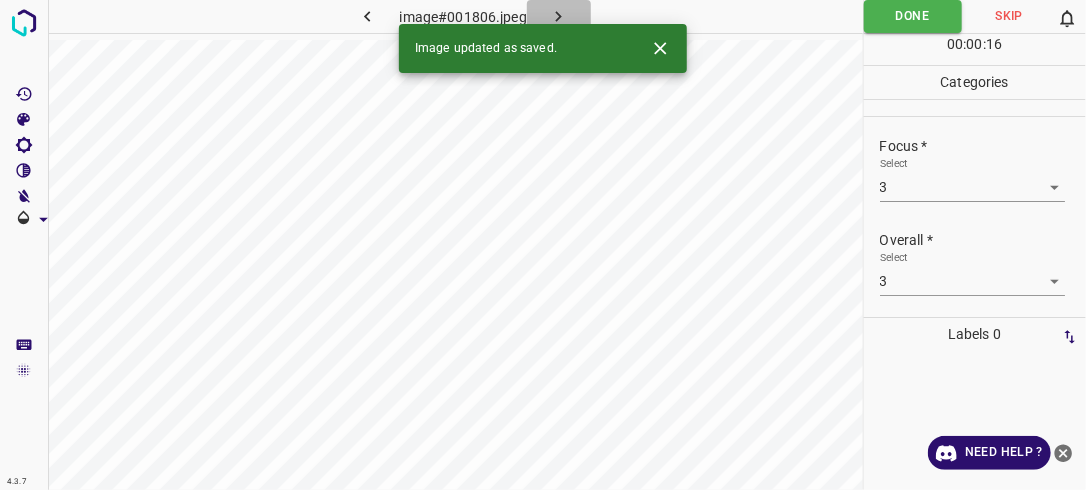 click 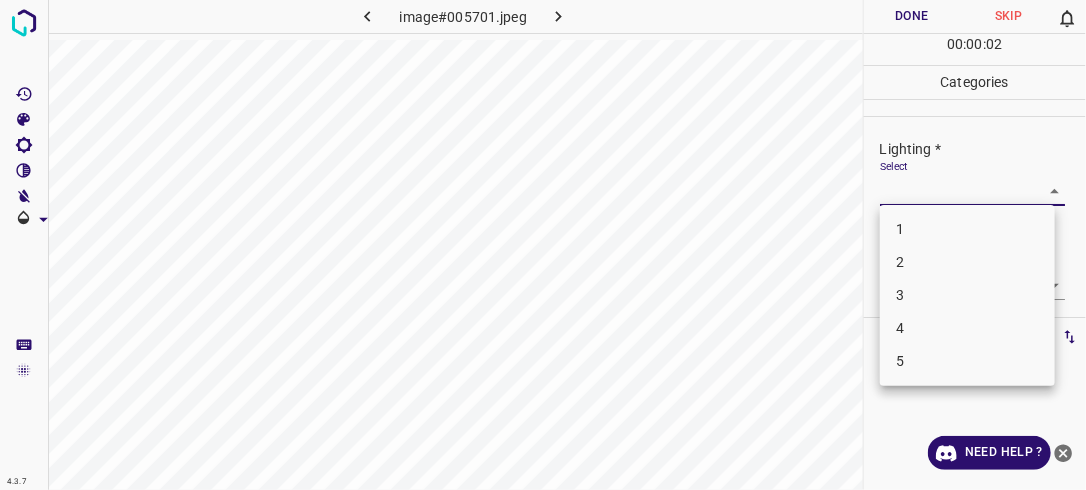 click on "4.3.7 image#005701.jpeg Done Skip 0 00   : 00   : 02   Categories Lighting *  Select ​ Focus *  Select ​ Overall *  Select ​ Labels   0 Categories 1 Lighting 2 Focus 3 Overall Tools Space Change between modes (Draw & Edit) I Auto labeling R Restore zoom M Zoom in N Zoom out Delete Delete selecte label Filters Z Restore filters X Saturation filter C Brightness filter V Contrast filter B Gray scale filter General O Download Need Help ? - Text - Hide - Delete 1 2 3 4 5" at bounding box center (543, 245) 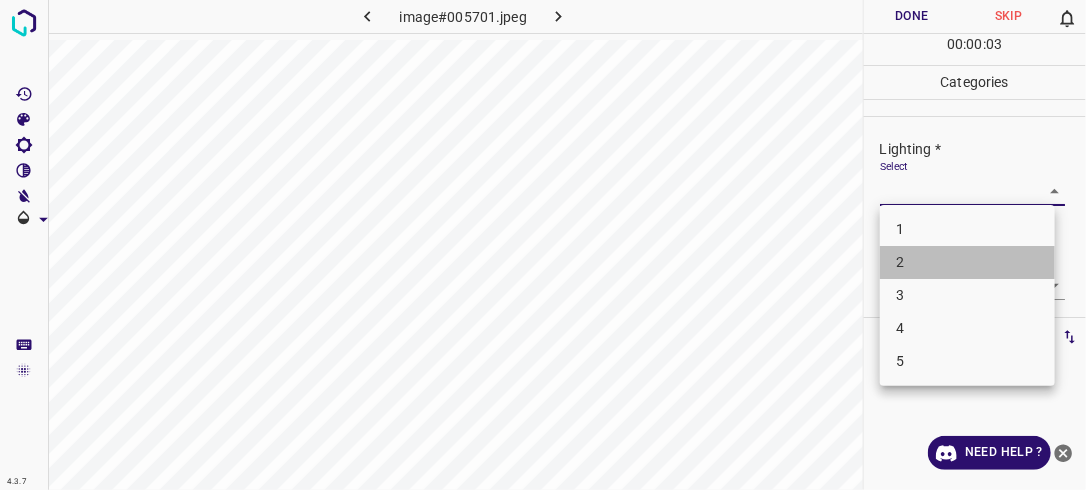 click on "2" at bounding box center [967, 262] 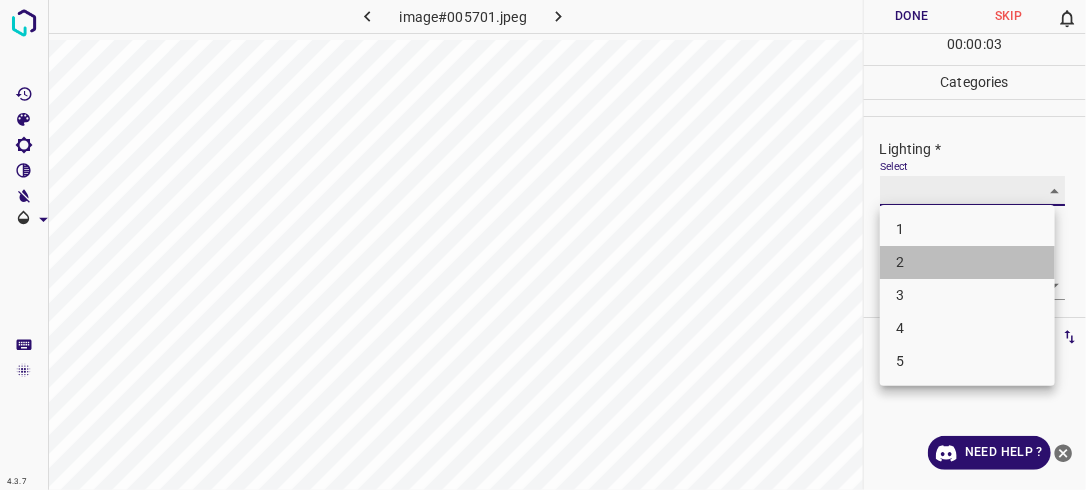 type on "2" 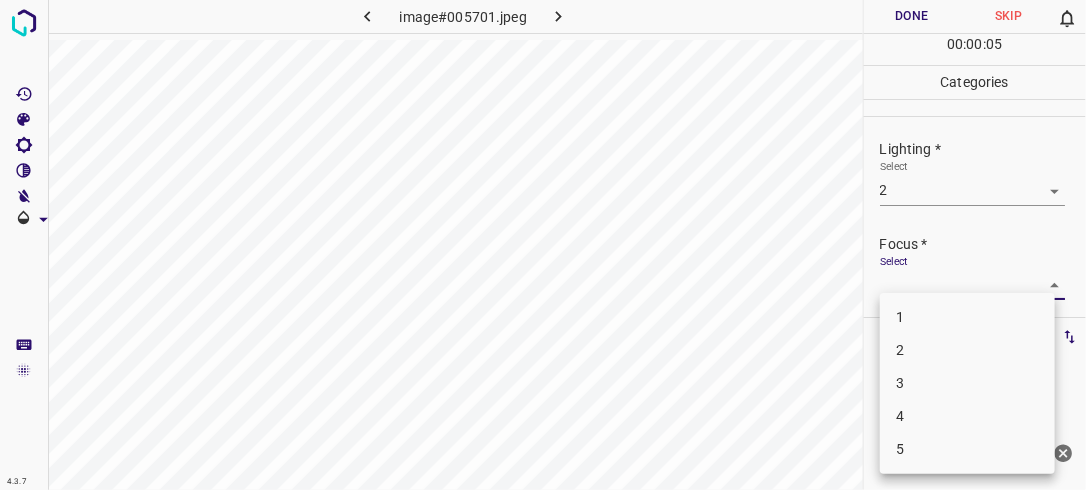 click on "4.3.7 image#005701.jpeg Done Skip 0 00   : 00   : 05   Categories Lighting *  Select 2 2 Focus *  Select ​ Overall *  Select ​ Labels   0 Categories 1 Lighting 2 Focus 3 Overall Tools Space Change between modes (Draw & Edit) I Auto labeling R Restore zoom M Zoom in N Zoom out Delete Delete selecte label Filters Z Restore filters X Saturation filter C Brightness filter V Contrast filter B Gray scale filter General O Download Need Help ? - Text - Hide - Delete 1 2 3 4 5" at bounding box center [543, 245] 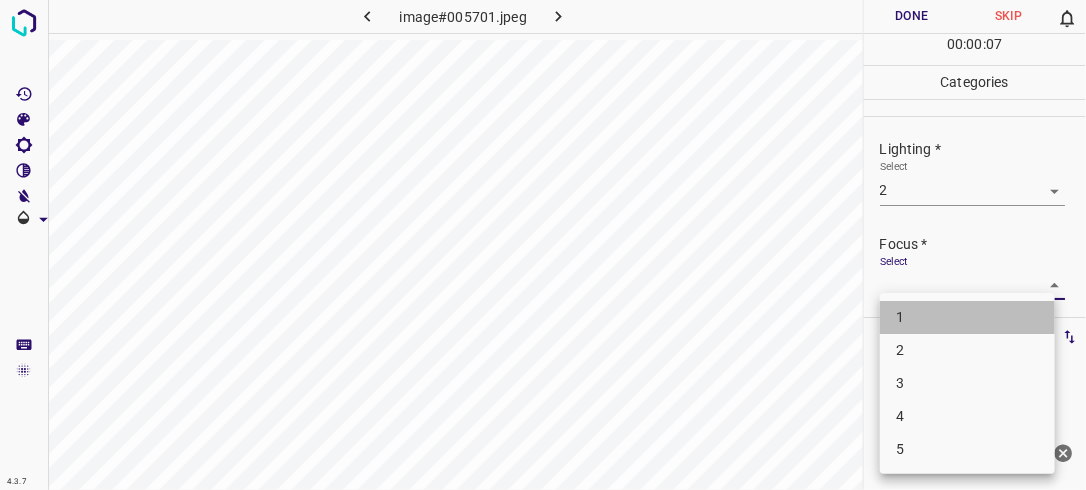 click on "1" at bounding box center (967, 317) 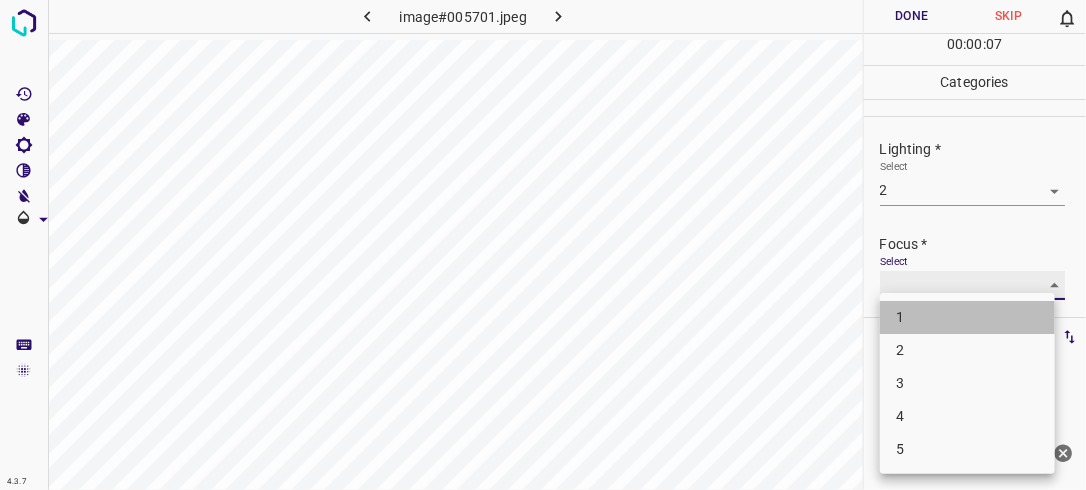 type on "1" 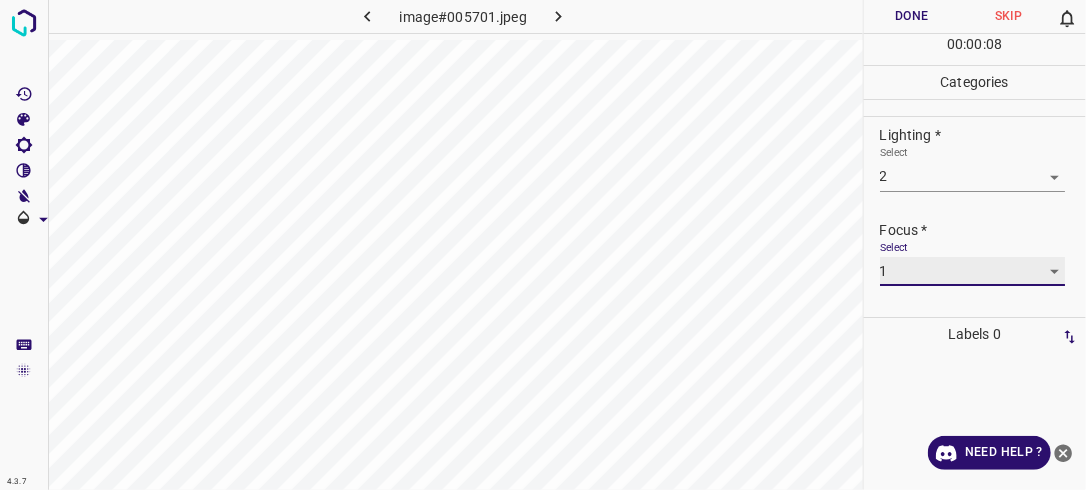 scroll, scrollTop: 98, scrollLeft: 0, axis: vertical 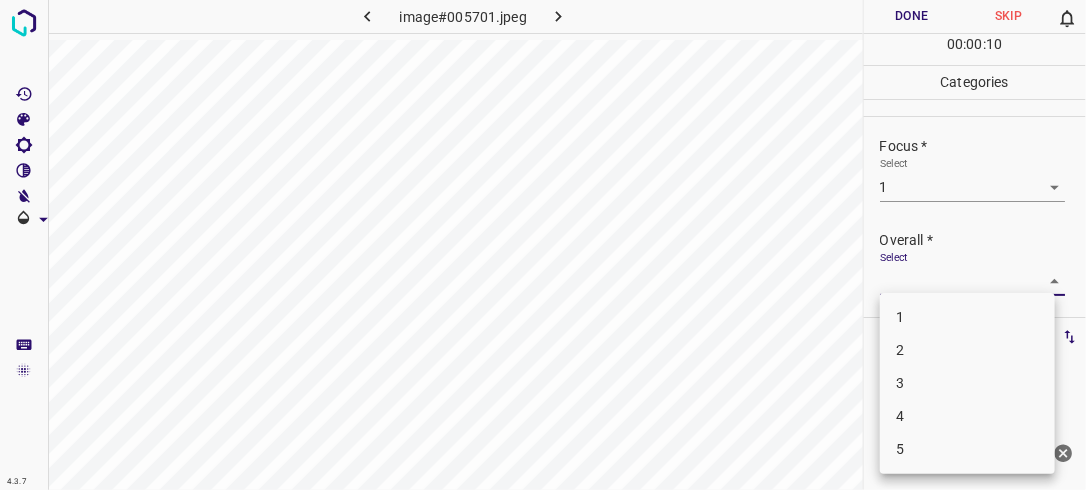 drag, startPoint x: 1043, startPoint y: 284, endPoint x: 940, endPoint y: 361, distance: 128.60016 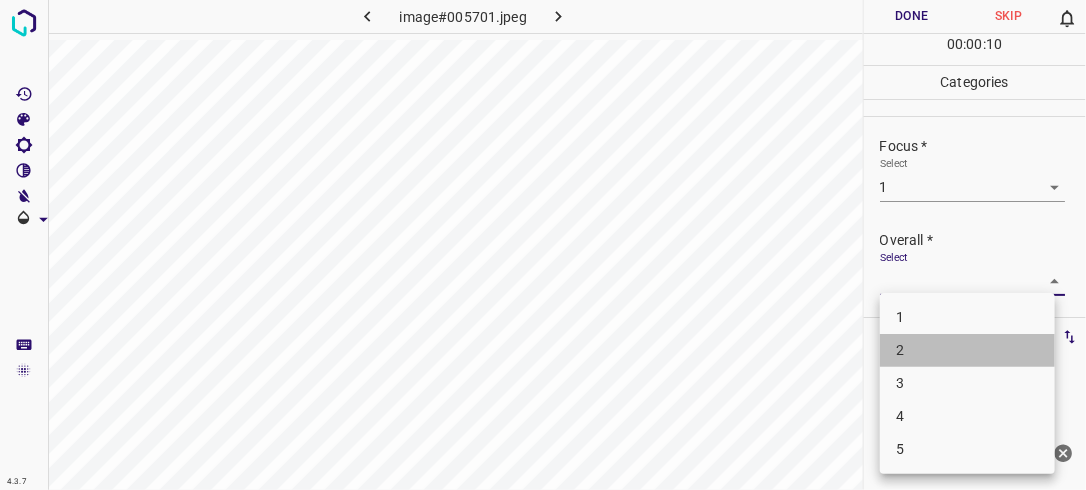 click on "2" at bounding box center [967, 350] 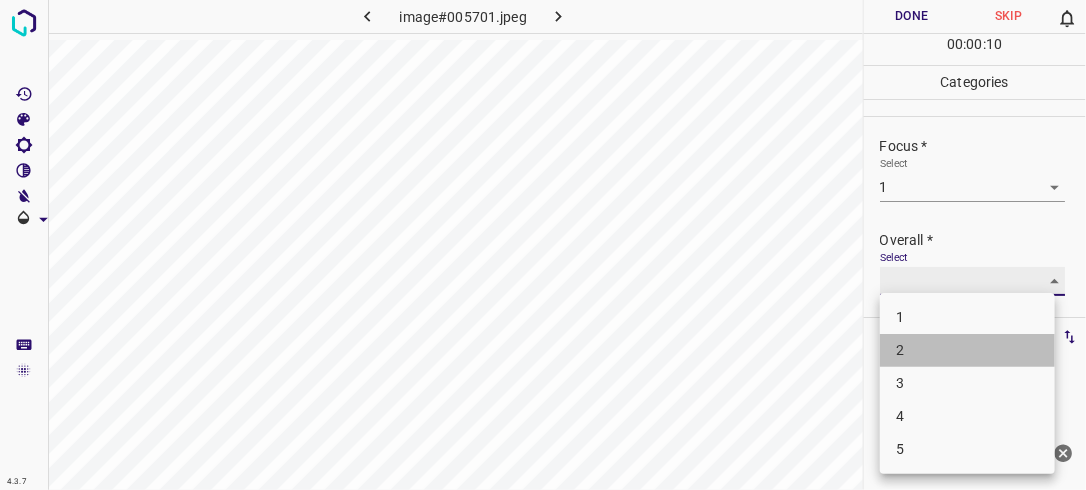 type on "2" 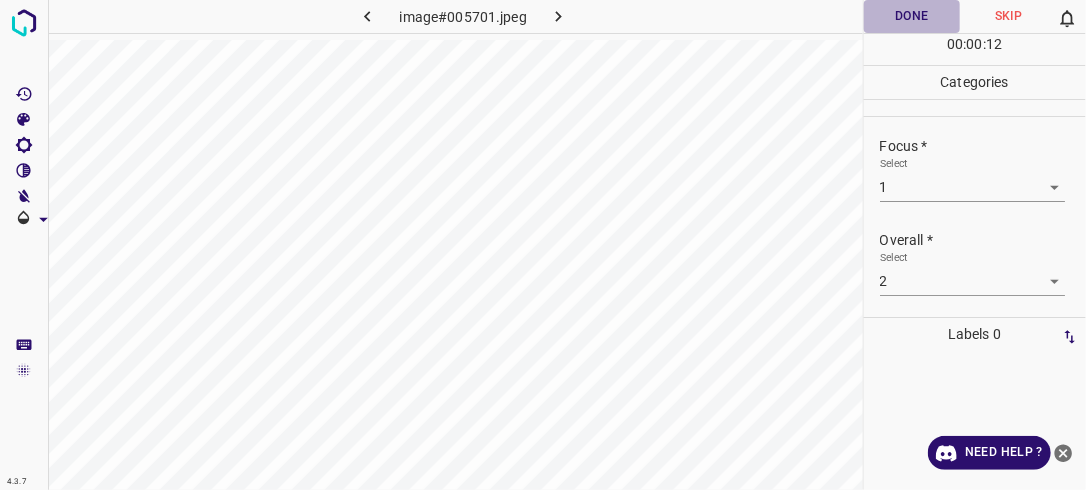 click on "Done" at bounding box center [912, 16] 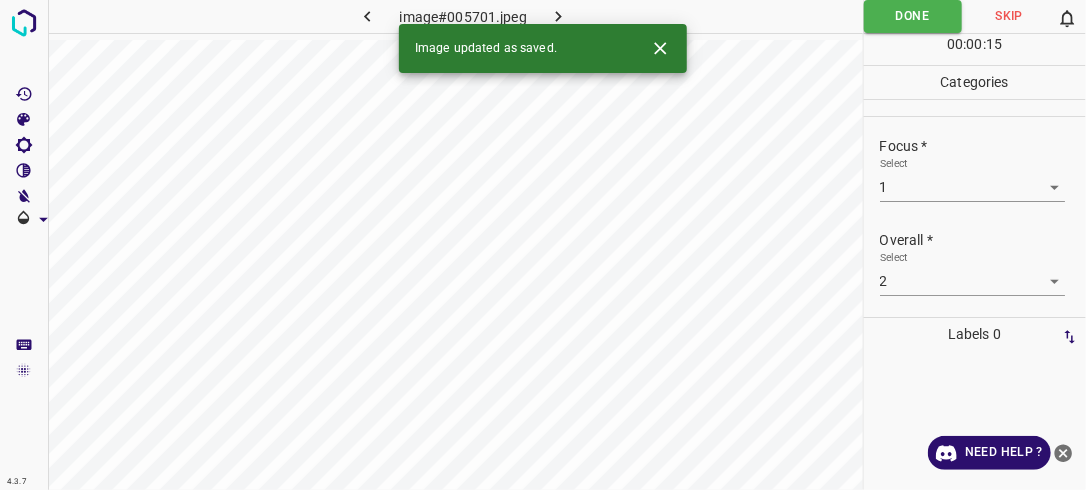 click at bounding box center (559, 16) 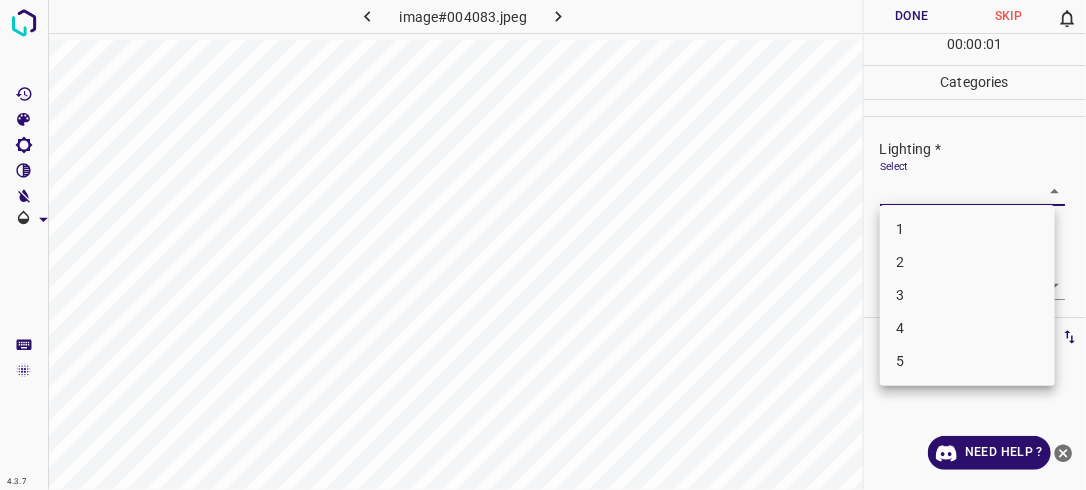 click on "4.3.7 image#004083.jpeg Done Skip 0 00   : 00   : 01   Categories Lighting *  Select ​ Focus *  Select ​ Overall *  Select ​ Labels   0 Categories 1 Lighting 2 Focus 3 Overall Tools Space Change between modes (Draw & Edit) I Auto labeling R Restore zoom M Zoom in N Zoom out Delete Delete selecte label Filters Z Restore filters X Saturation filter C Brightness filter V Contrast filter B Gray scale filter General O Download Need Help ? - Text - Hide - Delete 1 2 3 4 5" at bounding box center [543, 245] 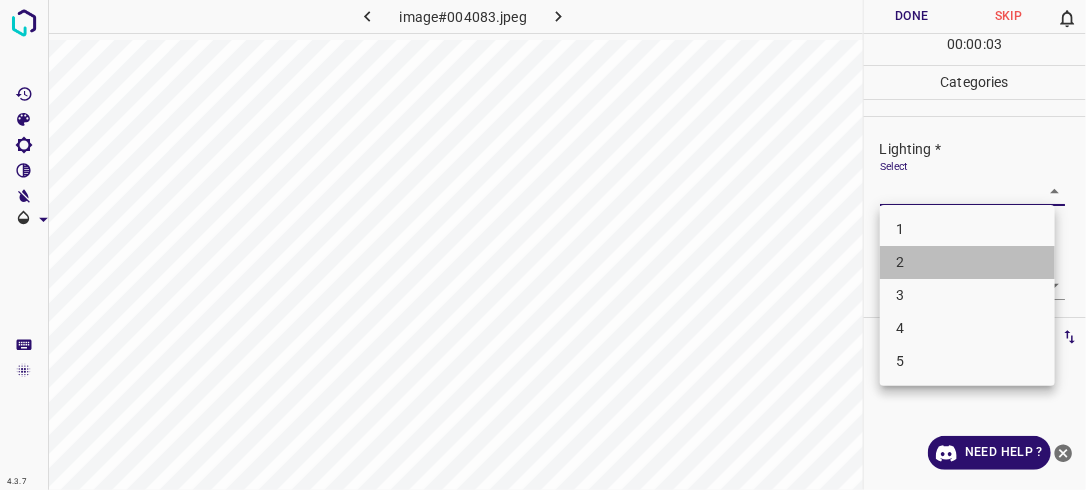 click on "2" at bounding box center (967, 262) 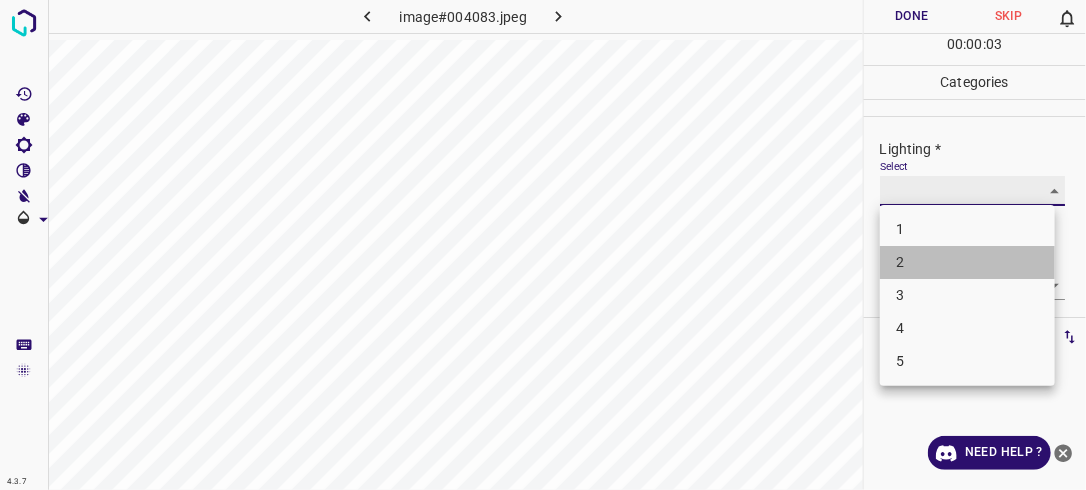 type on "2" 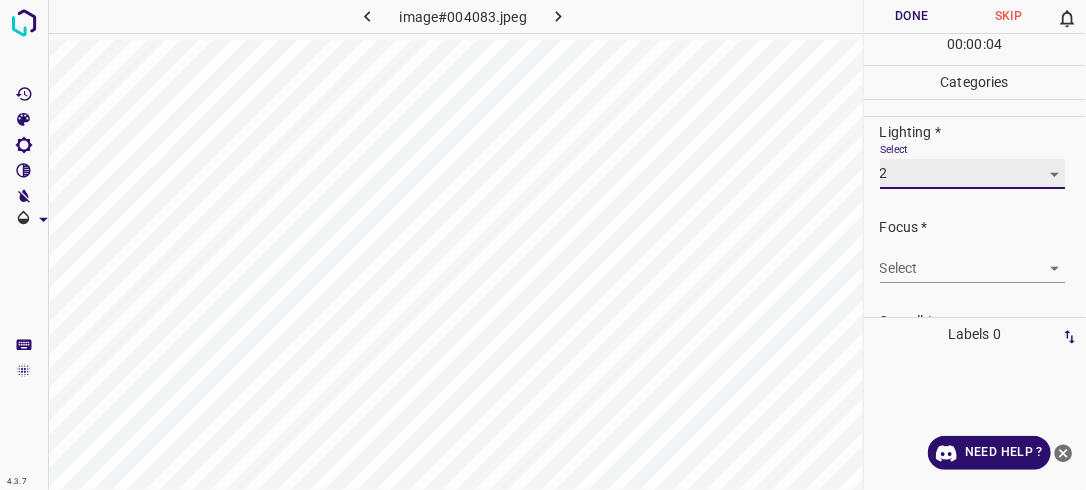 scroll, scrollTop: 98, scrollLeft: 0, axis: vertical 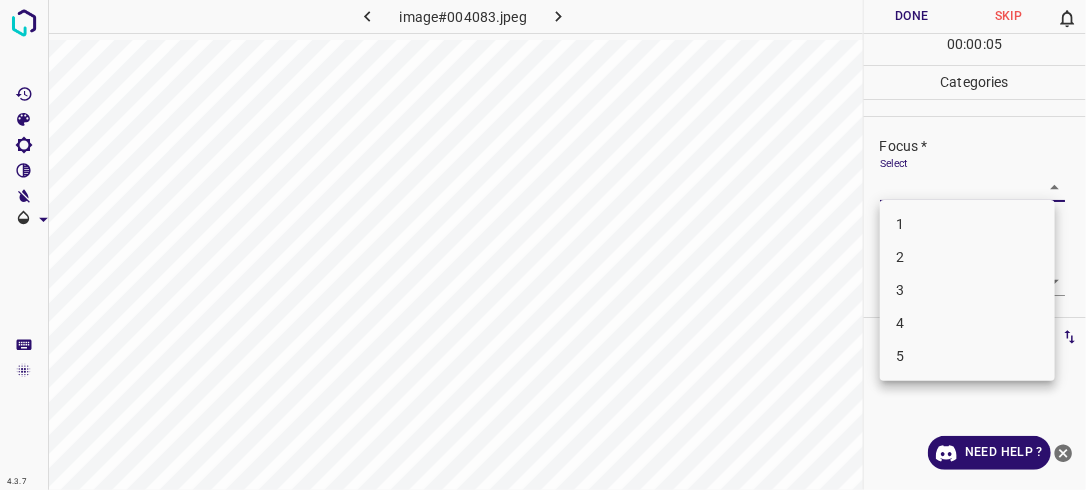 click on "4.3.7 image#004083.jpeg Done Skip 0 00   : 00   : 05   Categories Lighting *  Select 2 2 Focus *  Select ​ Overall *  Select ​ Labels   0 Categories 1 Lighting 2 Focus 3 Overall Tools Space Change between modes (Draw & Edit) I Auto labeling R Restore zoom M Zoom in N Zoom out Delete Delete selecte label Filters Z Restore filters X Saturation filter C Brightness filter V Contrast filter B Gray scale filter General O Download Need Help ? - Text - Hide - Delete 1 2 3 4 5" at bounding box center [543, 245] 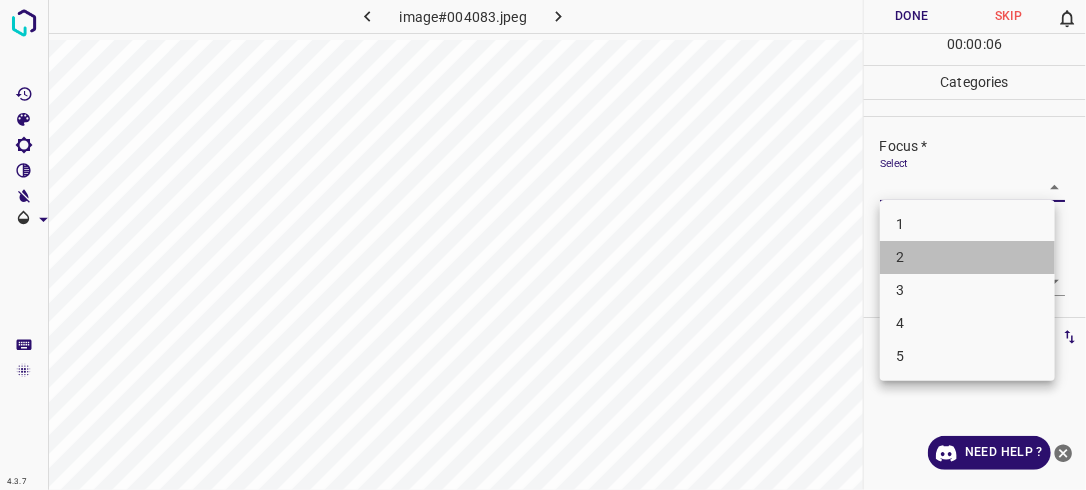 click on "2" at bounding box center (967, 257) 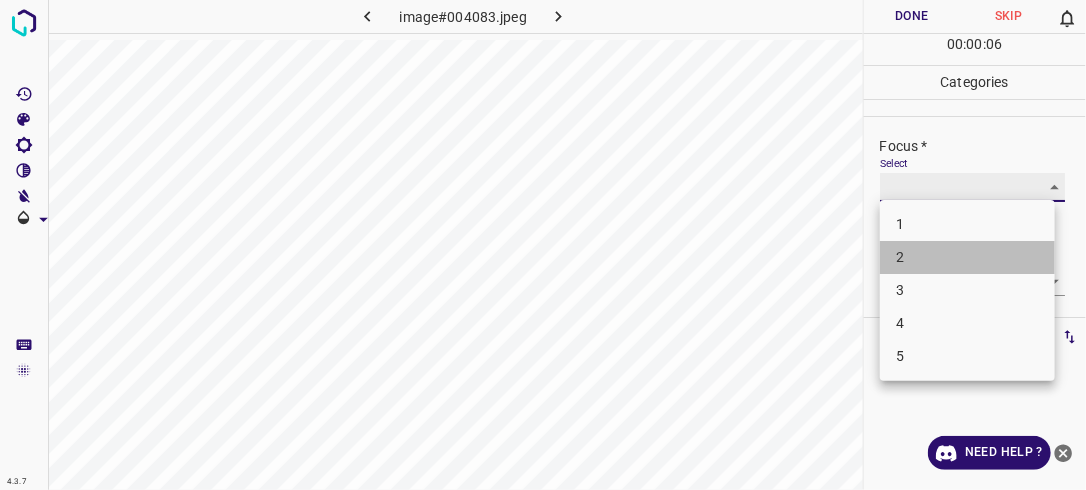 type on "2" 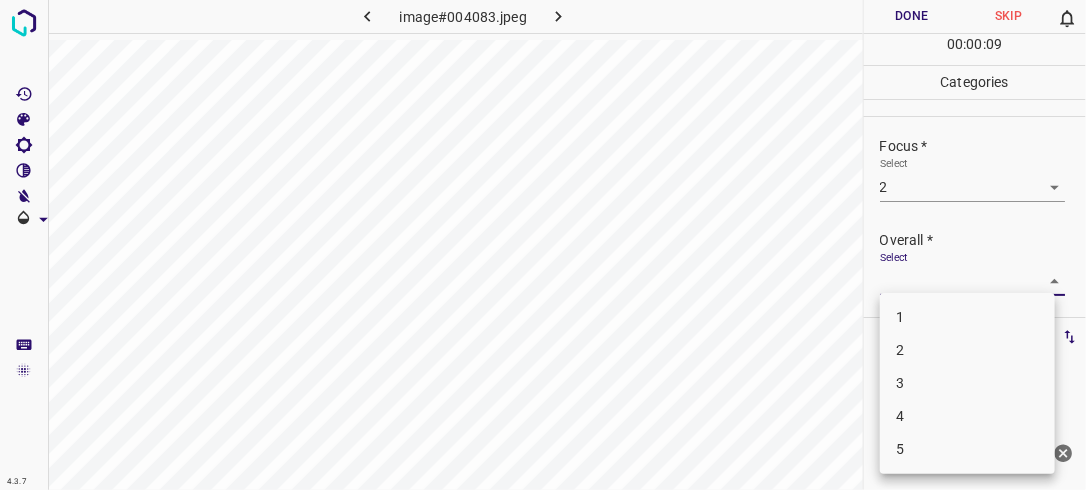click on "4.3.7 image#004083.jpeg Done Skip 0 00   : 00   : 09   Categories Lighting *  Select 2 2 Focus *  Select 2 2 Overall *  Select ​ Labels   0 Categories 1 Lighting 2 Focus 3 Overall Tools Space Change between modes (Draw & Edit) I Auto labeling R Restore zoom M Zoom in N Zoom out Delete Delete selecte label Filters Z Restore filters X Saturation filter C Brightness filter V Contrast filter B Gray scale filter General O Download Need Help ? - Text - Hide - Delete 1 2 3 4 5" at bounding box center [543, 245] 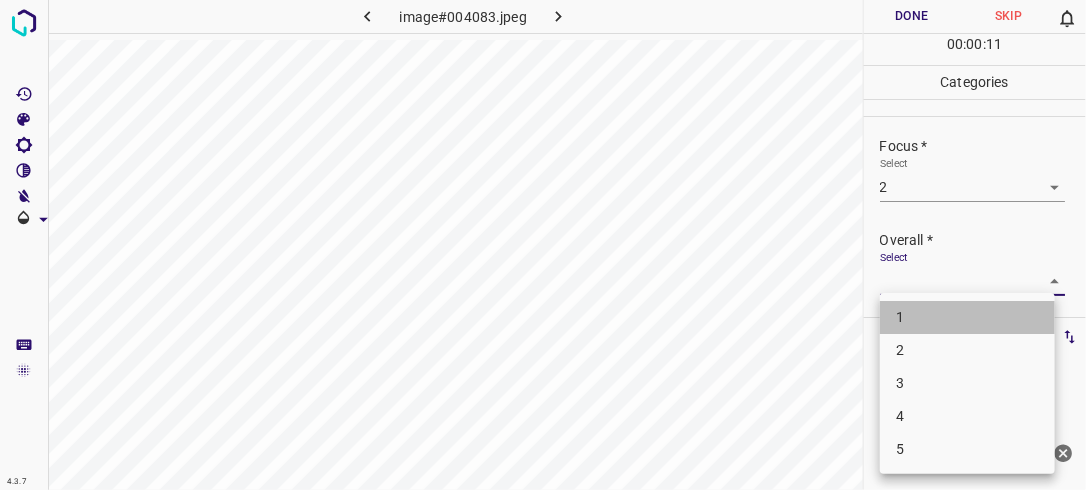 click on "1" at bounding box center [967, 317] 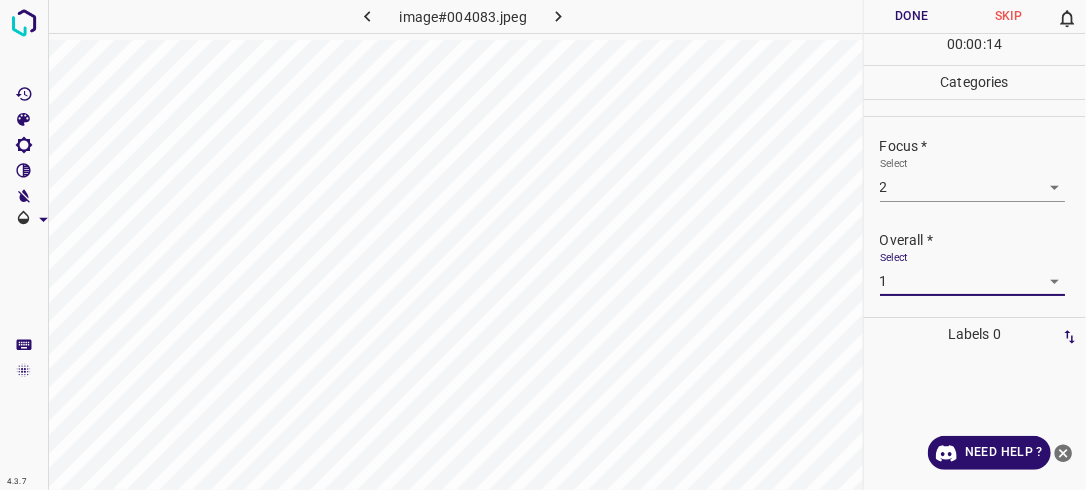 click on "4.3.7 image#004083.jpeg Done Skip 0 00   : 00   : 14   Categories Lighting *  Select 2 2 Focus *  Select 2 2 Overall *  Select 1 1 Labels   0 Categories 1 Lighting 2 Focus 3 Overall Tools Space Change between modes (Draw & Edit) I Auto labeling R Restore zoom M Zoom in N Zoom out Delete Delete selecte label Filters Z Restore filters X Saturation filter C Brightness filter V Contrast filter B Gray scale filter General O Download Need Help ? - Text - Hide - Delete" at bounding box center [543, 245] 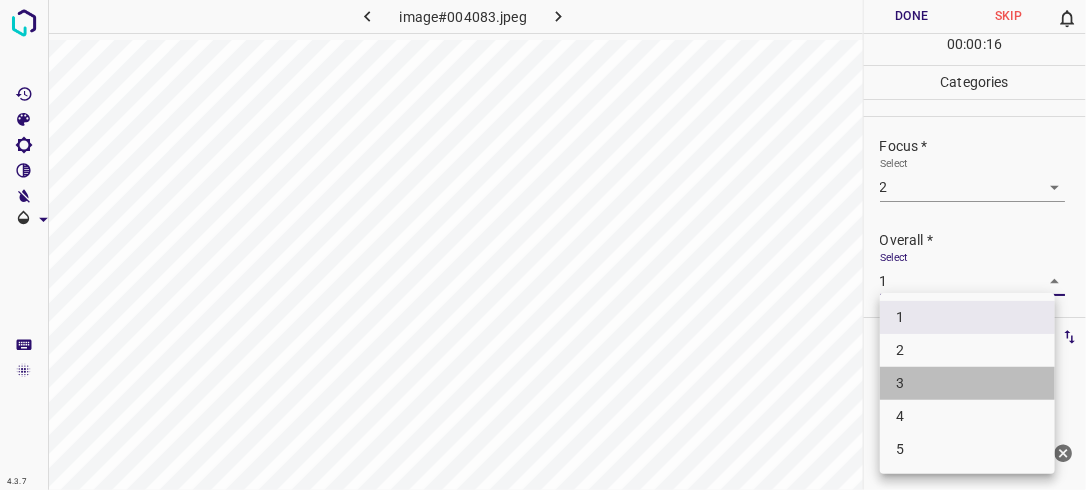click on "3" at bounding box center (967, 383) 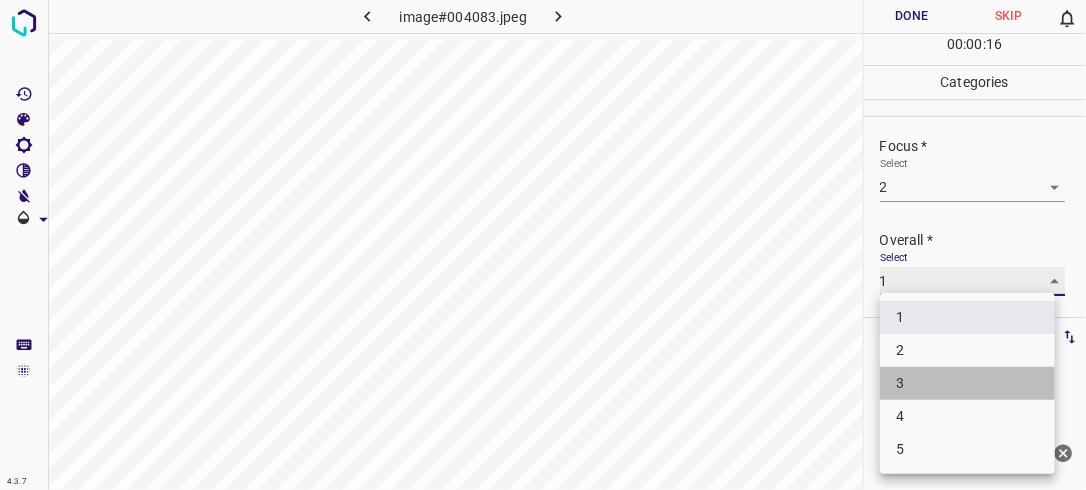 type on "3" 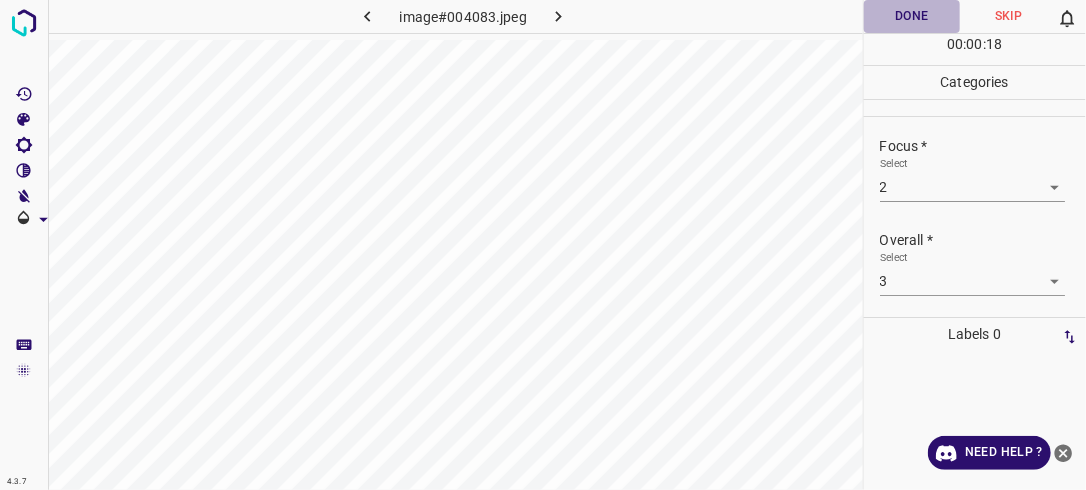 click on "Done" at bounding box center [912, 16] 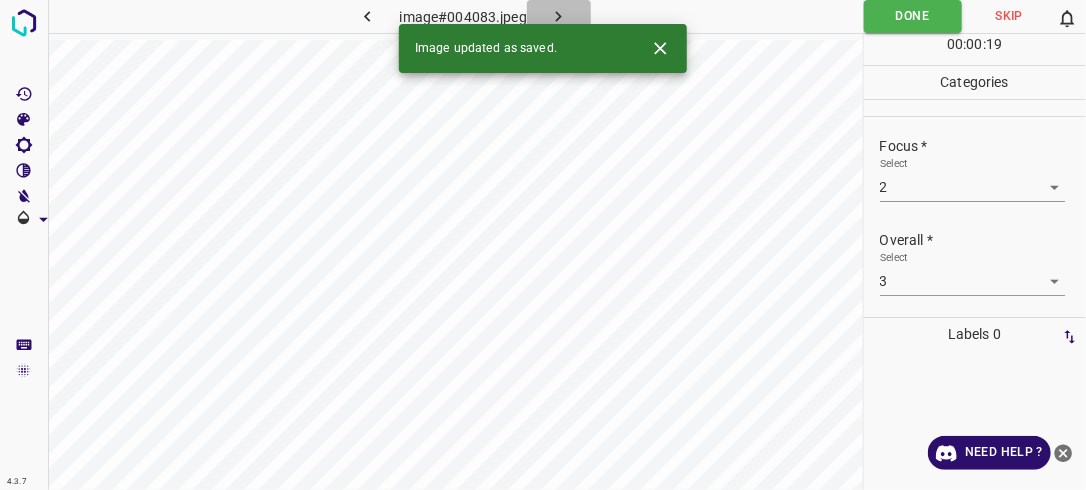 click 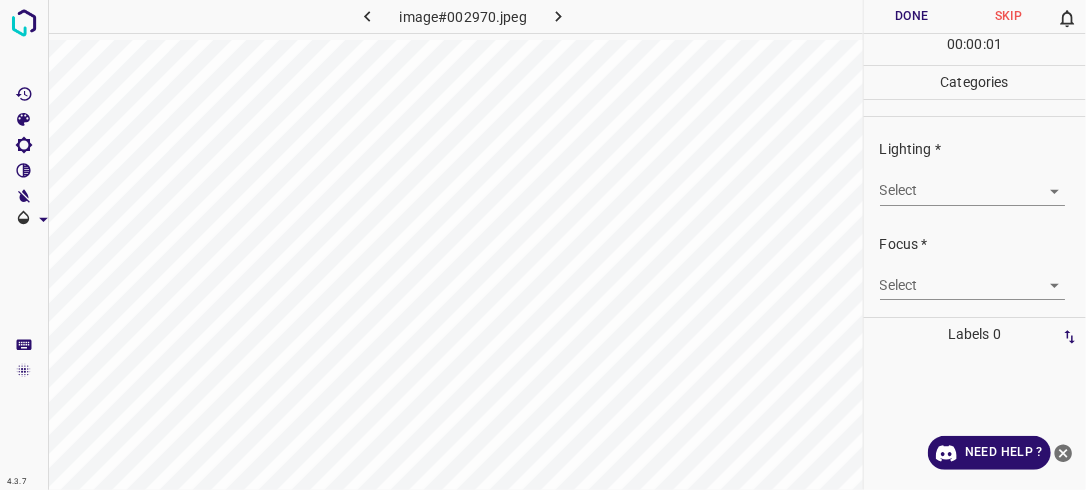 click on "4.3.7 image#002970.jpeg Done Skip 0 00   : 00   : 01   Categories Lighting *  Select ​ Focus *  Select ​ Overall *  Select ​ Labels   0 Categories 1 Lighting 2 Focus 3 Overall Tools Space Change between modes (Draw & Edit) I Auto labeling R Restore zoom M Zoom in N Zoom out Delete Delete selecte label Filters Z Restore filters X Saturation filter C Brightness filter V Contrast filter B Gray scale filter General O Download Need Help ? - Text - Hide - Delete" at bounding box center [543, 245] 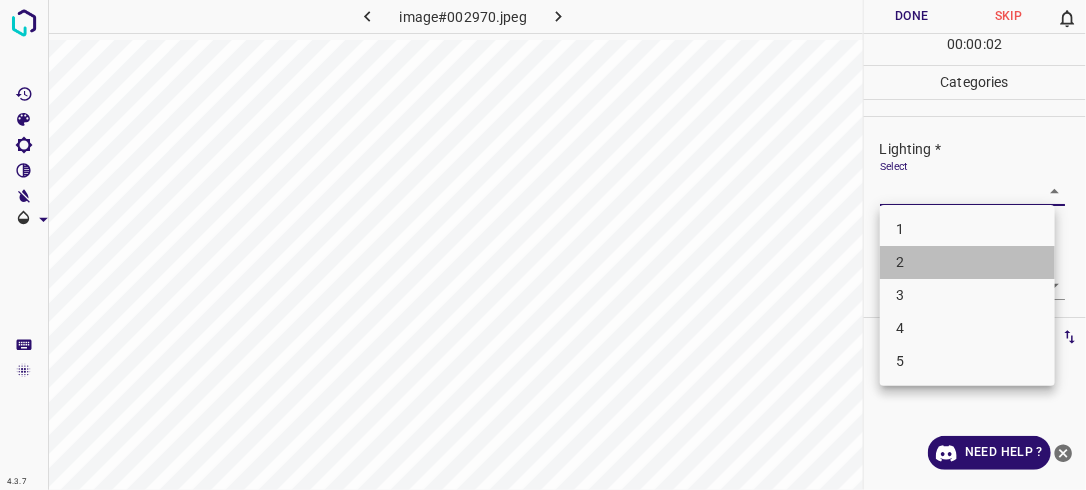click on "2" at bounding box center (967, 262) 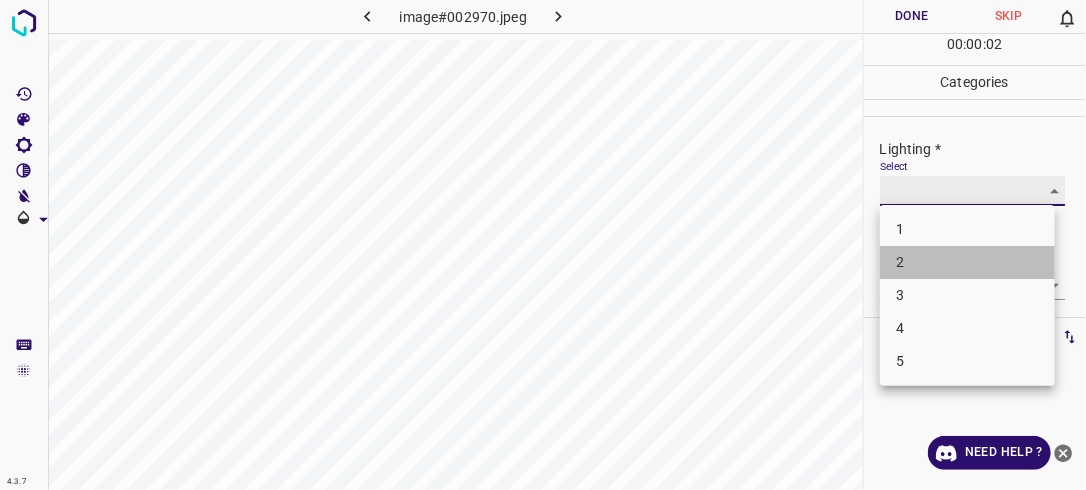 type on "2" 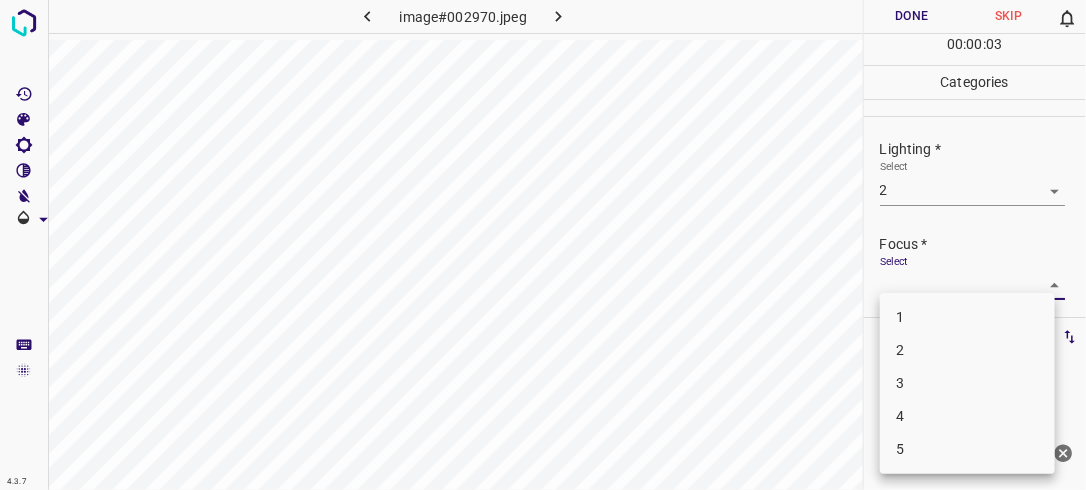 click on "4.3.7 image#002970.jpeg Done Skip 0 00   : 00   : 03   Categories Lighting *  Select 2 2 Focus *  Select ​ Overall *  Select ​ Labels   0 Categories 1 Lighting 2 Focus 3 Overall Tools Space Change between modes (Draw & Edit) I Auto labeling R Restore zoom M Zoom in N Zoom out Delete Delete selecte label Filters Z Restore filters X Saturation filter C Brightness filter V Contrast filter B Gray scale filter General O Download Need Help ? - Text - Hide - Delete 1 2 3 4 5" at bounding box center (543, 245) 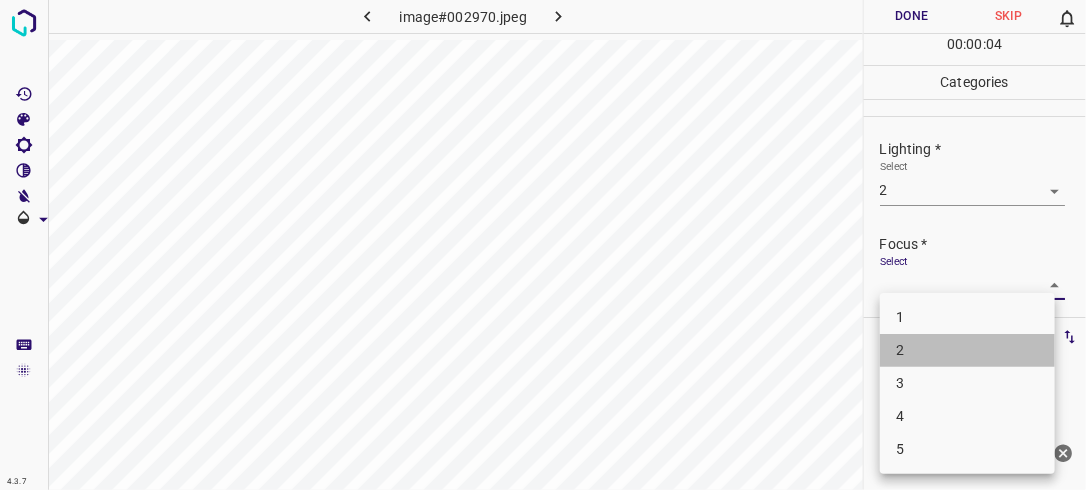 click on "2" at bounding box center (967, 350) 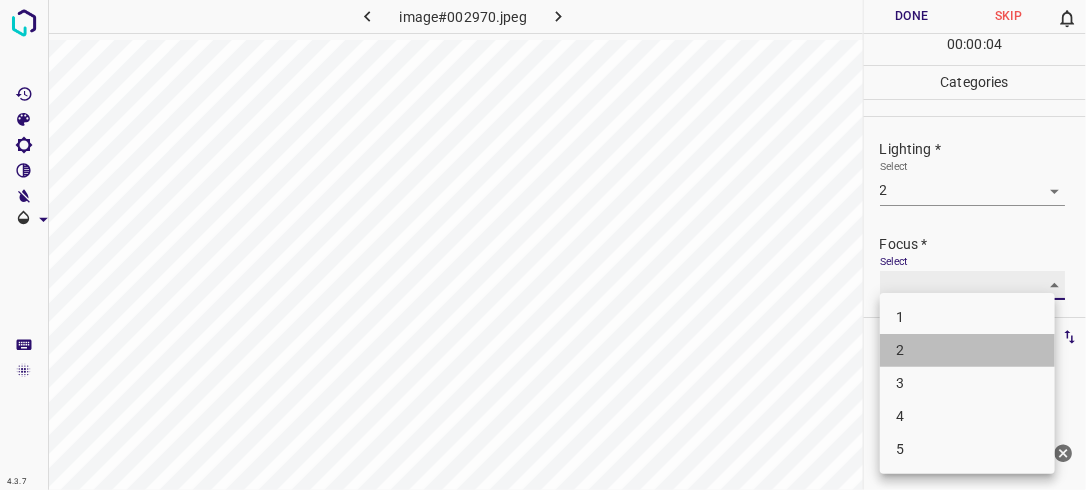 type on "2" 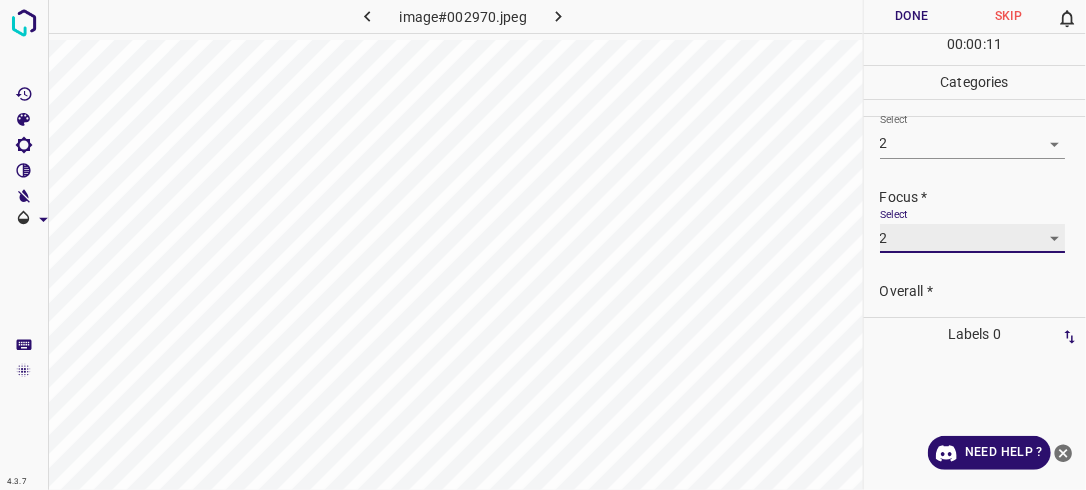 scroll, scrollTop: 98, scrollLeft: 0, axis: vertical 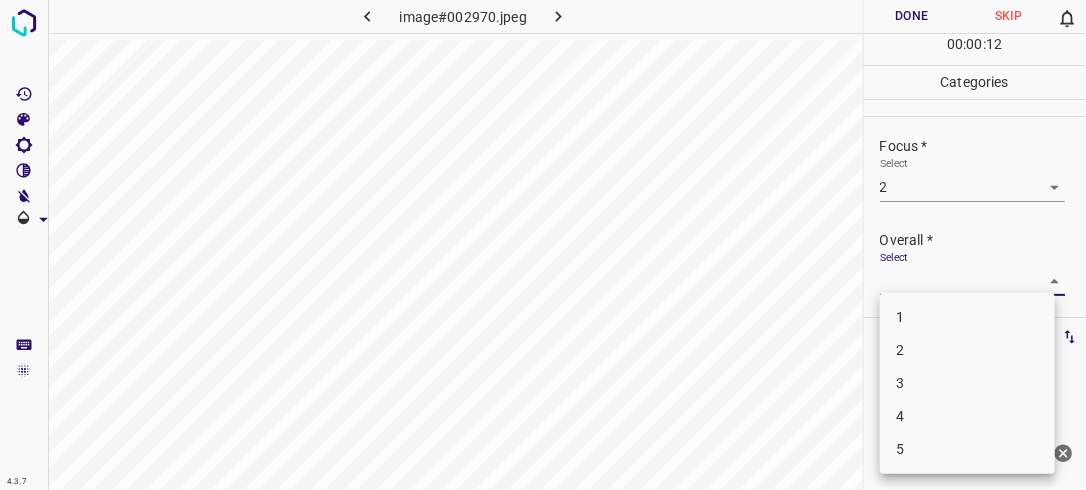 click on "4.3.7 image#002970.jpeg Done Skip 0 00   : 00   : 12   Categories Lighting *  Select 2 2 Focus *  Select 2 2 Overall *  Select ​ Labels   0 Categories 1 Lighting 2 Focus 3 Overall Tools Space Change between modes (Draw & Edit) I Auto labeling R Restore zoom M Zoom in N Zoom out Delete Delete selecte label Filters Z Restore filters X Saturation filter C Brightness filter V Contrast filter B Gray scale filter General O Download Need Help ? - Text - Hide - Delete 1 2 3 4 5" at bounding box center (543, 245) 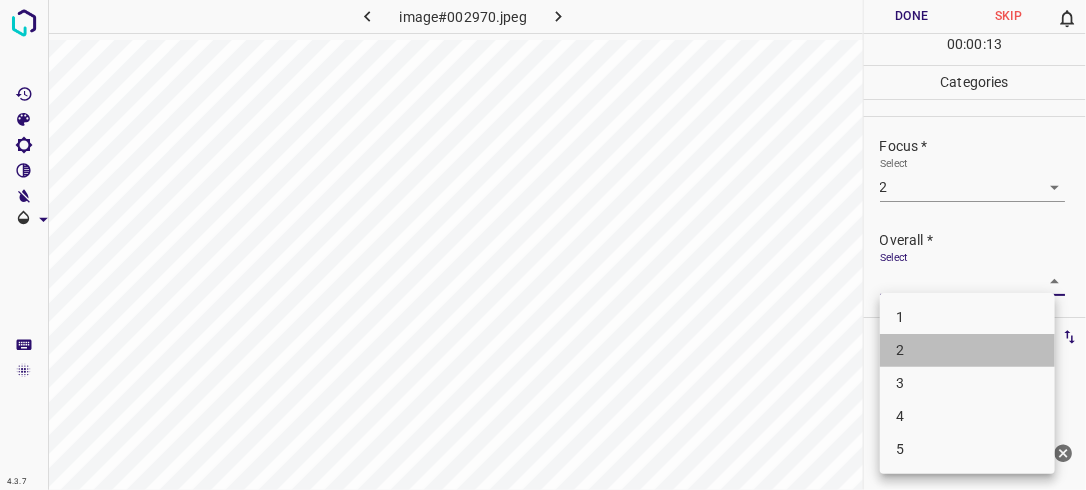 click on "2" at bounding box center [967, 350] 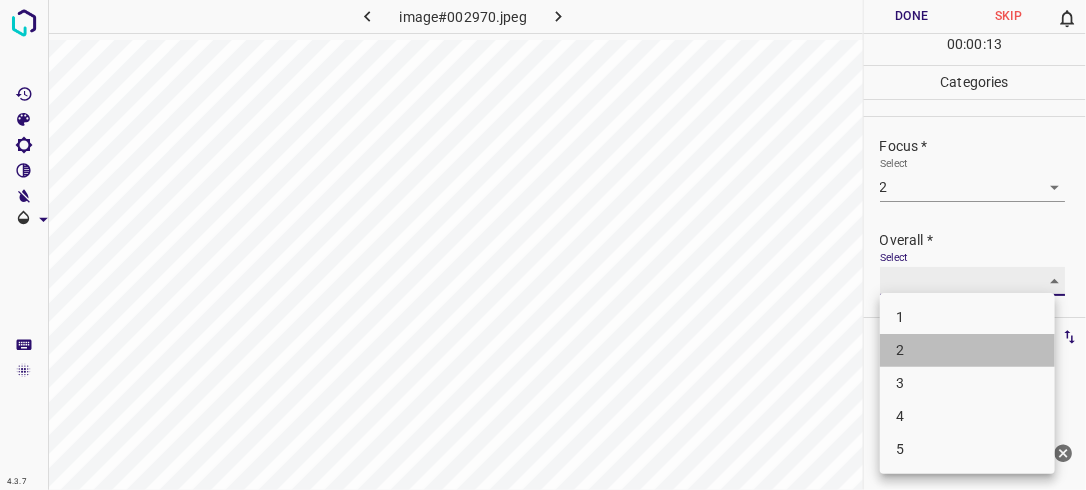 type on "2" 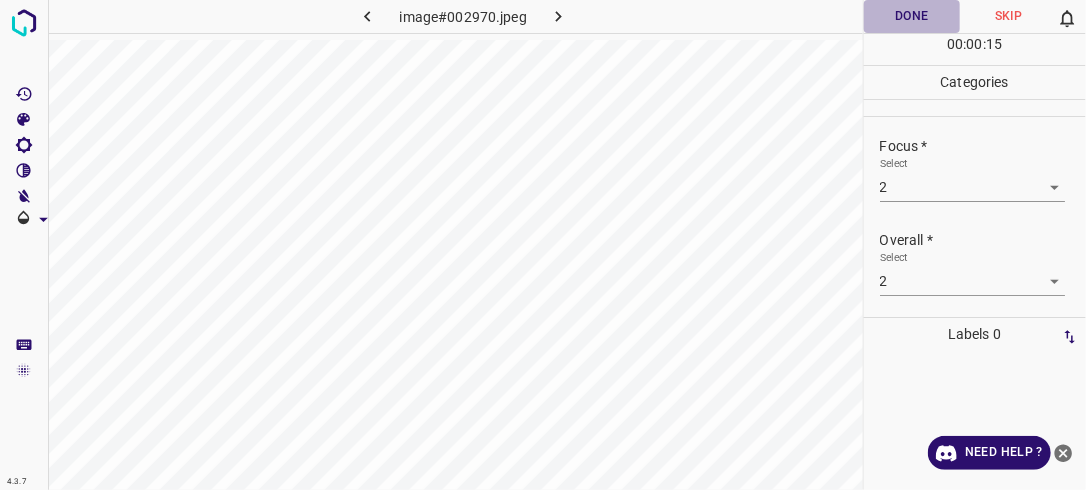 click on "Done" at bounding box center (912, 16) 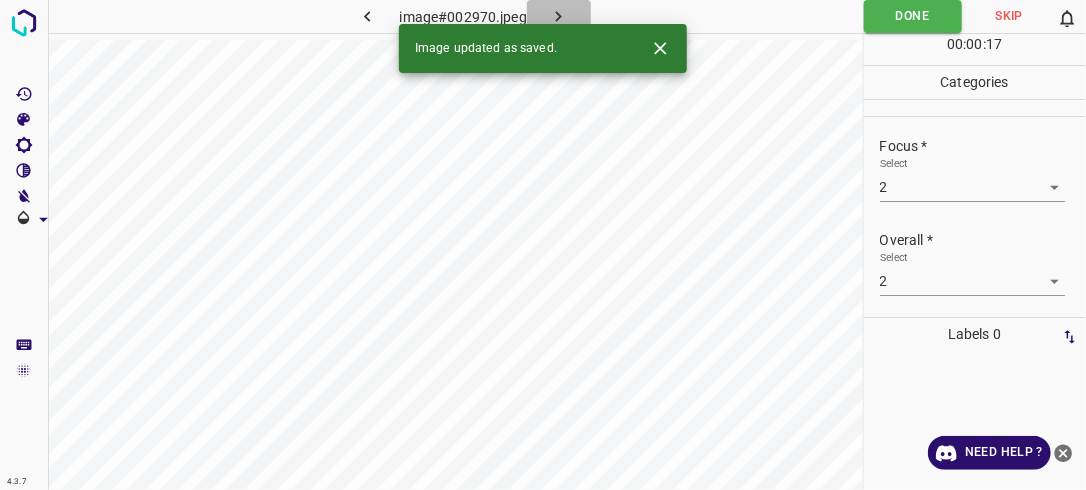 click at bounding box center (559, 16) 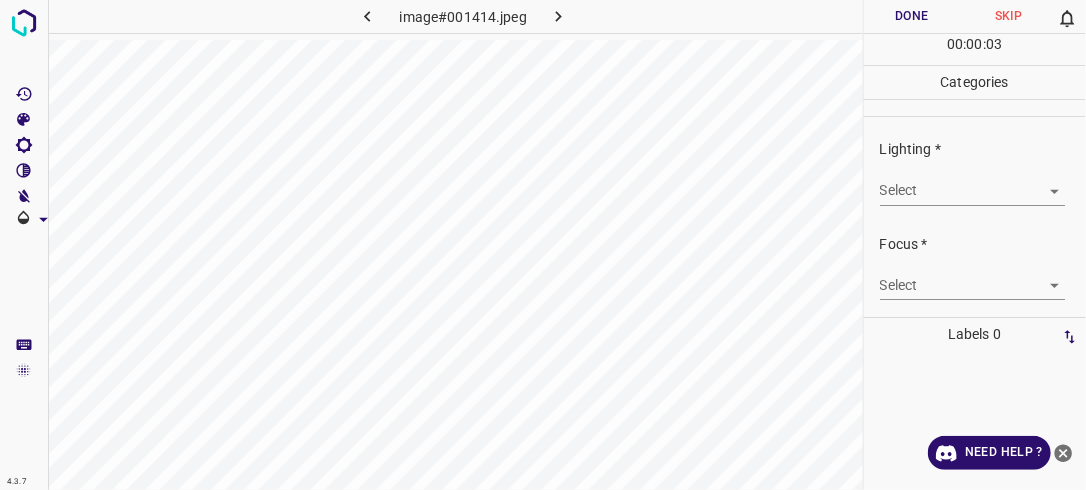 click on "4.3.7 image#001414.jpeg Done Skip 0 00   : 00   : 03   Categories Lighting *  Select ​ Focus *  Select ​ Overall *  Select ​ Labels   0 Categories 1 Lighting 2 Focus 3 Overall Tools Space Change between modes (Draw & Edit) I Auto labeling R Restore zoom M Zoom in N Zoom out Delete Delete selecte label Filters Z Restore filters X Saturation filter C Brightness filter V Contrast filter B Gray scale filter General O Download Need Help ? - Text - Hide - Delete" at bounding box center [543, 245] 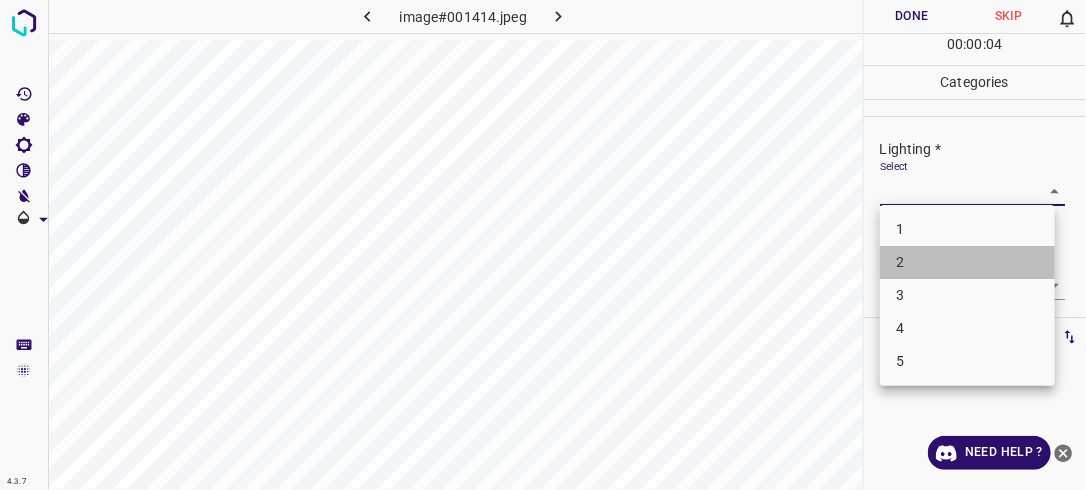 click on "2" at bounding box center (967, 262) 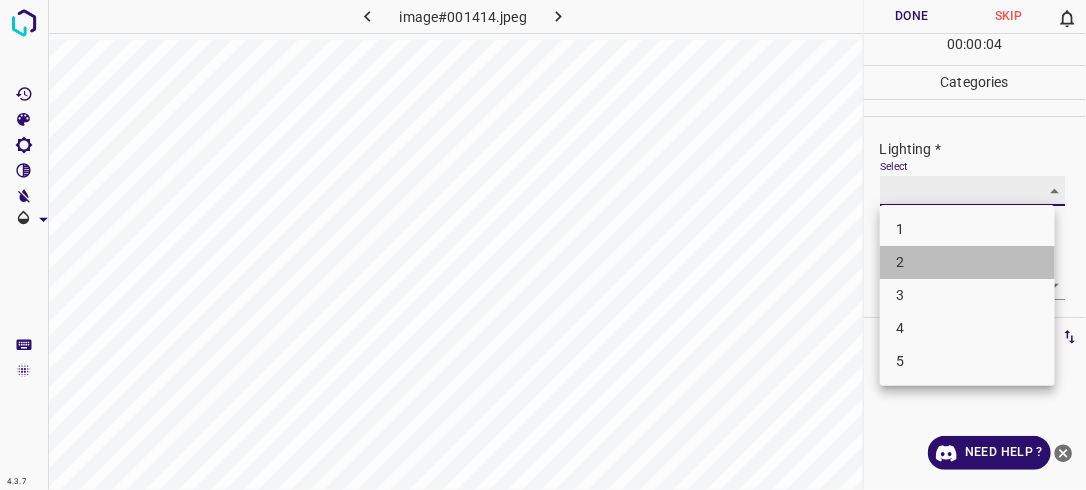 type on "2" 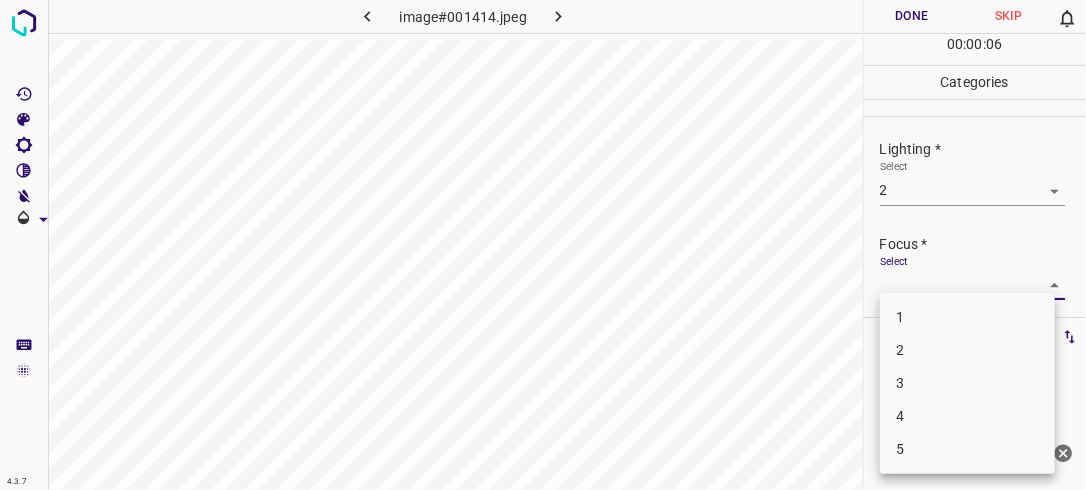 click on "4.3.7 image#001414.jpeg Done Skip 0 00   : 00   : 06   Categories Lighting *  Select 2 2 Focus *  Select ​ Overall *  Select ​ Labels   0 Categories 1 Lighting 2 Focus 3 Overall Tools Space Change between modes (Draw & Edit) I Auto labeling R Restore zoom M Zoom in N Zoom out Delete Delete selecte label Filters Z Restore filters X Saturation filter C Brightness filter V Contrast filter B Gray scale filter General O Download Need Help ? - Text - Hide - Delete 1 2 3 4 5" at bounding box center (543, 245) 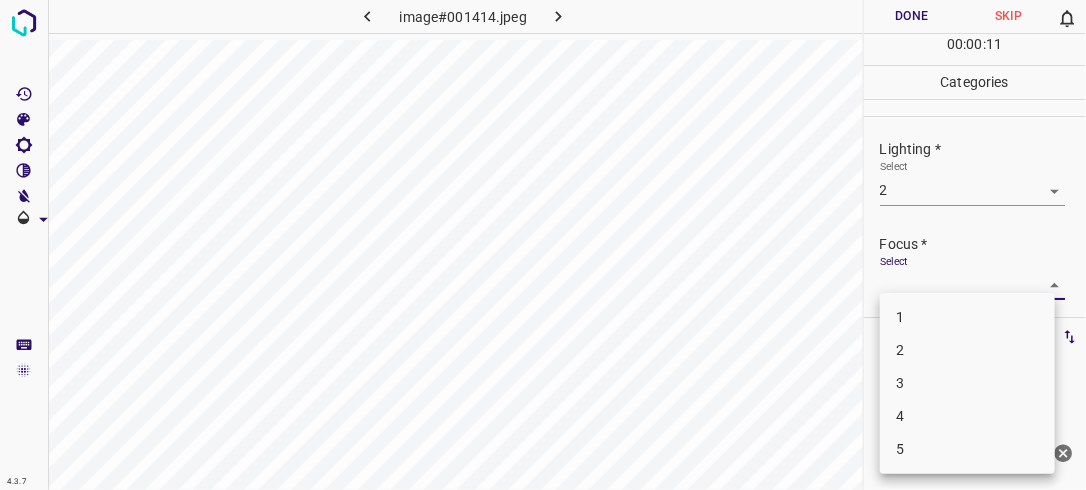 click on "2" at bounding box center [967, 350] 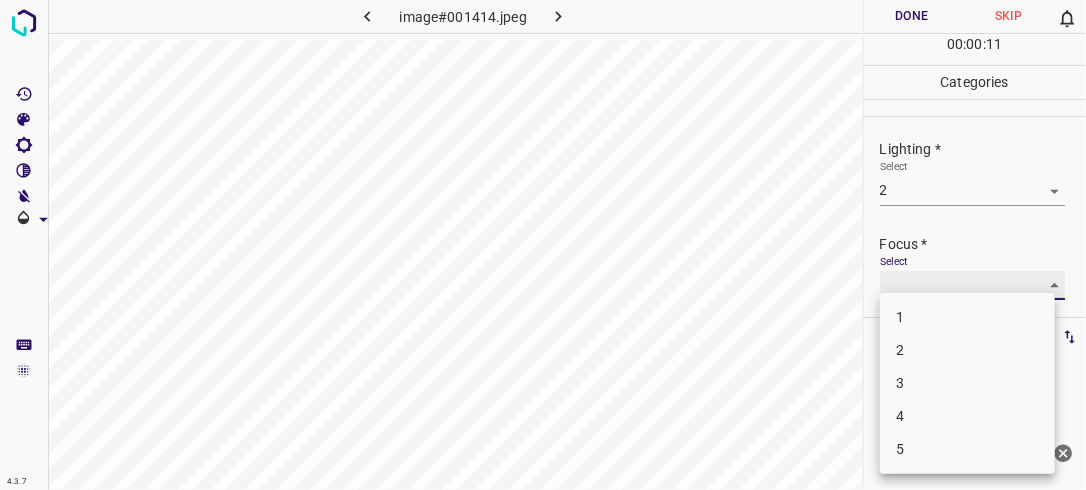 type on "2" 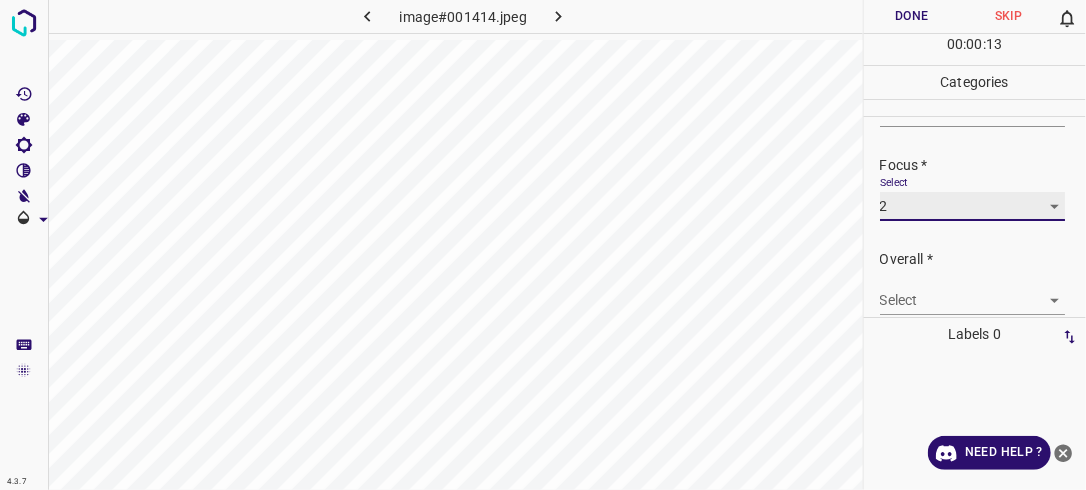 scroll, scrollTop: 98, scrollLeft: 0, axis: vertical 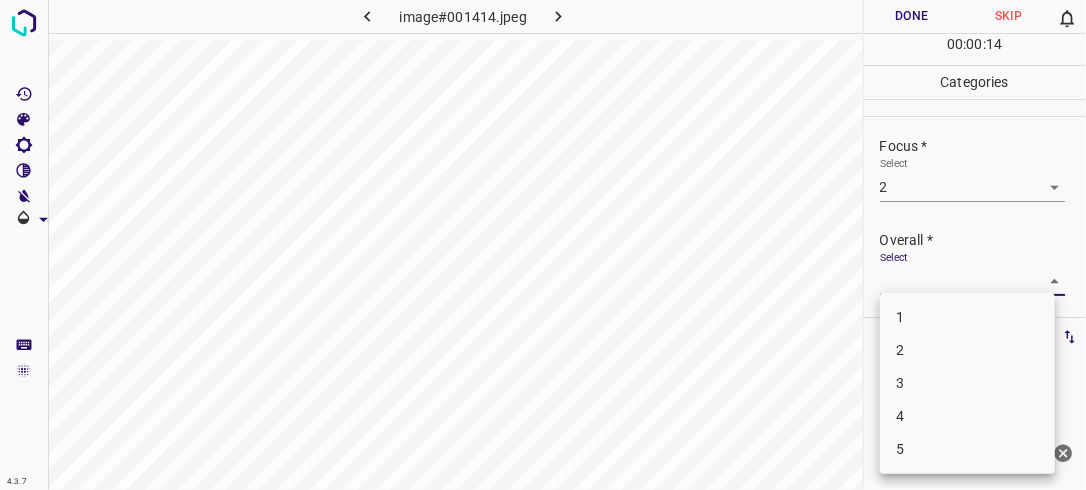 click on "4.3.7 image#001414.jpeg Done Skip 0 00   : 00   : 14   Categories Lighting *  Select 2 2 Focus *  Select 2 2 Overall *  Select ​ Labels   0 Categories 1 Lighting 2 Focus 3 Overall Tools Space Change between modes (Draw & Edit) I Auto labeling R Restore zoom M Zoom in N Zoom out Delete Delete selecte label Filters Z Restore filters X Saturation filter C Brightness filter V Contrast filter B Gray scale filter General O Download Need Help ? - Text - Hide - Delete 1 2 3 4 5" at bounding box center [543, 245] 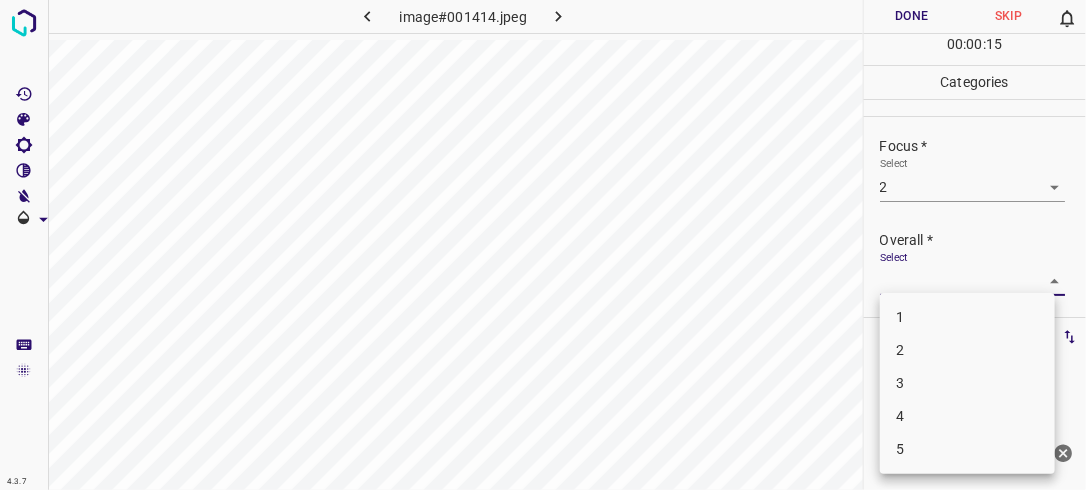 click on "2" at bounding box center (967, 350) 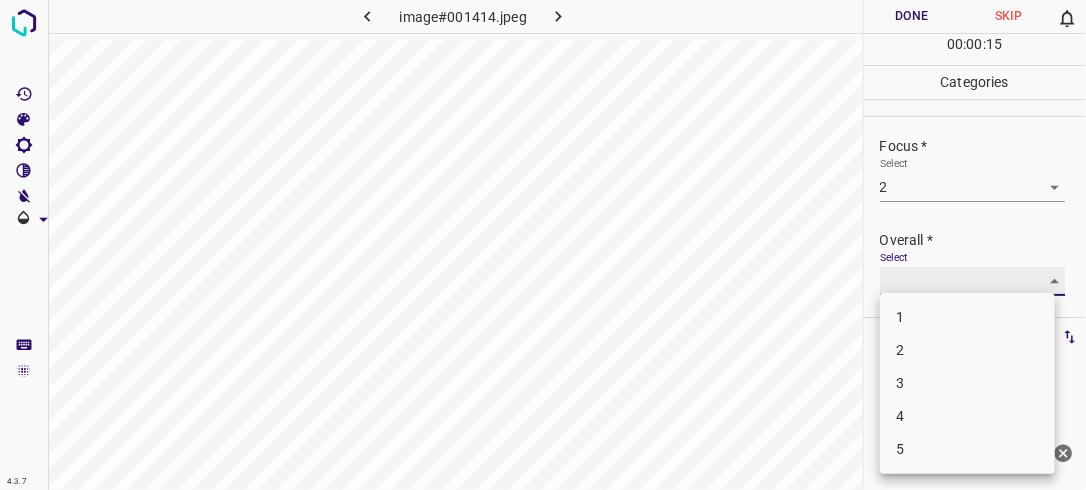 type on "2" 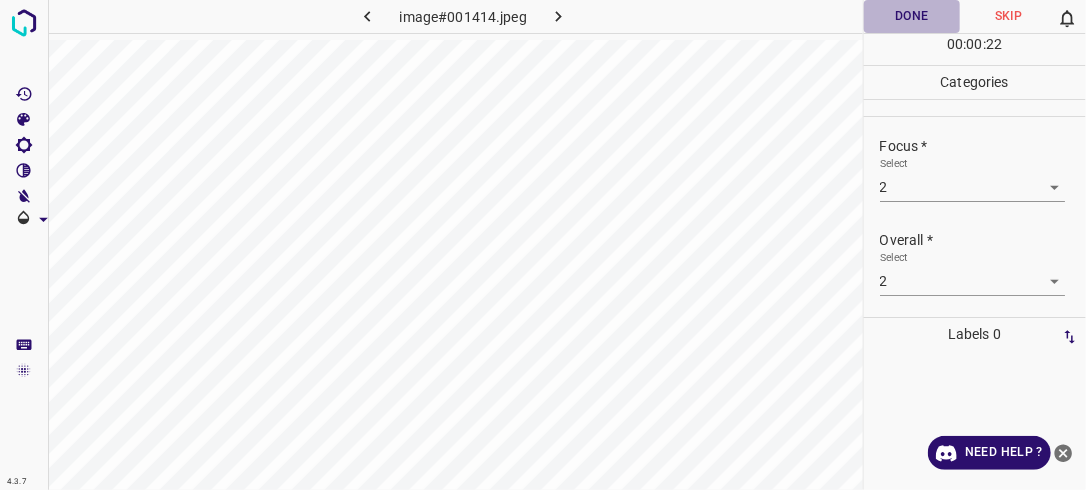 click on "Done" at bounding box center (912, 16) 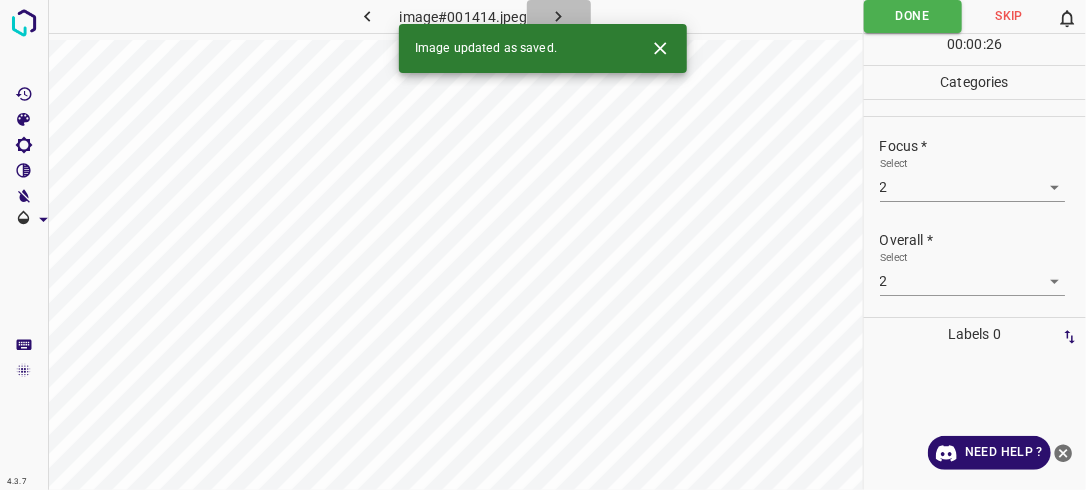 click at bounding box center (559, 16) 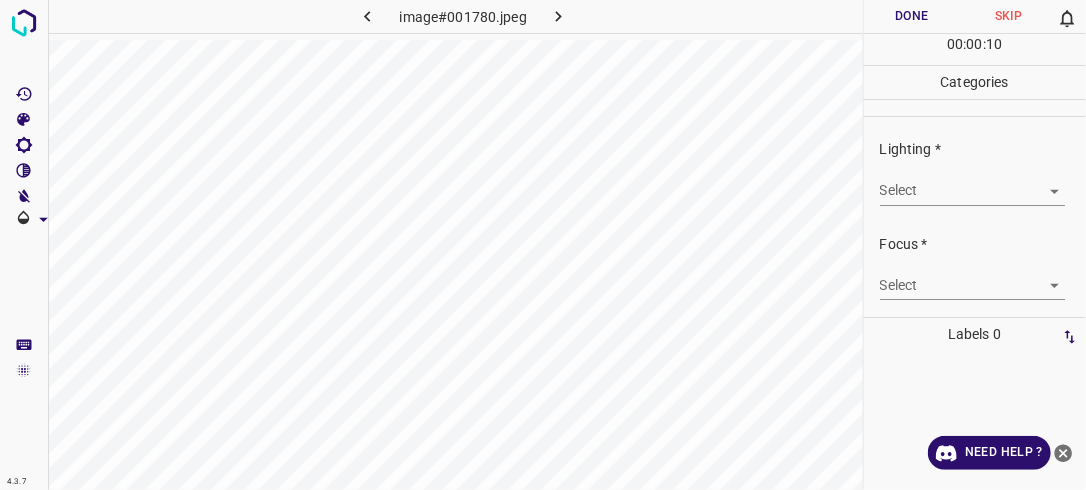 click at bounding box center [559, 16] 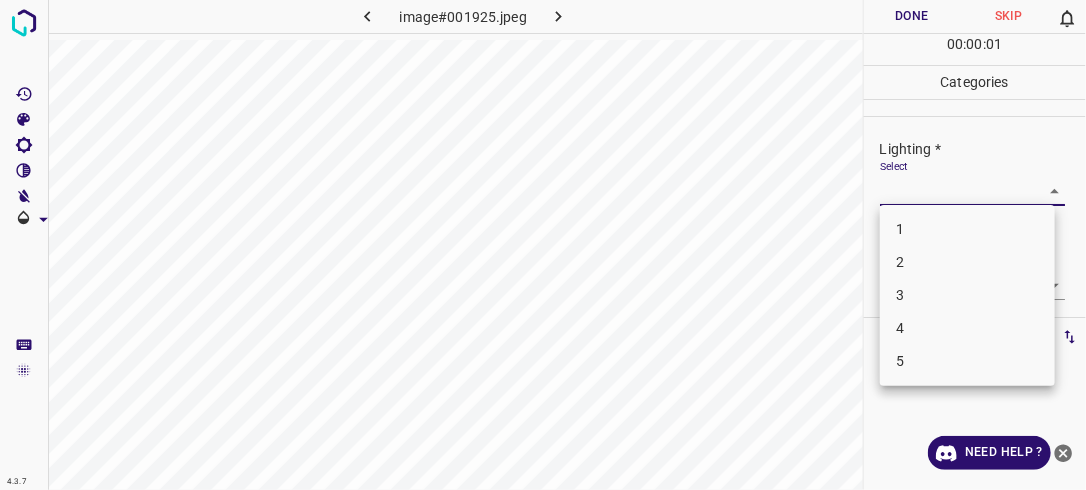 click on "4.3.7 image#001925.jpeg Done Skip 0 00   : 00   : 01   Categories Lighting *  Select ​ Focus *  Select ​ Overall *  Select ​ Labels   0 Categories 1 Lighting 2 Focus 3 Overall Tools Space Change between modes (Draw & Edit) I Auto labeling R Restore zoom M Zoom in N Zoom out Delete Delete selecte label Filters Z Restore filters X Saturation filter C Brightness filter V Contrast filter B Gray scale filter General O Download Need Help ? - Text - Hide - Delete 1 2 3 4 5" at bounding box center [543, 245] 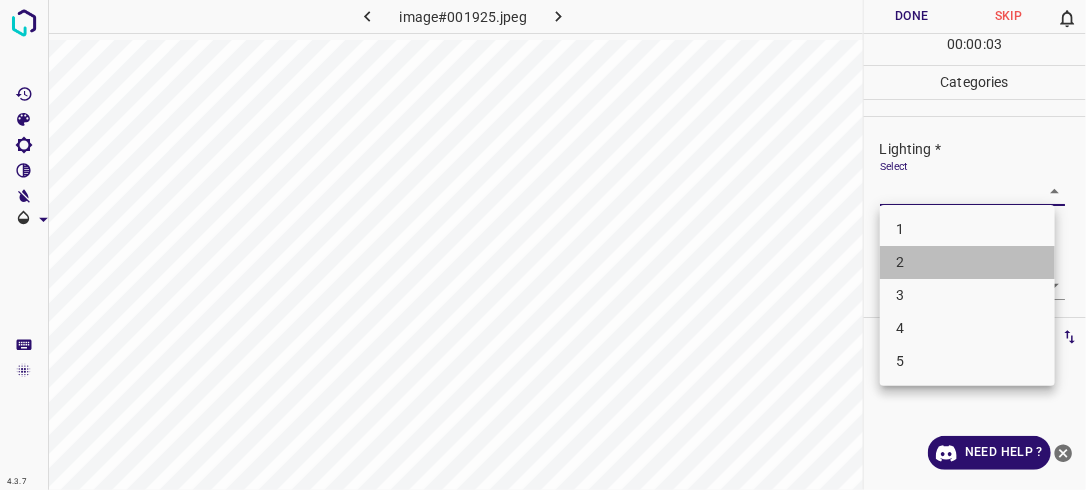 click on "2" at bounding box center (967, 262) 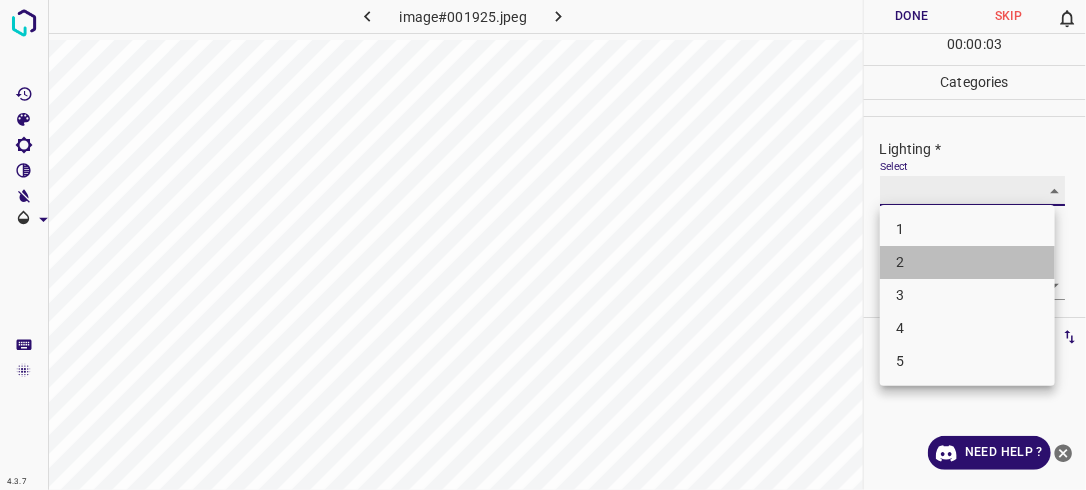 type on "2" 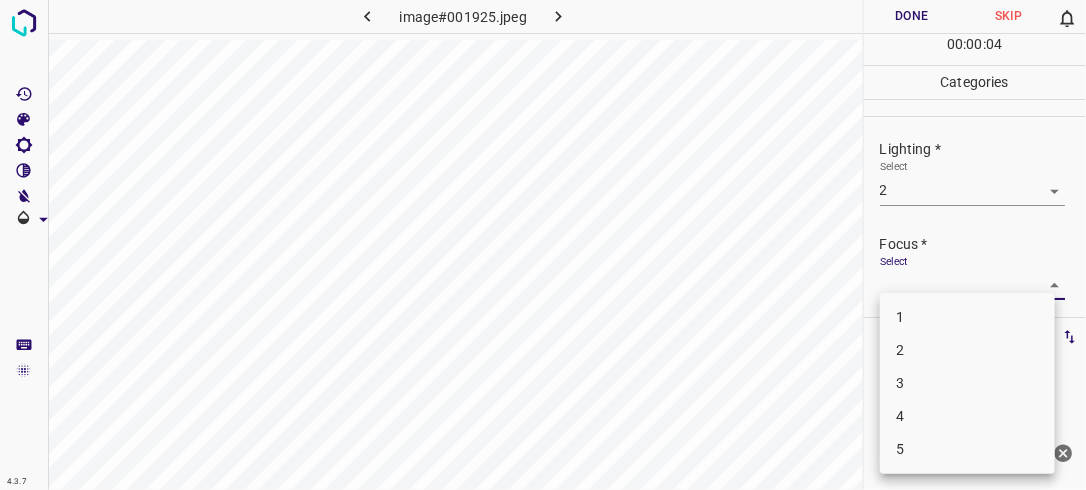 click on "4.3.7 image#001925.jpeg Done Skip 0 00   : 00   : 04   Categories Lighting *  Select 2 2 Focus *  Select ​ Overall *  Select ​ Labels   0 Categories 1 Lighting 2 Focus 3 Overall Tools Space Change between modes (Draw & Edit) I Auto labeling R Restore zoom M Zoom in N Zoom out Delete Delete selecte label Filters Z Restore filters X Saturation filter C Brightness filter V Contrast filter B Gray scale filter General O Download Need Help ? - Text - Hide - Delete 1 2 3 4 5" at bounding box center (543, 245) 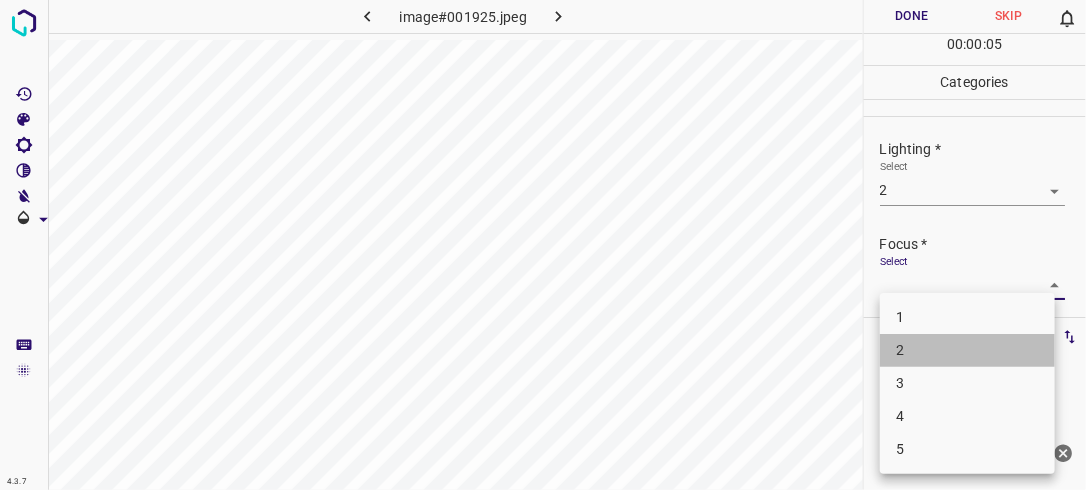 click on "2" at bounding box center (967, 350) 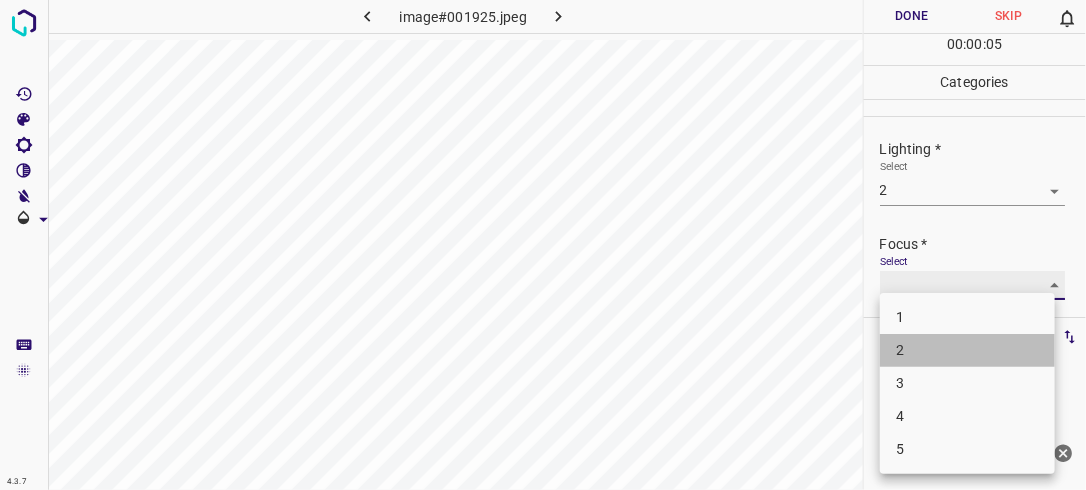 type on "2" 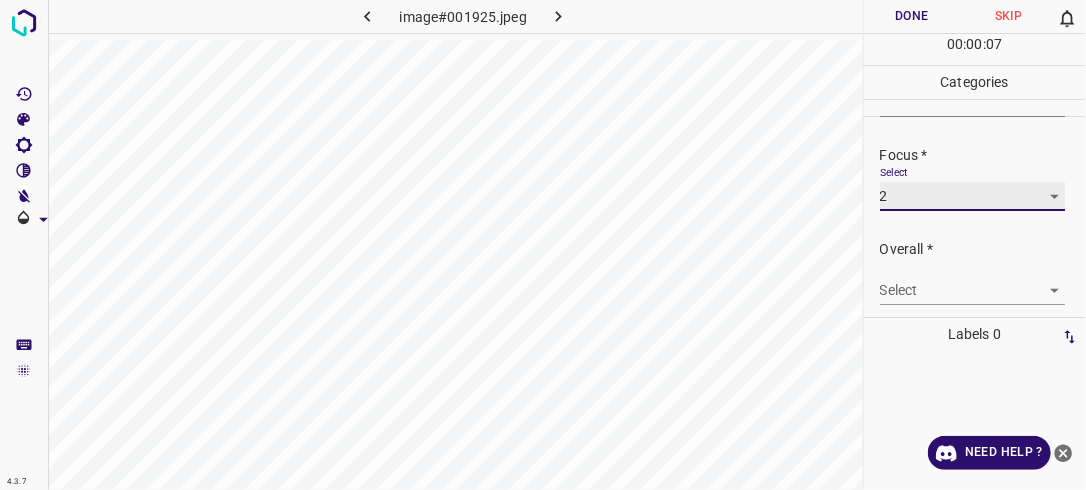 scroll, scrollTop: 92, scrollLeft: 0, axis: vertical 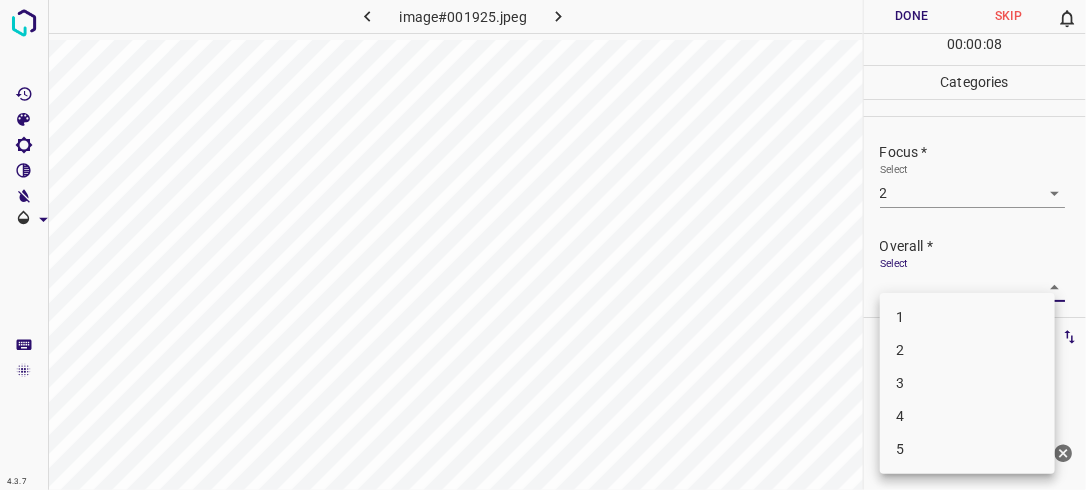 click on "4.3.7 image#001925.jpeg Done Skip 0 00   : 00   : 08   Categories Lighting *  Select 2 2 Focus *  Select 2 2 Overall *  Select ​ Labels   0 Categories 1 Lighting 2 Focus 3 Overall Tools Space Change between modes (Draw & Edit) I Auto labeling R Restore zoom M Zoom in N Zoom out Delete Delete selecte label Filters Z Restore filters X Saturation filter C Brightness filter V Contrast filter B Gray scale filter General O Download Need Help ? - Text - Hide - Delete 1 2 3 4 5" at bounding box center (543, 245) 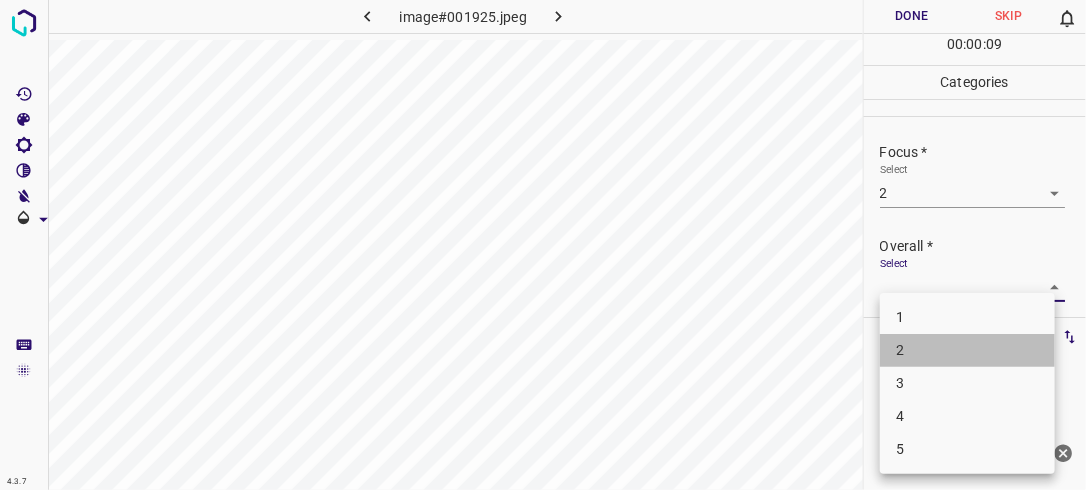 click on "2" at bounding box center (967, 350) 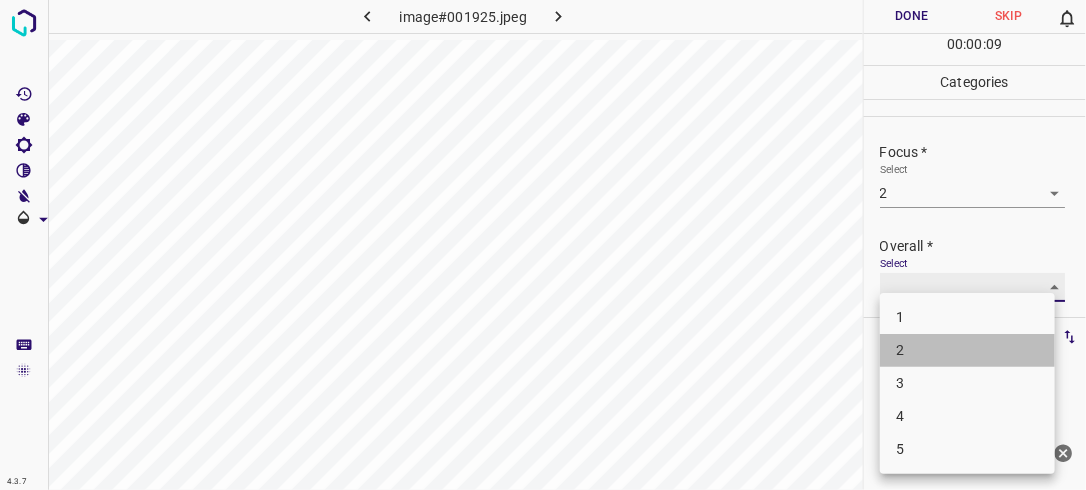 type on "2" 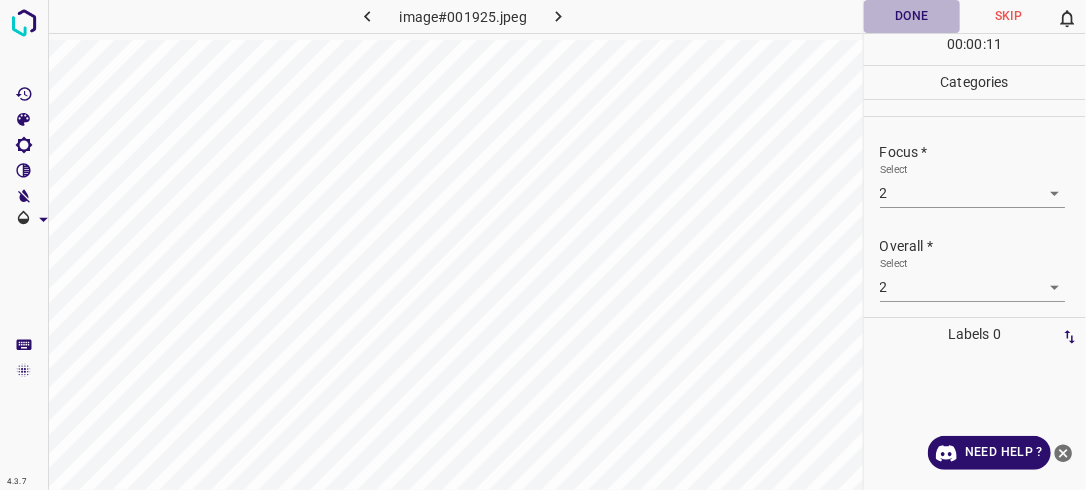click on "Done" at bounding box center [912, 16] 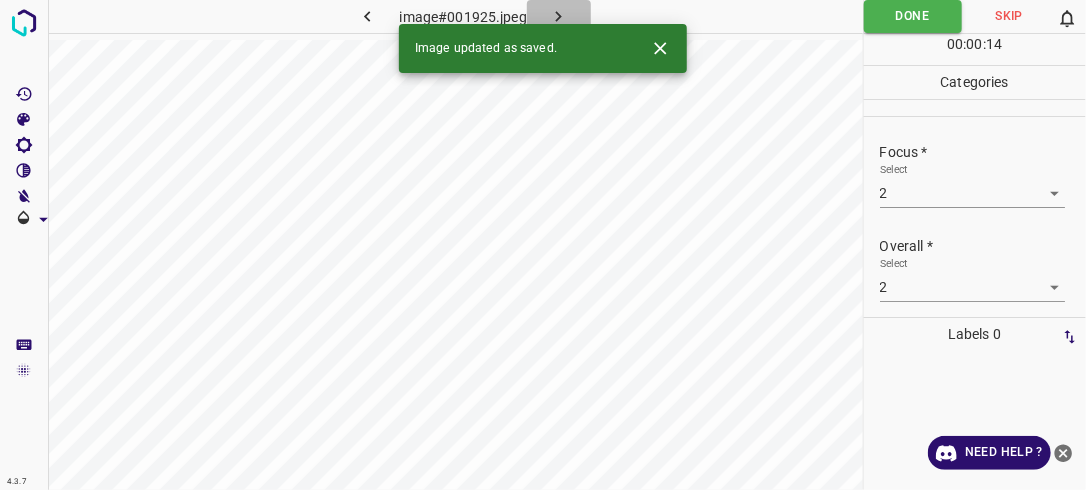 click 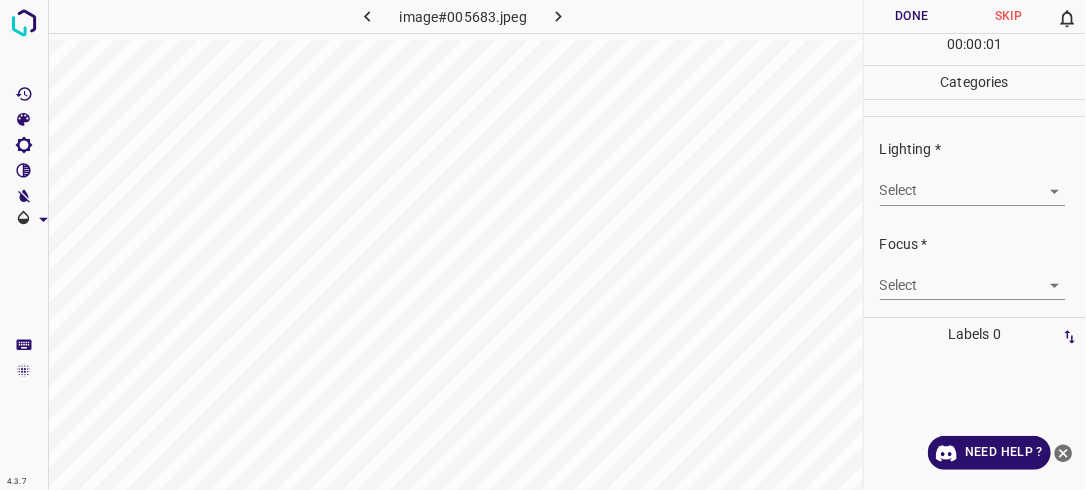 click on "4.3.7 image#005683.jpeg Done Skip 0 00   : 00   : 01   Categories Lighting *  Select ​ Focus *  Select ​ Overall *  Select ​ Labels   0 Categories 1 Lighting 2 Focus 3 Overall Tools Space Change between modes (Draw & Edit) I Auto labeling R Restore zoom M Zoom in N Zoom out Delete Delete selecte label Filters Z Restore filters X Saturation filter C Brightness filter V Contrast filter B Gray scale filter General O Download Need Help ? - Text - Hide - Delete" at bounding box center (543, 245) 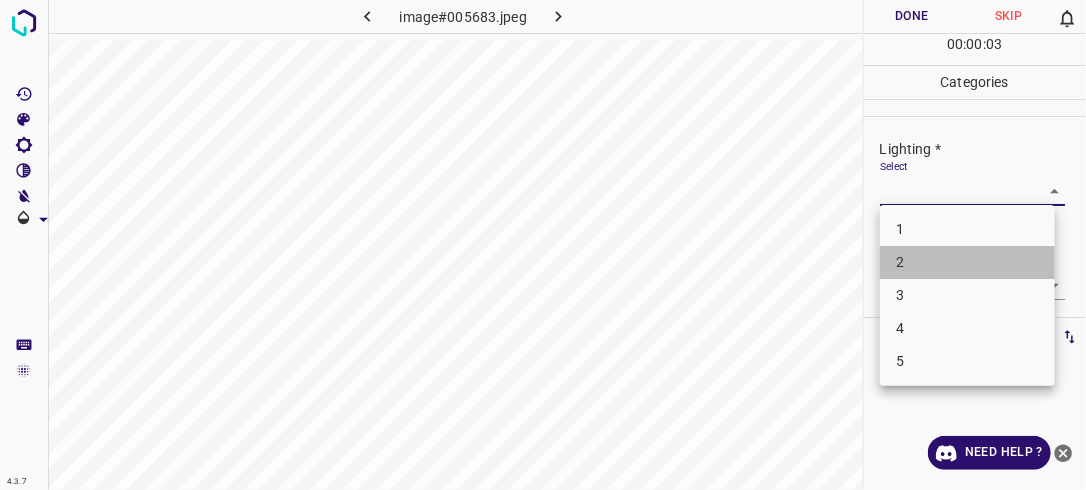 click on "2" at bounding box center (967, 262) 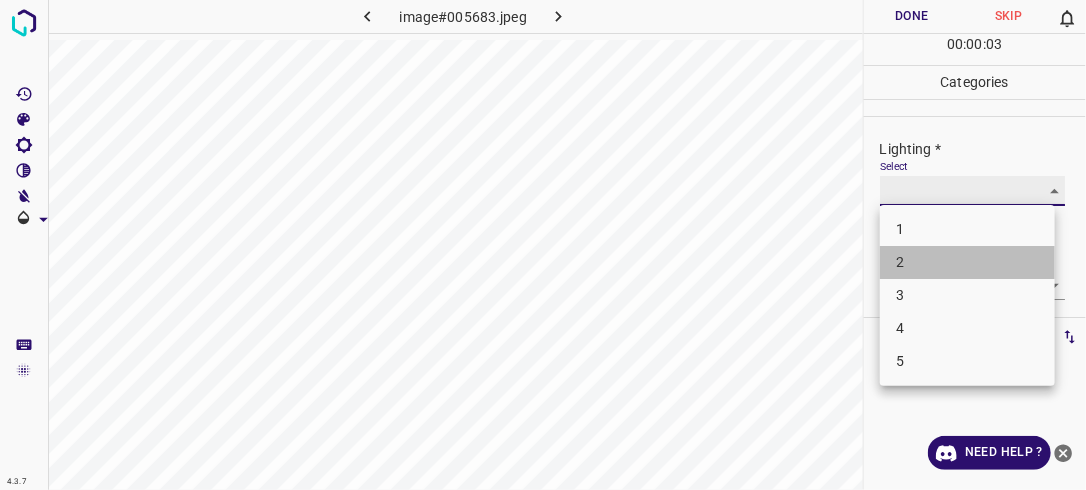 type on "2" 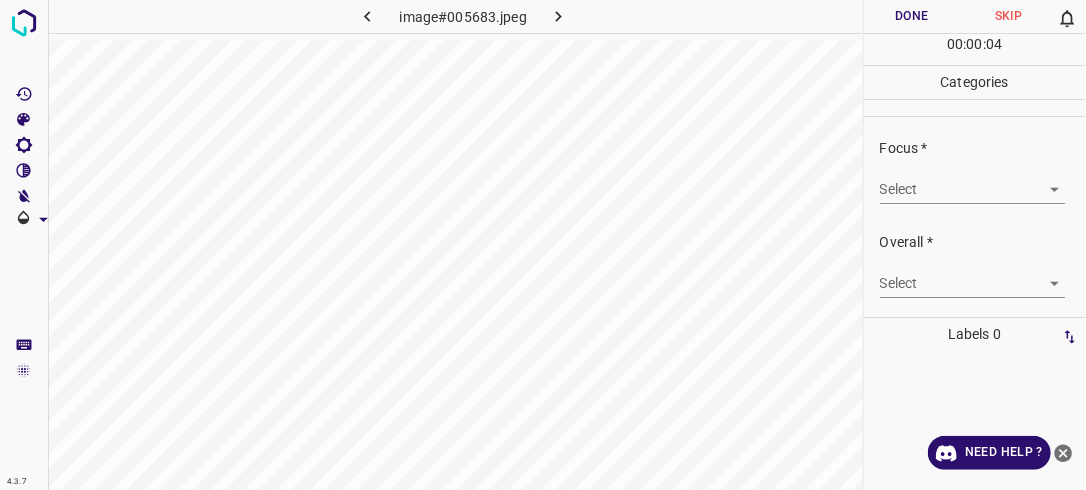 scroll, scrollTop: 98, scrollLeft: 0, axis: vertical 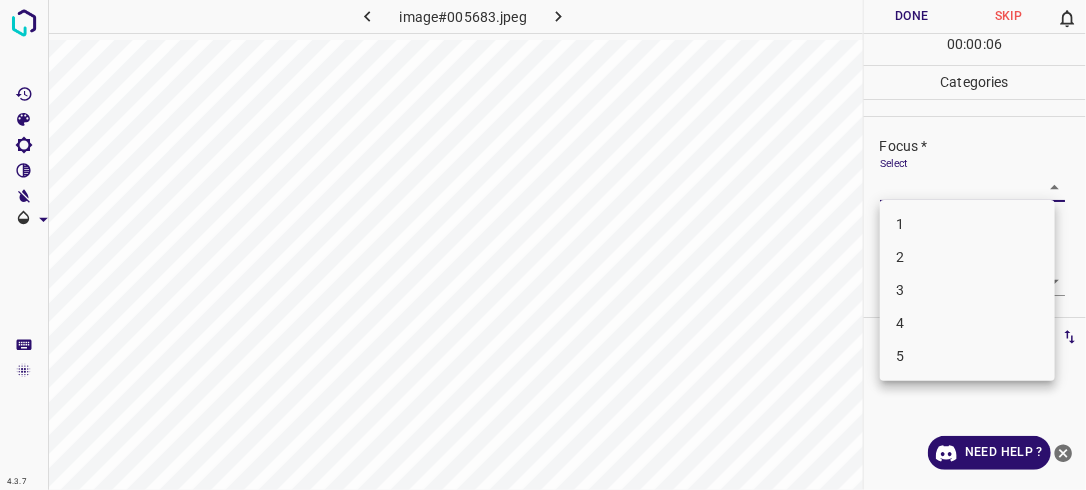 click on "4.3.7 image#005683.jpeg Done Skip 0 00   : 00   : 06   Categories Lighting *  Select 2 2 Focus *  Select ​ Overall *  Select ​ Labels   0 Categories 1 Lighting 2 Focus 3 Overall Tools Space Change between modes (Draw & Edit) I Auto labeling R Restore zoom M Zoom in N Zoom out Delete Delete selecte label Filters Z Restore filters X Saturation filter C Brightness filter V Contrast filter B Gray scale filter General O Download Need Help ? - Text - Hide - Delete 1 2 3 4 5" at bounding box center (543, 245) 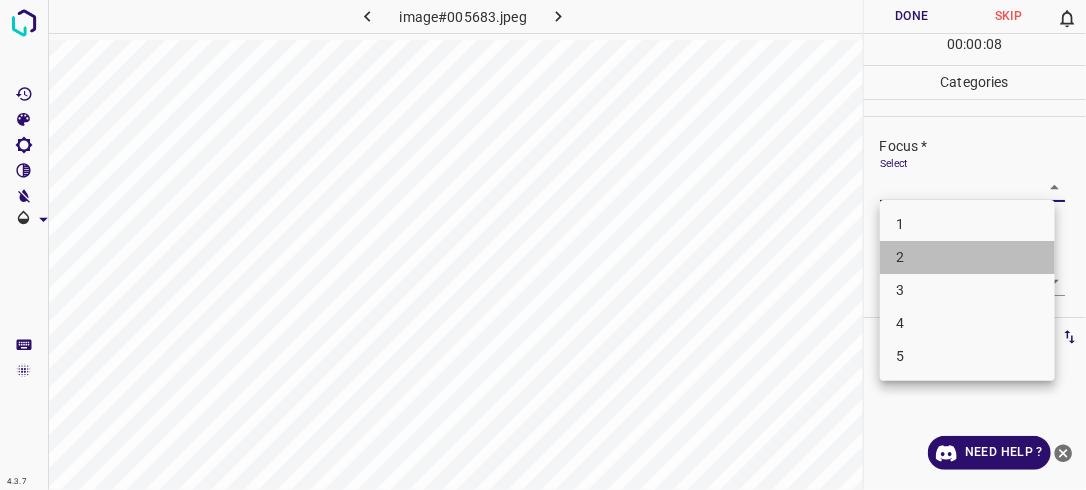 click on "2" at bounding box center (967, 257) 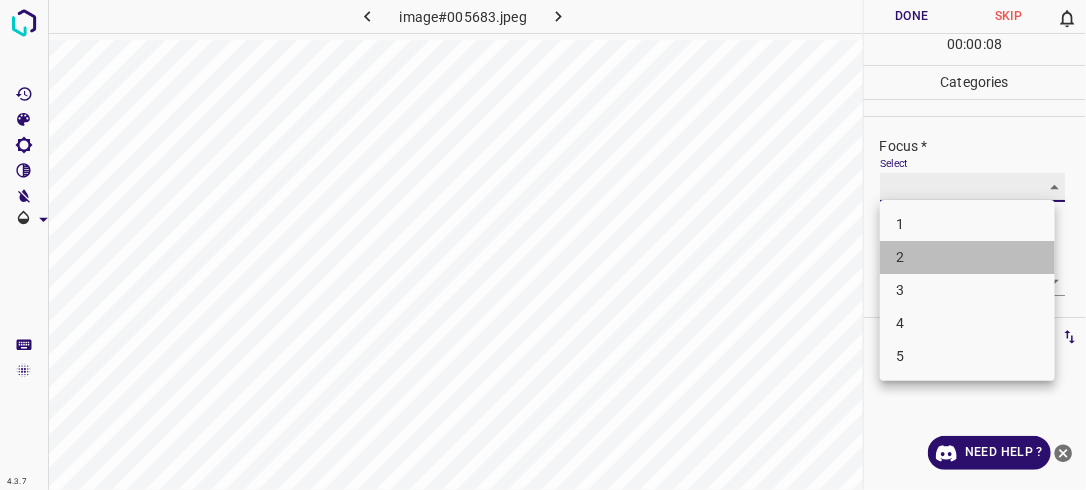 type on "2" 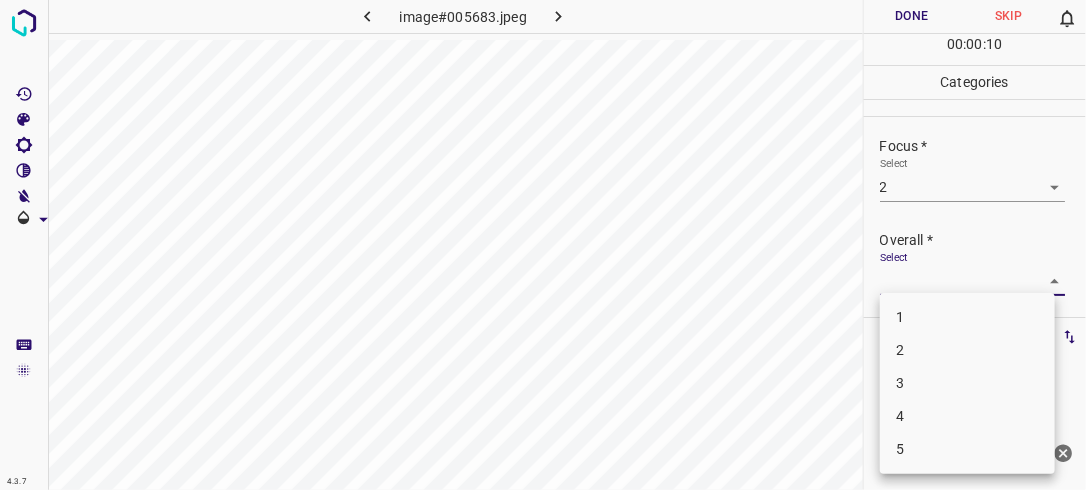 drag, startPoint x: 1042, startPoint y: 274, endPoint x: 960, endPoint y: 358, distance: 117.388245 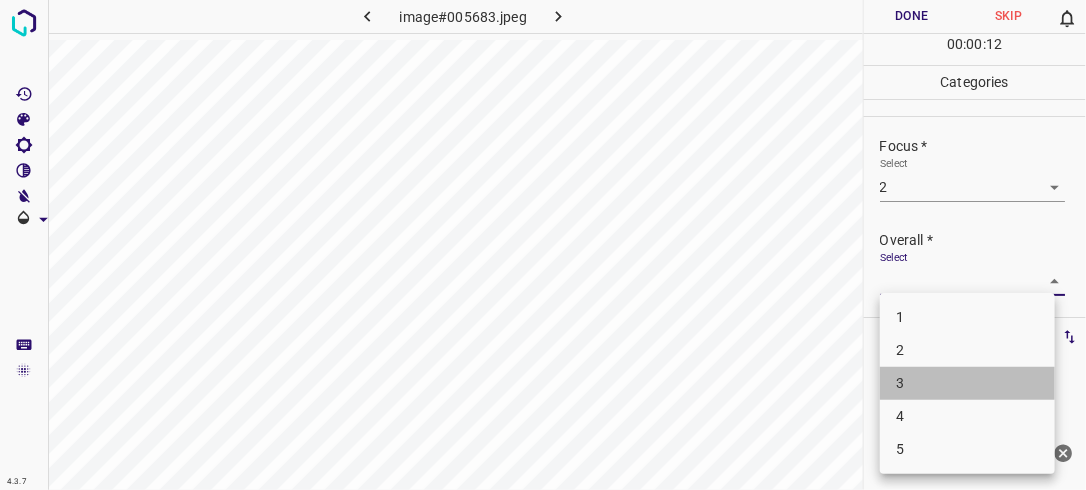 click on "3" at bounding box center [967, 383] 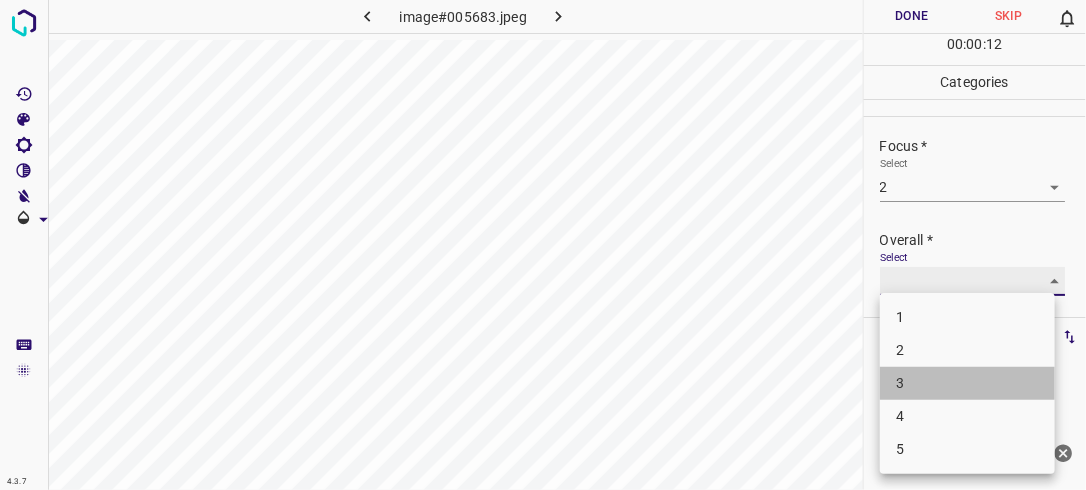 type on "3" 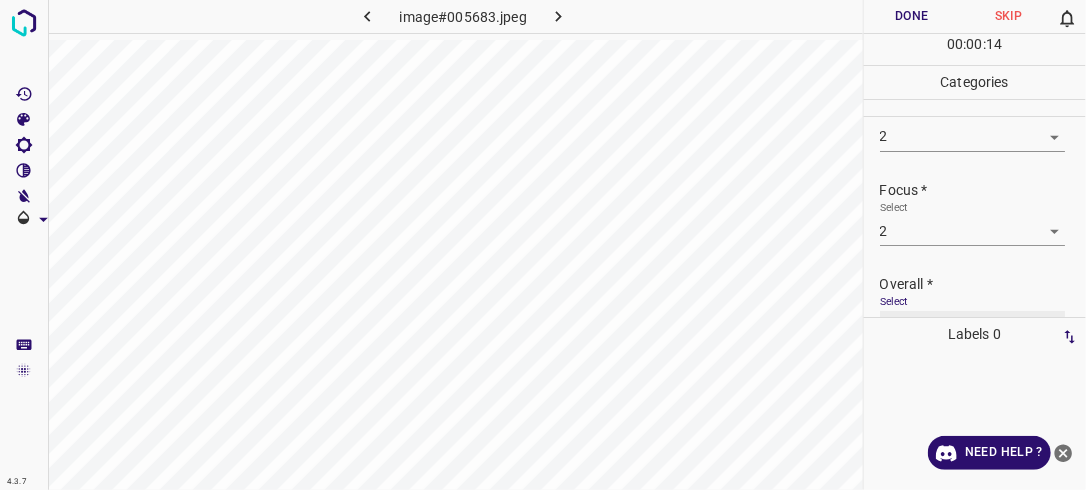 scroll, scrollTop: 43, scrollLeft: 0, axis: vertical 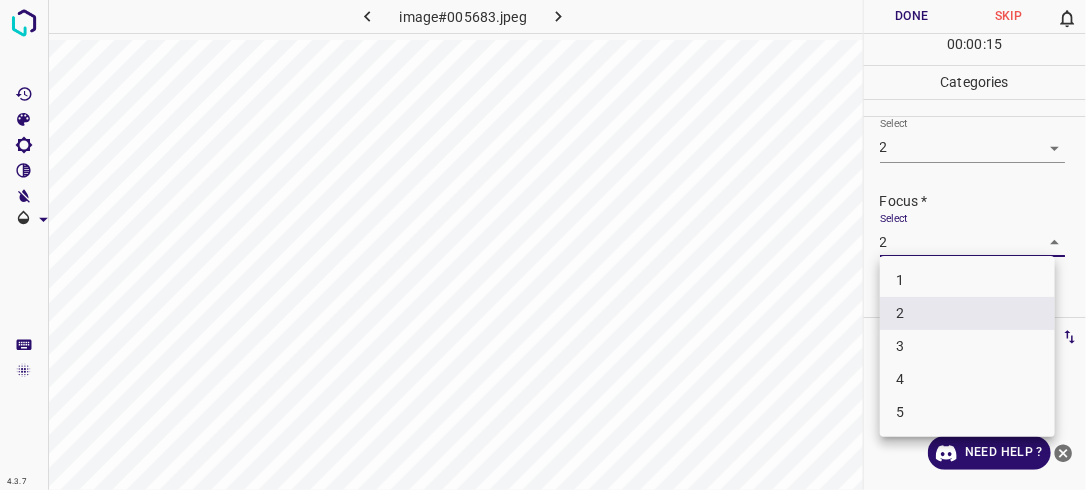 click on "4.3.7 image#005683.jpeg Done Skip 0 00   : 00   : 15   Categories Lighting *  Select 2 2 Focus *  Select 2 2 Overall *  Select 3 3 Labels   0 Categories 1 Lighting 2 Focus 3 Overall Tools Space Change between modes (Draw & Edit) I Auto labeling R Restore zoom M Zoom in N Zoom out Delete Delete selecte label Filters Z Restore filters X Saturation filter C Brightness filter V Contrast filter B Gray scale filter General O Download Need Help ? - Text - Hide - Delete 1 2 3 4 5" at bounding box center [543, 245] 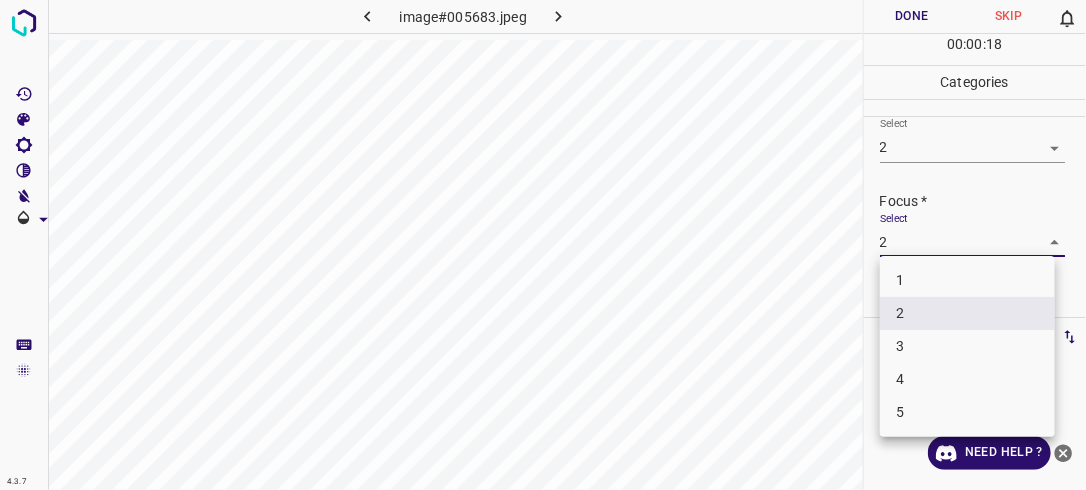 click at bounding box center (543, 245) 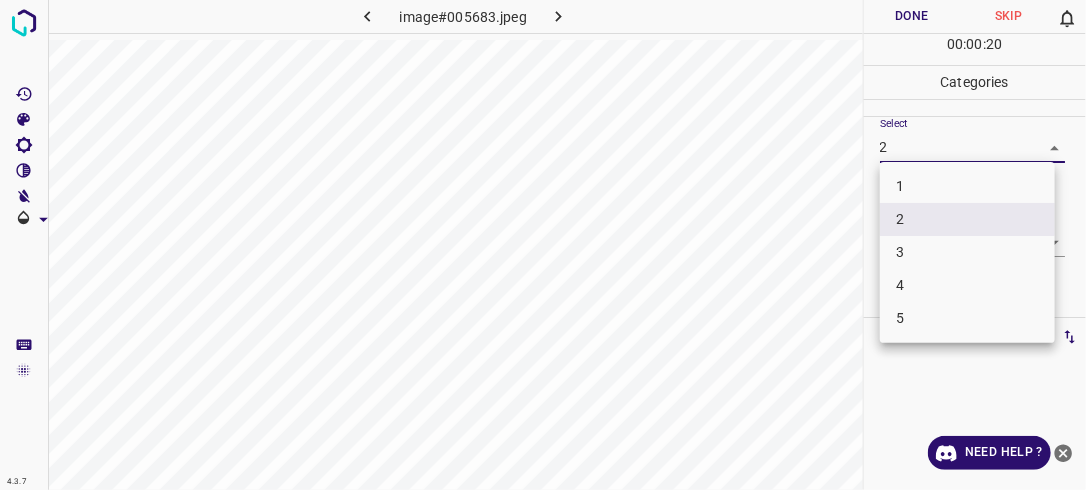drag, startPoint x: 1037, startPoint y: 136, endPoint x: 927, endPoint y: 262, distance: 167.26027 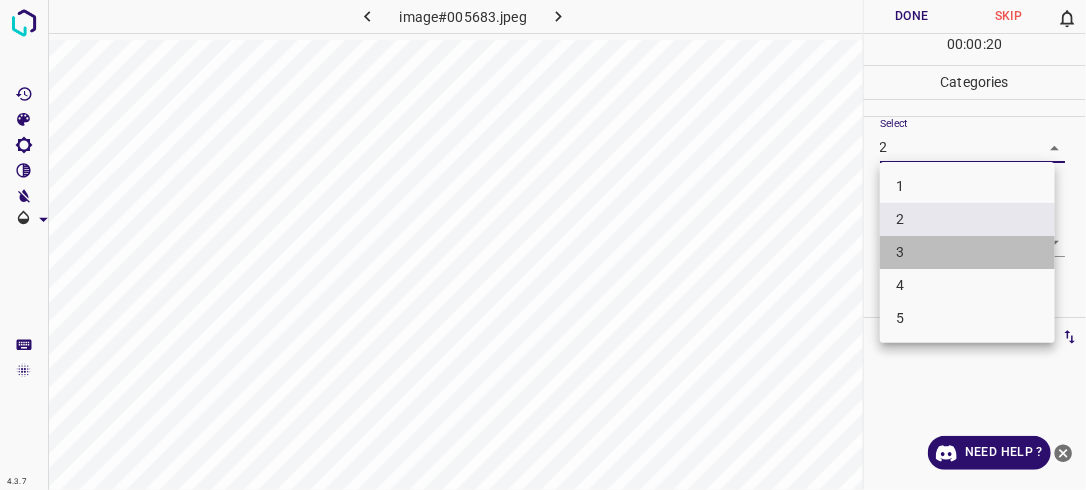 click on "3" at bounding box center [967, 252] 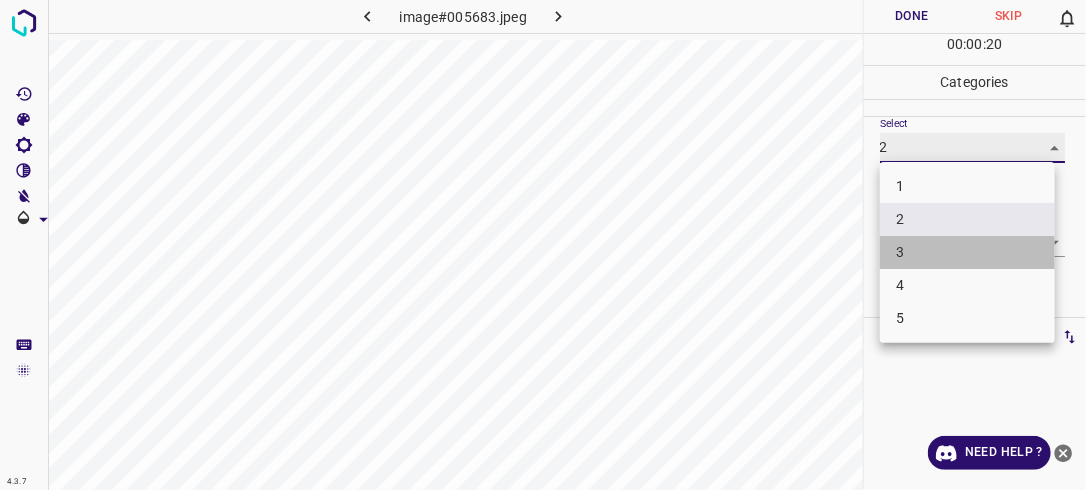 type on "3" 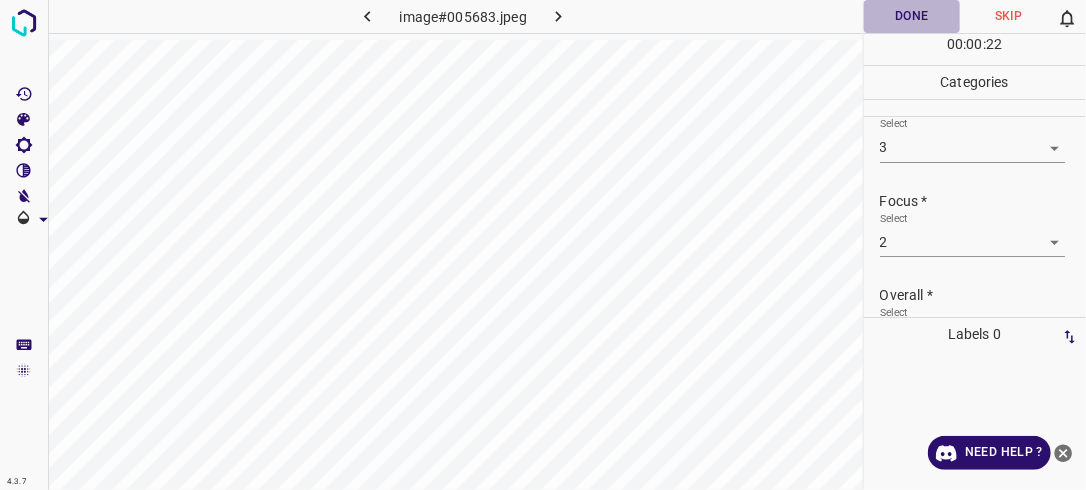 click on "Done" at bounding box center (912, 16) 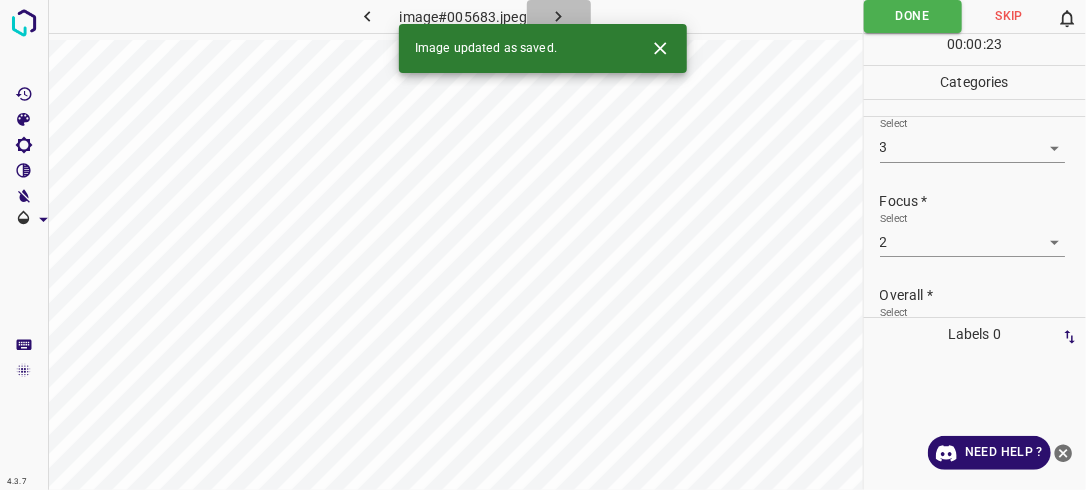 click 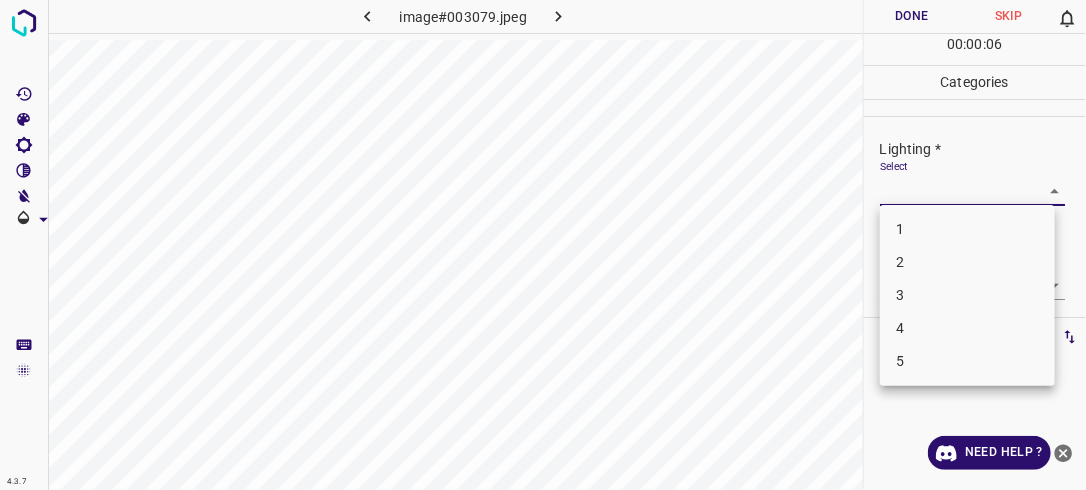 click on "4.3.7 image#003079.jpeg Done Skip 0 00   : 00   : 06   Categories Lighting *  Select ​ Focus *  Select ​ Overall *  Select ​ Labels   0 Categories 1 Lighting 2 Focus 3 Overall Tools Space Change between modes (Draw & Edit) I Auto labeling R Restore zoom M Zoom in N Zoom out Delete Delete selecte label Filters Z Restore filters X Saturation filter C Brightness filter V Contrast filter B Gray scale filter General O Download Need Help ? - Text - Hide - Delete 1 2 3 4 5" at bounding box center [543, 245] 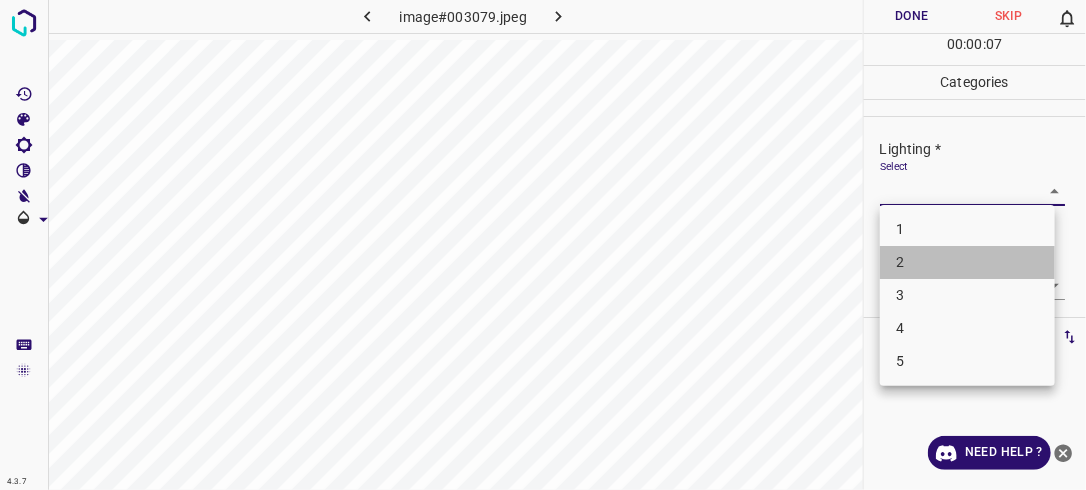 click on "2" at bounding box center [967, 262] 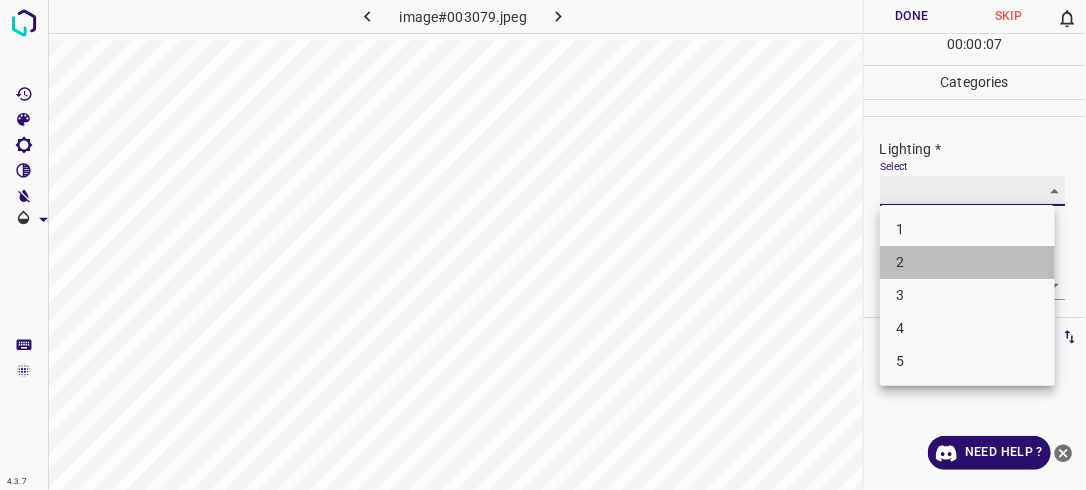 type on "2" 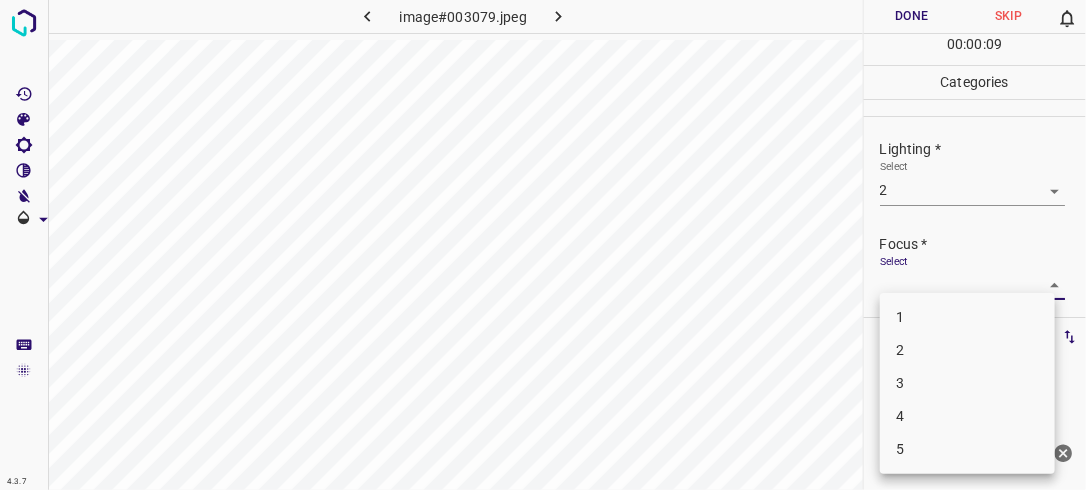 drag, startPoint x: 1034, startPoint y: 282, endPoint x: 980, endPoint y: 355, distance: 90.80198 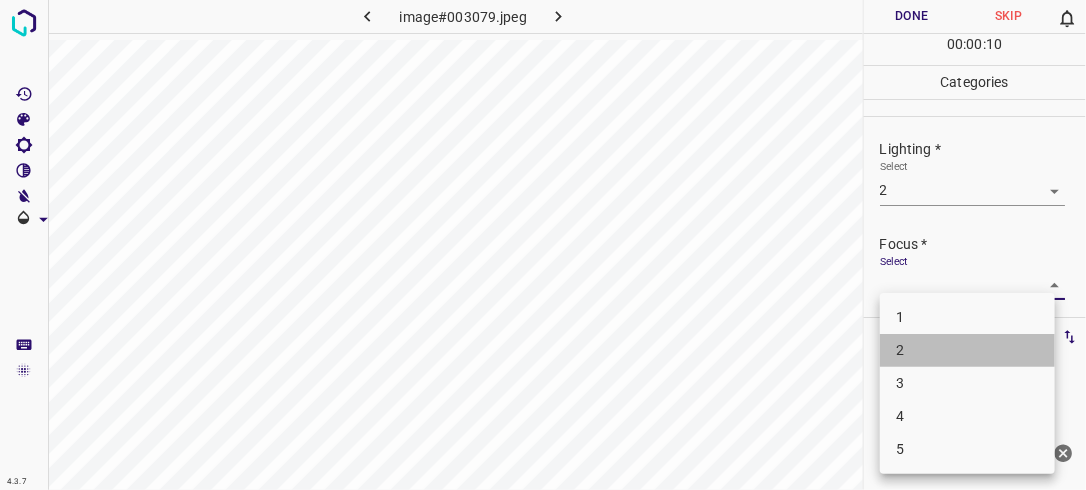 click on "2" at bounding box center [967, 350] 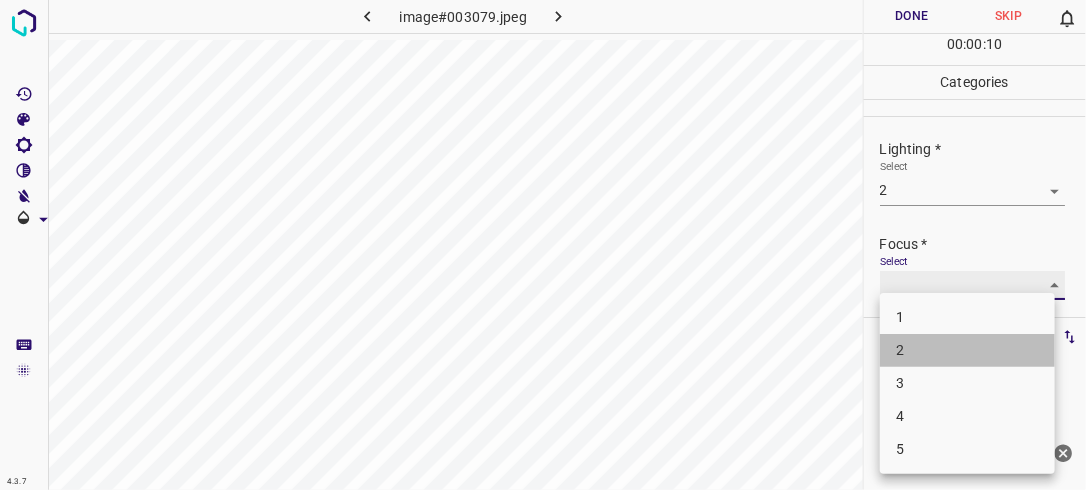 type on "2" 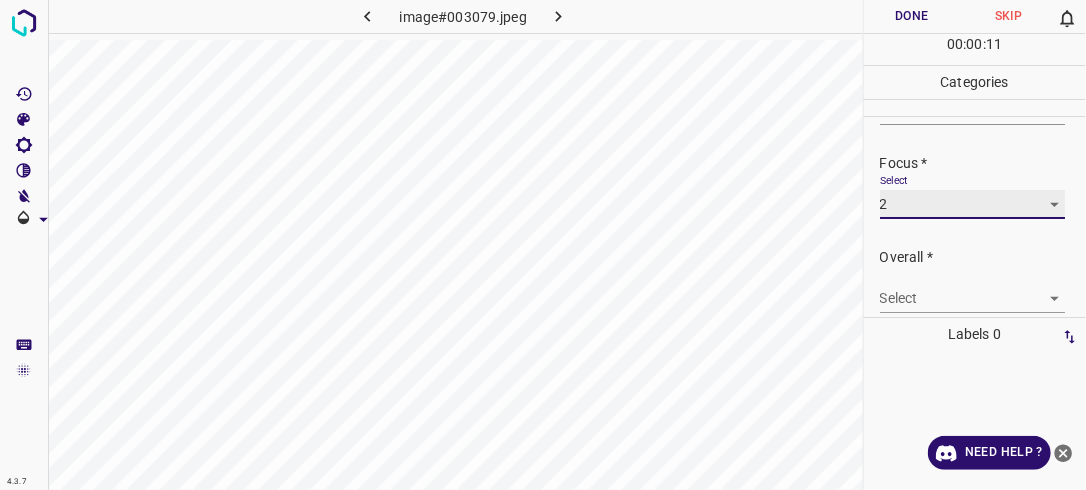 scroll, scrollTop: 94, scrollLeft: 0, axis: vertical 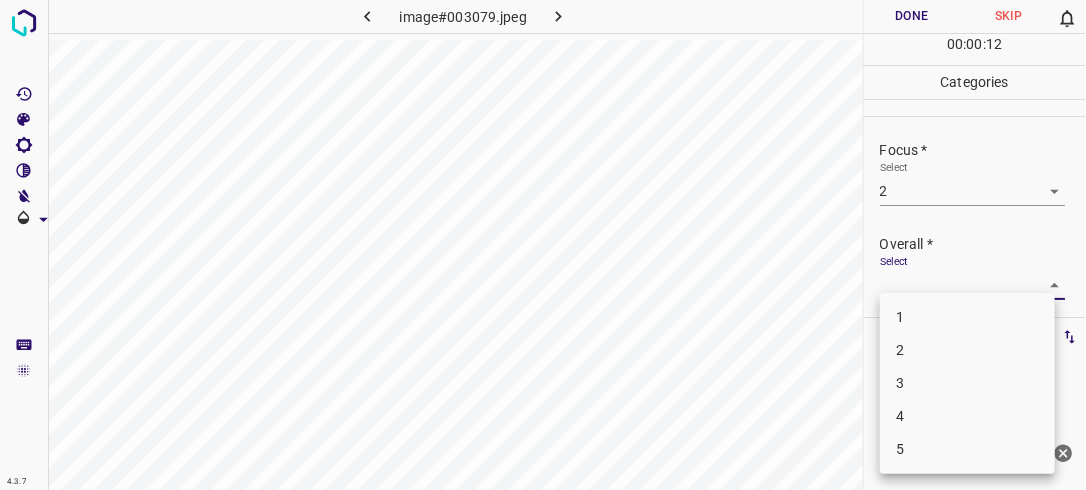 click on "4.3.7 image#003079.jpeg Done Skip 0 00   : 00   : 12   Categories Lighting *  Select 2 2 Focus *  Select 2 2 Overall *  Select ​ Labels   0 Categories 1 Lighting 2 Focus 3 Overall Tools Space Change between modes (Draw & Edit) I Auto labeling R Restore zoom M Zoom in N Zoom out Delete Delete selecte label Filters Z Restore filters X Saturation filter C Brightness filter V Contrast filter B Gray scale filter General O Download Need Help ? - Text - Hide - Delete 1 2 3 4 5" at bounding box center [543, 245] 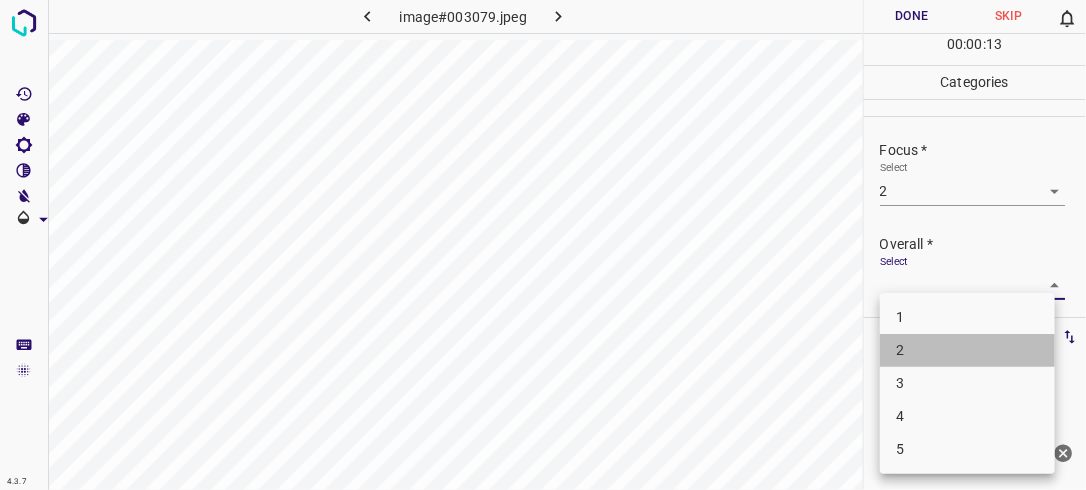 click on "2" at bounding box center [967, 350] 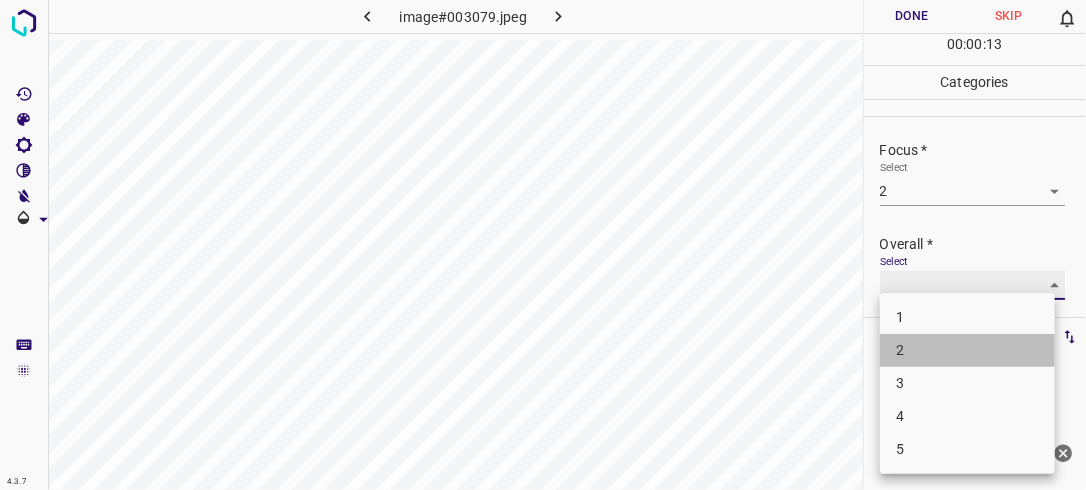 type on "2" 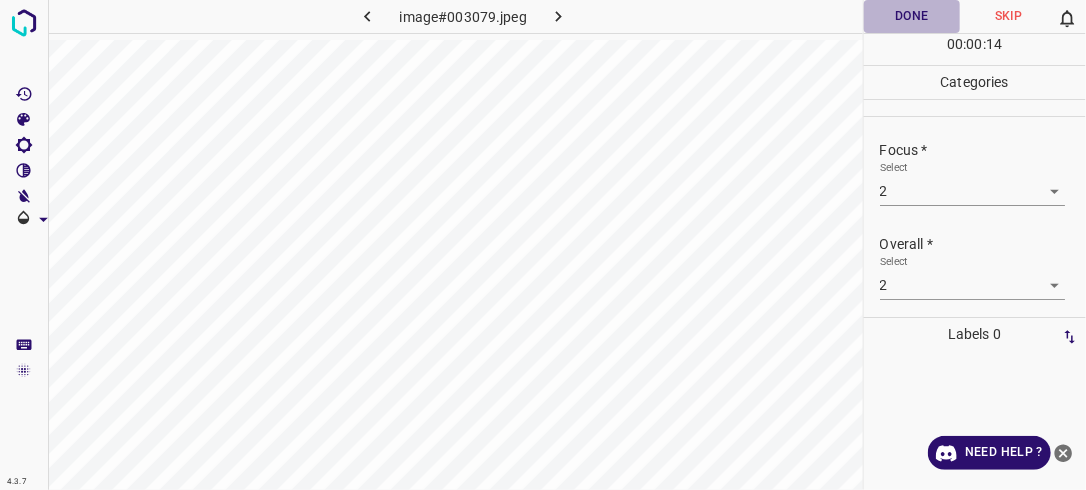 click on "Done" at bounding box center [912, 16] 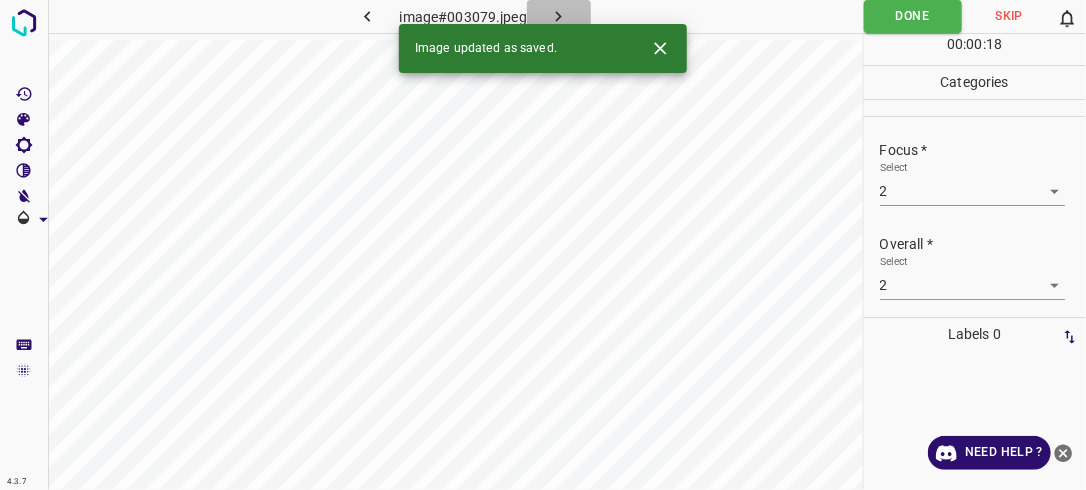 click 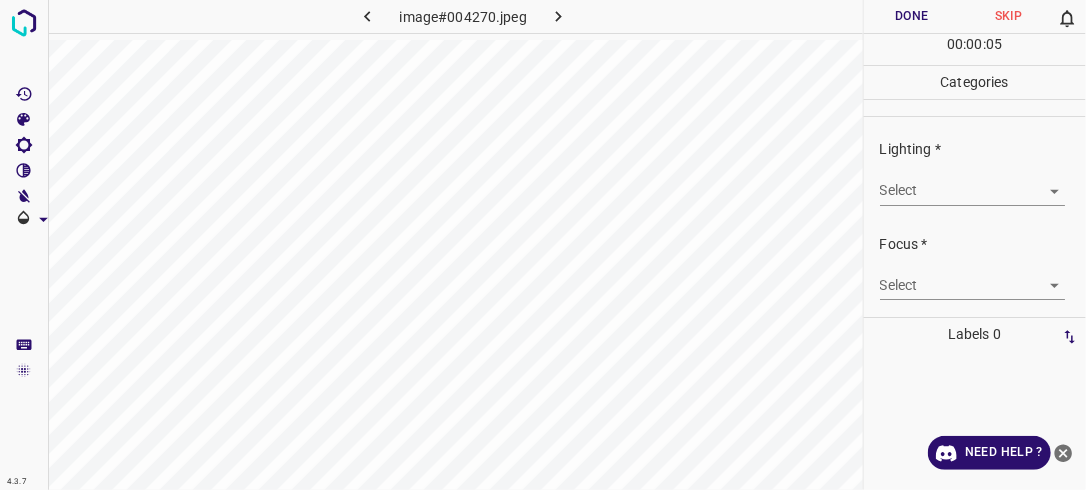 click on "4.3.7 image#004270.jpeg Done Skip 0 00   : 00   : 05   Categories Lighting *  Select ​ Focus *  Select ​ Overall *  Select ​ Labels   0 Categories 1 Lighting 2 Focus 3 Overall Tools Space Change between modes (Draw & Edit) I Auto labeling R Restore zoom M Zoom in N Zoom out Delete Delete selecte label Filters Z Restore filters X Saturation filter C Brightness filter V Contrast filter B Gray scale filter General O Download Need Help ? - Text - Hide - Delete" at bounding box center (543, 245) 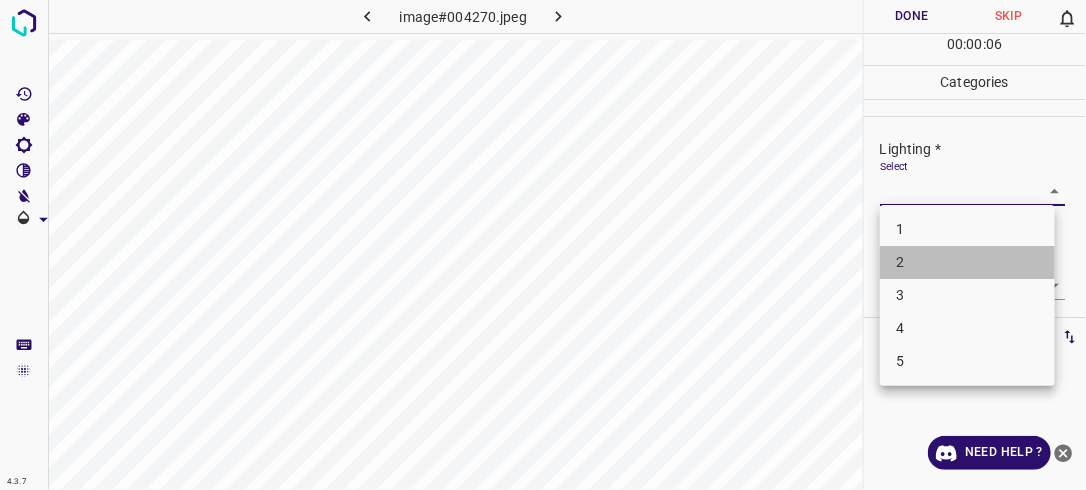 click on "2" at bounding box center (967, 262) 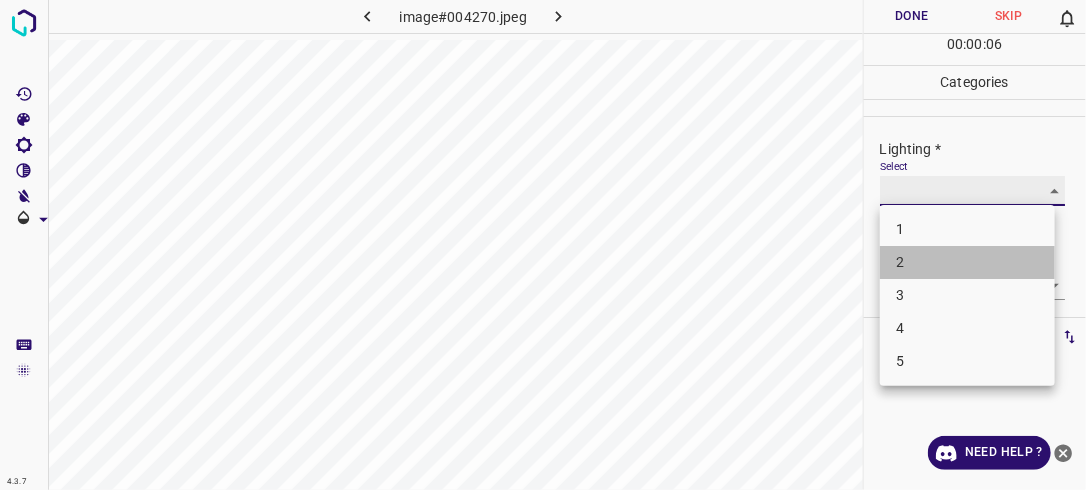 type on "2" 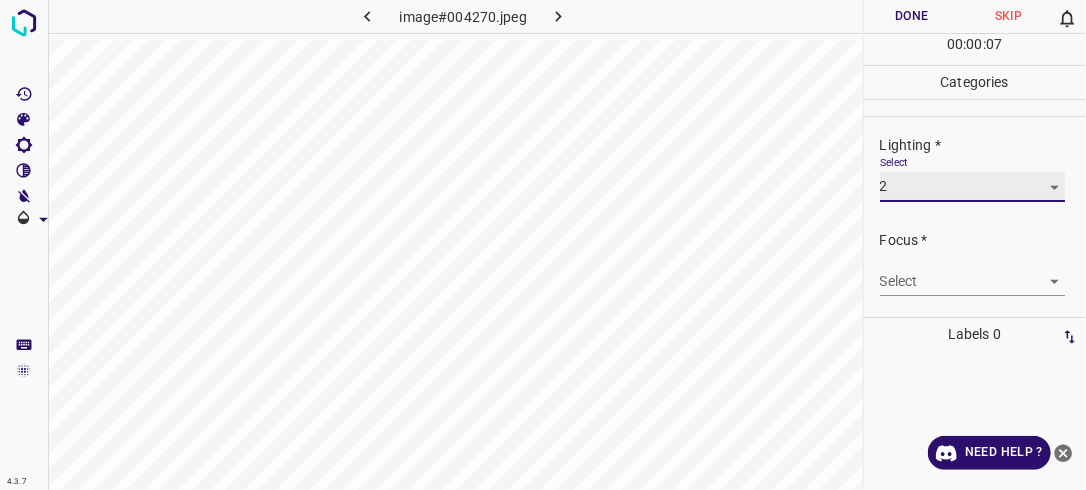 scroll, scrollTop: 98, scrollLeft: 0, axis: vertical 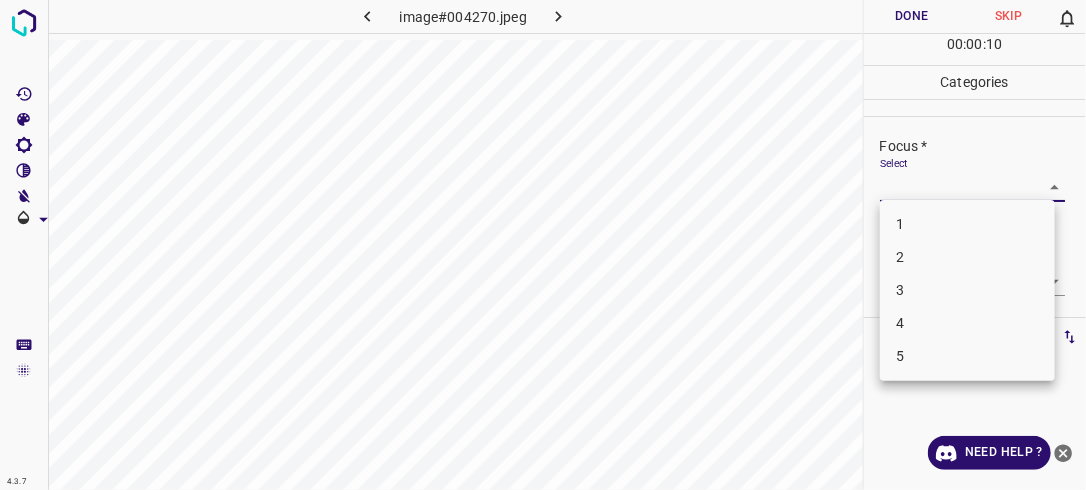 click on "4.3.7 image#004270.jpeg Done Skip 0 00   : 00   : 10   Categories Lighting *  Select 2 2 Focus *  Select ​ Overall *  Select ​ Labels   0 Categories 1 Lighting 2 Focus 3 Overall Tools Space Change between modes (Draw & Edit) I Auto labeling R Restore zoom M Zoom in N Zoom out Delete Delete selecte label Filters Z Restore filters X Saturation filter C Brightness filter V Contrast filter B Gray scale filter General O Download Need Help ? - Text - Hide - Delete 1 2 3 4 5" at bounding box center [543, 245] 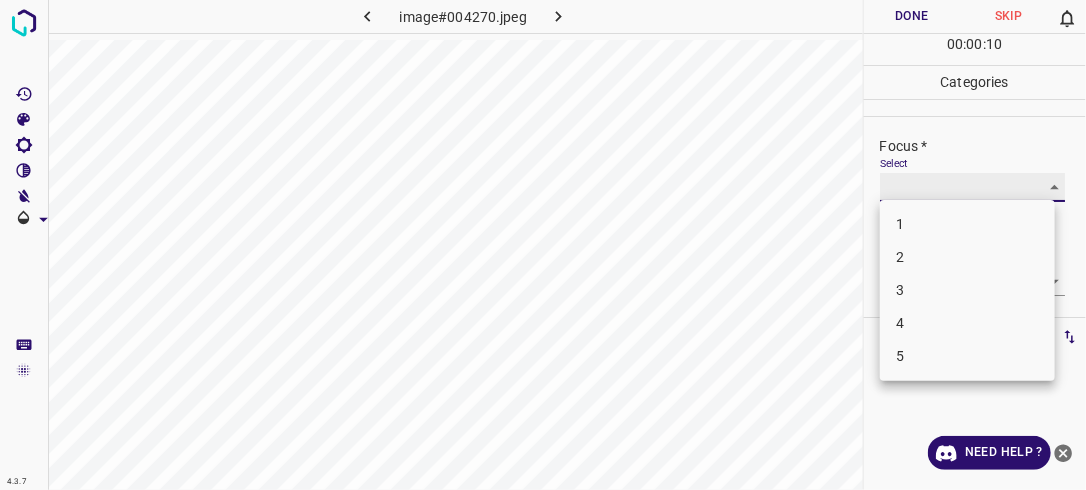 type on "2" 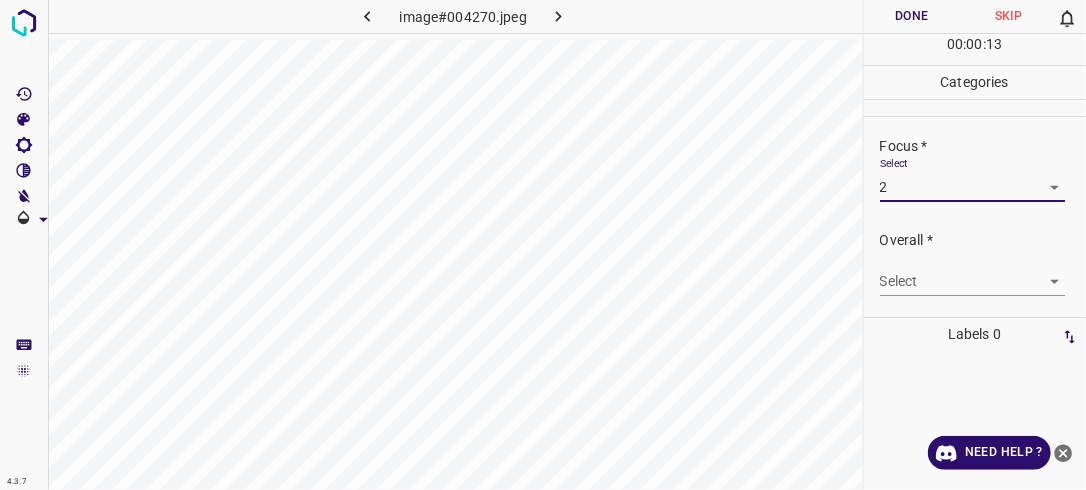 click on "4.3.7 image#004270.jpeg Done Skip 0 00   : 00   : 13   Categories Lighting *  Select 2 2 Focus *  Select 2 2 Overall *  Select ​ Labels   0 Categories 1 Lighting 2 Focus 3 Overall Tools Space Change between modes (Draw & Edit) I Auto labeling R Restore zoom M Zoom in N Zoom out Delete Delete selecte label Filters Z Restore filters X Saturation filter C Brightness filter V Contrast filter B Gray scale filter General O Download Need Help ? - Text - Hide - Delete" at bounding box center (543, 245) 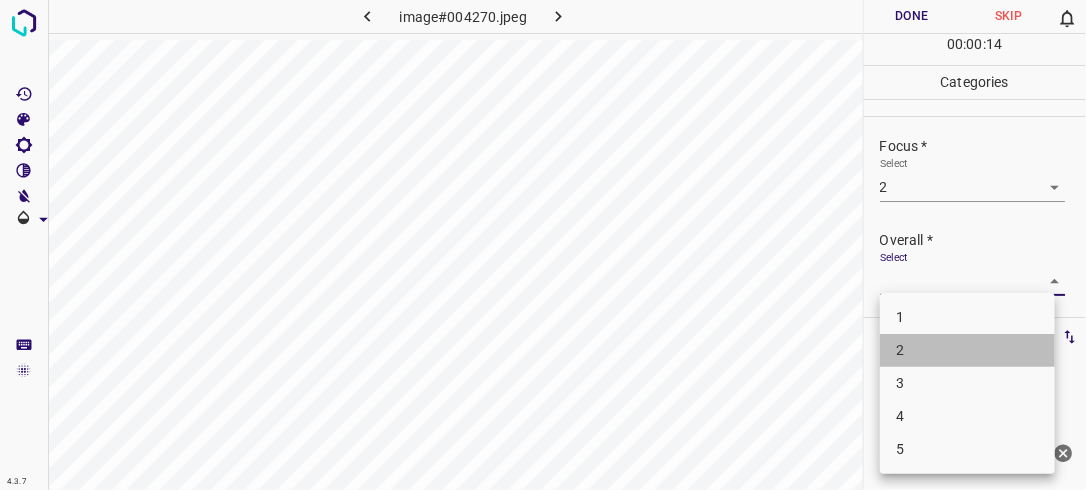 click on "2" at bounding box center (967, 350) 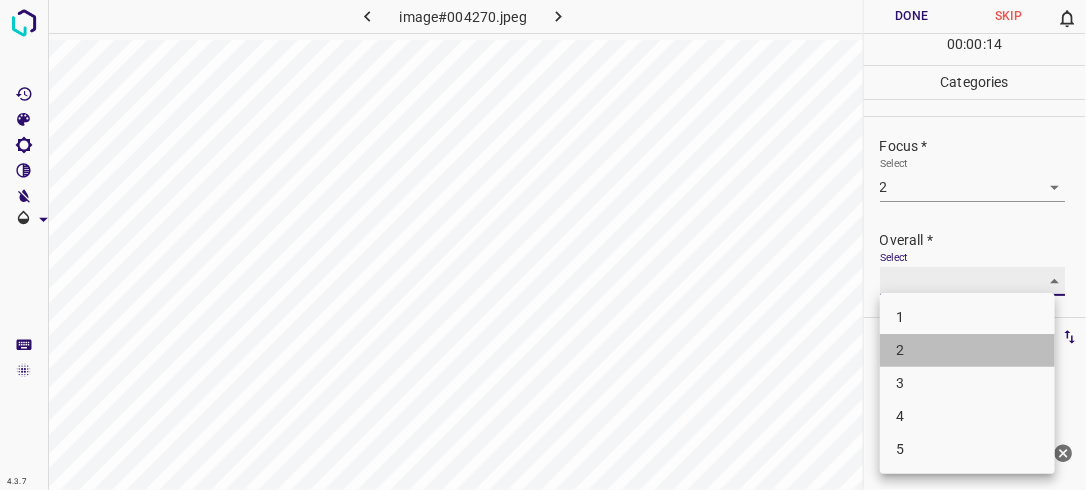 type on "2" 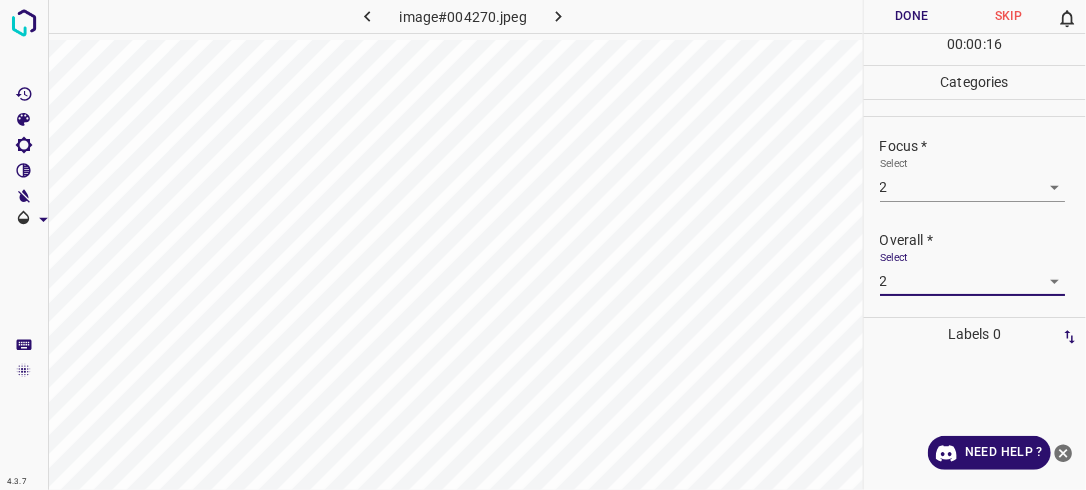click on "Done" at bounding box center [912, 16] 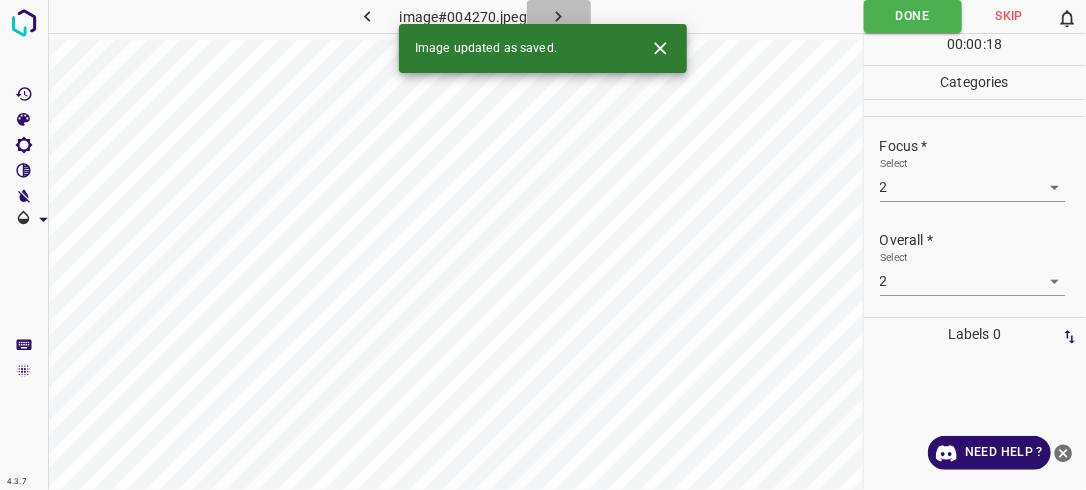 click at bounding box center (559, 16) 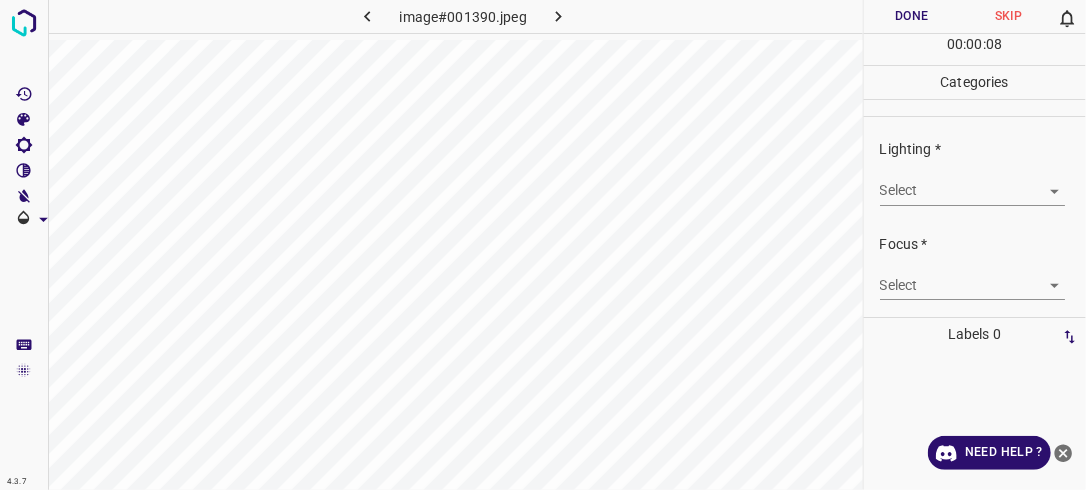 click on "4.3.7 image#001390.jpeg Done Skip 0 00   : 00   : 08   Categories Lighting *  Select ​ Focus *  Select ​ Overall *  Select ​ Labels   0 Categories 1 Lighting 2 Focus 3 Overall Tools Space Change between modes (Draw & Edit) I Auto labeling R Restore zoom M Zoom in N Zoom out Delete Delete selecte label Filters Z Restore filters X Saturation filter C Brightness filter V Contrast filter B Gray scale filter General O Download Need Help ? - Text - Hide - Delete" at bounding box center (543, 245) 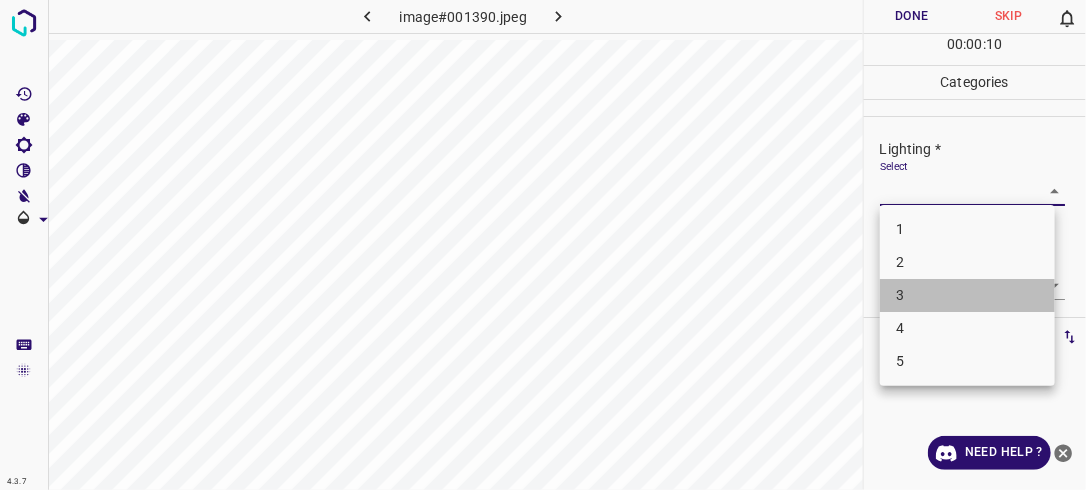 click on "3" at bounding box center [967, 295] 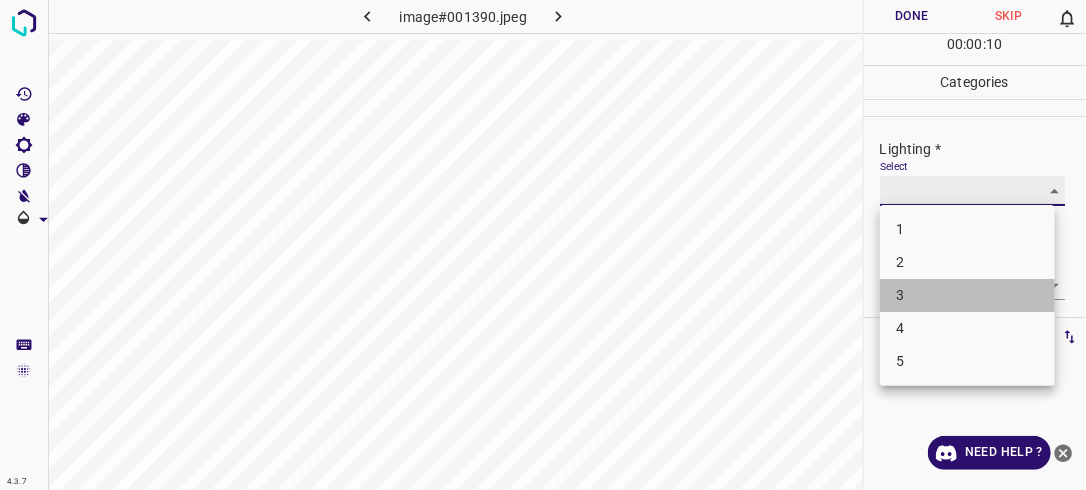 type on "3" 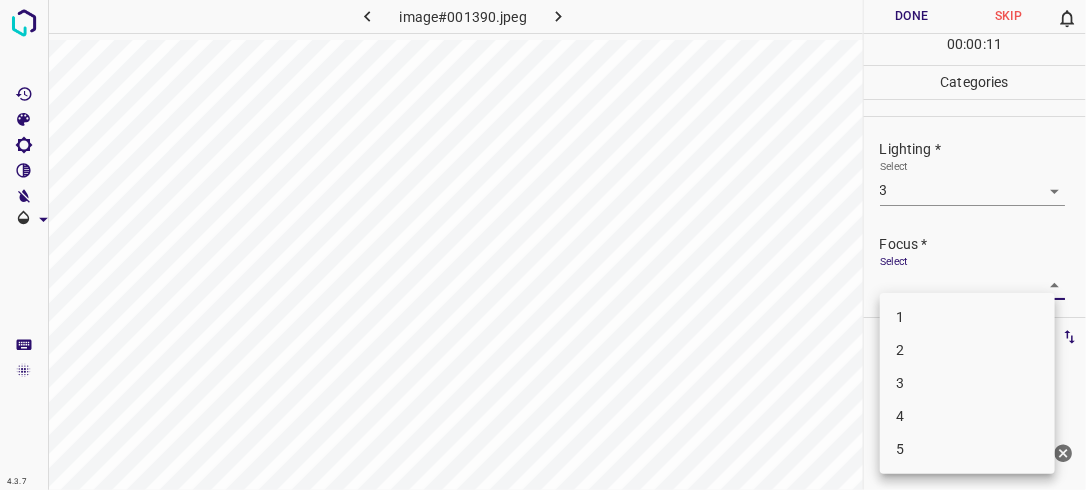 click on "4.3.7 image#001390.jpeg Done Skip 0 00   : 00   : 11   Categories Lighting *  Select 3 3 Focus *  Select ​ Overall *  Select ​ Labels   0 Categories 1 Lighting 2 Focus 3 Overall Tools Space Change between modes (Draw & Edit) I Auto labeling R Restore zoom M Zoom in N Zoom out Delete Delete selecte label Filters Z Restore filters X Saturation filter C Brightness filter V Contrast filter B Gray scale filter General O Download Need Help ? - Text - Hide - Delete 1 2 3 4 5" at bounding box center [543, 245] 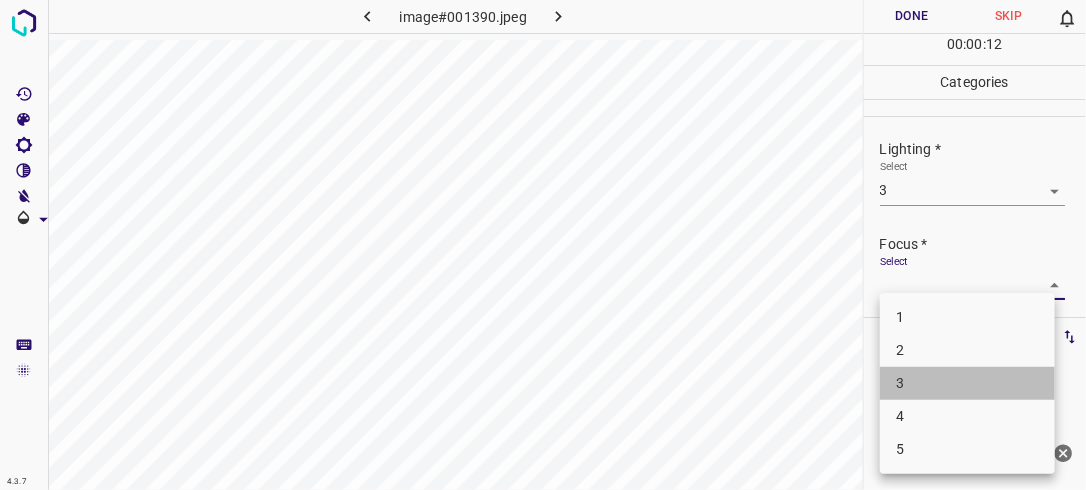click on "3" at bounding box center (967, 383) 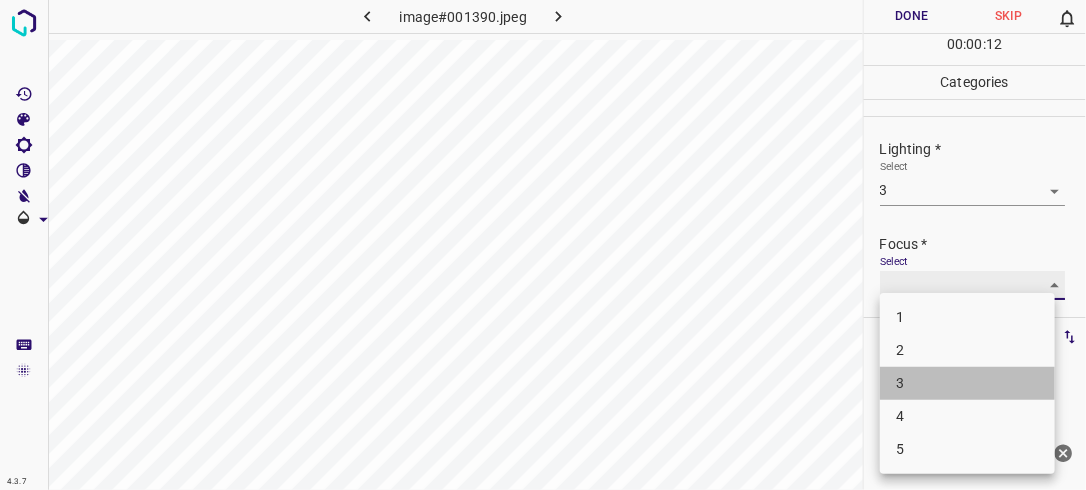 type on "3" 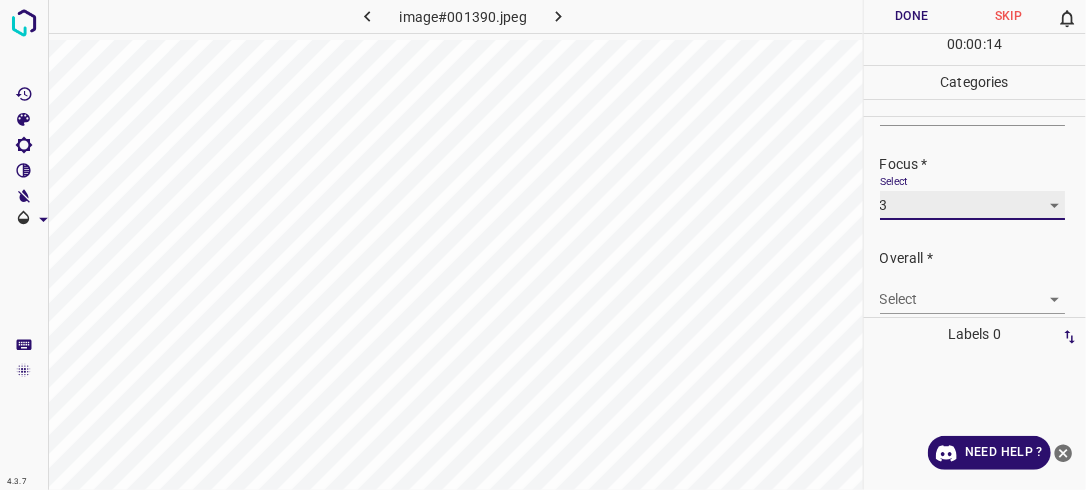 scroll, scrollTop: 98, scrollLeft: 0, axis: vertical 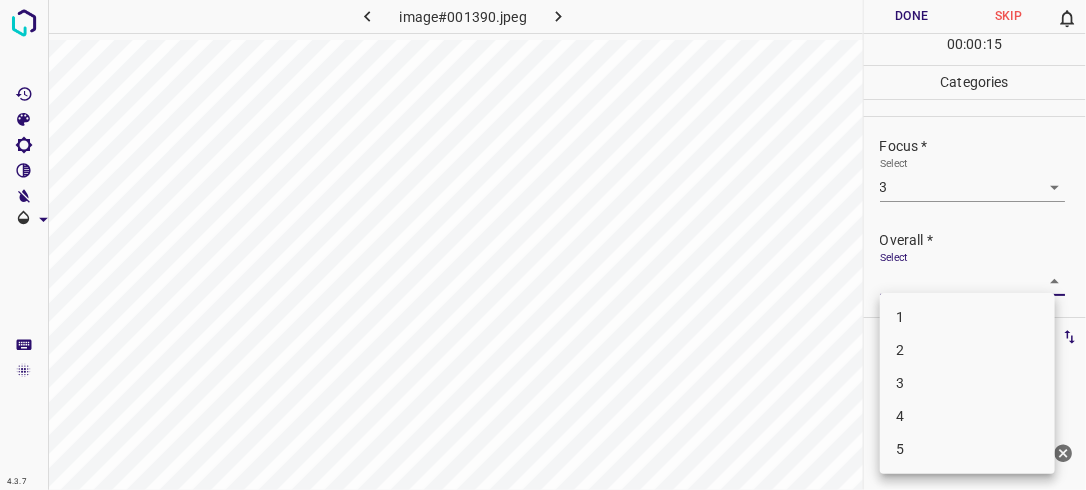 click on "4.3.7 image#001390.jpeg Done Skip 0 00   : 00   : 15   Categories Lighting *  Select 3 3 Focus *  Select 3 3 Overall *  Select ​ Labels   0 Categories 1 Lighting 2 Focus 3 Overall Tools Space Change between modes (Draw & Edit) I Auto labeling R Restore zoom M Zoom in N Zoom out Delete Delete selecte label Filters Z Restore filters X Saturation filter C Brightness filter V Contrast filter B Gray scale filter General O Download Need Help ? - Text - Hide - Delete 1 2 3 4 5" at bounding box center [543, 245] 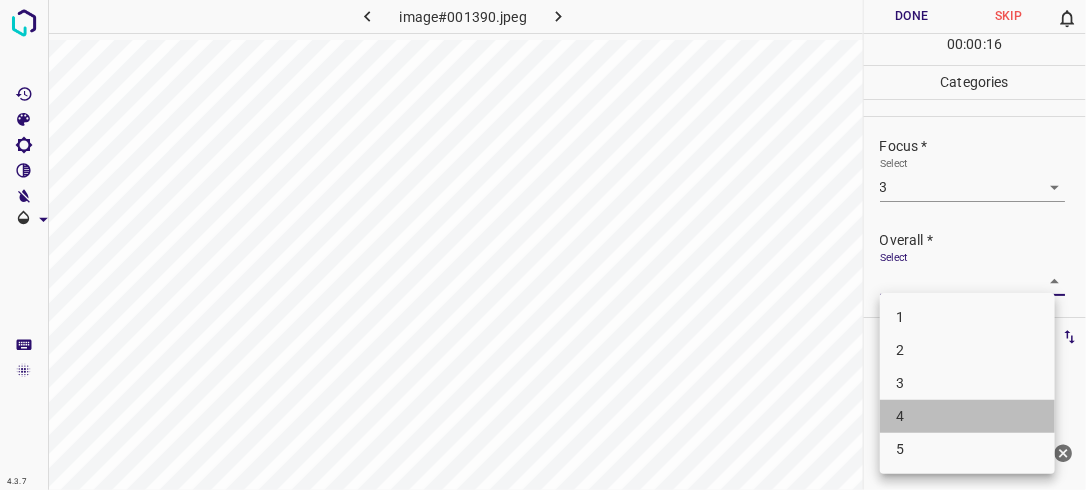 click on "4" at bounding box center (967, 416) 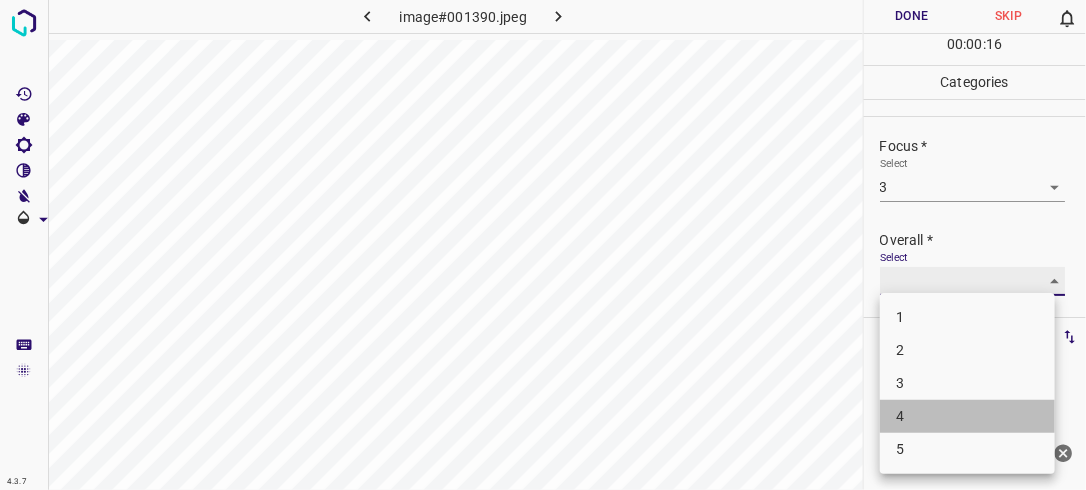 type on "4" 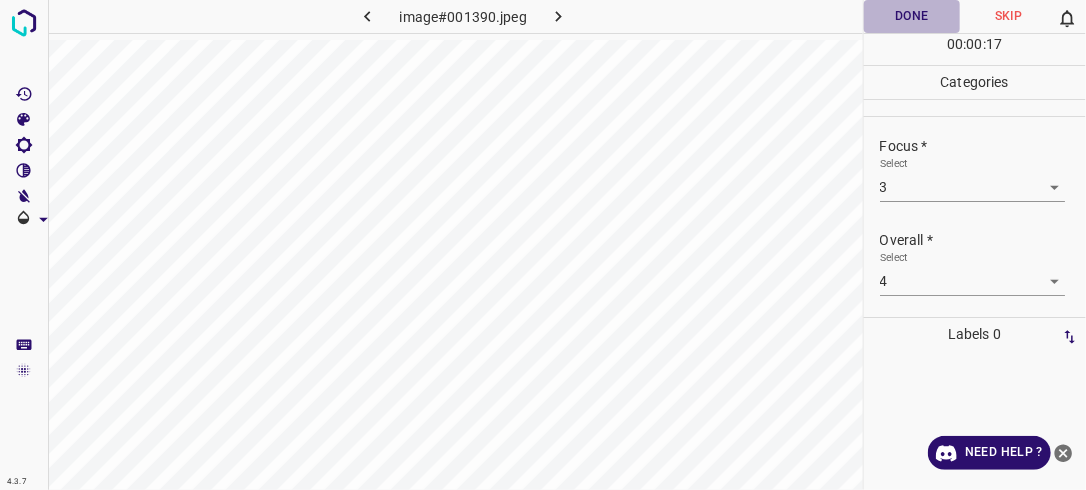 click on "Done" at bounding box center (912, 16) 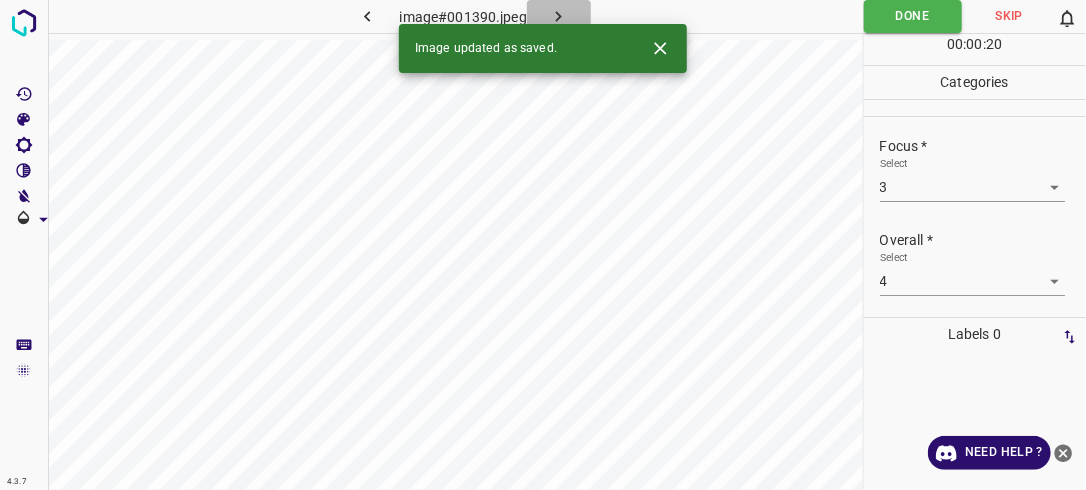 click 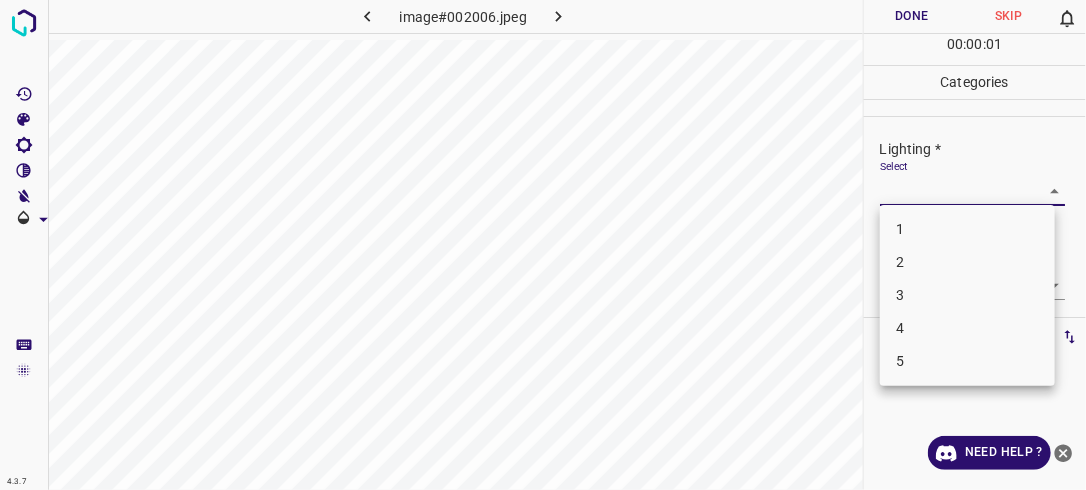 click on "4.3.7 image#002006.jpeg Done Skip 0 00   : 00   : 01   Categories Lighting *  Select ​ Focus *  Select ​ Overall *  Select ​ Labels   0 Categories 1 Lighting 2 Focus 3 Overall Tools Space Change between modes (Draw & Edit) I Auto labeling R Restore zoom M Zoom in N Zoom out Delete Delete selecte label Filters Z Restore filters X Saturation filter C Brightness filter V Contrast filter B Gray scale filter General O Download Need Help ? - Text - Hide - Delete 1 2 3 4 5" at bounding box center (543, 245) 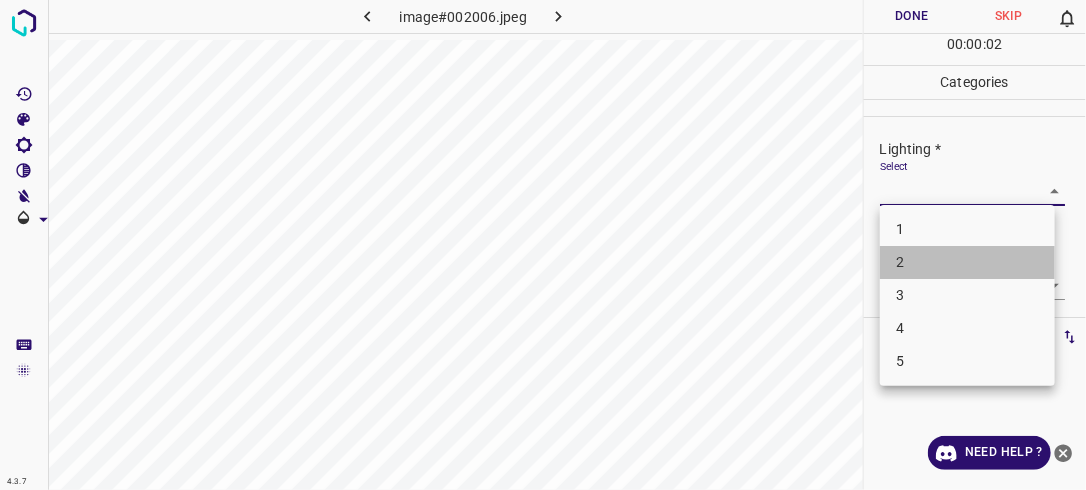 click on "2" at bounding box center (967, 262) 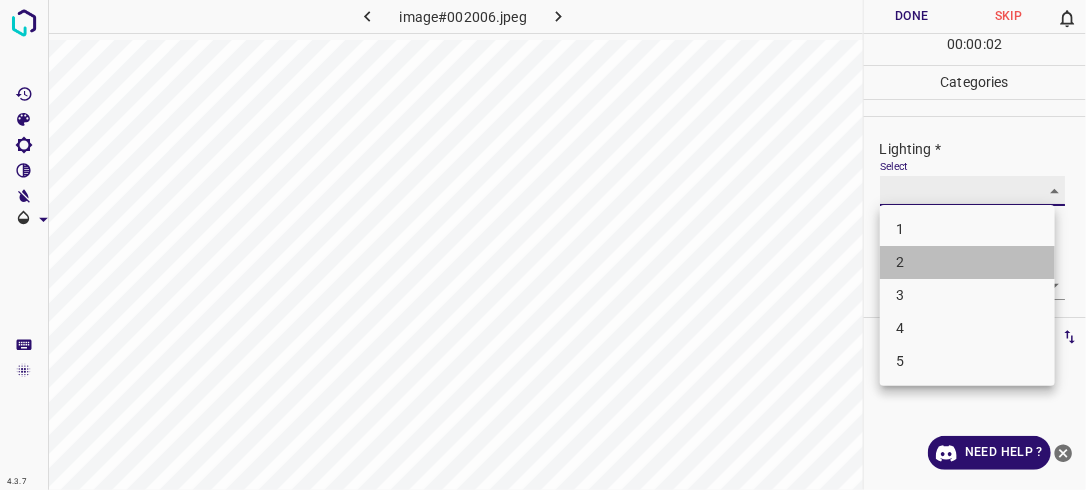 type on "2" 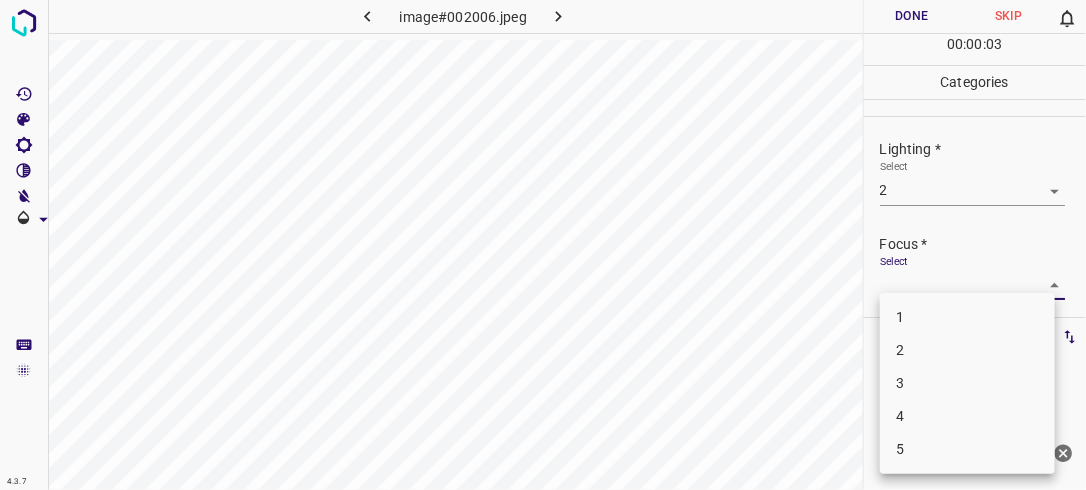 click on "4.3.7 image#002006.jpeg Done Skip 0 00   : 00   : 03   Categories Lighting *  Select 2 2 Focus *  Select ​ Overall *  Select ​ Labels   0 Categories 1 Lighting 2 Focus 3 Overall Tools Space Change between modes (Draw & Edit) I Auto labeling R Restore zoom M Zoom in N Zoom out Delete Delete selecte label Filters Z Restore filters X Saturation filter C Brightness filter V Contrast filter B Gray scale filter General O Download Need Help ? - Text - Hide - Delete 1 2 3 4 5" at bounding box center [543, 245] 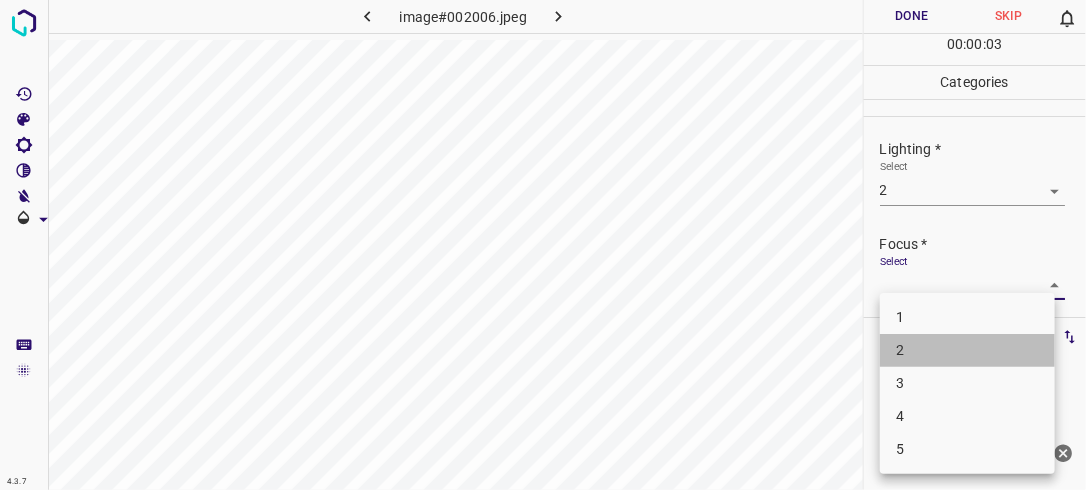click on "2" at bounding box center [967, 350] 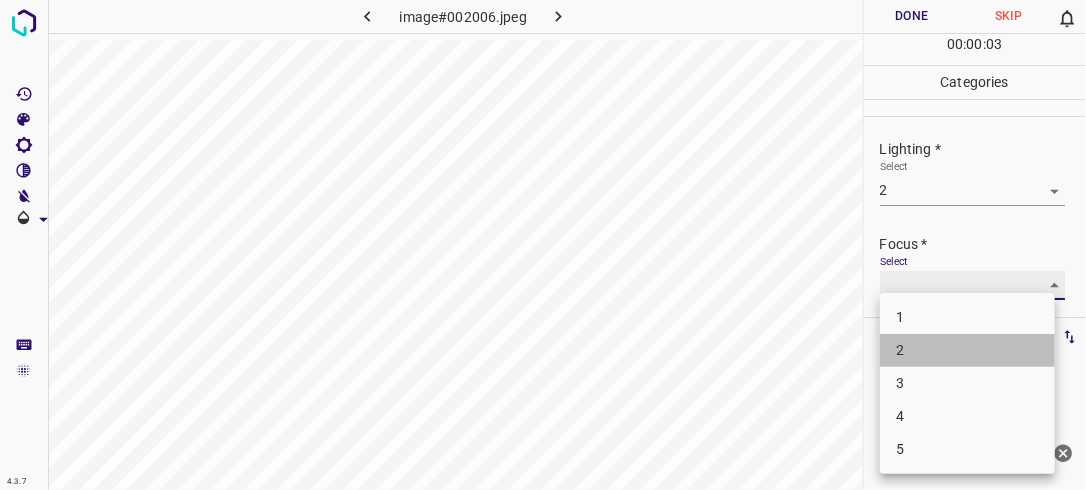 type on "2" 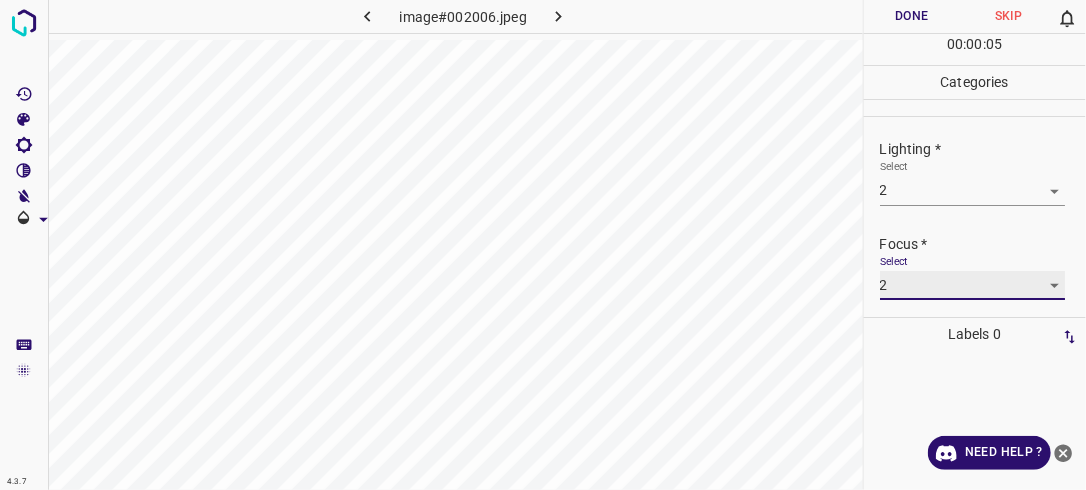 scroll, scrollTop: 98, scrollLeft: 0, axis: vertical 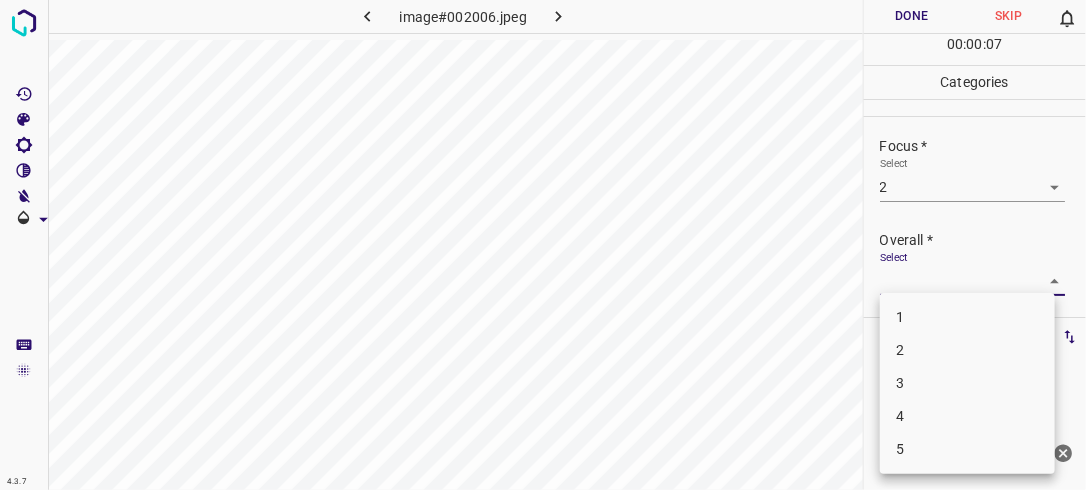 click on "4.3.7 image#002006.jpeg Done Skip 0 00   : 00   : 07   Categories Lighting *  Select 2 2 Focus *  Select 2 2 Overall *  Select ​ Labels   0 Categories 1 Lighting 2 Focus 3 Overall Tools Space Change between modes (Draw & Edit) I Auto labeling R Restore zoom M Zoom in N Zoom out Delete Delete selecte label Filters Z Restore filters X Saturation filter C Brightness filter V Contrast filter B Gray scale filter General O Download Need Help ? - Text - Hide - Delete 1 2 3 4 5" at bounding box center (543, 245) 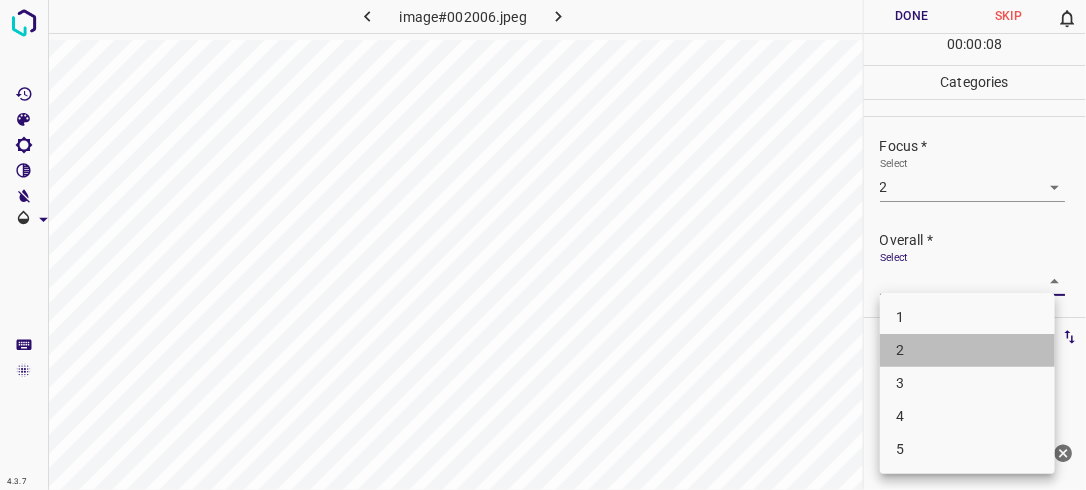 click on "2" at bounding box center [967, 350] 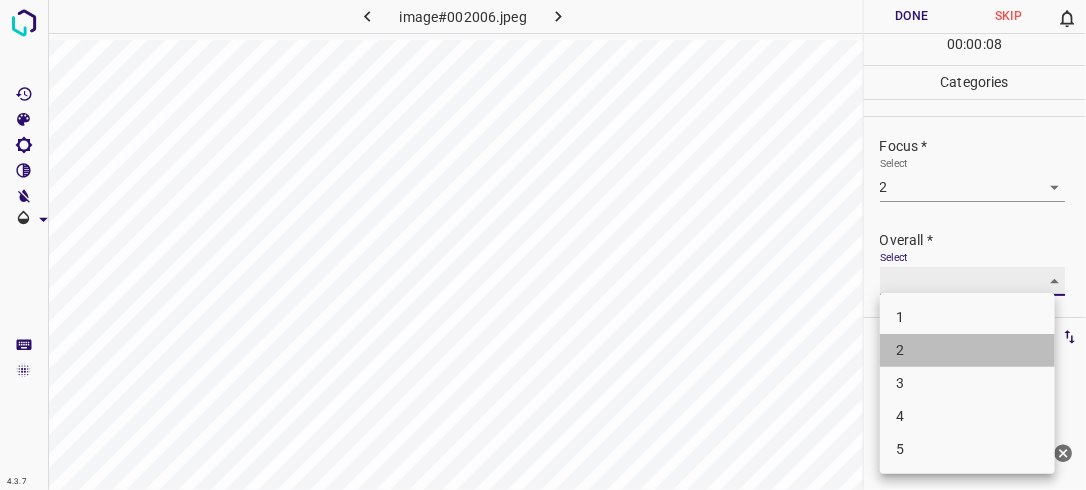 type on "2" 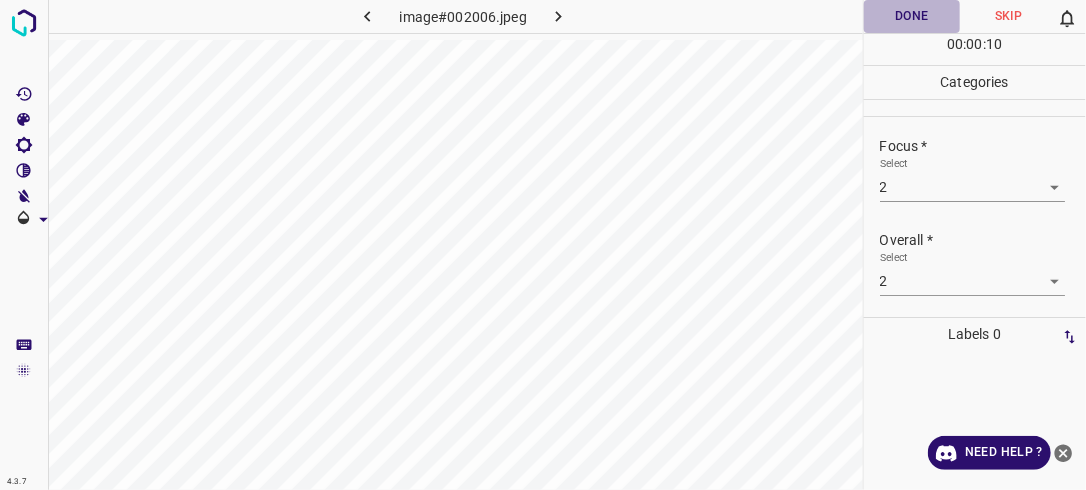 click on "Done" at bounding box center [912, 16] 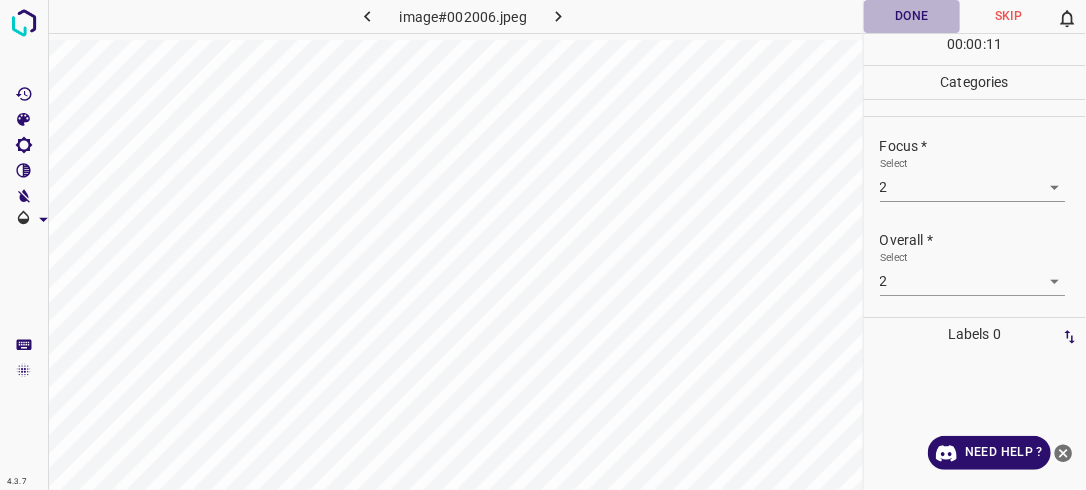 click on "Done" at bounding box center (912, 16) 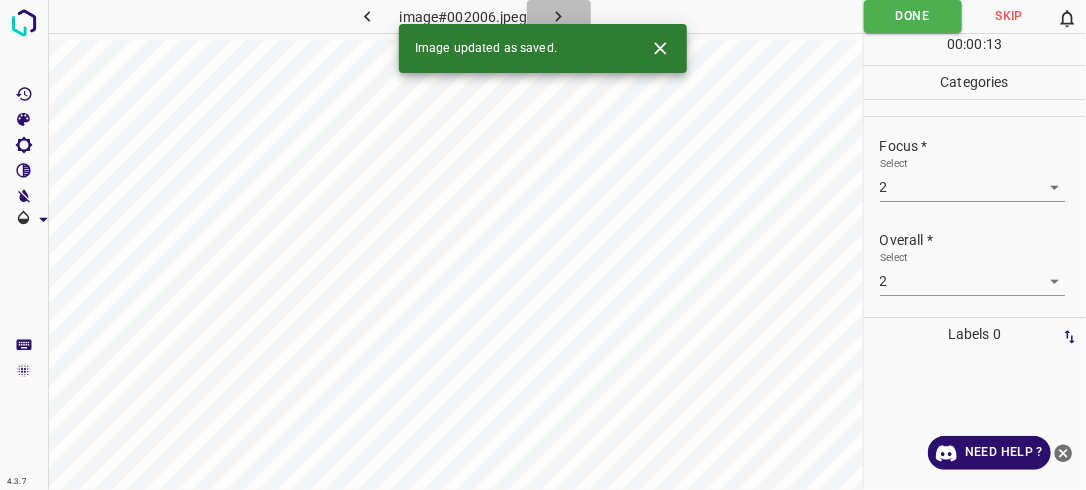 click at bounding box center (559, 16) 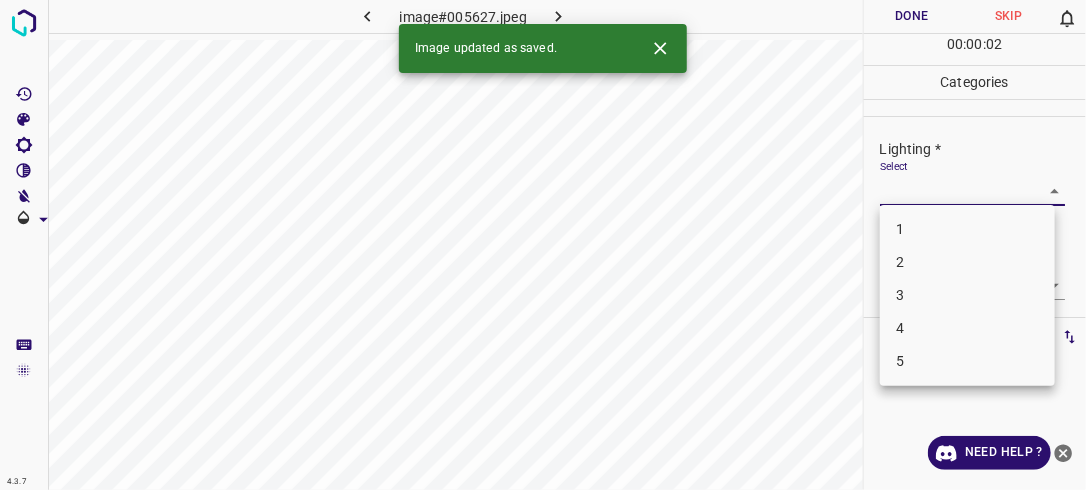 click on "4.3.7 image#005627.jpeg Done Skip 0 00   : 00   : 02   Categories Lighting *  Select ​ Focus *  Select ​ Overall *  Select ​ Labels   0 Categories 1 Lighting 2 Focus 3 Overall Tools Space Change between modes (Draw & Edit) I Auto labeling R Restore zoom M Zoom in N Zoom out Delete Delete selecte label Filters Z Restore filters X Saturation filter C Brightness filter V Contrast filter B Gray scale filter General O Download Image updated as saved. Need Help ? - Text - Hide - Delete 1 2 3 4 5" at bounding box center (543, 245) 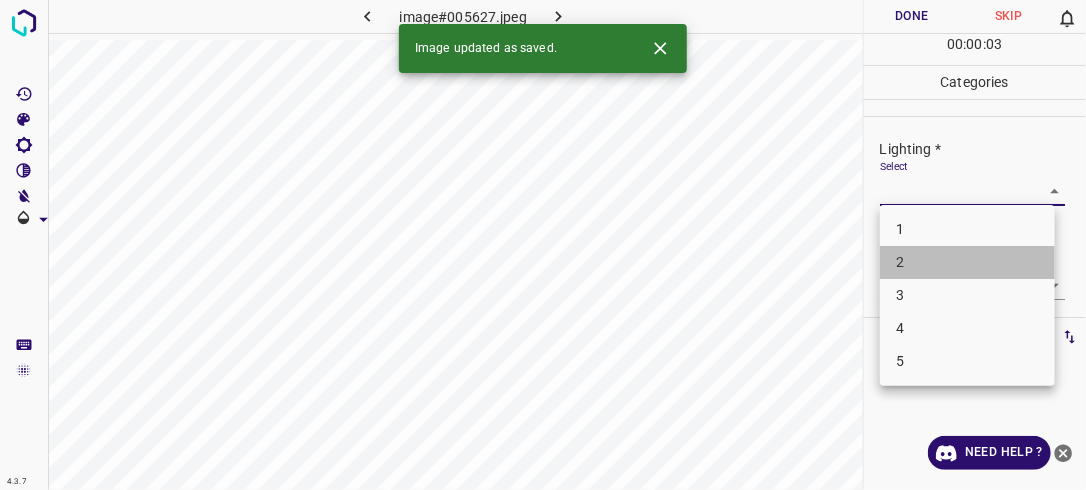 click on "2" at bounding box center [967, 262] 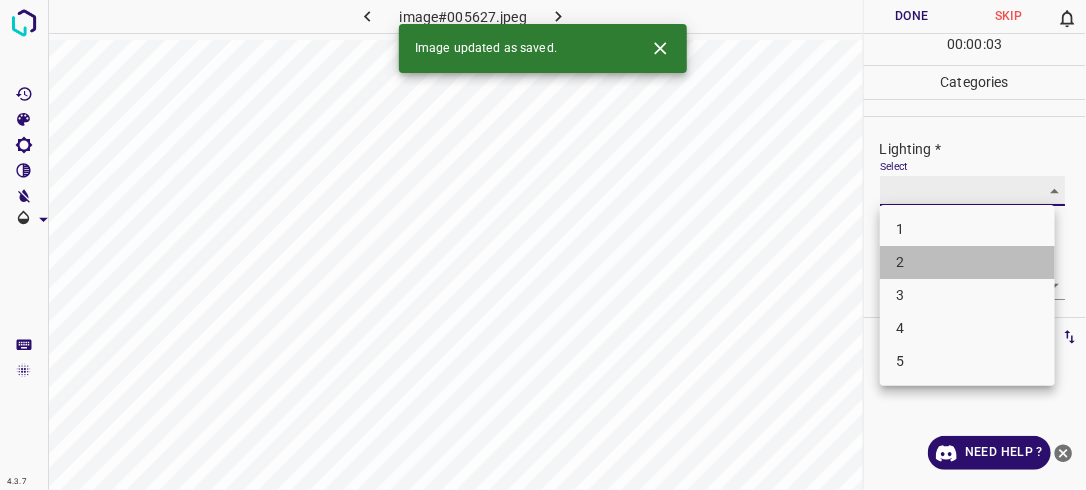 type on "2" 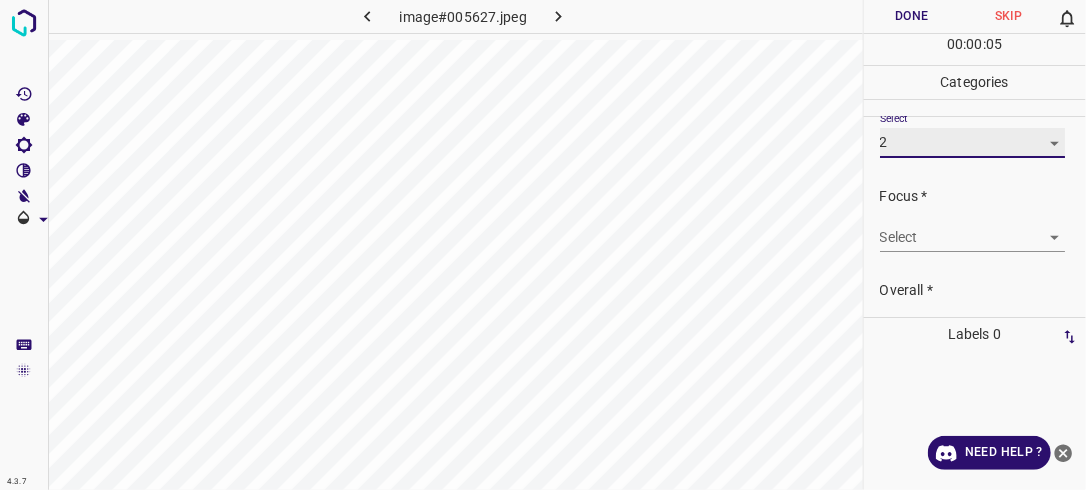 scroll, scrollTop: 64, scrollLeft: 0, axis: vertical 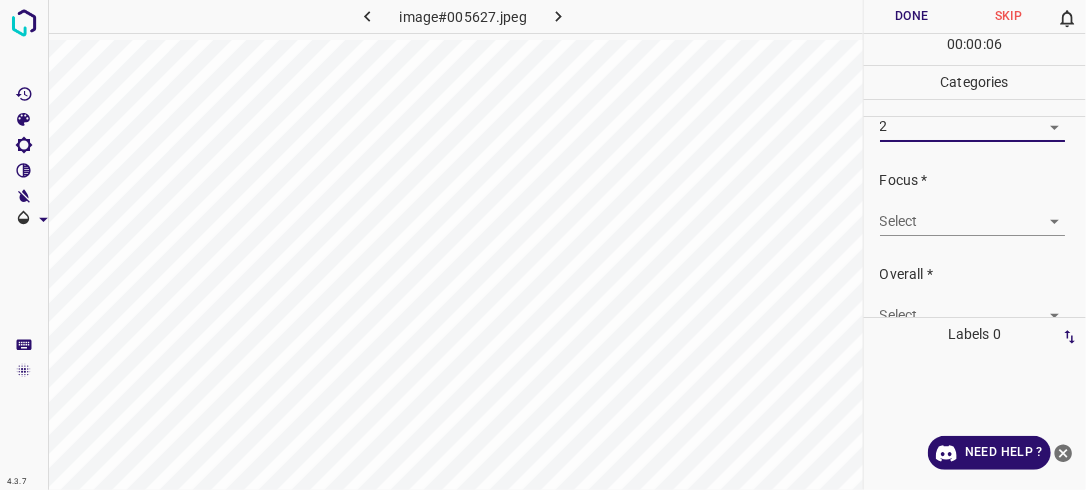 click on "4.3.7 image#005627.jpeg Done Skip 0 00   : 00   : 06   Categories Lighting *  Select 2 2 Focus *  Select ​ Overall *  Select ​ Labels   0 Categories 1 Lighting 2 Focus 3 Overall Tools Space Change between modes (Draw & Edit) I Auto labeling R Restore zoom M Zoom in N Zoom out Delete Delete selecte label Filters Z Restore filters X Saturation filter C Brightness filter V Contrast filter B Gray scale filter General O Download Need Help ? - Text - Hide - Delete" at bounding box center (543, 245) 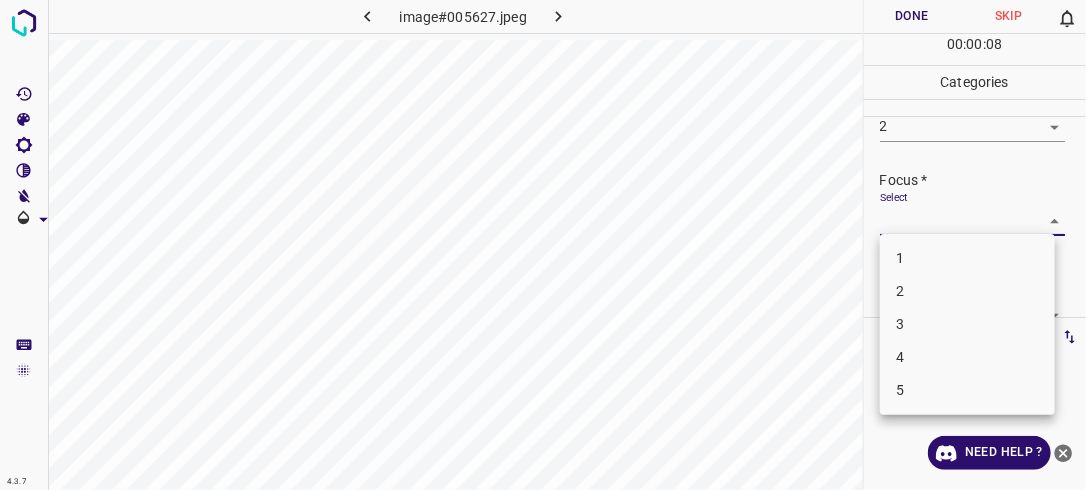 drag, startPoint x: 963, startPoint y: 300, endPoint x: 1027, endPoint y: 295, distance: 64.195015 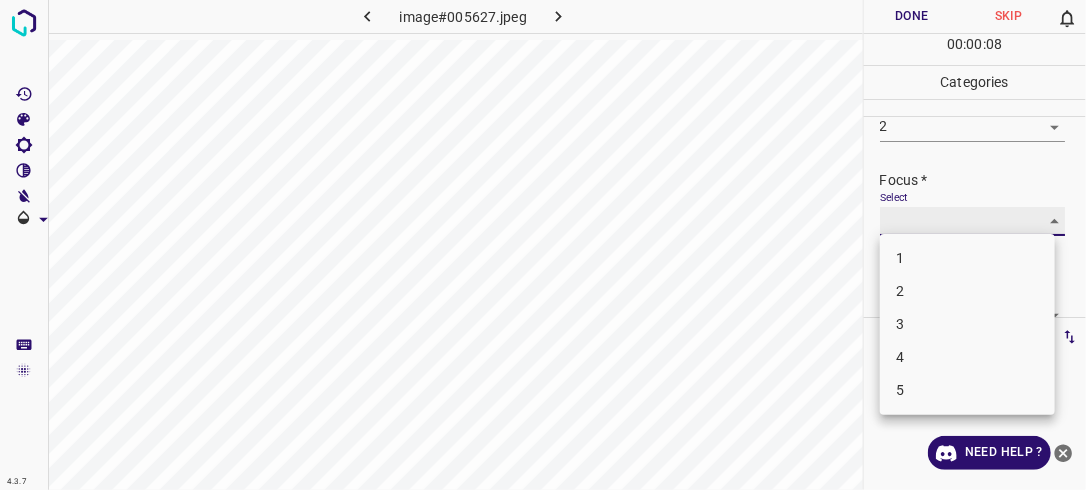 type on "2" 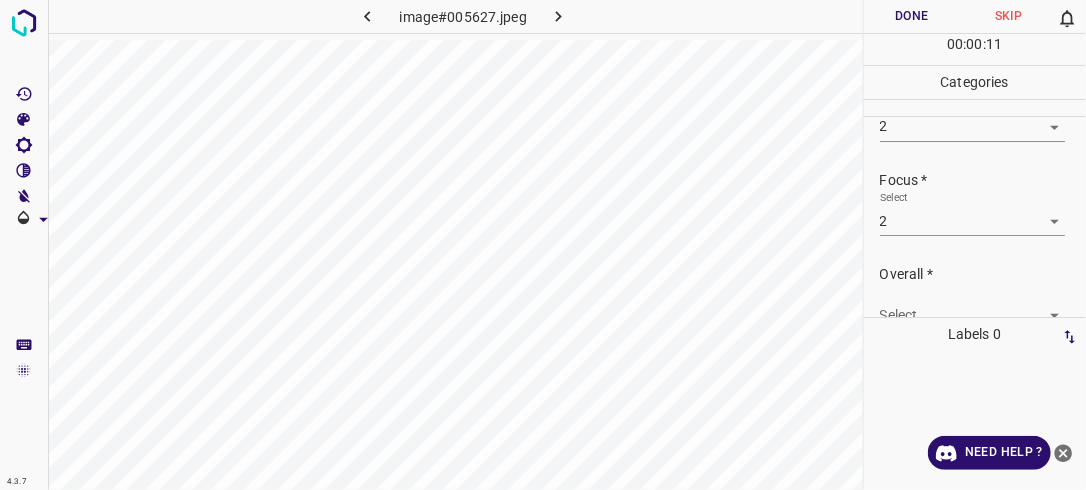scroll, scrollTop: 98, scrollLeft: 0, axis: vertical 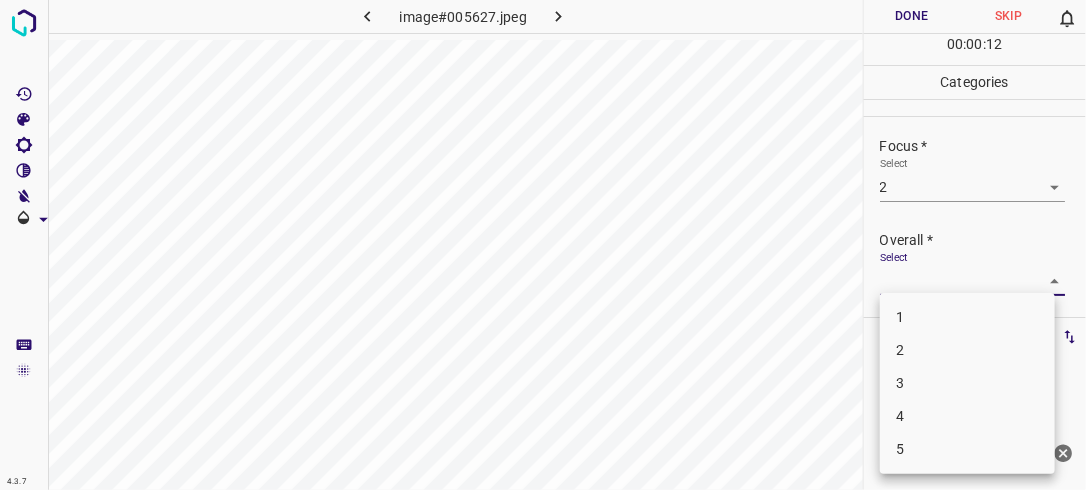 click on "4.3.7 image#005627.jpeg Done Skip 0 00   : 00   : 12   Categories Lighting *  Select 2 2 Focus *  Select 2 2 Overall *  Select ​ Labels   0 Categories 1 Lighting 2 Focus 3 Overall Tools Space Change between modes (Draw & Edit) I Auto labeling R Restore zoom M Zoom in N Zoom out Delete Delete selecte label Filters Z Restore filters X Saturation filter C Brightness filter V Contrast filter B Gray scale filter General O Download Need Help ? - Text - Hide - Delete 1 2 3 4 5" at bounding box center [543, 245] 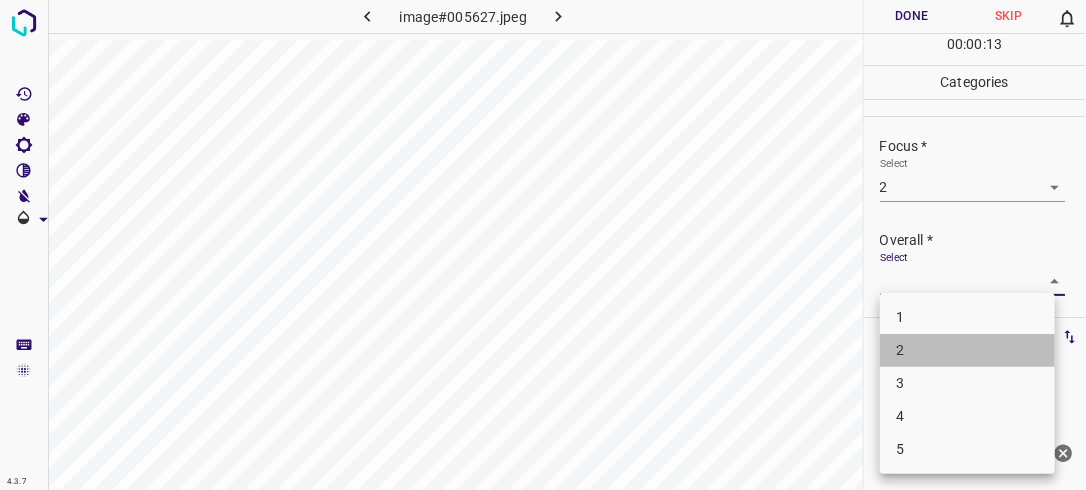 click on "2" at bounding box center (967, 350) 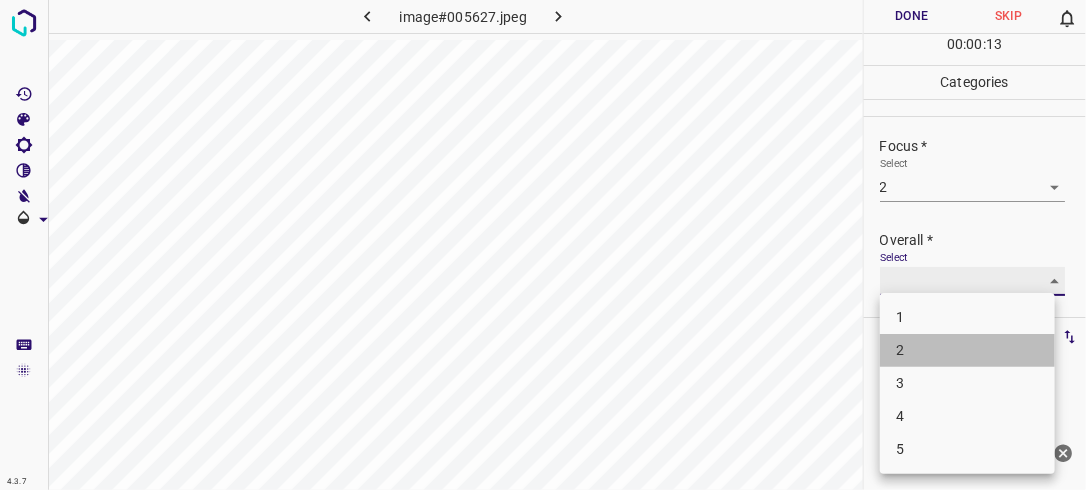 type on "2" 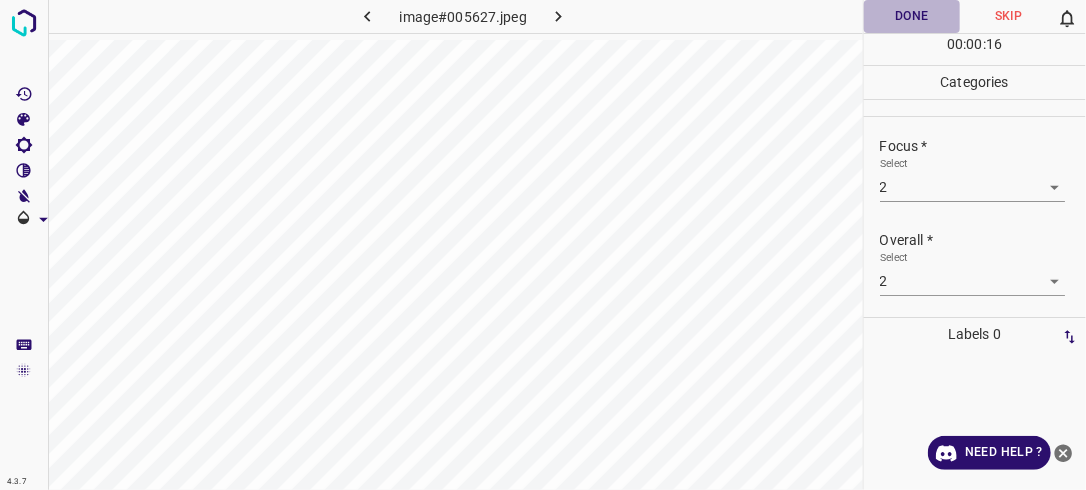 click on "Done" at bounding box center (912, 16) 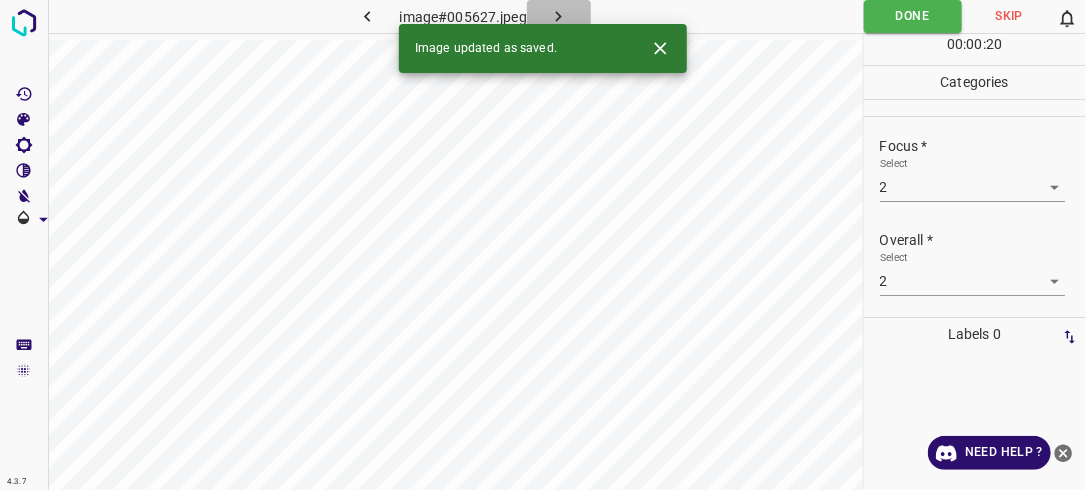 click 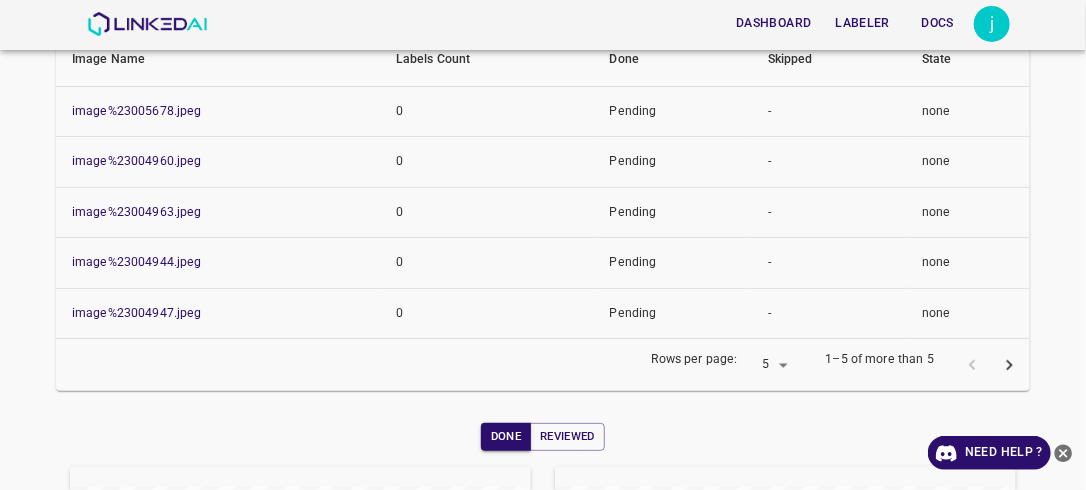 scroll, scrollTop: 340, scrollLeft: 0, axis: vertical 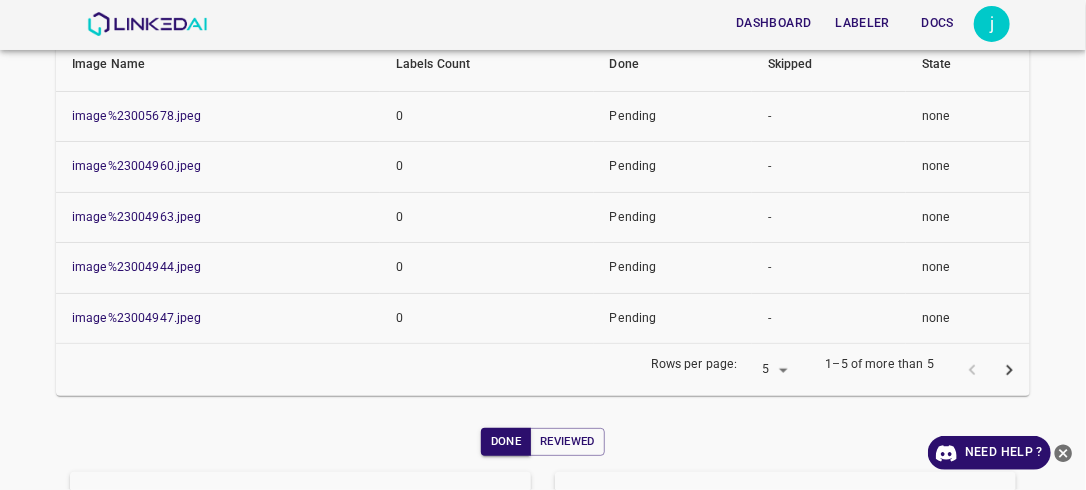drag, startPoint x: 1060, startPoint y: 372, endPoint x: 1063, endPoint y: 362, distance: 10.440307 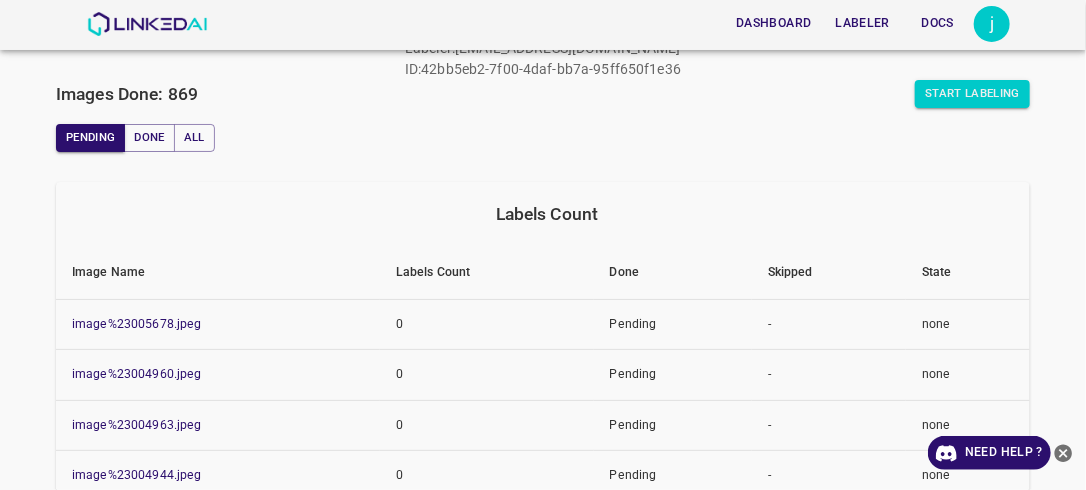 scroll, scrollTop: 148, scrollLeft: 0, axis: vertical 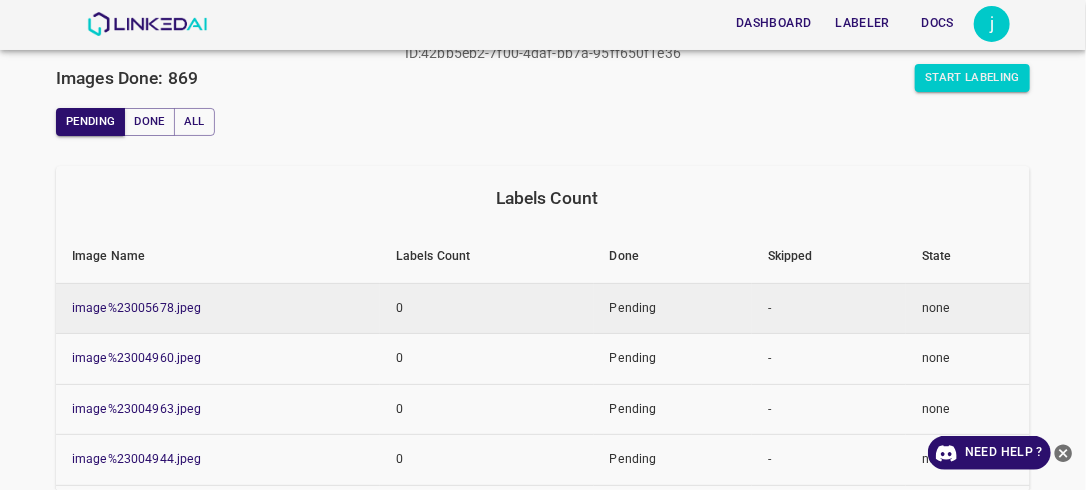 click on "image%23005678.jpeg" at bounding box center [218, 308] 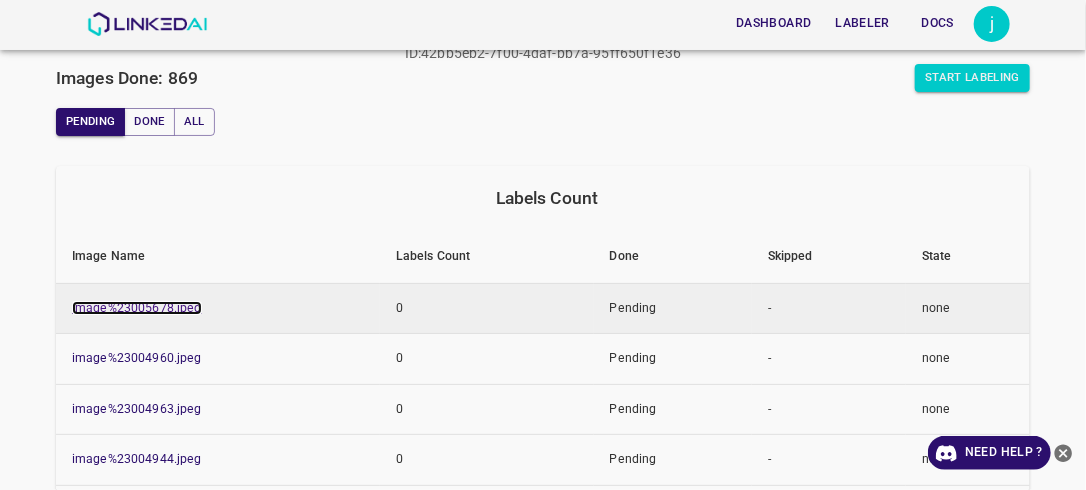 click on "image%23005678.jpeg" at bounding box center [137, 308] 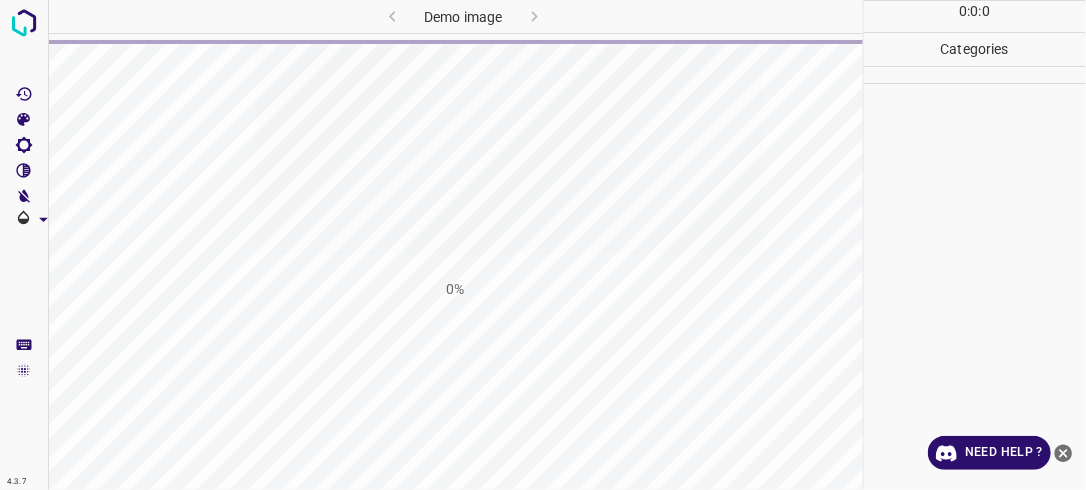 scroll, scrollTop: 0, scrollLeft: 0, axis: both 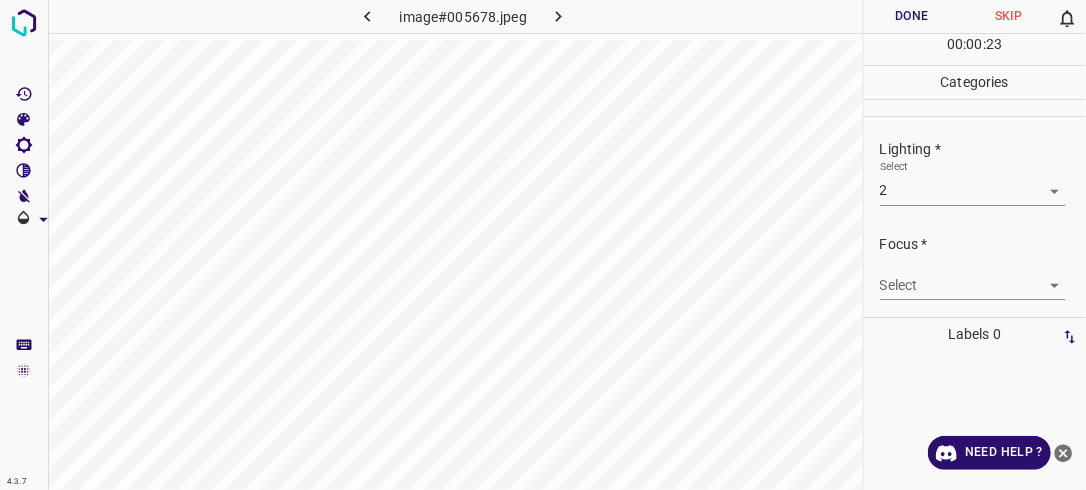 click on "4.3.7 image#005678.jpeg Done Skip 0 00   : 00   : 23   Categories Lighting *  Select 2 2 Focus *  Select ​ Overall *  Select 2 2 Labels   0 Categories 1 Lighting 2 Focus 3 Overall Tools Space Change between modes (Draw & Edit) I Auto labeling R Restore zoom M Zoom in N Zoom out Delete Delete selecte label Filters Z Restore filters X Saturation filter C Brightness filter V Contrast filter B Gray scale filter General O Download Need Help ? - Text - Hide - Delete" at bounding box center (543, 245) 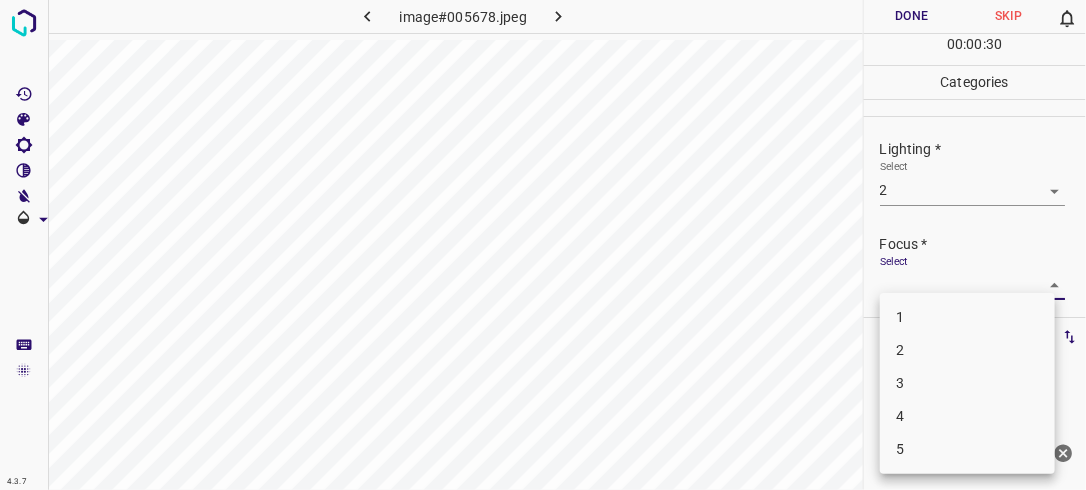 drag, startPoint x: 944, startPoint y: 348, endPoint x: 990, endPoint y: 359, distance: 47.296936 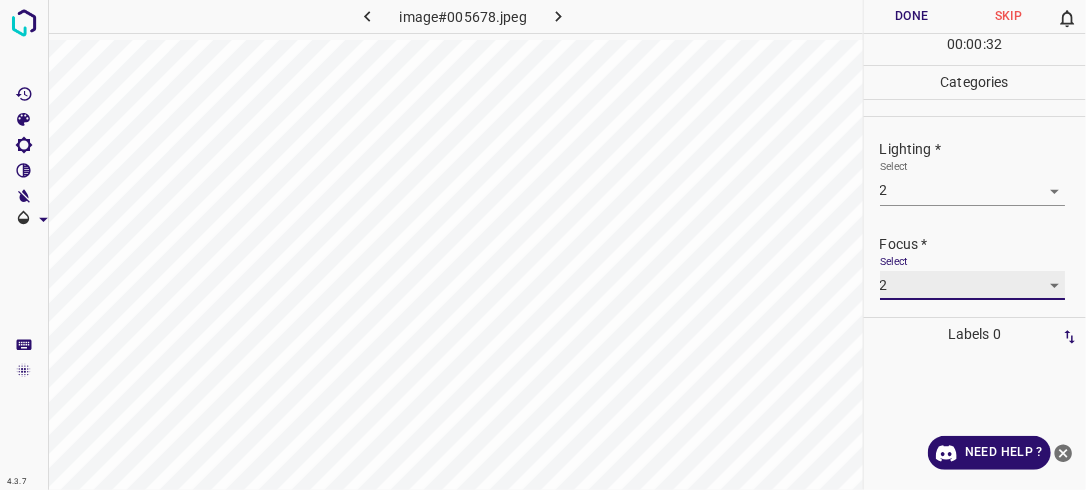 scroll, scrollTop: 98, scrollLeft: 0, axis: vertical 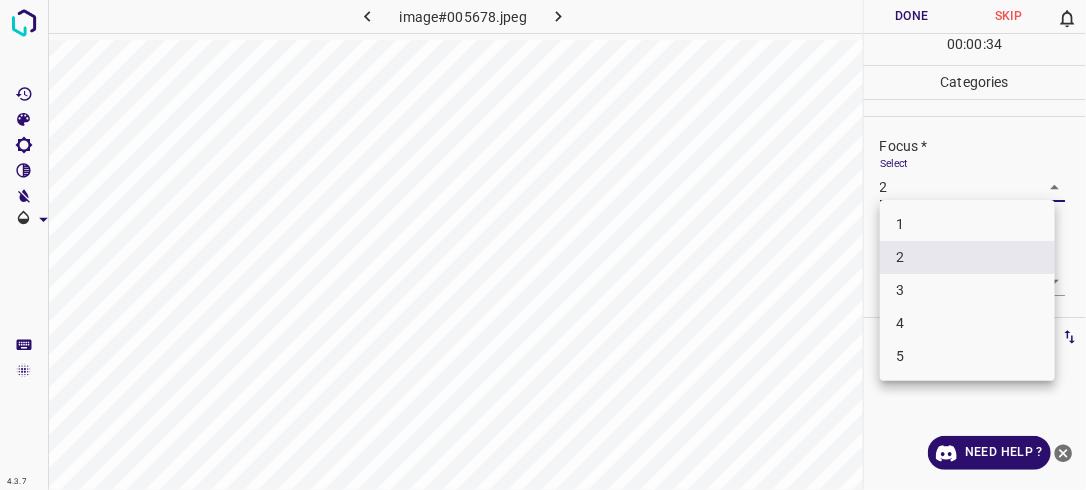 click on "4.3.7 image#005678.jpeg Done Skip 0 00   : 00   : 34   Categories Lighting *  Select 2 2 Focus *  Select 2 2 Overall *  Select 2 2 Labels   0 Categories 1 Lighting 2 Focus 3 Overall Tools Space Change between modes (Draw & Edit) I Auto labeling R Restore zoom M Zoom in N Zoom out Delete Delete selecte label Filters Z Restore filters X Saturation filter C Brightness filter V Contrast filter B Gray scale filter General O Download Need Help ? - Text - Hide - Delete 1 2 3 4 5" at bounding box center [543, 245] 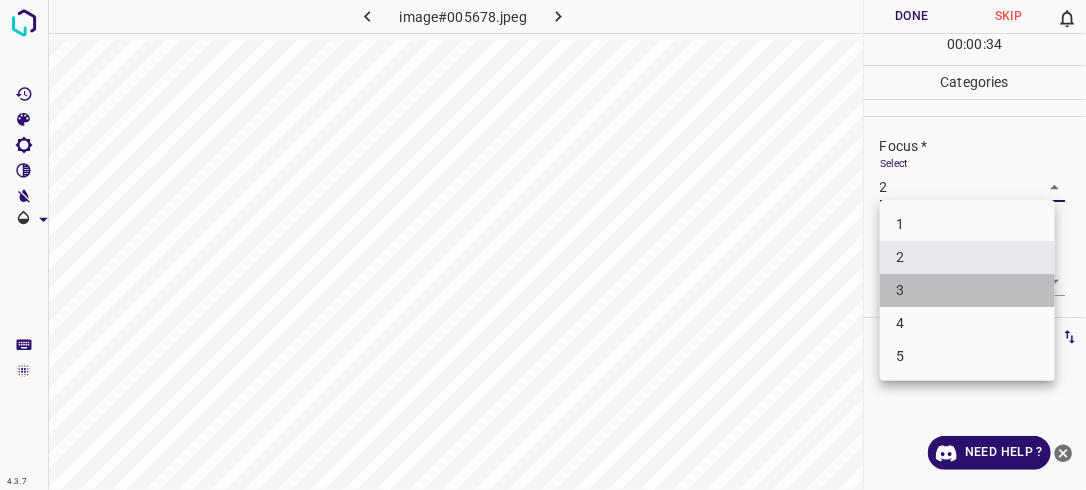 click on "3" at bounding box center [967, 290] 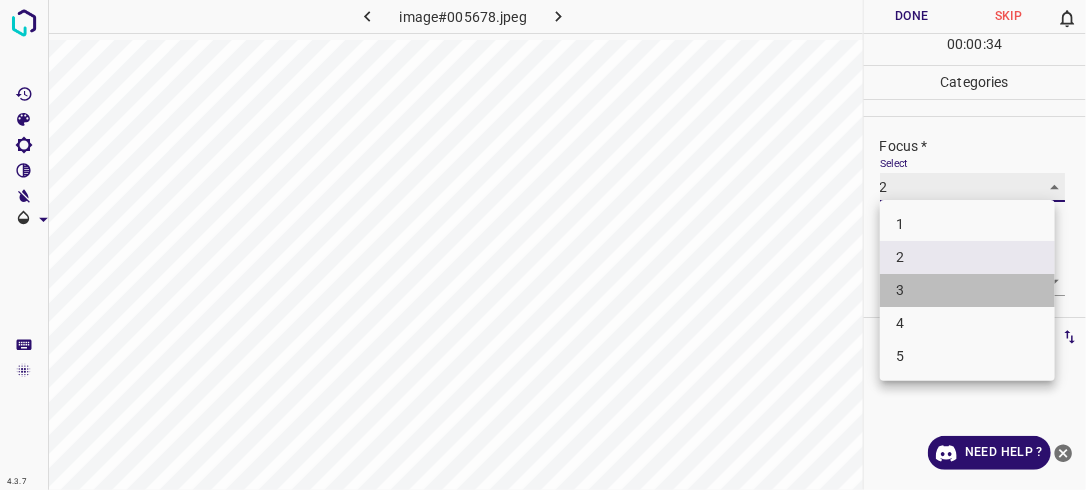 type on "3" 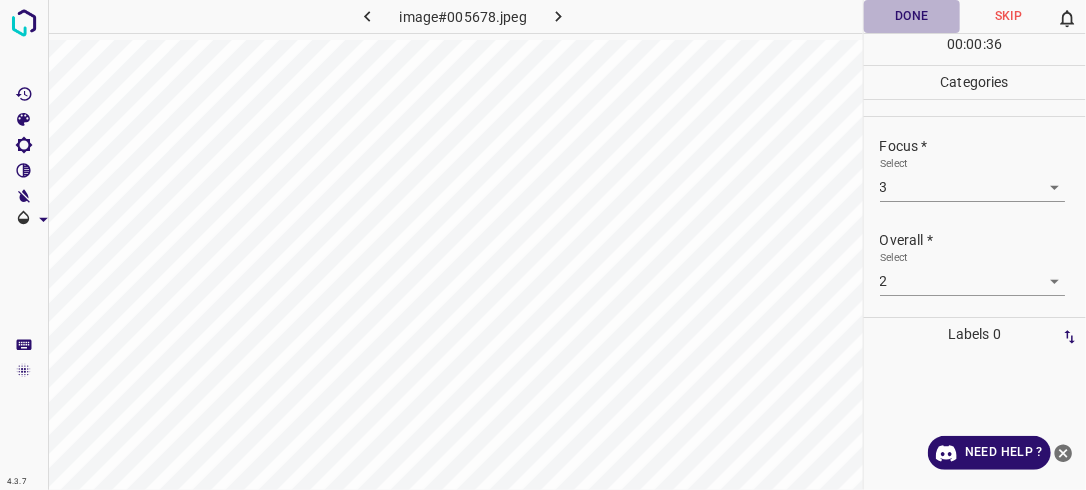 click on "Done" at bounding box center (912, 16) 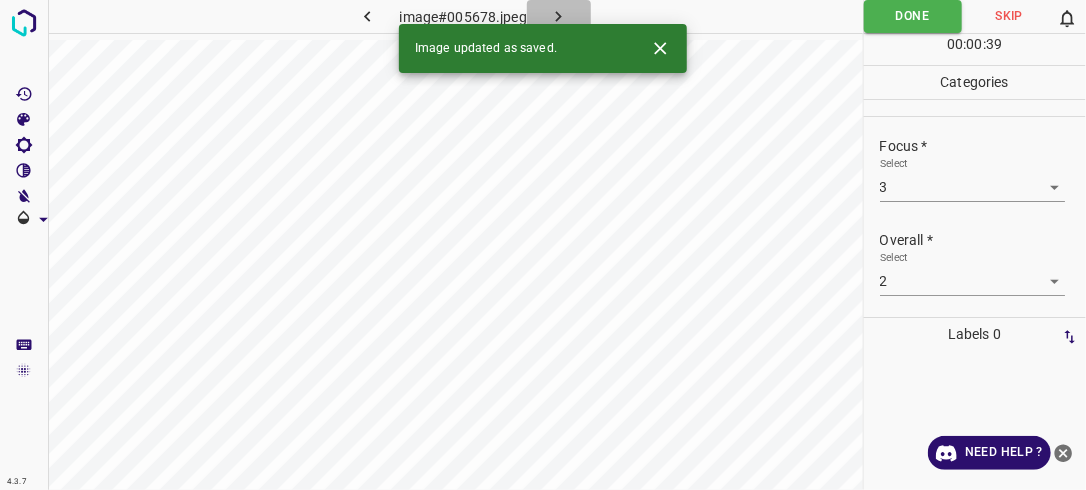 click 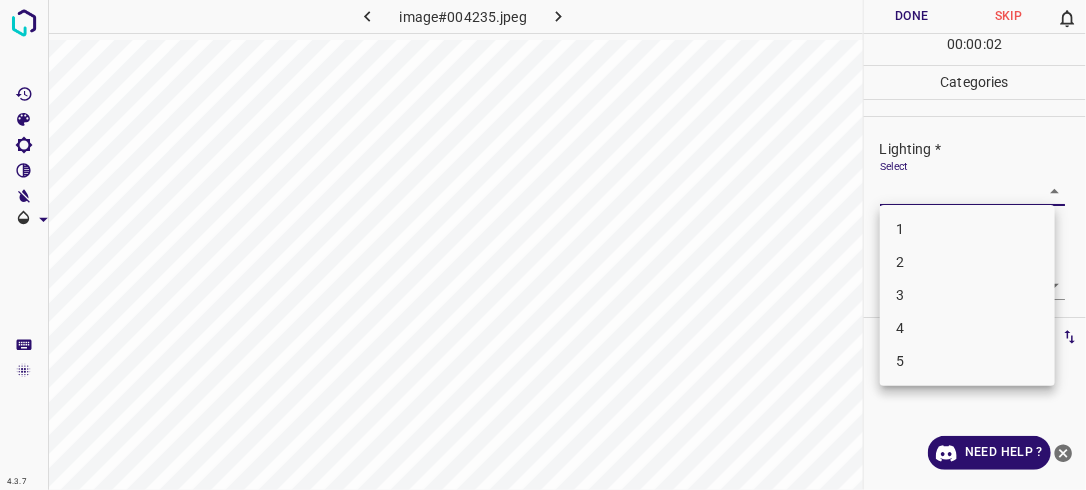 click on "4.3.7 image#004235.jpeg Done Skip 0 00   : 00   : 02   Categories Lighting *  Select ​ Focus *  Select ​ Overall *  Select ​ Labels   0 Categories 1 Lighting 2 Focus 3 Overall Tools Space Change between modes (Draw & Edit) I Auto labeling R Restore zoom M Zoom in N Zoom out Delete Delete selecte label Filters Z Restore filters X Saturation filter C Brightness filter V Contrast filter B Gray scale filter General O Download Need Help ? - Text - Hide - Delete 1 2 3 4 5" at bounding box center [543, 245] 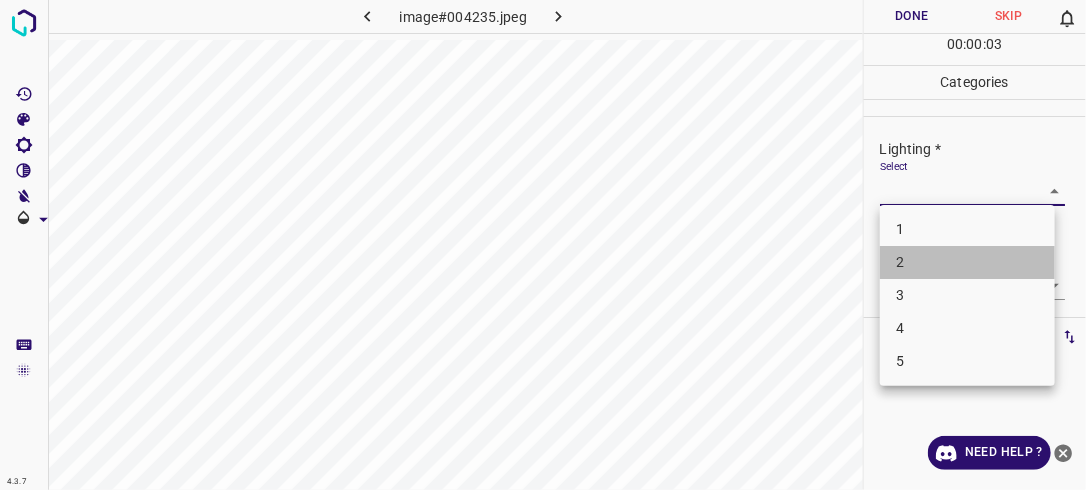click on "2" at bounding box center (967, 262) 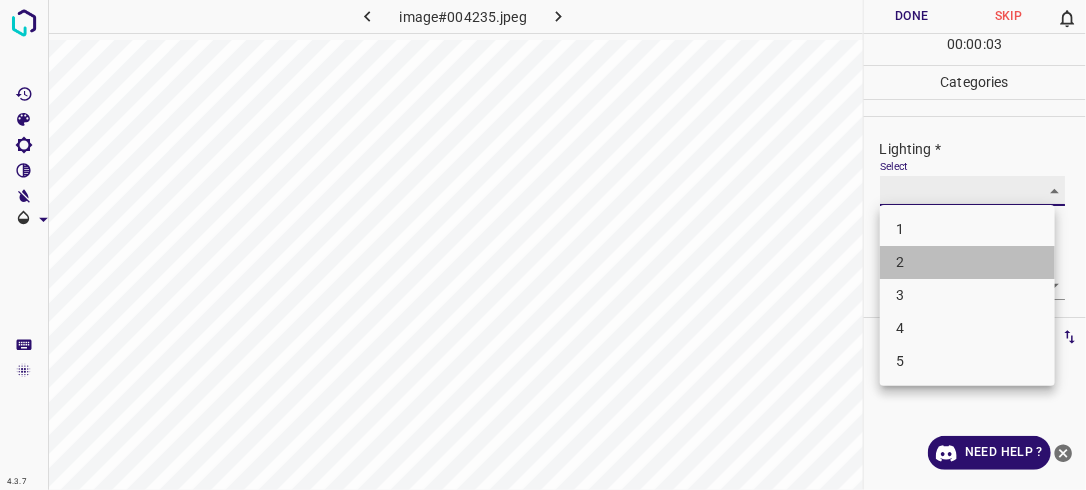type on "2" 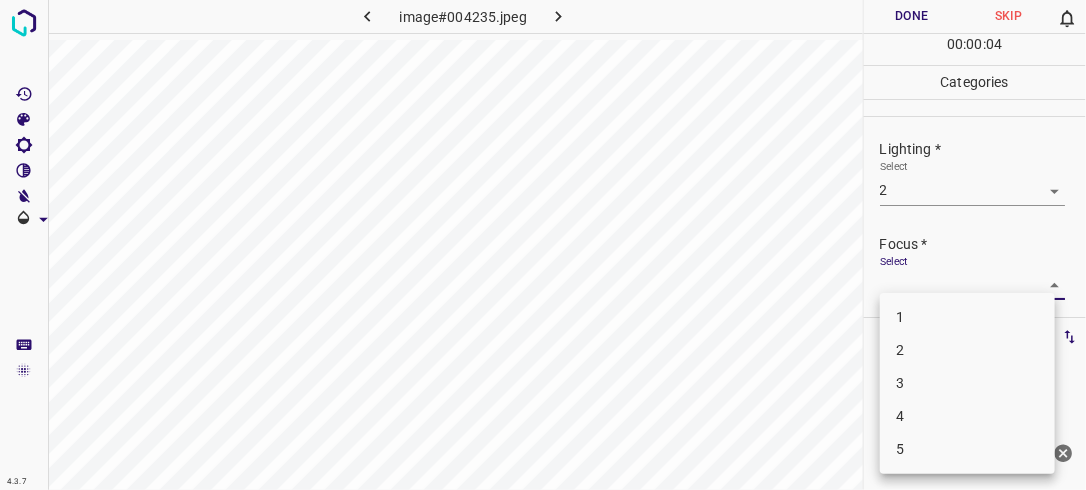 click on "4.3.7 image#004235.jpeg Done Skip 0 00   : 00   : 04   Categories Lighting *  Select 2 2 Focus *  Select ​ Overall *  Select ​ Labels   0 Categories 1 Lighting 2 Focus 3 Overall Tools Space Change between modes (Draw & Edit) I Auto labeling R Restore zoom M Zoom in N Zoom out Delete Delete selecte label Filters Z Restore filters X Saturation filter C Brightness filter V Contrast filter B Gray scale filter General O Download Need Help ? - Text - Hide - Delete 1 2 3 4 5" at bounding box center [543, 245] 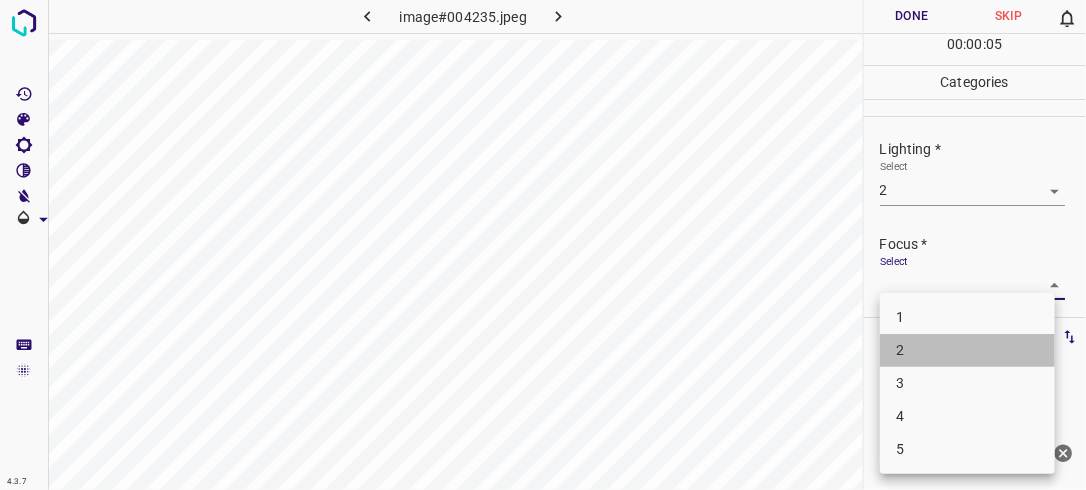 click on "2" at bounding box center (967, 350) 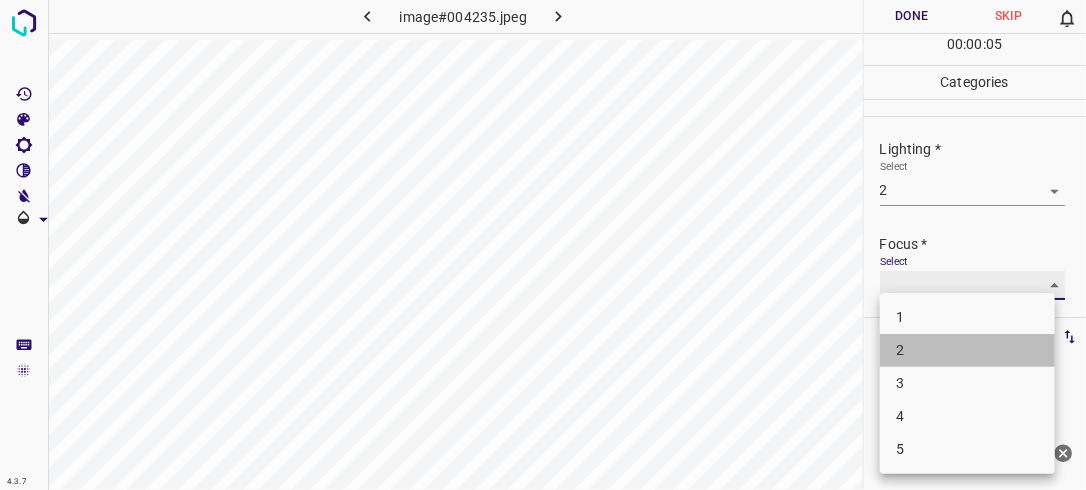 type on "2" 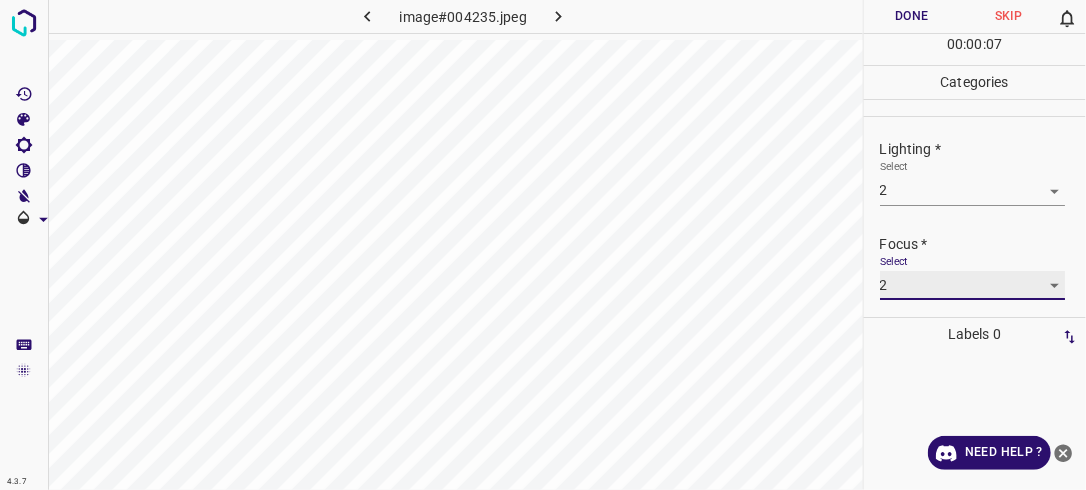 scroll, scrollTop: 96, scrollLeft: 0, axis: vertical 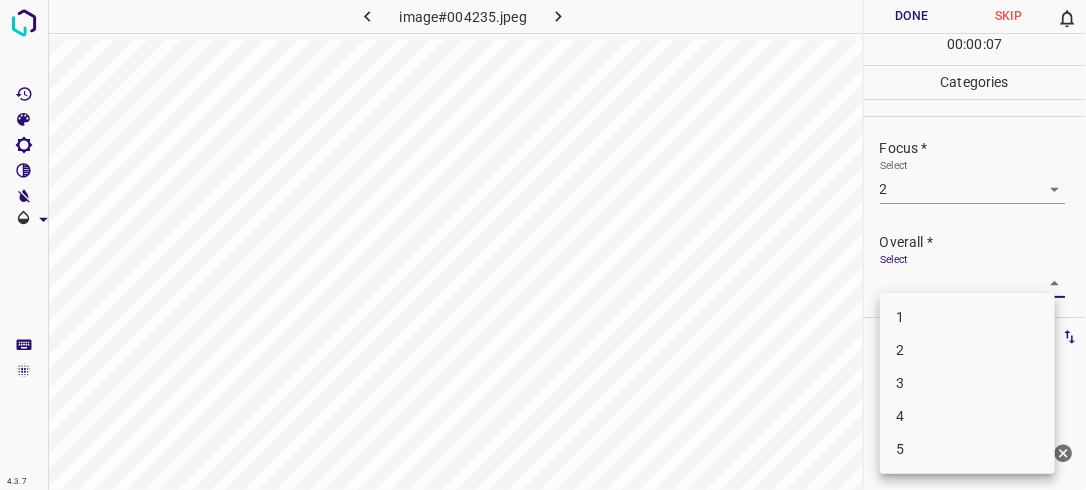 click on "4.3.7 image#004235.jpeg Done Skip 0 00   : 00   : 07   Categories Lighting *  Select 2 2 Focus *  Select 2 2 Overall *  Select ​ Labels   0 Categories 1 Lighting 2 Focus 3 Overall Tools Space Change between modes (Draw & Edit) I Auto labeling R Restore zoom M Zoom in N Zoom out Delete Delete selecte label Filters Z Restore filters X Saturation filter C Brightness filter V Contrast filter B Gray scale filter General O Download Need Help ? - Text - Hide - Delete 1 2 3 4 5" at bounding box center (543, 245) 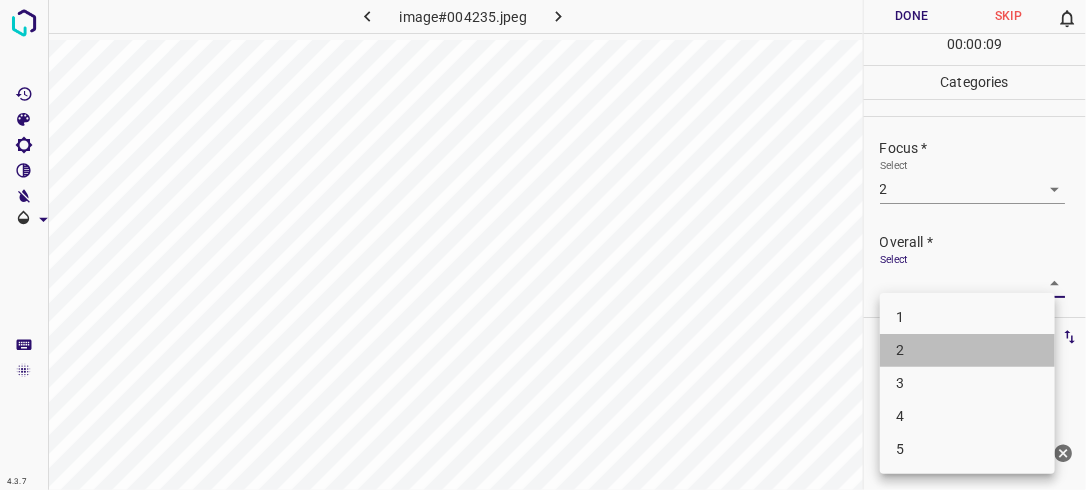 click on "2" at bounding box center [967, 350] 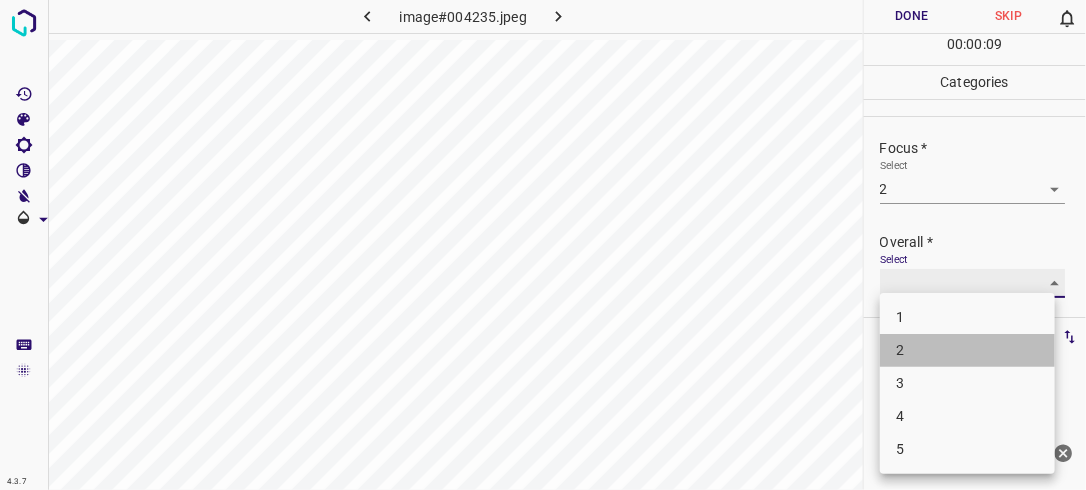 type on "2" 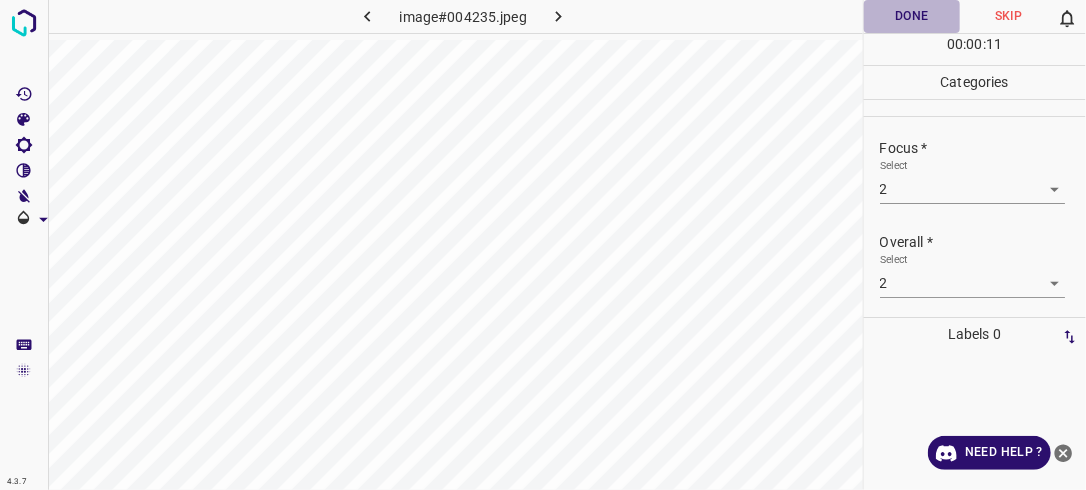 click on "Done" at bounding box center (912, 16) 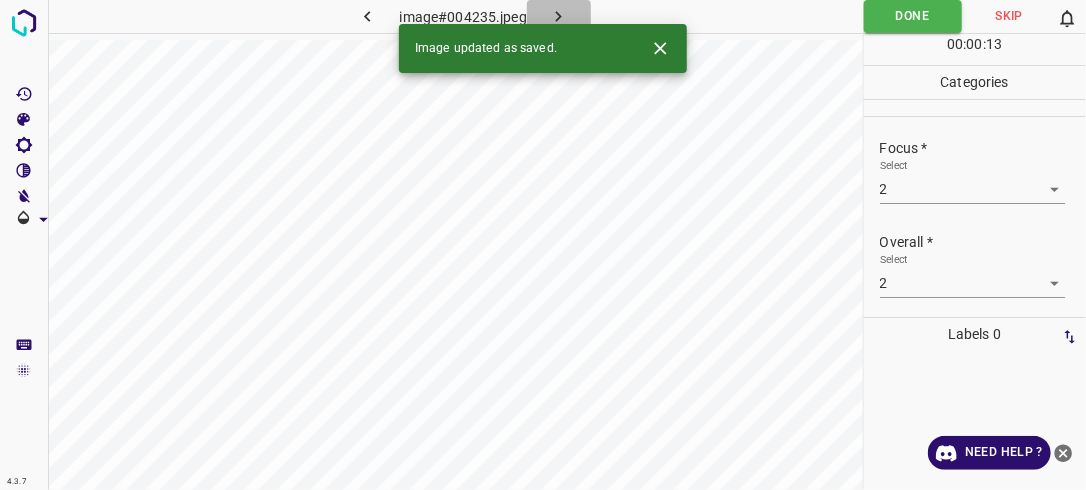 click 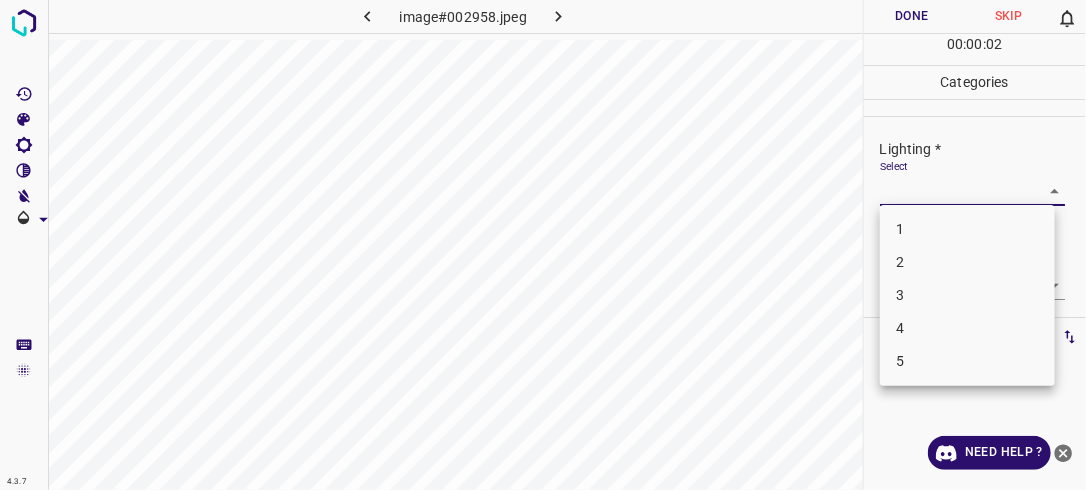 click on "4.3.7 image#002958.jpeg Done Skip 0 00   : 00   : 02   Categories Lighting *  Select ​ Focus *  Select ​ Overall *  Select ​ Labels   0 Categories 1 Lighting 2 Focus 3 Overall Tools Space Change between modes (Draw & Edit) I Auto labeling R Restore zoom M Zoom in N Zoom out Delete Delete selecte label Filters Z Restore filters X Saturation filter C Brightness filter V Contrast filter B Gray scale filter General O Download Need Help ? - Text - Hide - Delete 1 2 3 4 5" at bounding box center (543, 245) 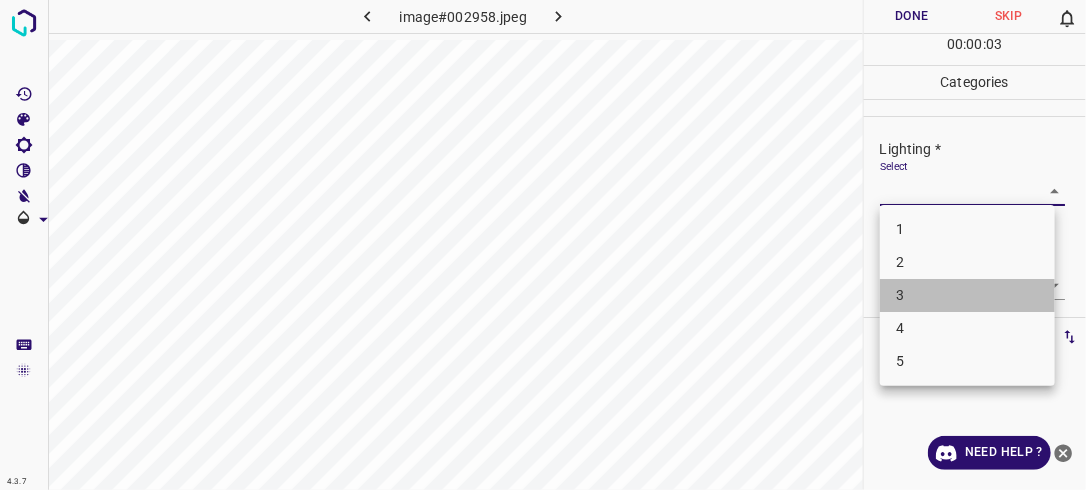 click on "3" at bounding box center [967, 295] 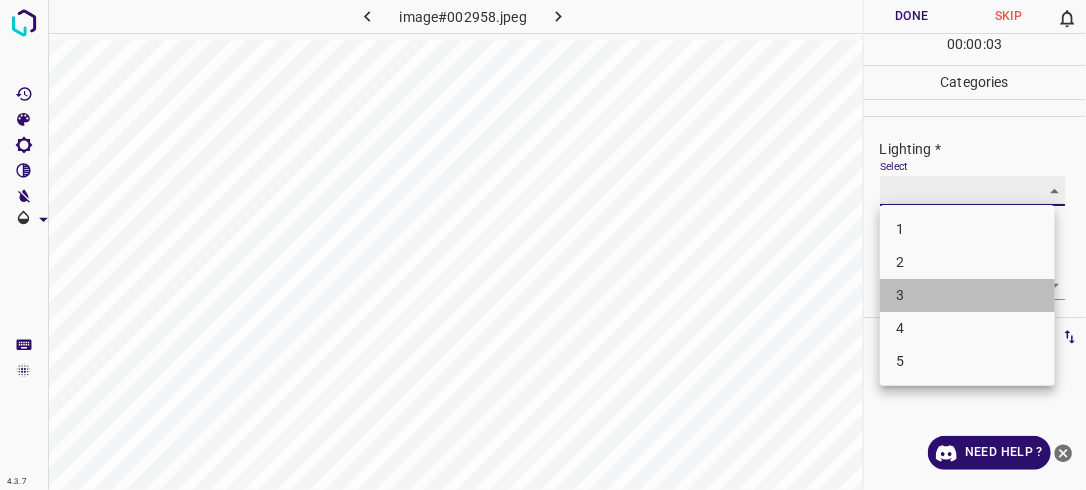 type on "3" 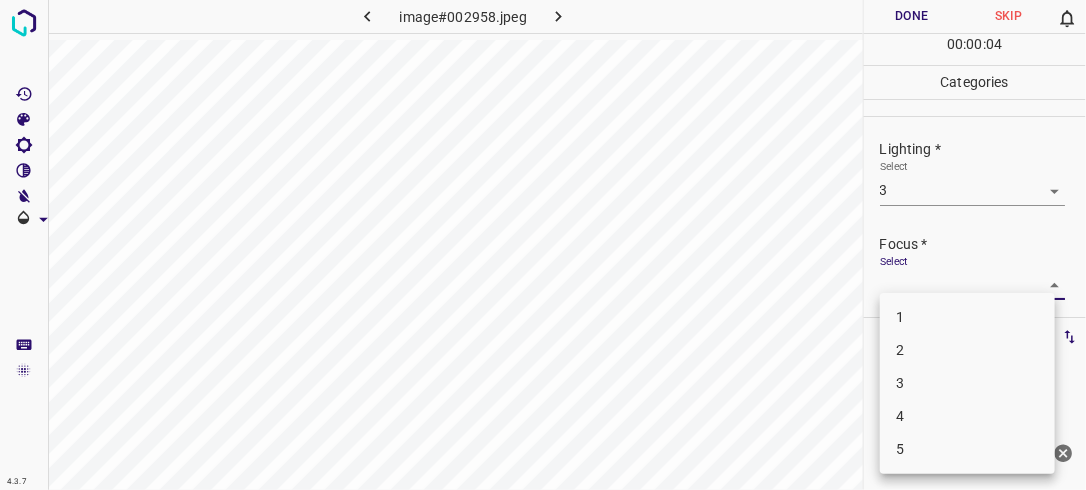 click on "4.3.7 image#002958.jpeg Done Skip 0 00   : 00   : 04   Categories Lighting *  Select 3 3 Focus *  Select ​ Overall *  Select ​ Labels   0 Categories 1 Lighting 2 Focus 3 Overall Tools Space Change between modes (Draw & Edit) I Auto labeling R Restore zoom M Zoom in N Zoom out Delete Delete selecte label Filters Z Restore filters X Saturation filter C Brightness filter V Contrast filter B Gray scale filter General O Download Need Help ? - Text - Hide - Delete 1 2 3 4 5" at bounding box center (543, 245) 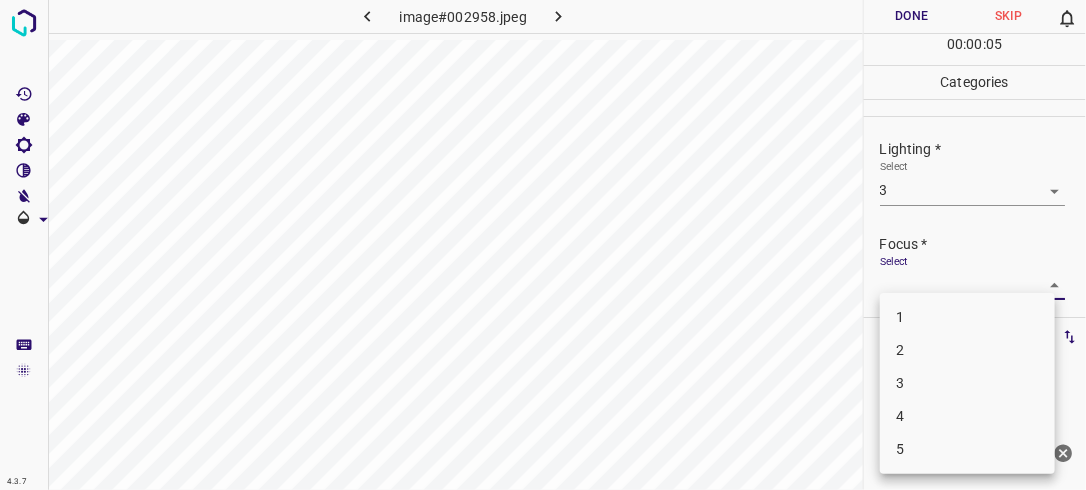 drag, startPoint x: 1054, startPoint y: 285, endPoint x: 912, endPoint y: 388, distance: 175.42235 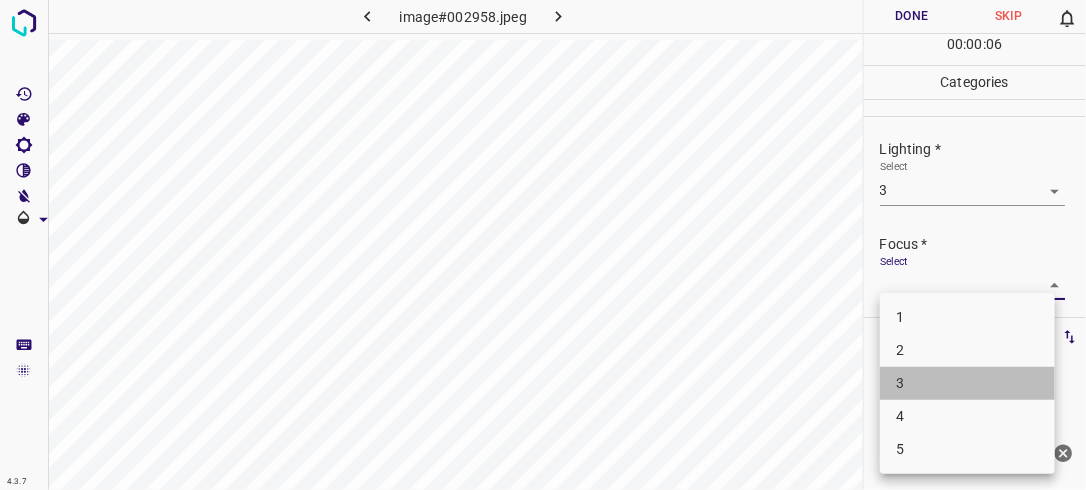click on "3" at bounding box center [967, 383] 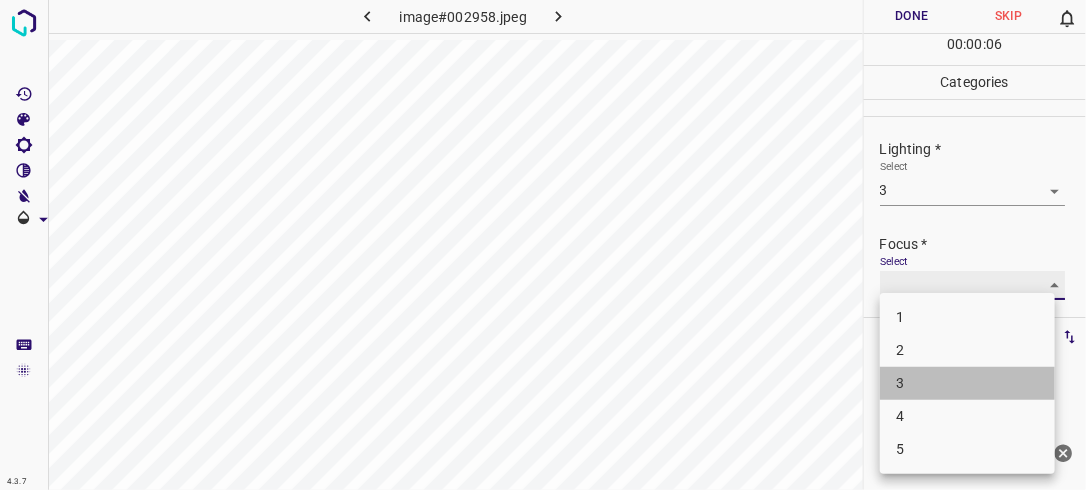 type on "3" 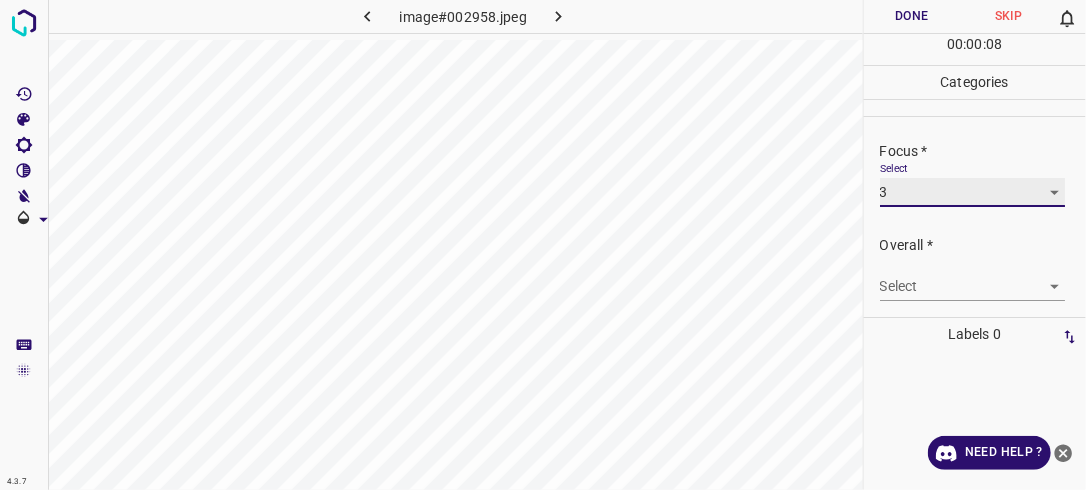 scroll, scrollTop: 98, scrollLeft: 0, axis: vertical 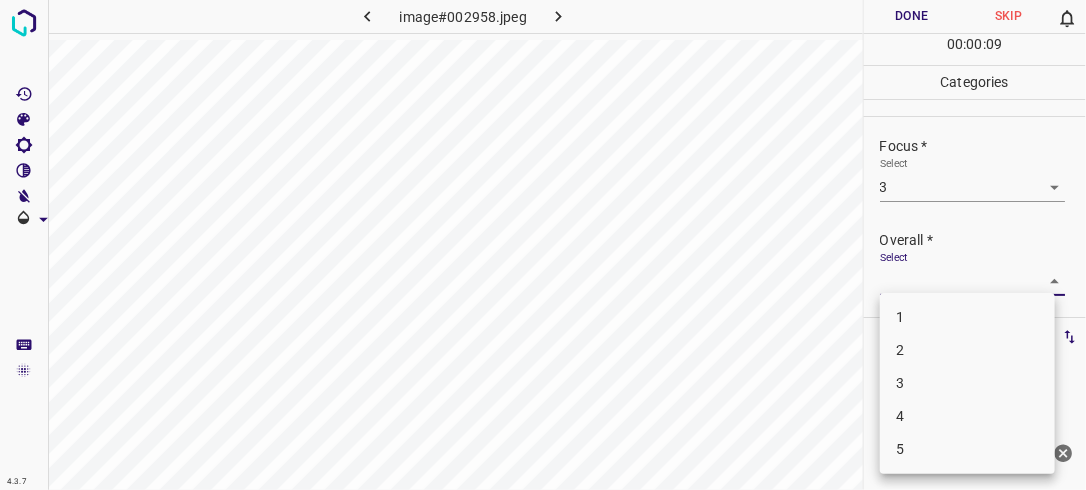 click on "4.3.7 image#002958.jpeg Done Skip 0 00   : 00   : 09   Categories Lighting *  Select 3 3 Focus *  Select 3 3 Overall *  Select ​ Labels   0 Categories 1 Lighting 2 Focus 3 Overall Tools Space Change between modes (Draw & Edit) I Auto labeling R Restore zoom M Zoom in N Zoom out Delete Delete selecte label Filters Z Restore filters X Saturation filter C Brightness filter V Contrast filter B Gray scale filter General O Download Need Help ? - Text - Hide - Delete 1 2 3 4 5" at bounding box center [543, 245] 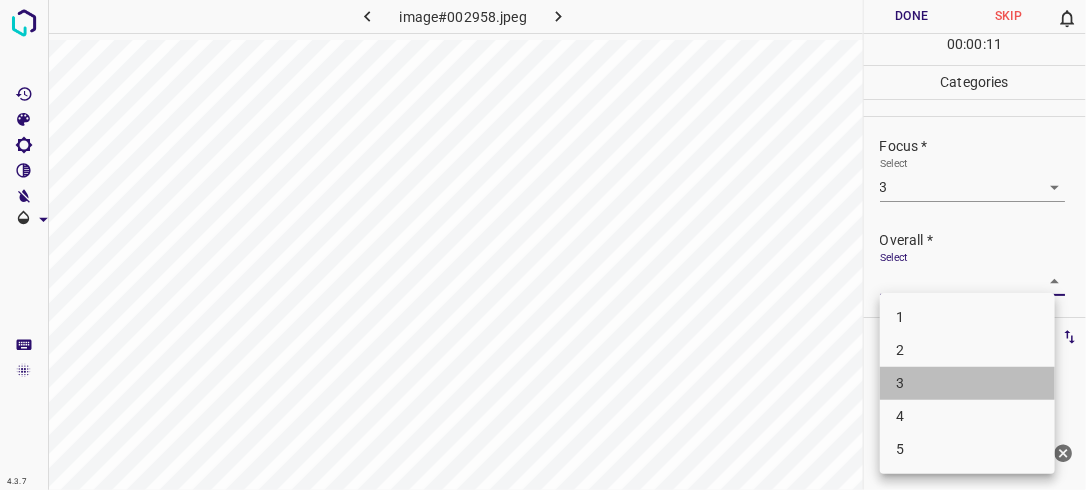 click on "3" at bounding box center (967, 383) 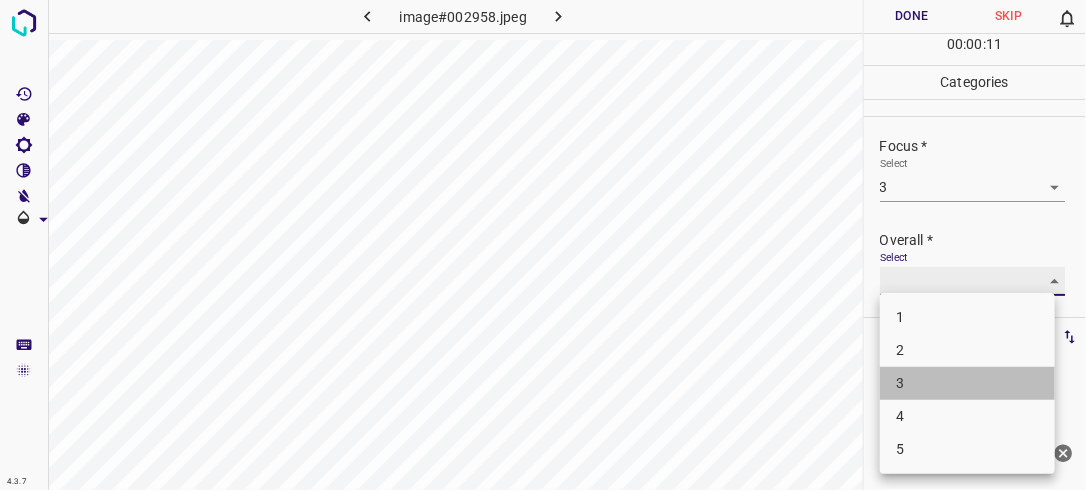 type on "3" 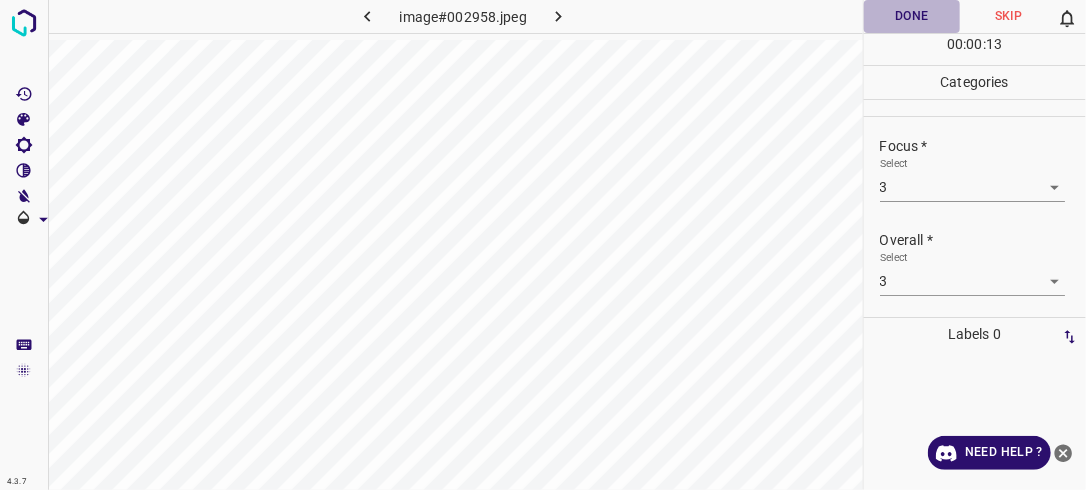 click on "Done" at bounding box center [912, 16] 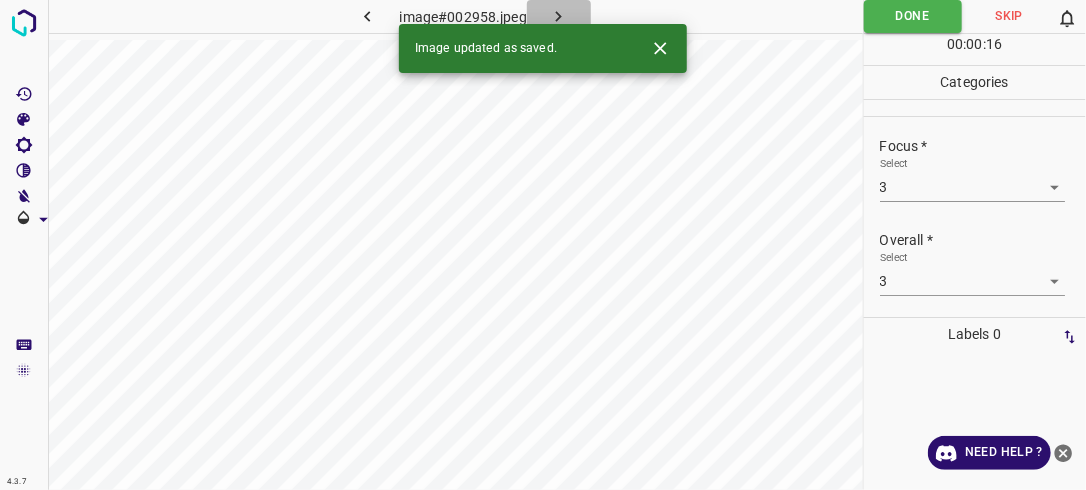 click 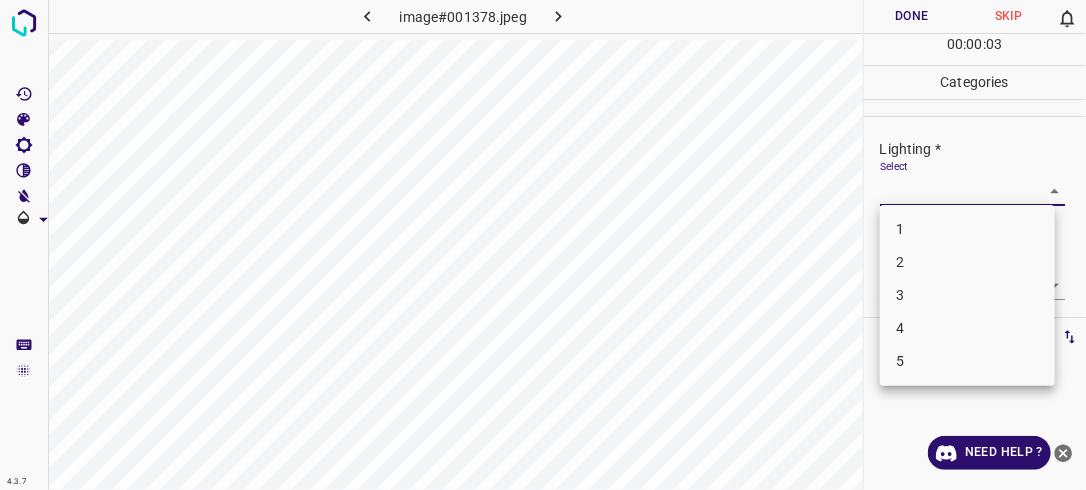 click on "4.3.7 image#001378.jpeg Done Skip 0 00   : 00   : 03   Categories Lighting *  Select ​ Focus *  Select ​ Overall *  Select ​ Labels   0 Categories 1 Lighting 2 Focus 3 Overall Tools Space Change between modes (Draw & Edit) I Auto labeling R Restore zoom M Zoom in N Zoom out Delete Delete selecte label Filters Z Restore filters X Saturation filter C Brightness filter V Contrast filter B Gray scale filter General O Download Need Help ? - Text - Hide - Delete 1 2 3 4 5" at bounding box center [543, 245] 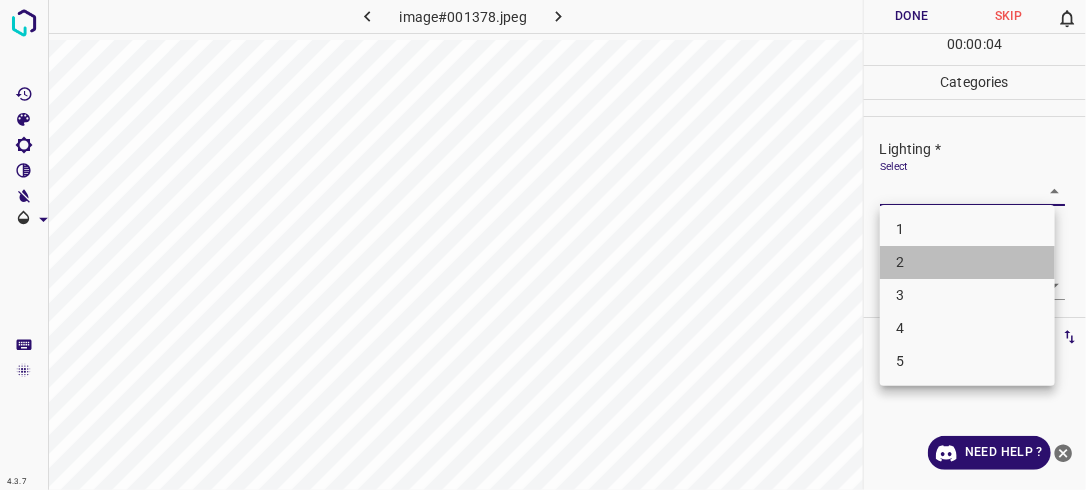 click on "2" at bounding box center (967, 262) 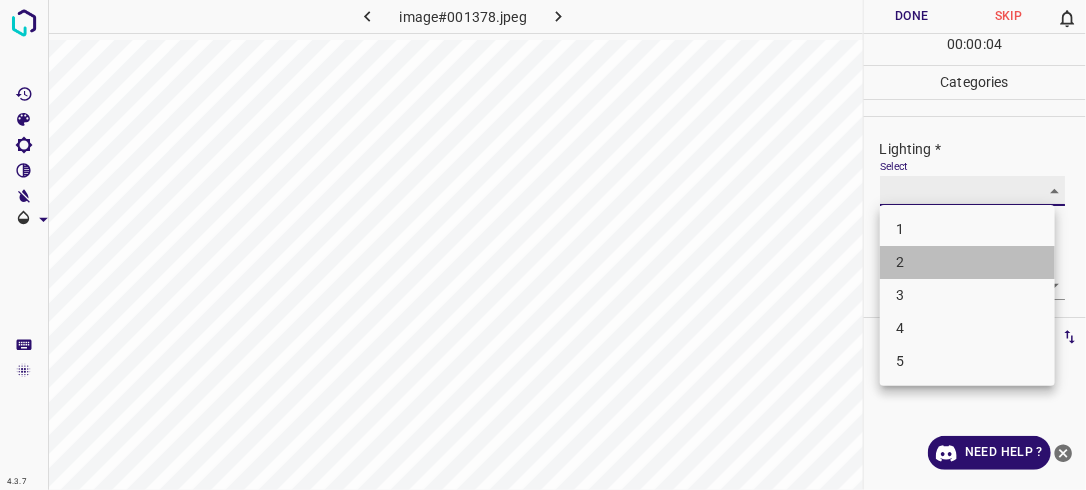 type on "2" 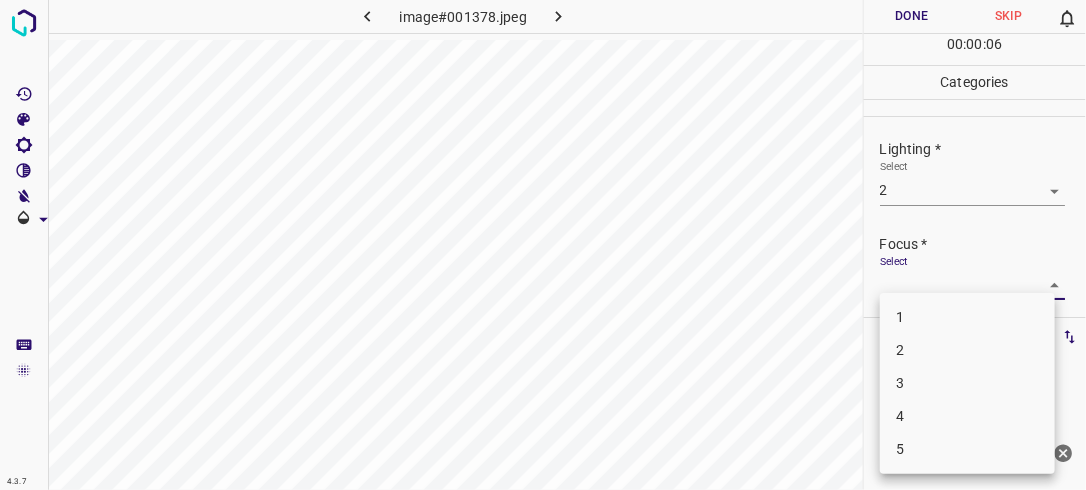 click on "4.3.7 image#001378.jpeg Done Skip 0 00   : 00   : 06   Categories Lighting *  Select 2 2 Focus *  Select ​ Overall *  Select ​ Labels   0 Categories 1 Lighting 2 Focus 3 Overall Tools Space Change between modes (Draw & Edit) I Auto labeling R Restore zoom M Zoom in N Zoom out Delete Delete selecte label Filters Z Restore filters X Saturation filter C Brightness filter V Contrast filter B Gray scale filter General O Download Need Help ? - Text - Hide - Delete 1 2 3 4 5" at bounding box center [543, 245] 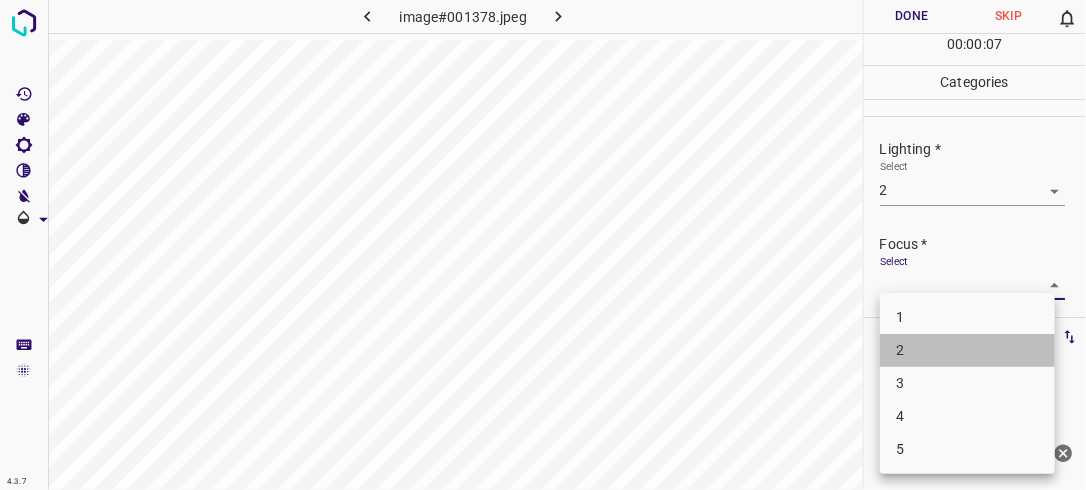 click on "2" at bounding box center (967, 350) 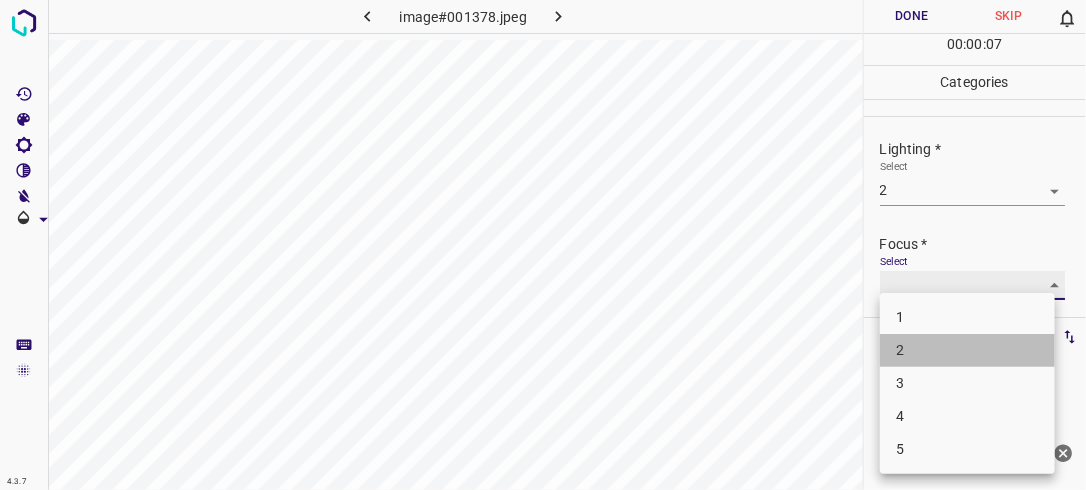 type on "2" 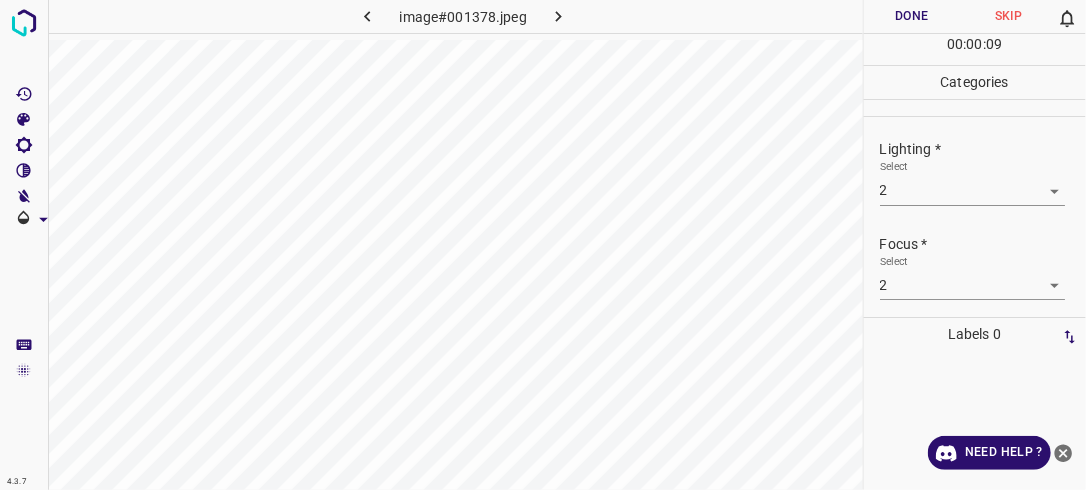 click on "Select 2 2" at bounding box center (983, 182) 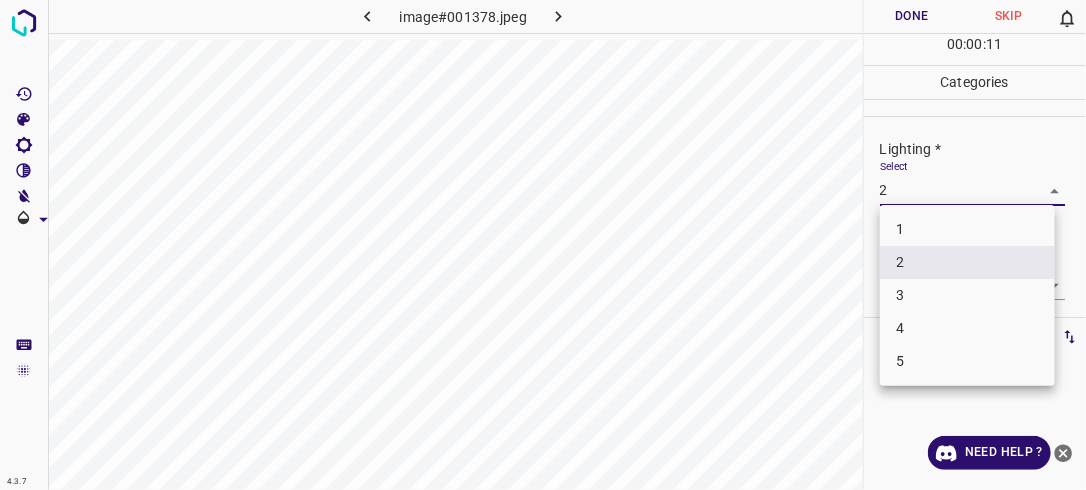 click on "4.3.7 image#001378.jpeg Done Skip 0 00   : 00   : 11   Categories Lighting *  Select 2 2 Focus *  Select 2 2 Overall *  Select ​ Labels   0 Categories 1 Lighting 2 Focus 3 Overall Tools Space Change between modes (Draw & Edit) I Auto labeling R Restore zoom M Zoom in N Zoom out Delete Delete selecte label Filters Z Restore filters X Saturation filter C Brightness filter V Contrast filter B Gray scale filter General O Download Need Help ? - Text - Hide - Delete 1 2 3 4 5" at bounding box center (543, 245) 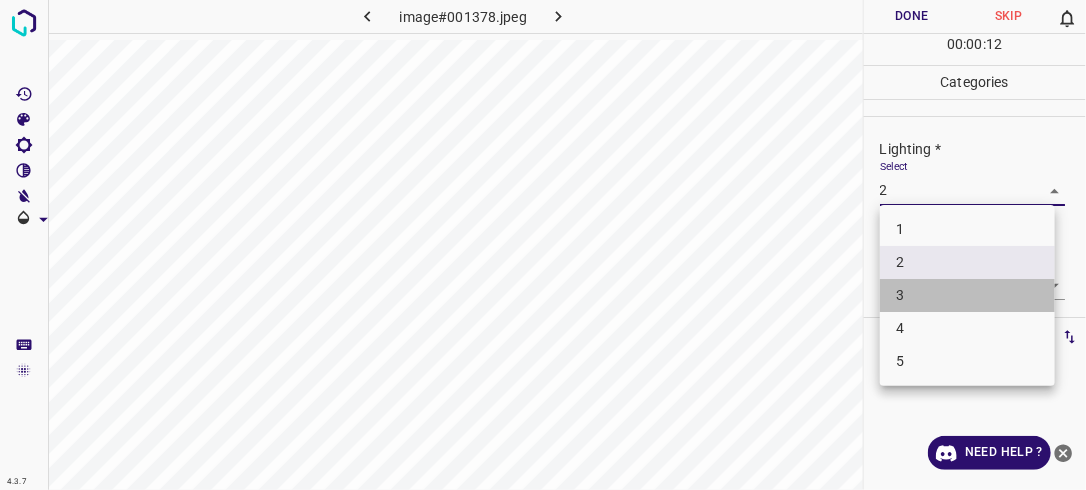 click on "3" at bounding box center [967, 295] 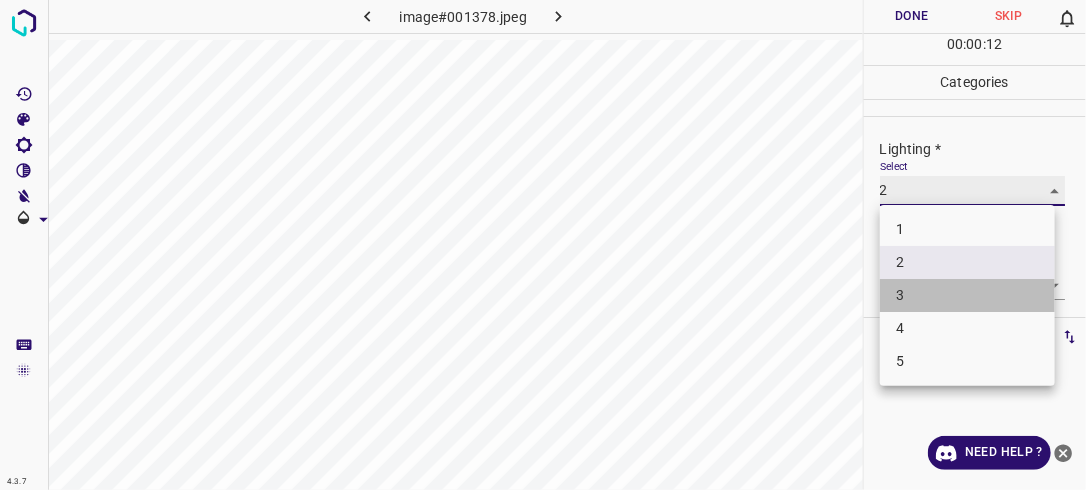 type on "3" 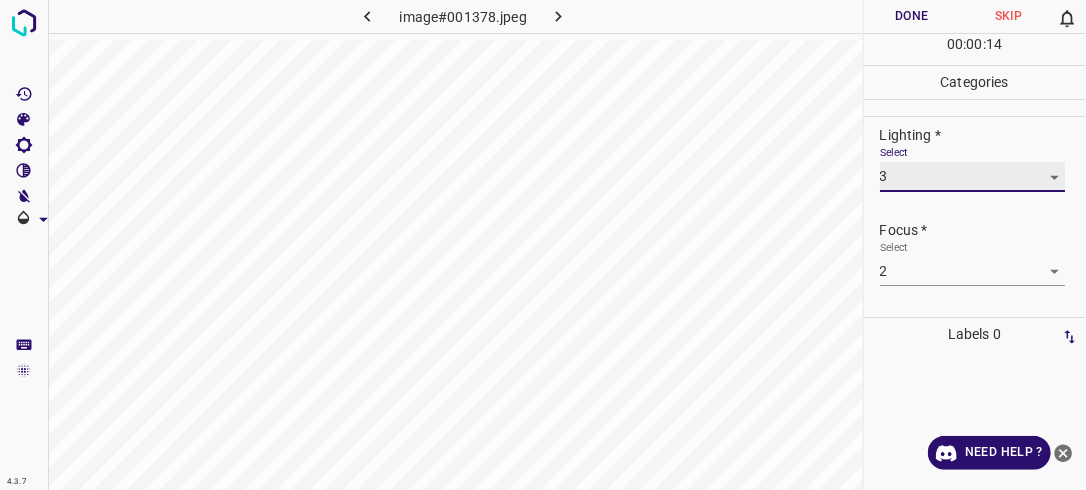 scroll, scrollTop: 98, scrollLeft: 0, axis: vertical 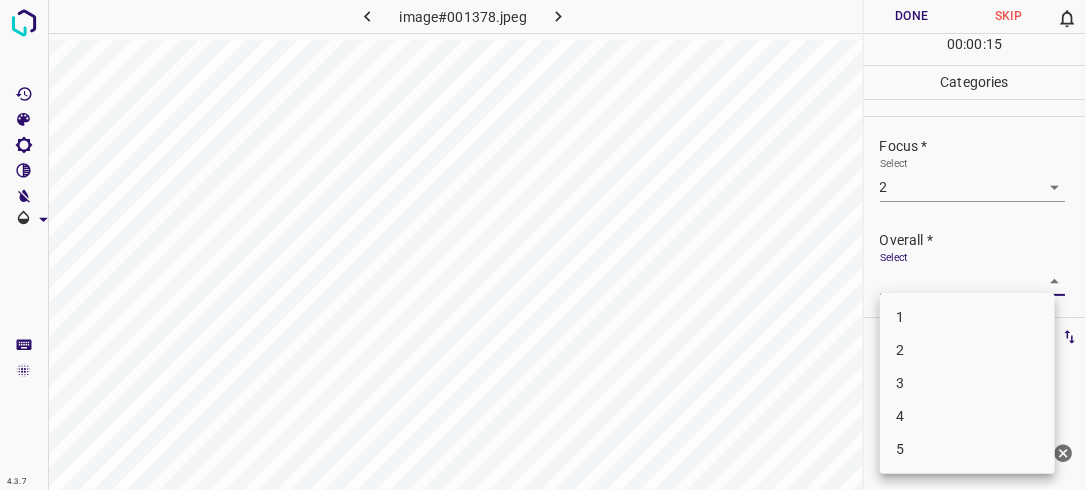 click on "4.3.7 image#001378.jpeg Done Skip 0 00   : 00   : 15   Categories Lighting *  Select 3 3 Focus *  Select 2 2 Overall *  Select ​ Labels   0 Categories 1 Lighting 2 Focus 3 Overall Tools Space Change between modes (Draw & Edit) I Auto labeling R Restore zoom M Zoom in N Zoom out Delete Delete selecte label Filters Z Restore filters X Saturation filter C Brightness filter V Contrast filter B Gray scale filter General O Download Need Help ? - Text - Hide - Delete 1 2 3 4 5" at bounding box center [543, 245] 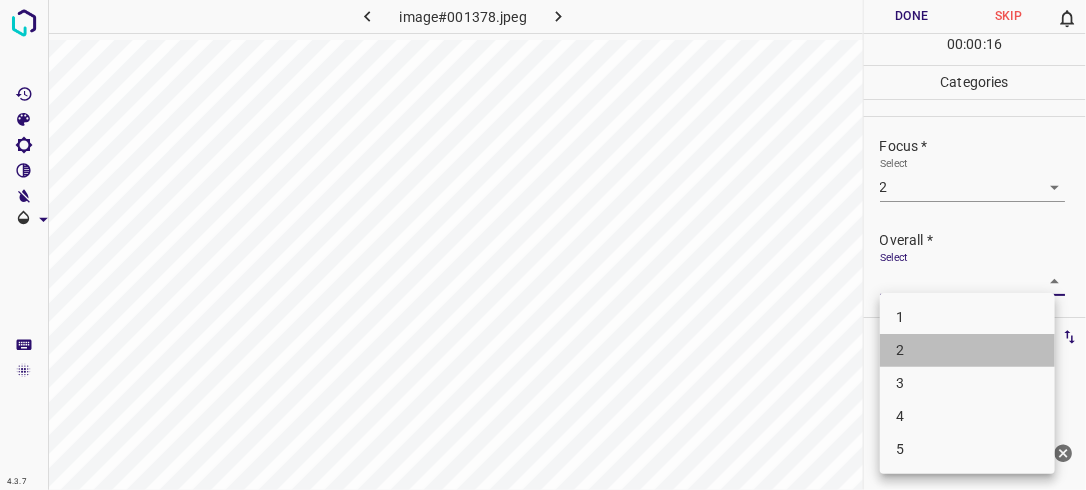 click on "2" at bounding box center [967, 350] 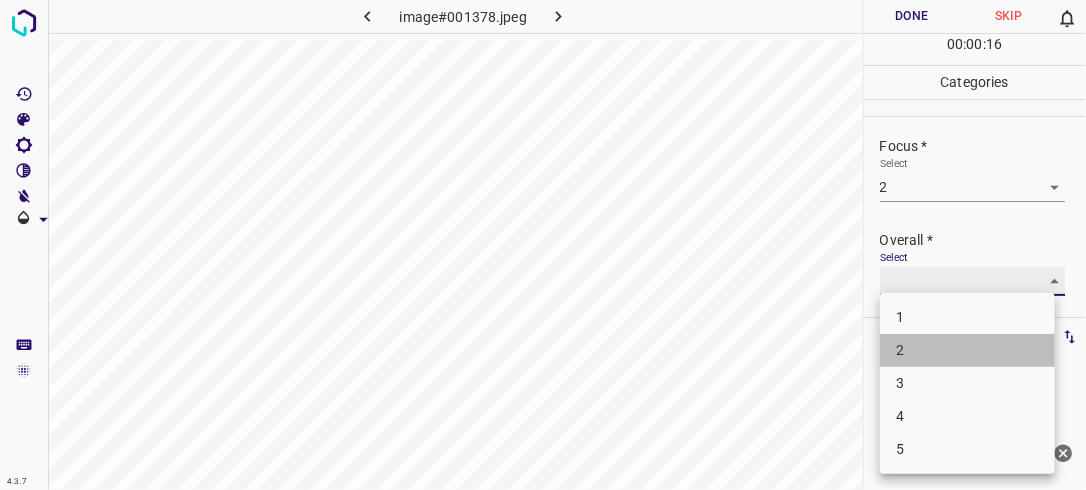 type on "2" 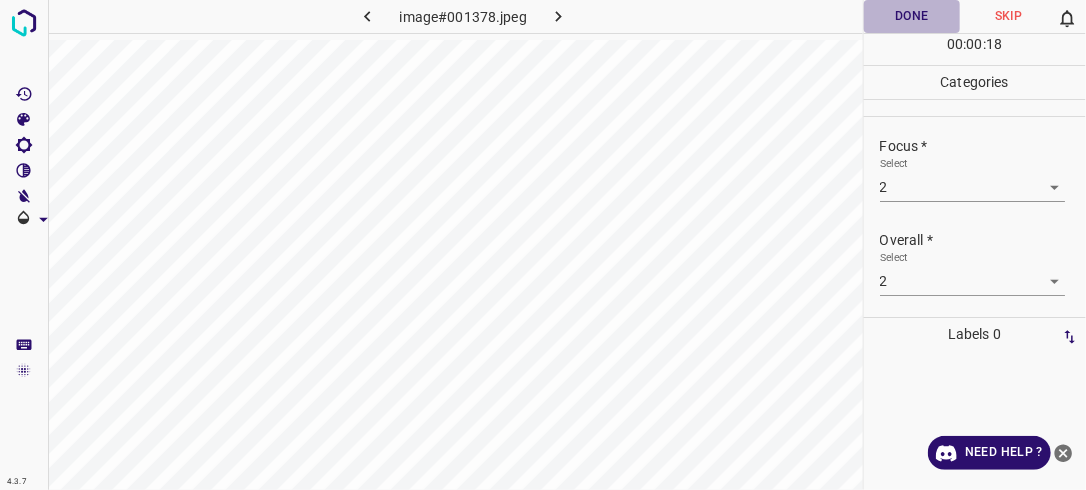 click on "Done" at bounding box center [912, 16] 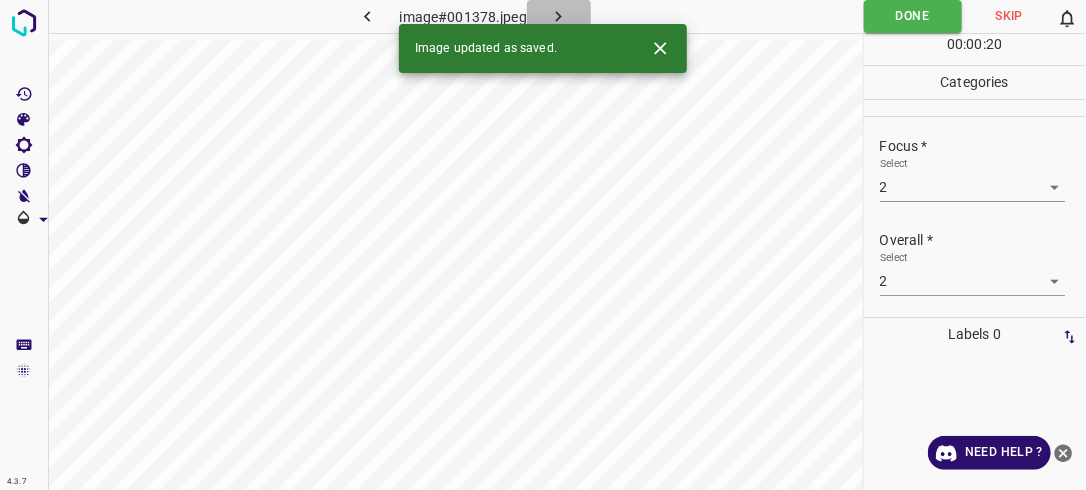 click 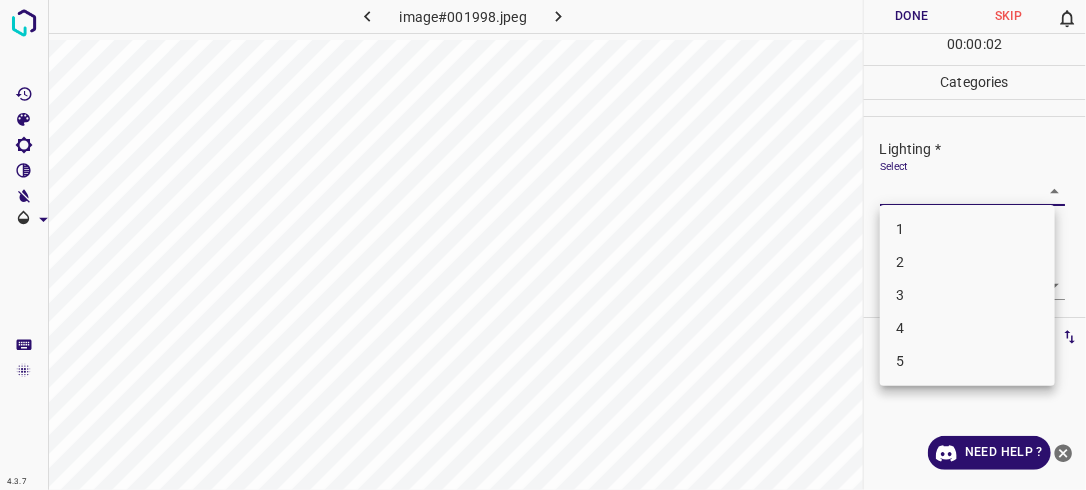 click on "4.3.7 image#001998.jpeg Done Skip 0 00   : 00   : 02   Categories Lighting *  Select ​ Focus *  Select ​ Overall *  Select ​ Labels   0 Categories 1 Lighting 2 Focus 3 Overall Tools Space Change between modes (Draw & Edit) I Auto labeling R Restore zoom M Zoom in N Zoom out Delete Delete selecte label Filters Z Restore filters X Saturation filter C Brightness filter V Contrast filter B Gray scale filter General O Download Need Help ? - Text - Hide - Delete 1 2 3 4 5" at bounding box center (543, 245) 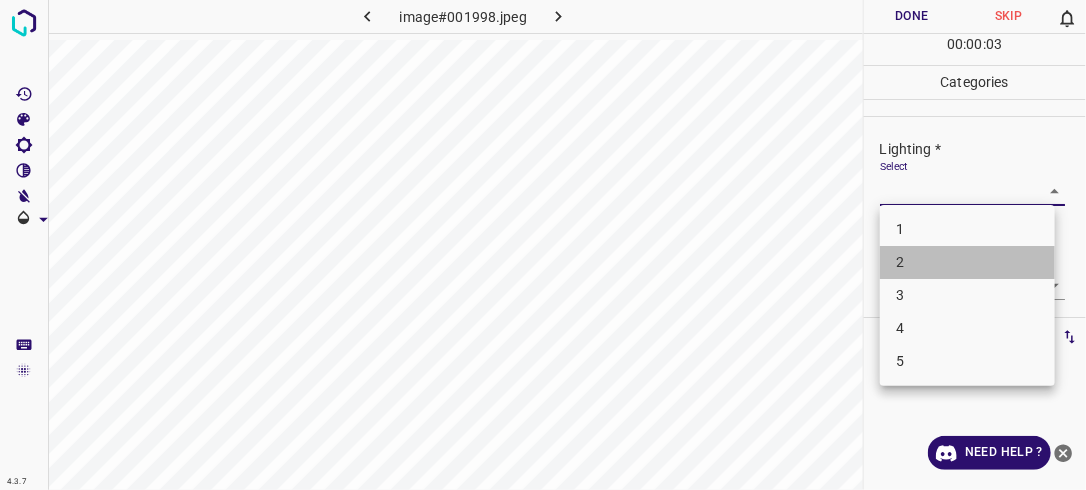 click on "2" at bounding box center (967, 262) 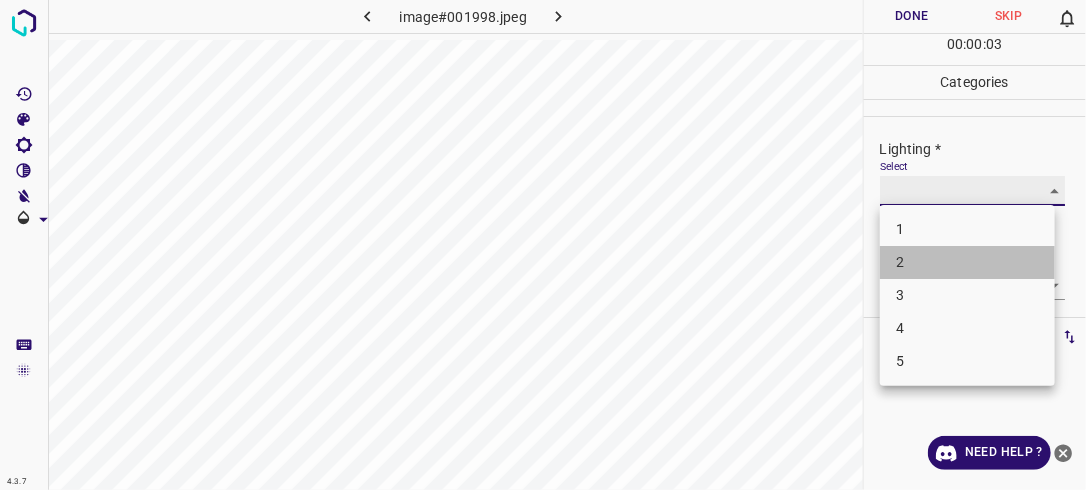 type on "2" 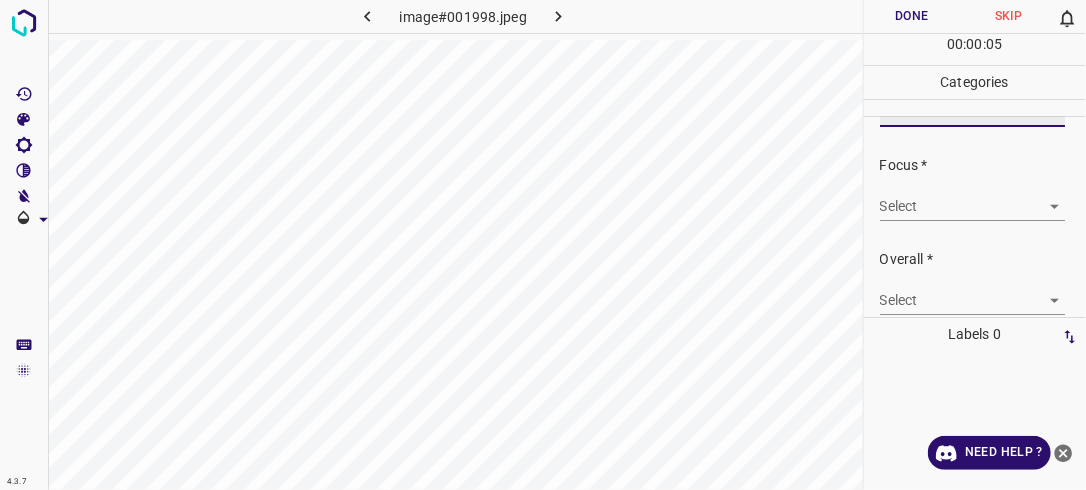 scroll, scrollTop: 88, scrollLeft: 0, axis: vertical 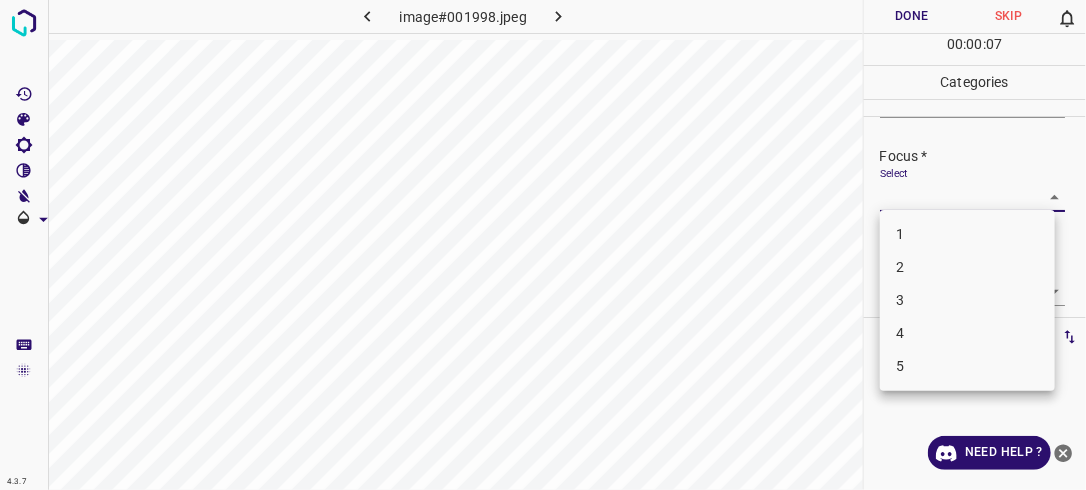 click on "4.3.7 image#001998.jpeg Done Skip 0 00   : 00   : 07   Categories Lighting *  Select 2 2 Focus *  Select ​ Overall *  Select ​ Labels   0 Categories 1 Lighting 2 Focus 3 Overall Tools Space Change between modes (Draw & Edit) I Auto labeling R Restore zoom M Zoom in N Zoom out Delete Delete selecte label Filters Z Restore filters X Saturation filter C Brightness filter V Contrast filter B Gray scale filter General O Download Need Help ? - Text - Hide - Delete 1 2 3 4 5" at bounding box center (543, 245) 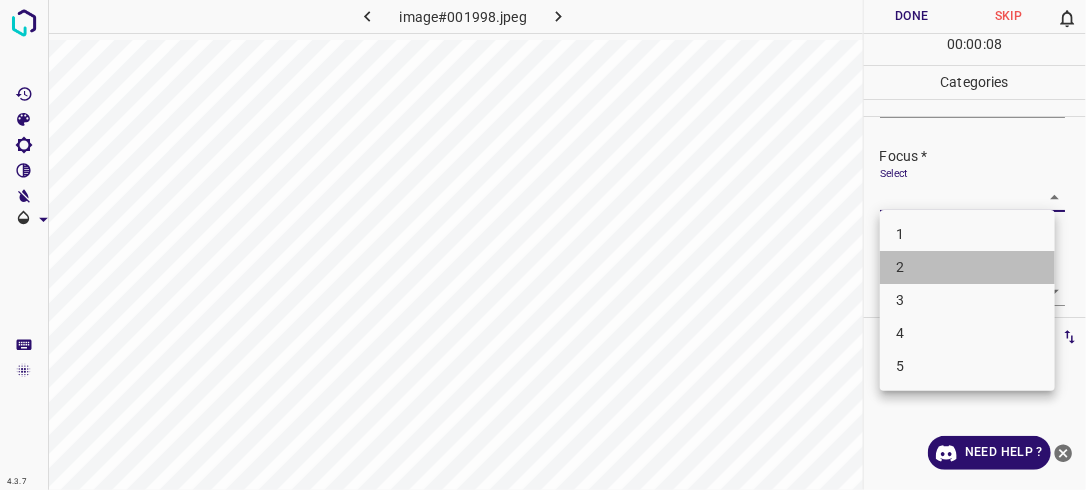 click on "2" at bounding box center (967, 267) 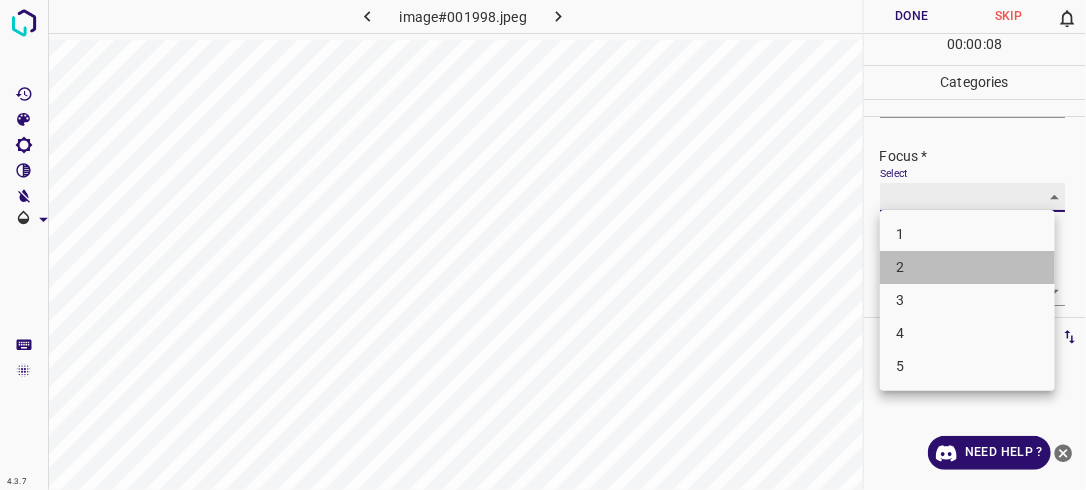 type on "2" 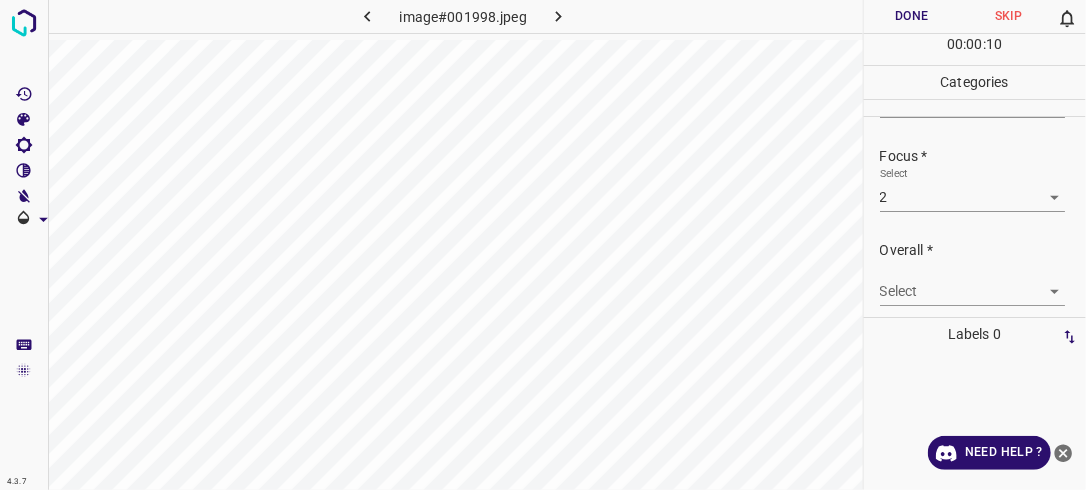 drag, startPoint x: 1087, startPoint y: 229, endPoint x: 1082, endPoint y: 264, distance: 35.35534 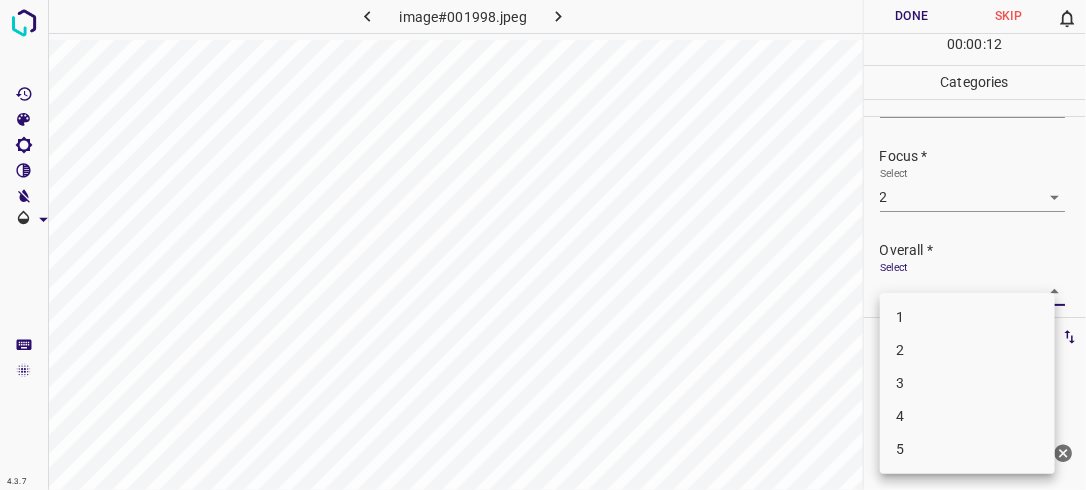 click on "4.3.7 image#001998.jpeg Done Skip 0 00   : 00   : 12   Categories Lighting *  Select 2 2 Focus *  Select 2 2 Overall *  Select ​ Labels   0 Categories 1 Lighting 2 Focus 3 Overall Tools Space Change between modes (Draw & Edit) I Auto labeling R Restore zoom M Zoom in N Zoom out Delete Delete selecte label Filters Z Restore filters X Saturation filter C Brightness filter V Contrast filter B Gray scale filter General O Download Need Help ? - Text - Hide - Delete 1 2 3 4 5" at bounding box center (543, 245) 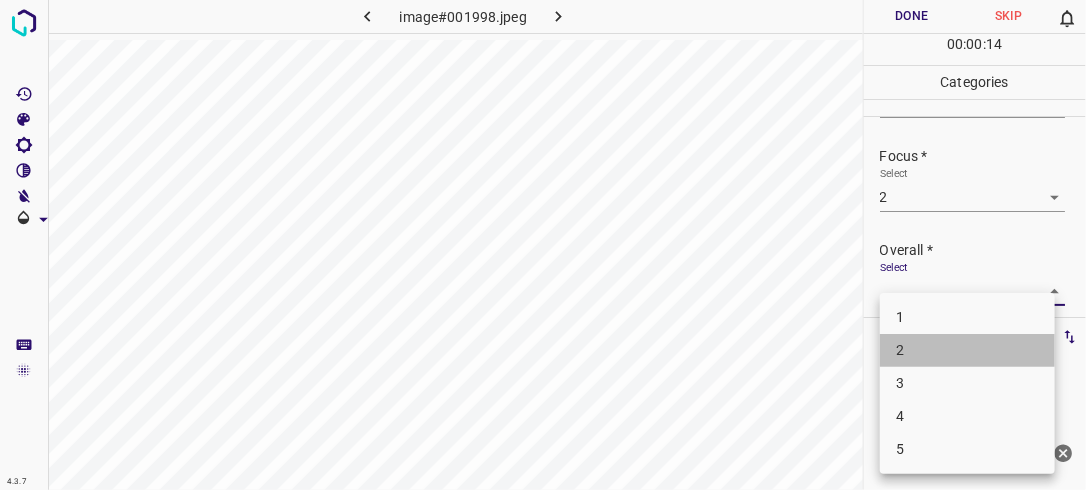 click on "2" at bounding box center [967, 350] 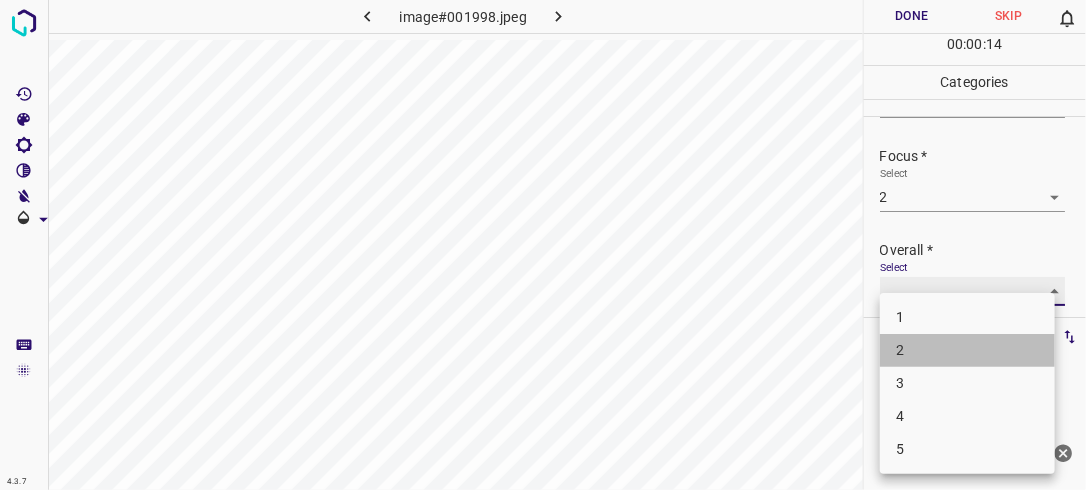 type on "2" 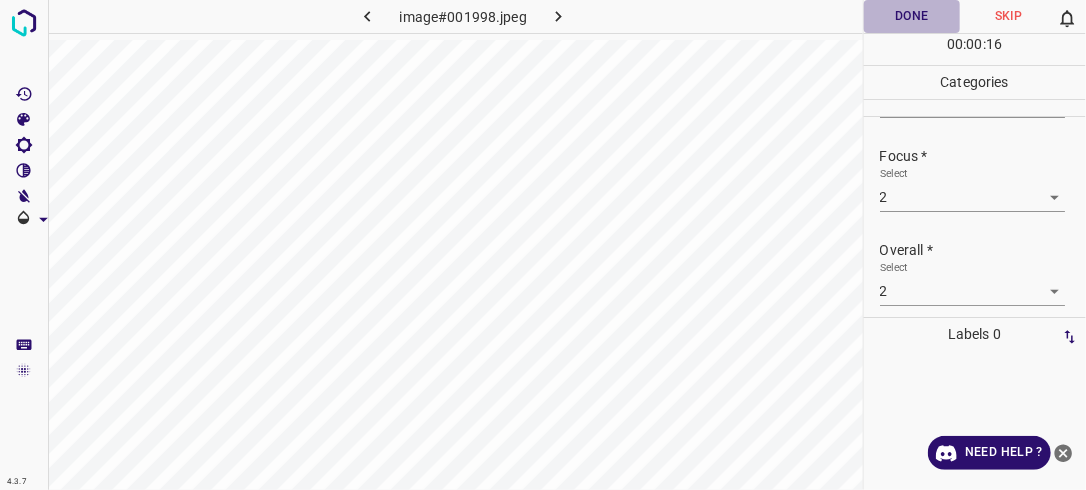 click on "Done" at bounding box center (912, 16) 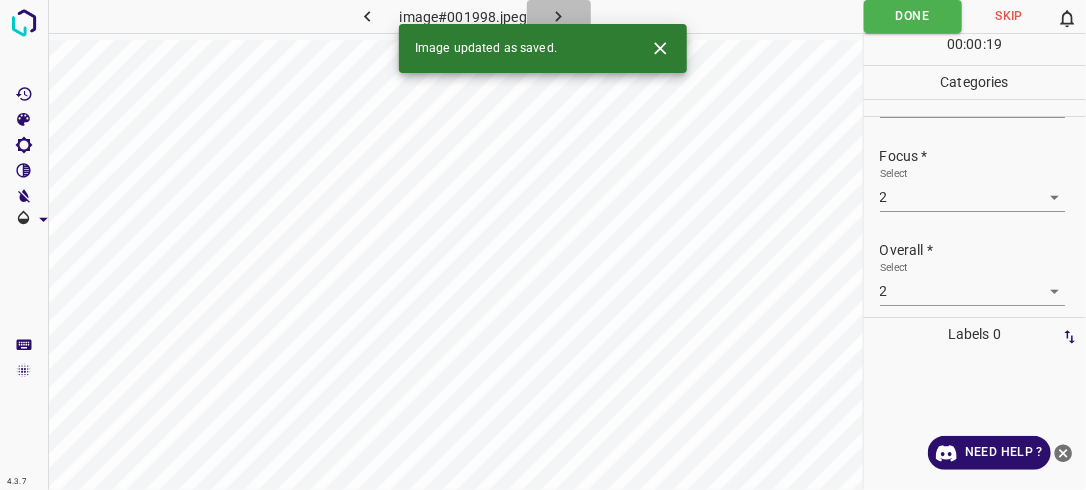 click 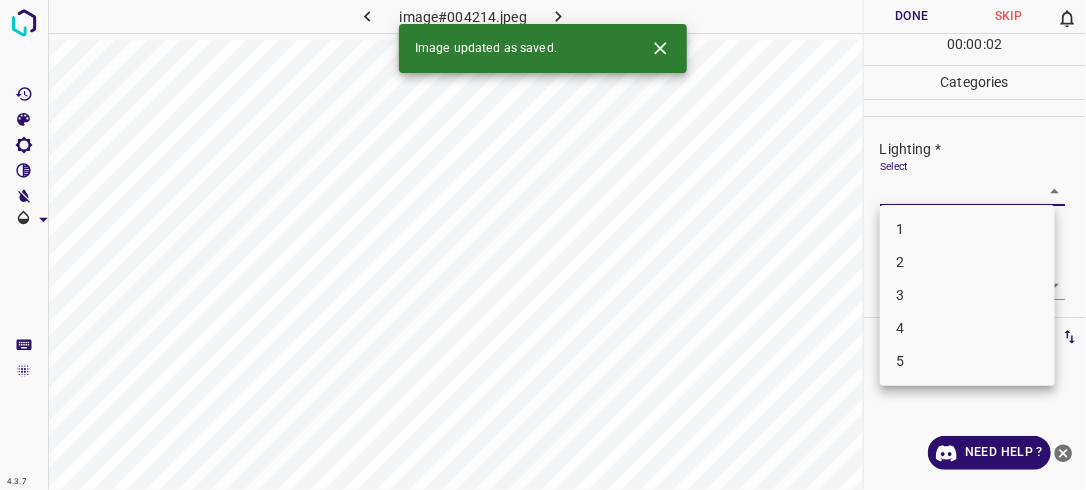 click on "4.3.7 image#004214.jpeg Done Skip 0 00   : 00   : 02   Categories Lighting *  Select ​ Focus *  Select ​ Overall *  Select ​ Labels   0 Categories 1 Lighting 2 Focus 3 Overall Tools Space Change between modes (Draw & Edit) I Auto labeling R Restore zoom M Zoom in N Zoom out Delete Delete selecte label Filters Z Restore filters X Saturation filter C Brightness filter V Contrast filter B Gray scale filter General O Download Image updated as saved. Need Help ? - Text - Hide - Delete 1 2 3 4 5" at bounding box center [543, 245] 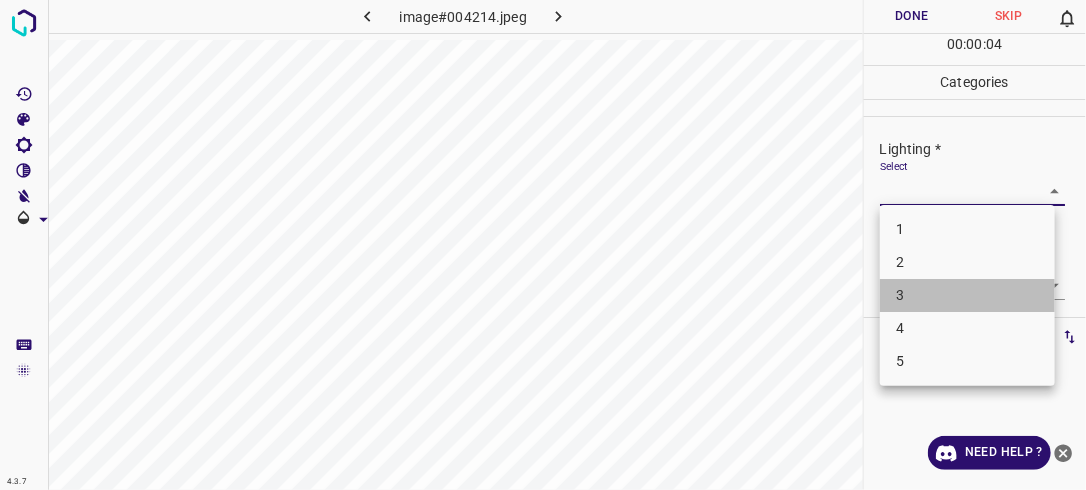 click on "3" at bounding box center (967, 295) 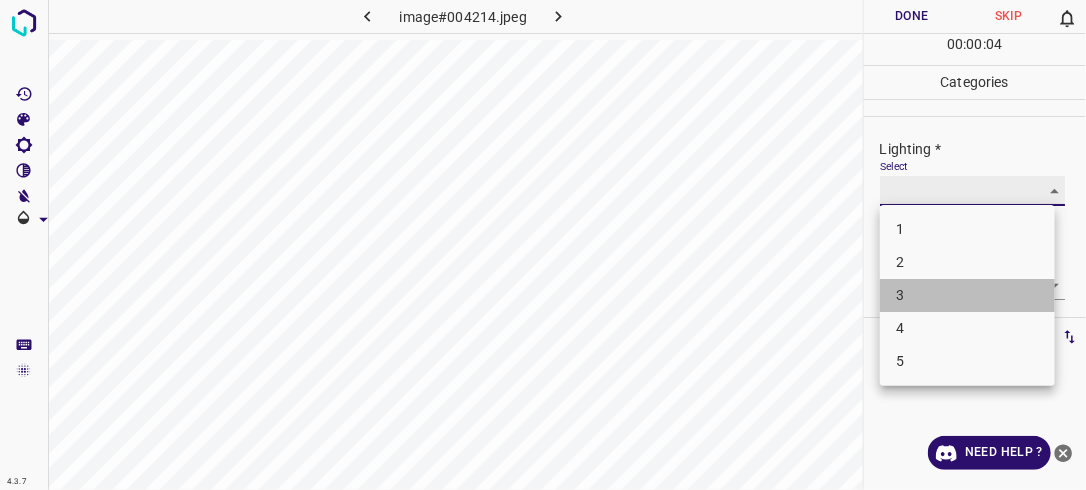 type on "3" 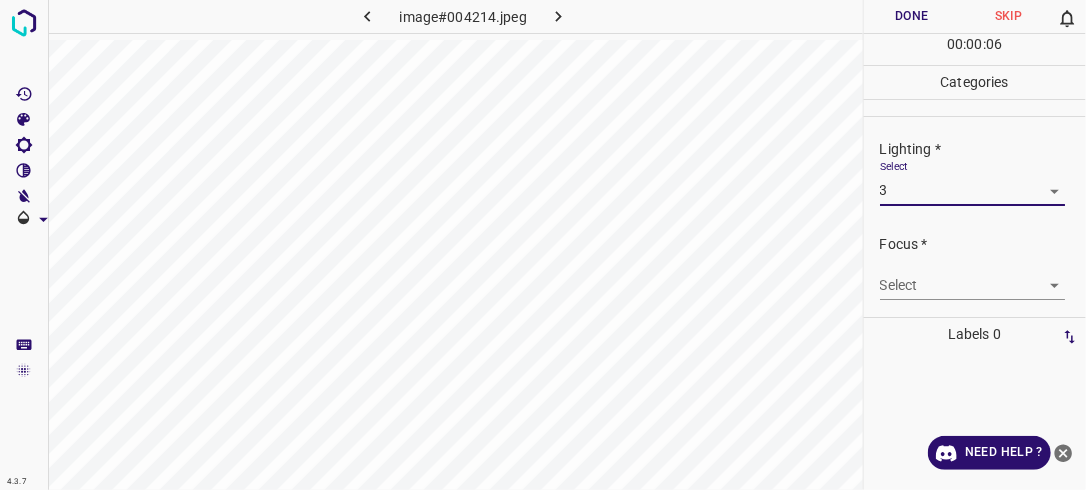 click on "4.3.7 image#004214.jpeg Done Skip 0 00   : 00   : 06   Categories Lighting *  Select 3 3 Focus *  Select ​ Overall *  Select ​ Labels   0 Categories 1 Lighting 2 Focus 3 Overall Tools Space Change between modes (Draw & Edit) I Auto labeling R Restore zoom M Zoom in N Zoom out Delete Delete selecte label Filters Z Restore filters X Saturation filter C Brightness filter V Contrast filter B Gray scale filter General O Download Need Help ? - Text - Hide - Delete" at bounding box center [543, 245] 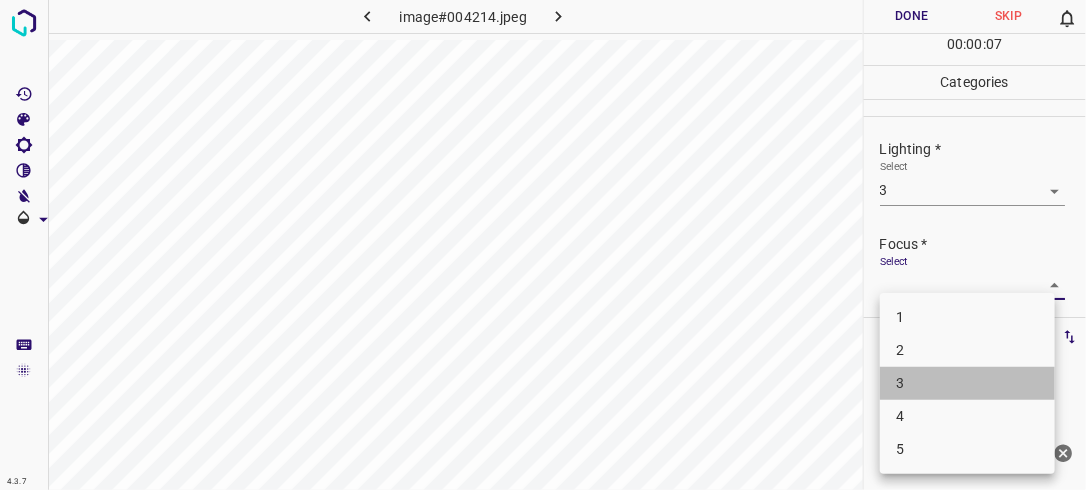 click on "3" at bounding box center [967, 383] 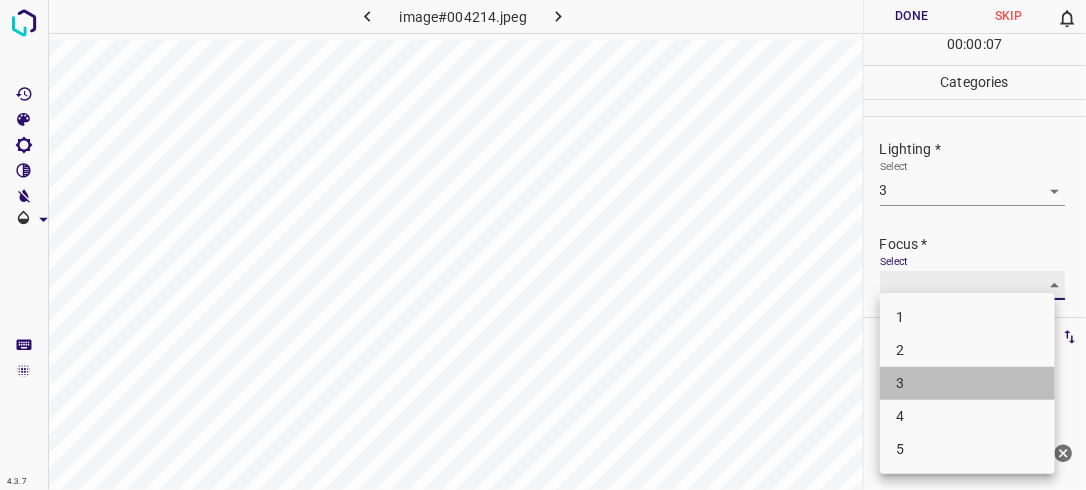 type on "3" 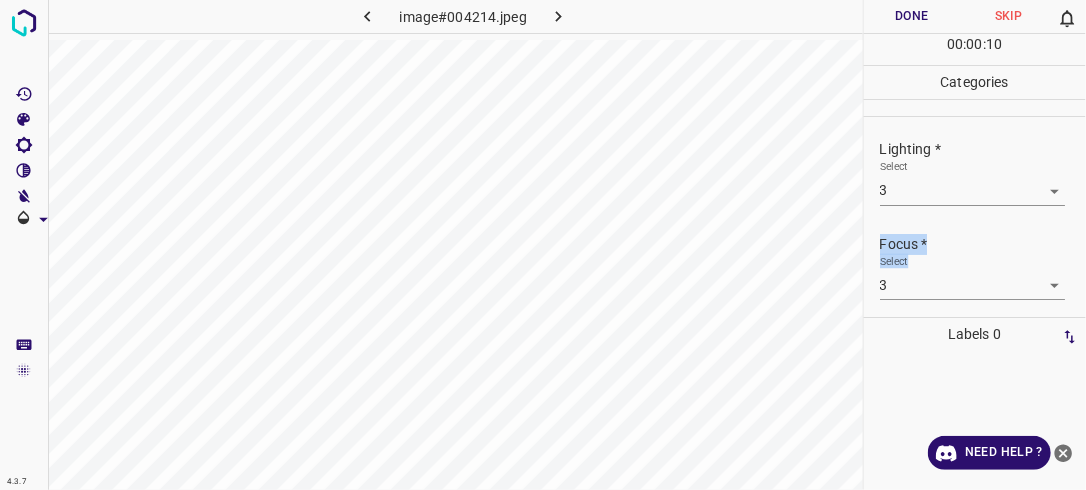drag, startPoint x: 1085, startPoint y: 212, endPoint x: 1079, endPoint y: 277, distance: 65.27634 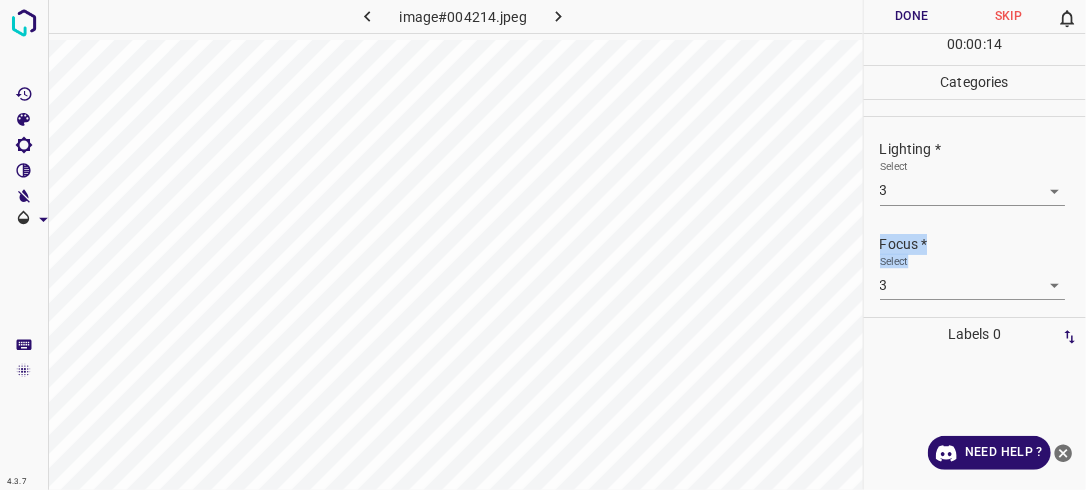 scroll, scrollTop: 98, scrollLeft: 0, axis: vertical 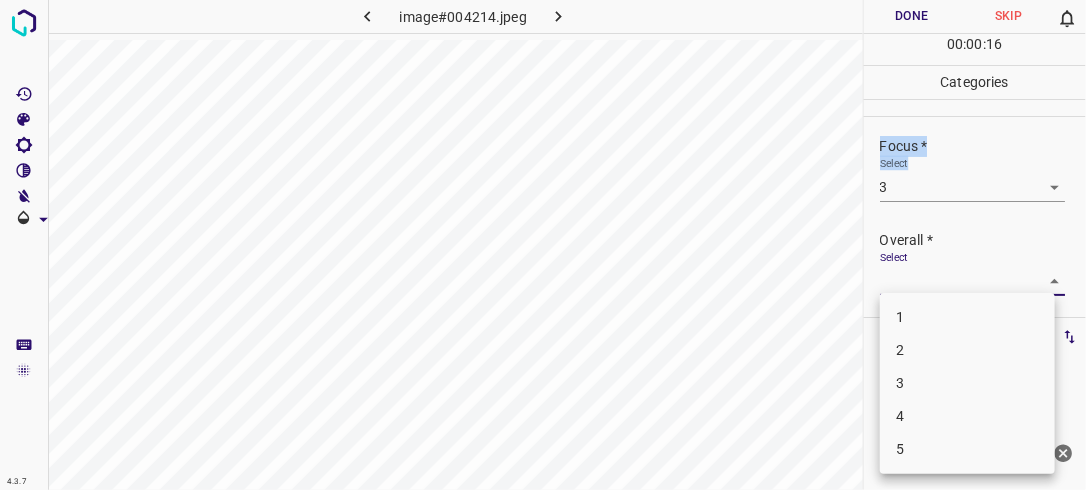 drag, startPoint x: 1040, startPoint y: 272, endPoint x: 916, endPoint y: 389, distance: 170.4846 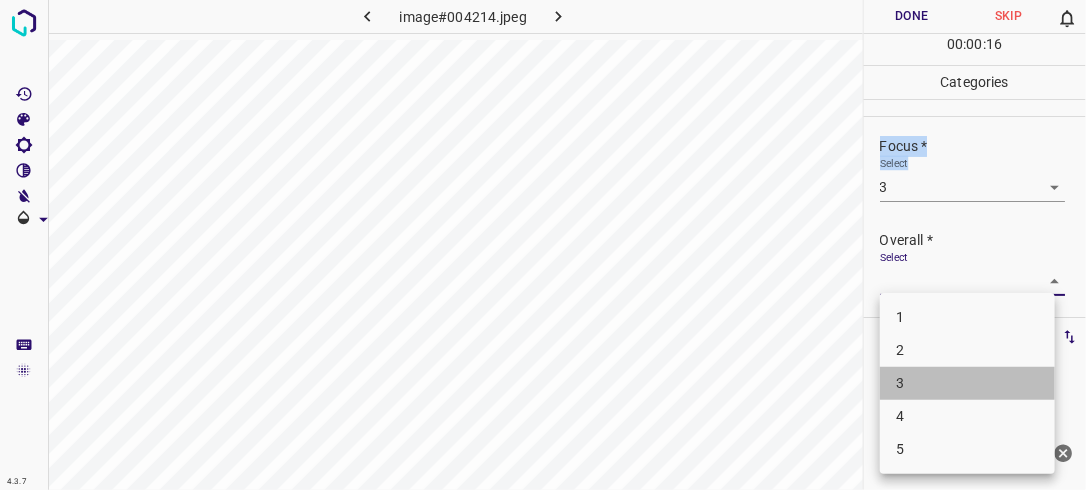 click on "3" at bounding box center [967, 383] 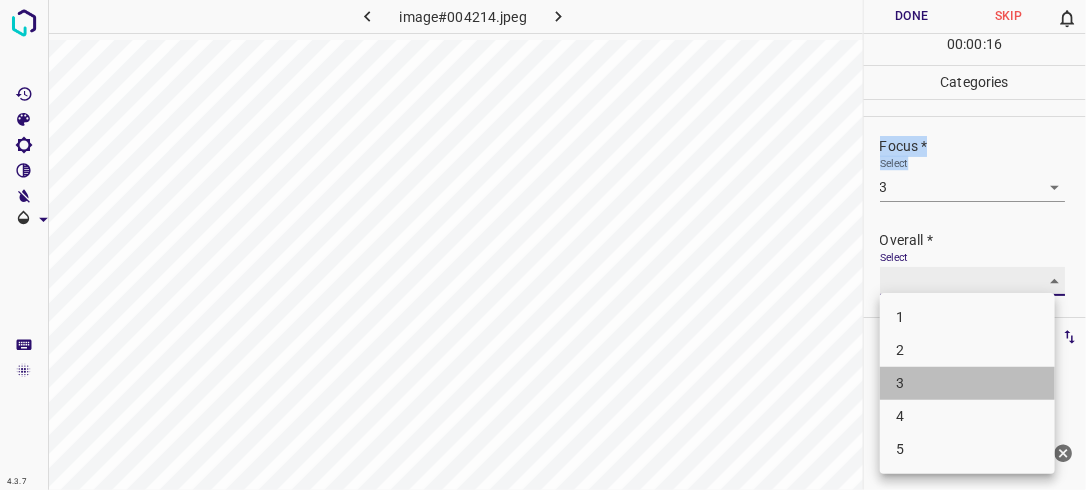 type on "3" 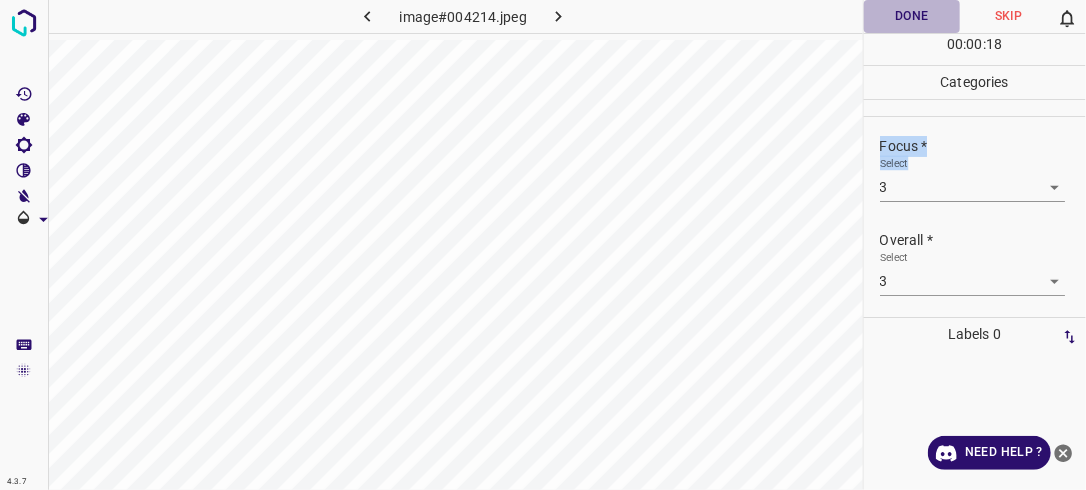 click on "Done" at bounding box center (912, 16) 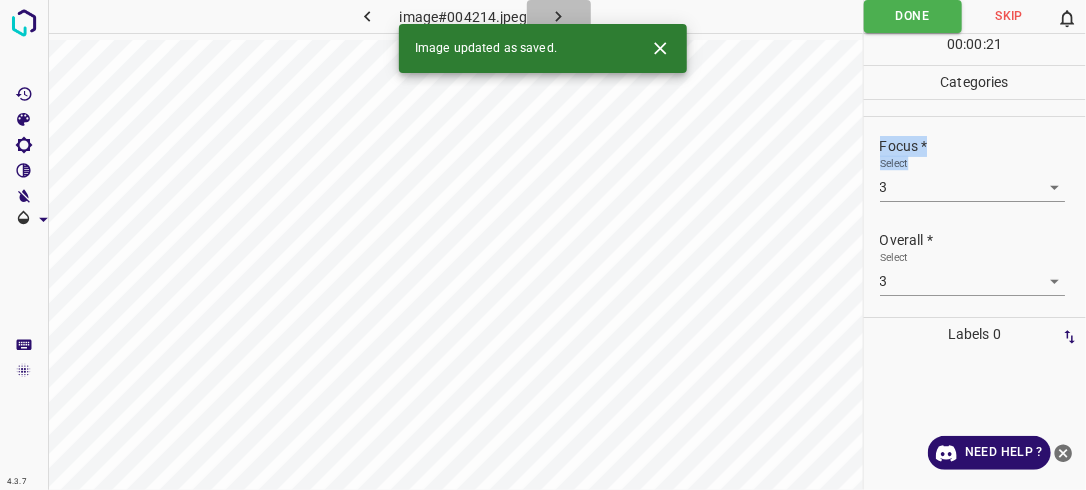 click 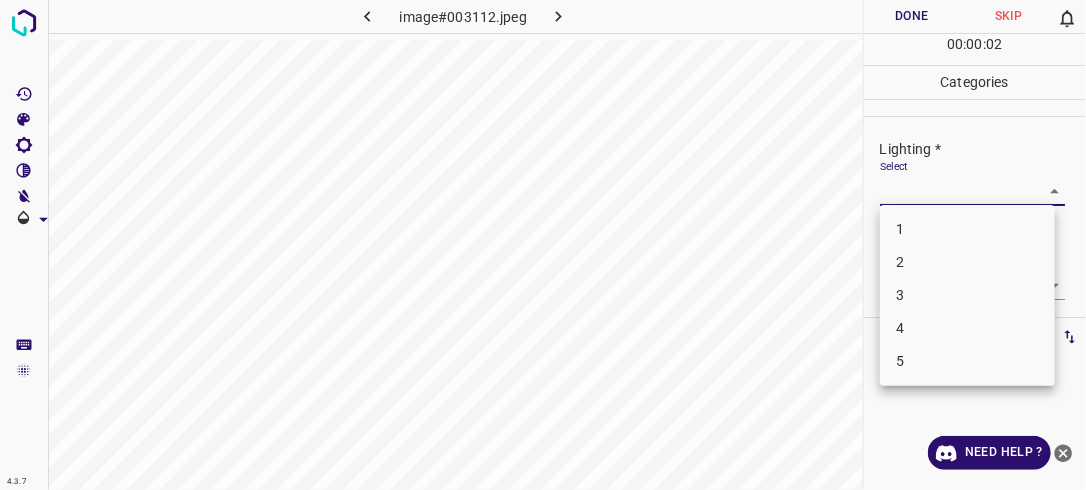 click on "4.3.7 image#003112.jpeg Done Skip 0 00   : 00   : 02   Categories Lighting *  Select ​ Focus *  Select ​ Overall *  Select ​ Labels   0 Categories 1 Lighting 2 Focus 3 Overall Tools Space Change between modes (Draw & Edit) I Auto labeling R Restore zoom M Zoom in N Zoom out Delete Delete selecte label Filters Z Restore filters X Saturation filter C Brightness filter V Contrast filter B Gray scale filter General O Download Need Help ? - Text - Hide - Delete 1 2 3 4 5" at bounding box center (543, 245) 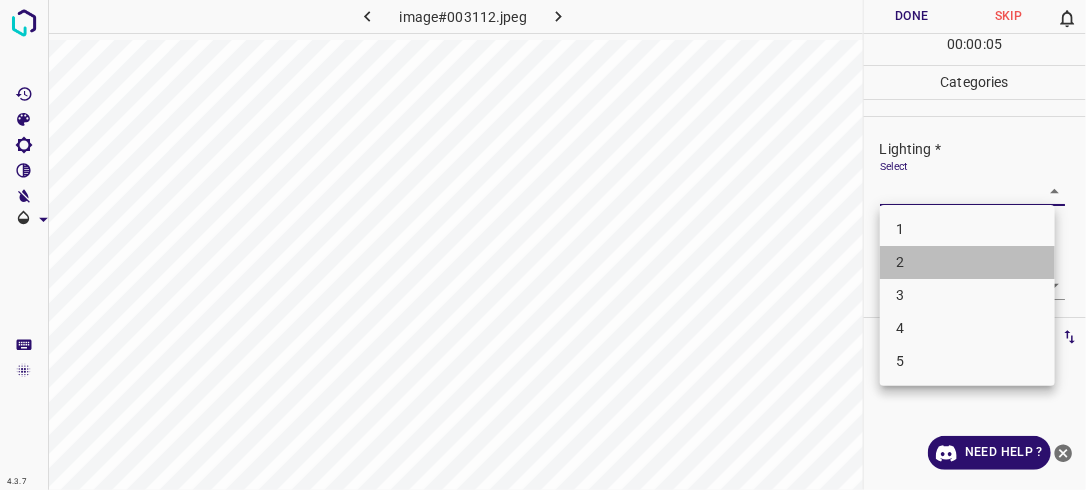 click on "2" at bounding box center (967, 262) 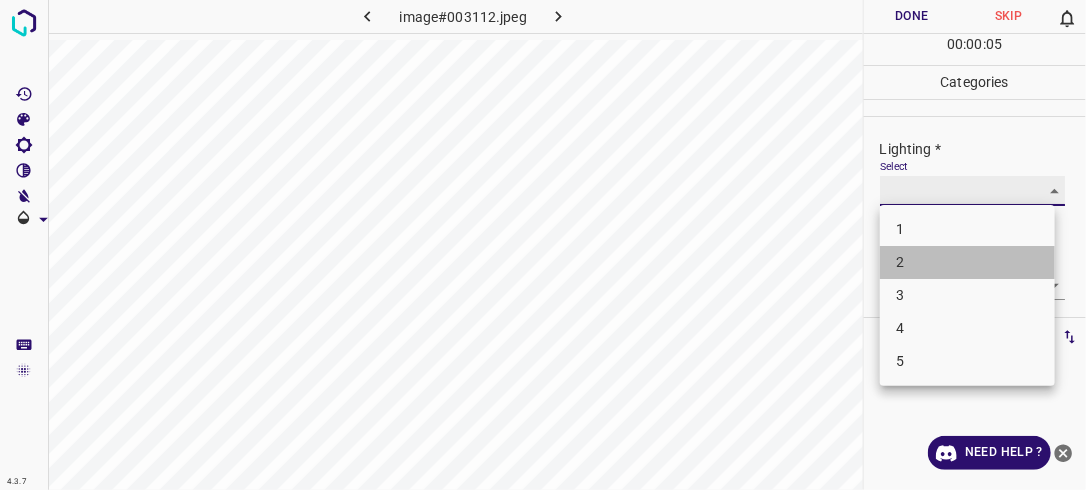 type on "2" 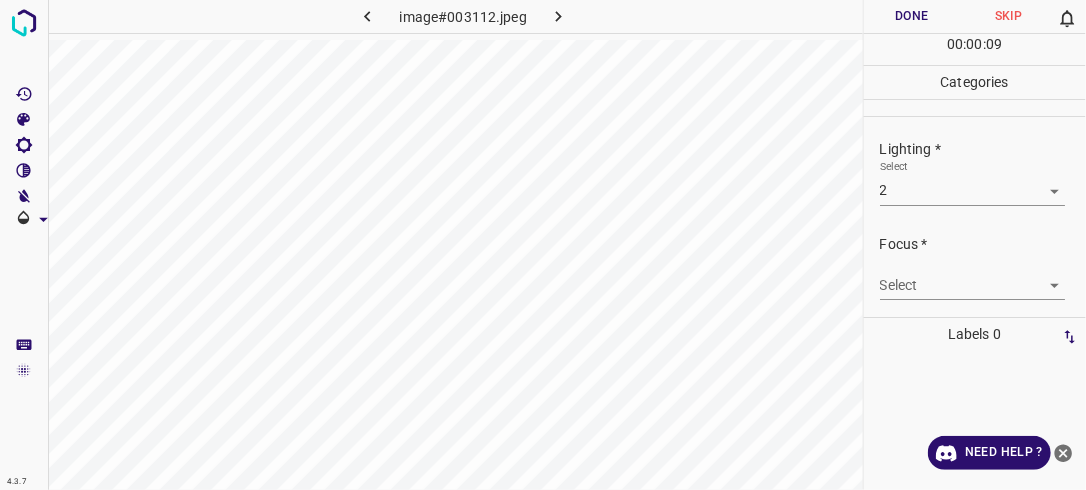 click on "Select ​" at bounding box center (973, 277) 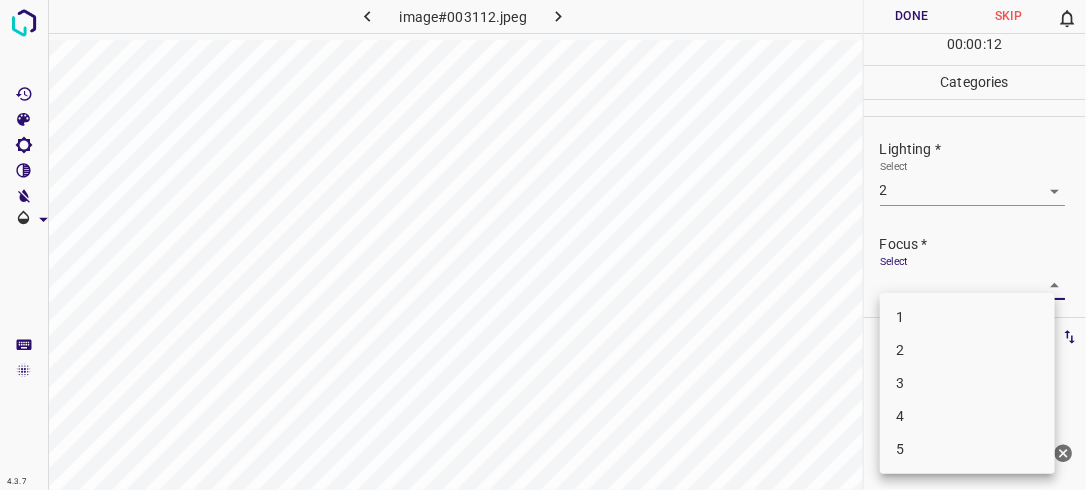 click on "4.3.7 image#003112.jpeg Done Skip 0 00   : 00   : 12   Categories Lighting *  Select 2 2 Focus *  Select ​ Overall *  Select ​ Labels   0 Categories 1 Lighting 2 Focus 3 Overall Tools Space Change between modes (Draw & Edit) I Auto labeling R Restore zoom M Zoom in N Zoom out Delete Delete selecte label Filters Z Restore filters X Saturation filter C Brightness filter V Contrast filter B Gray scale filter General O Download Need Help ? - Text - Hide - Delete 1 2 3 4 5" at bounding box center (543, 245) 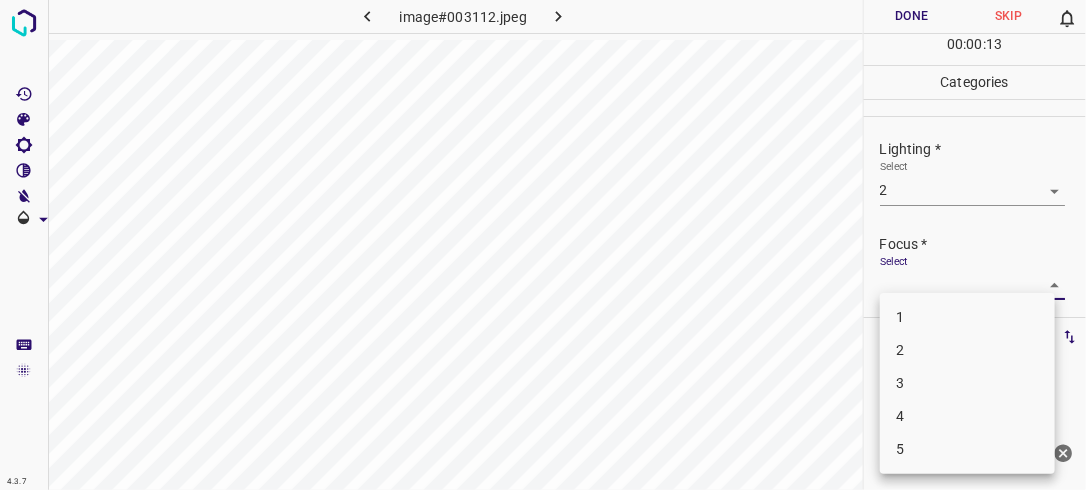 click on "2" at bounding box center (967, 350) 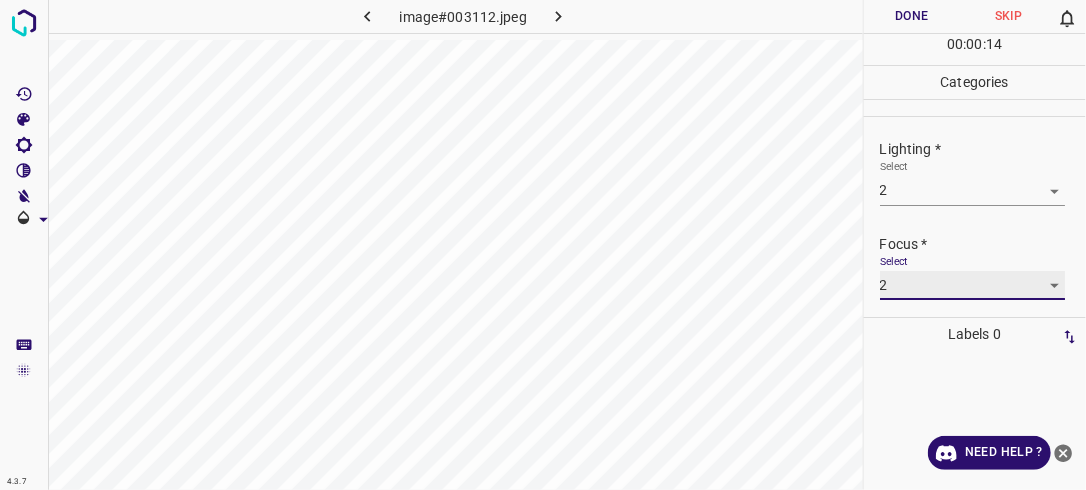 type on "2" 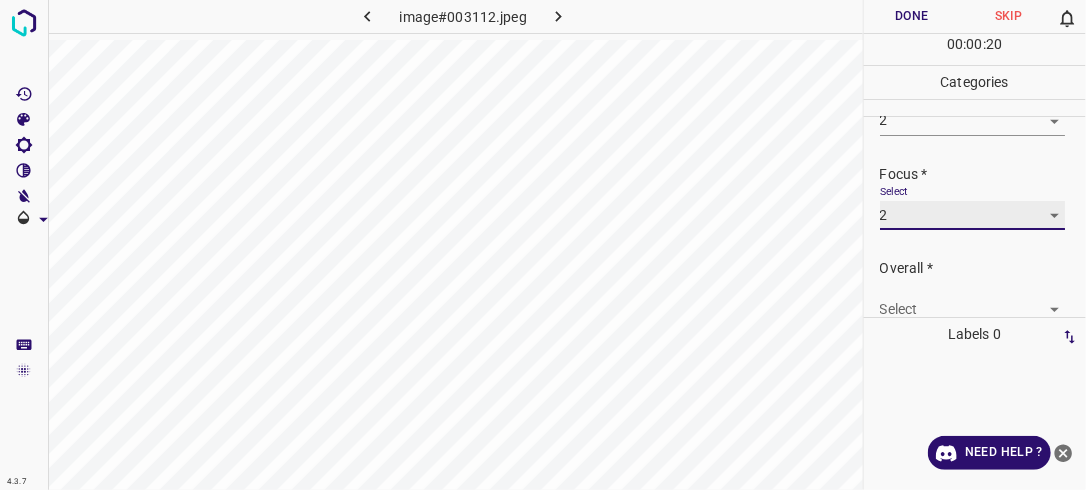 scroll, scrollTop: 98, scrollLeft: 0, axis: vertical 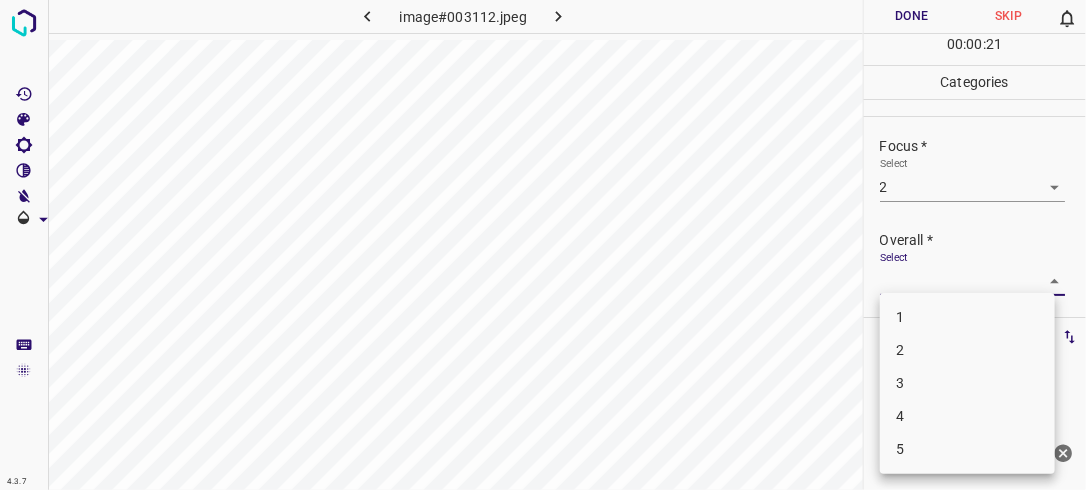 click on "4.3.7 image#003112.jpeg Done Skip 0 00   : 00   : 21   Categories Lighting *  Select 2 2 Focus *  Select 2 2 Overall *  Select ​ Labels   0 Categories 1 Lighting 2 Focus 3 Overall Tools Space Change between modes (Draw & Edit) I Auto labeling R Restore zoom M Zoom in N Zoom out Delete Delete selecte label Filters Z Restore filters X Saturation filter C Brightness filter V Contrast filter B Gray scale filter General O Download Need Help ? - Text - Hide - Delete 1 2 3 4 5" at bounding box center [543, 245] 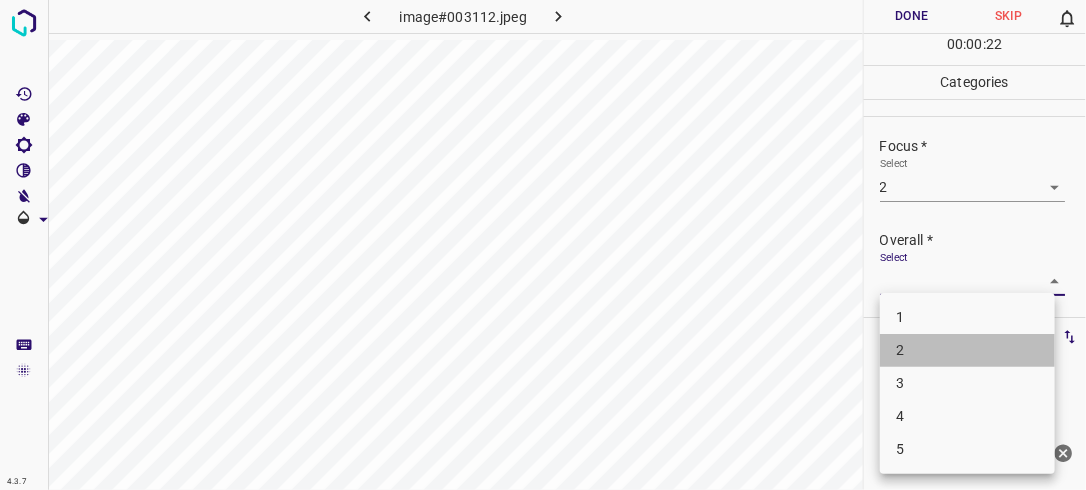 click on "2" at bounding box center (967, 350) 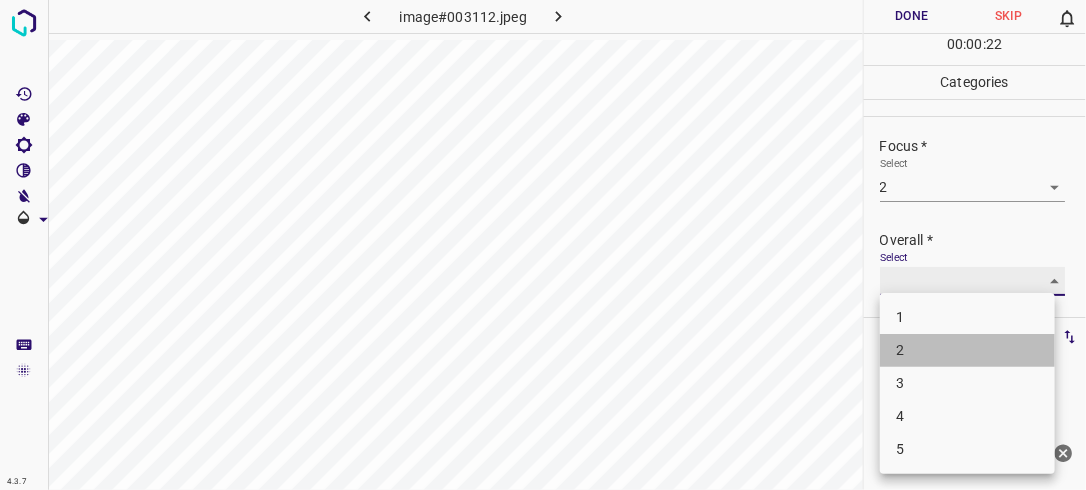 type on "2" 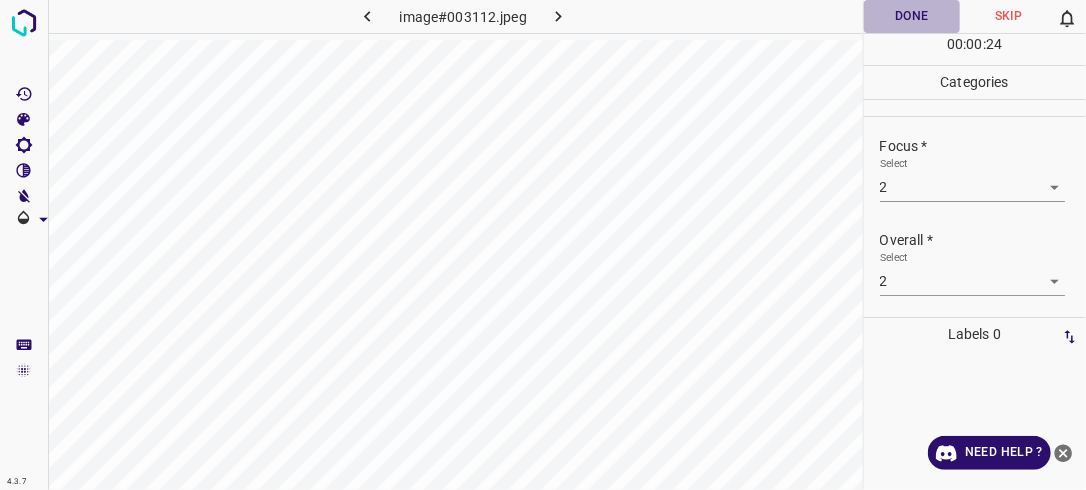 click on "Done" at bounding box center (912, 16) 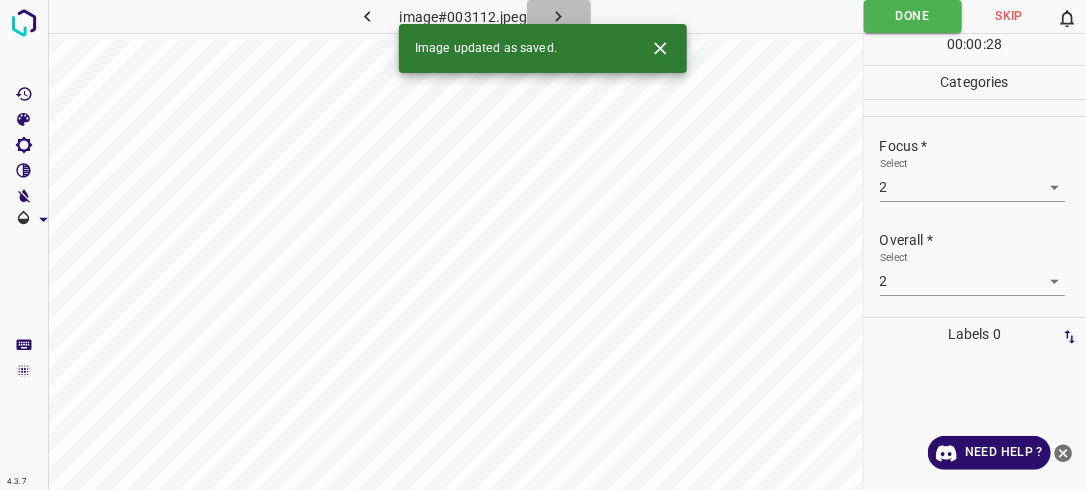 click 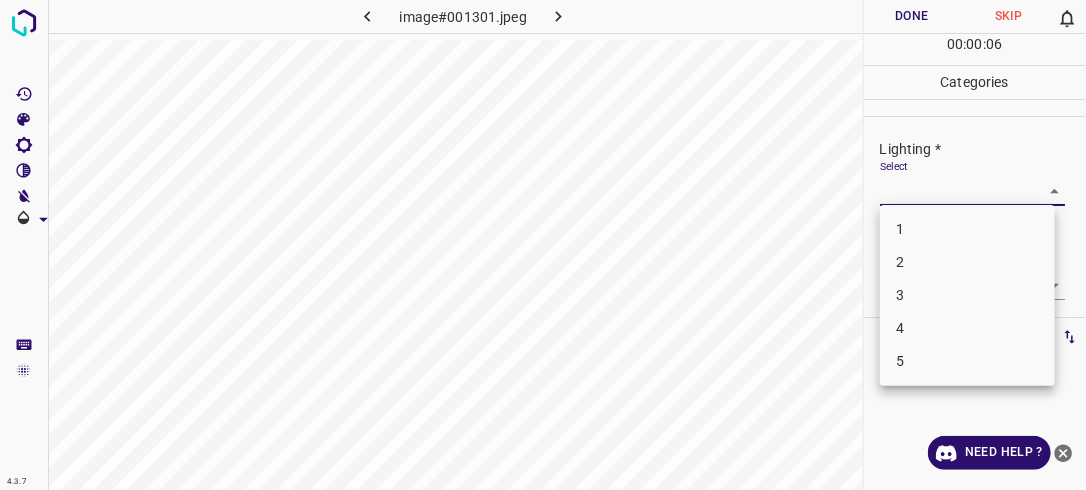 click on "4.3.7 image#001301.jpeg Done Skip 0 00   : 00   : 06   Categories Lighting *  Select ​ Focus *  Select ​ Overall *  Select ​ Labels   0 Categories 1 Lighting 2 Focus 3 Overall Tools Space Change between modes (Draw & Edit) I Auto labeling R Restore zoom M Zoom in N Zoom out Delete Delete selecte label Filters Z Restore filters X Saturation filter C Brightness filter V Contrast filter B Gray scale filter General O Download Need Help ? - Text - Hide - Delete 1 2 3 4 5" at bounding box center (543, 245) 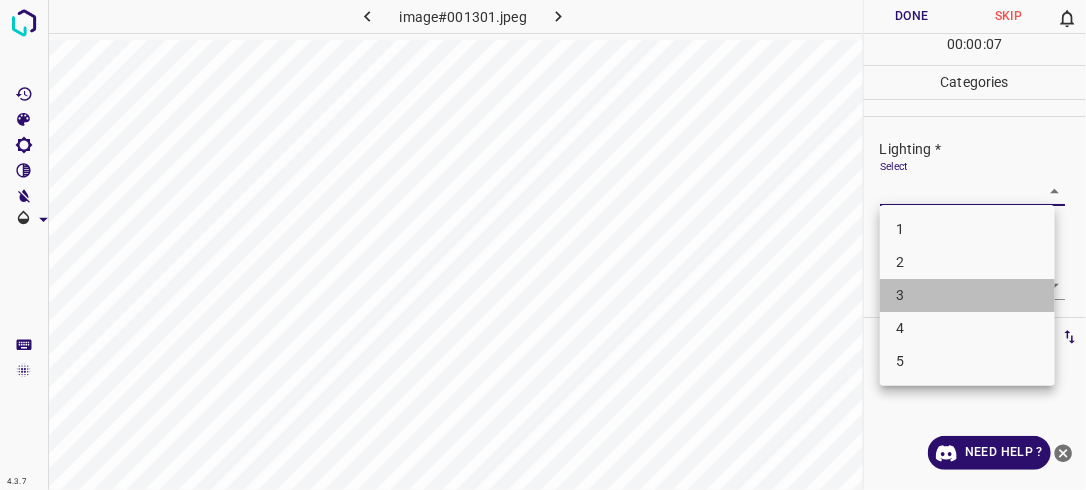 click on "3" at bounding box center (967, 295) 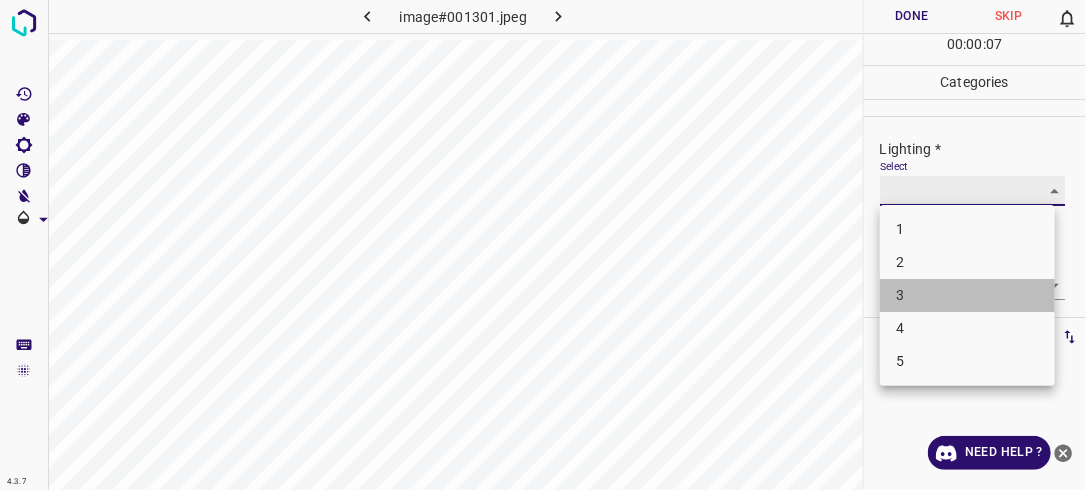 type on "3" 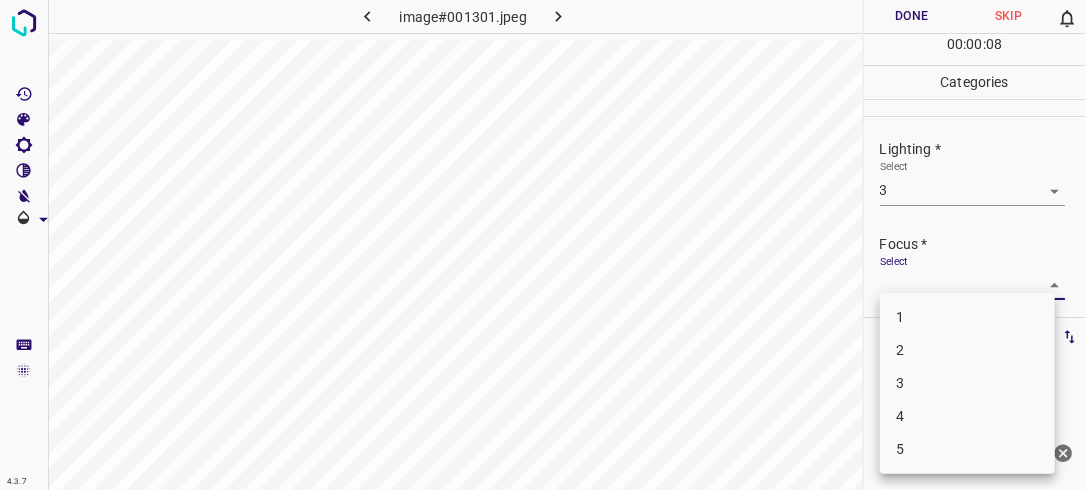 click on "4.3.7 image#001301.jpeg Done Skip 0 00   : 00   : 08   Categories Lighting *  Select 3 3 Focus *  Select ​ Overall *  Select ​ Labels   0 Categories 1 Lighting 2 Focus 3 Overall Tools Space Change between modes (Draw & Edit) I Auto labeling R Restore zoom M Zoom in N Zoom out Delete Delete selecte label Filters Z Restore filters X Saturation filter C Brightness filter V Contrast filter B Gray scale filter General O Download Need Help ? - Text - Hide - Delete 1 2 3 4 5" at bounding box center [543, 245] 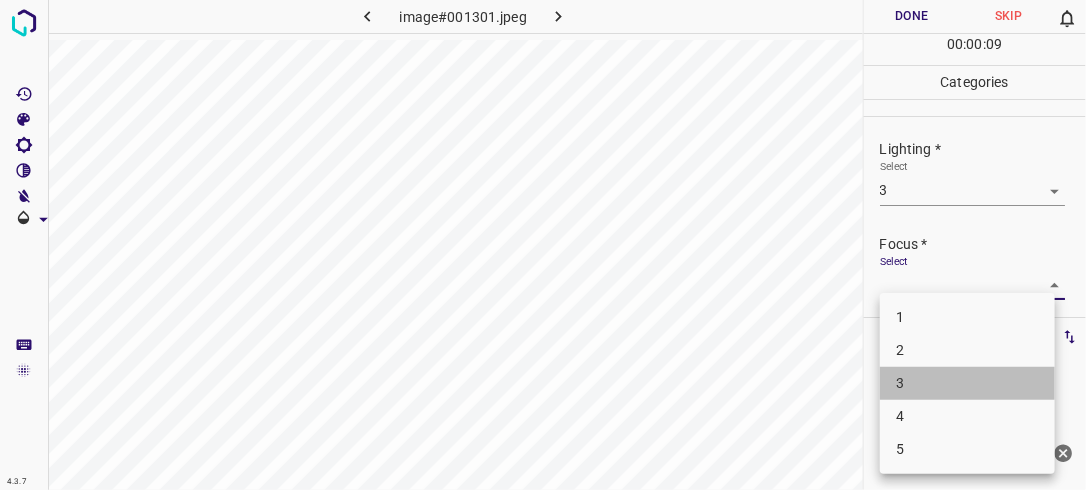 click on "3" at bounding box center [967, 383] 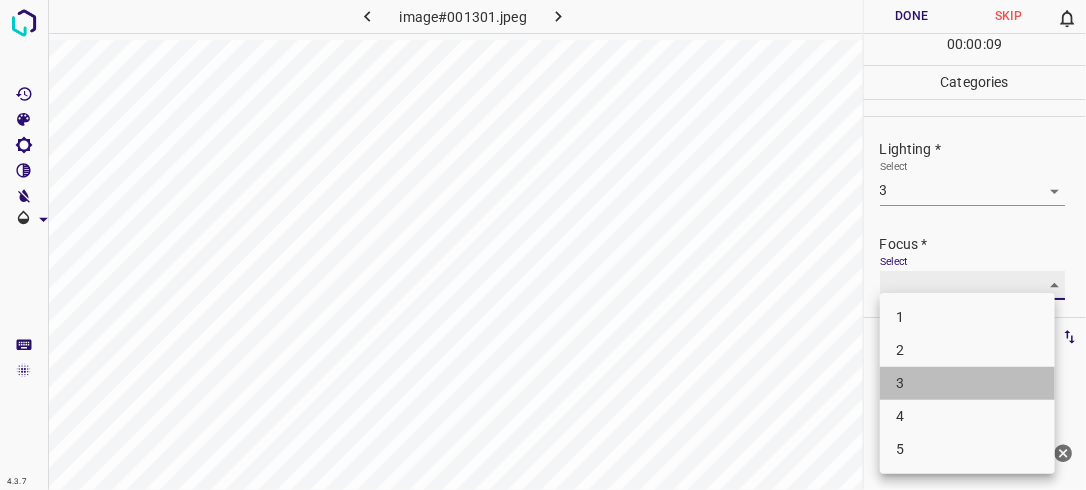type on "3" 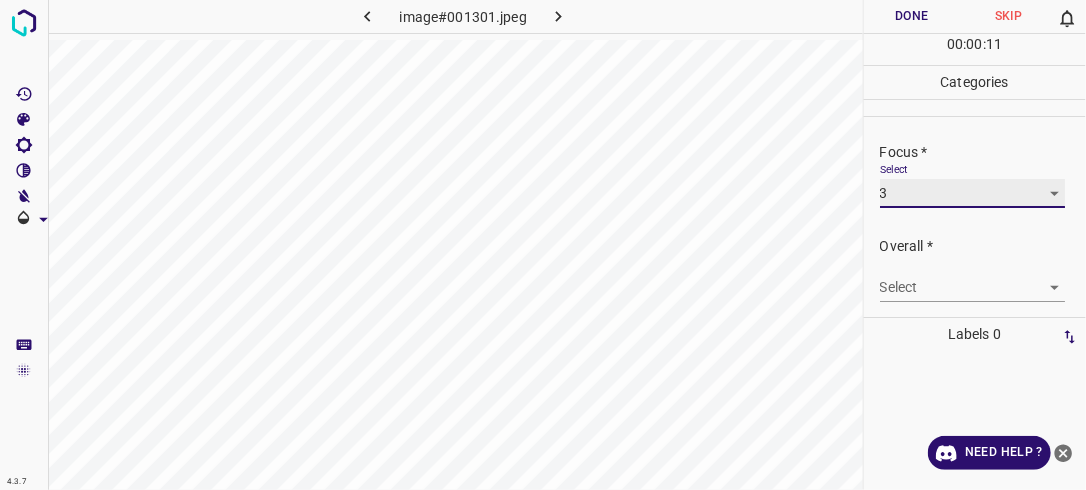 scroll, scrollTop: 98, scrollLeft: 0, axis: vertical 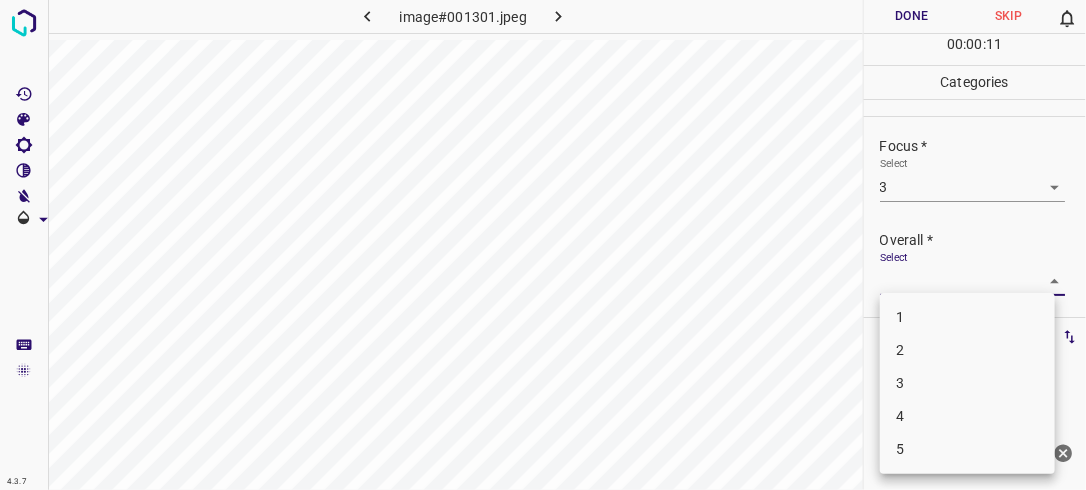 drag, startPoint x: 1053, startPoint y: 272, endPoint x: 1020, endPoint y: 299, distance: 42.638012 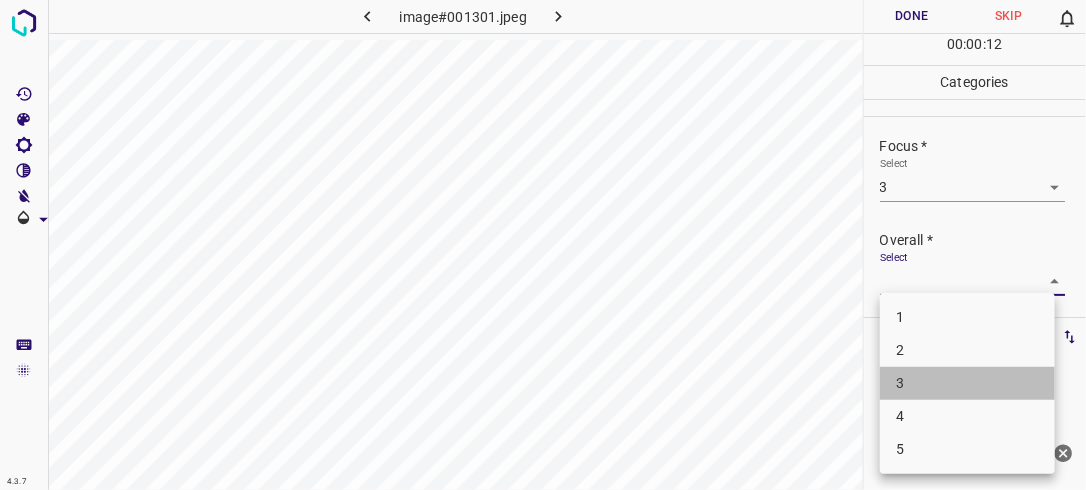 click on "3" at bounding box center [967, 383] 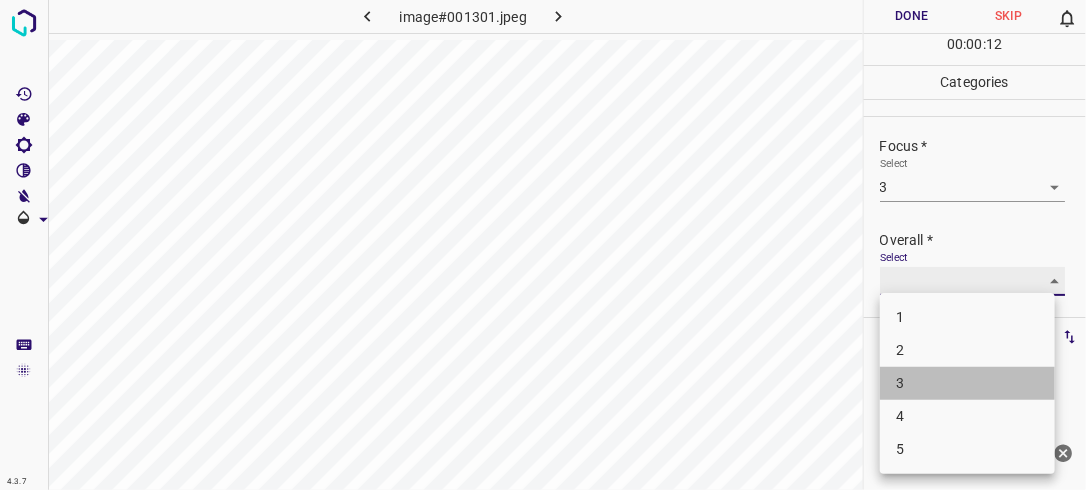 type on "3" 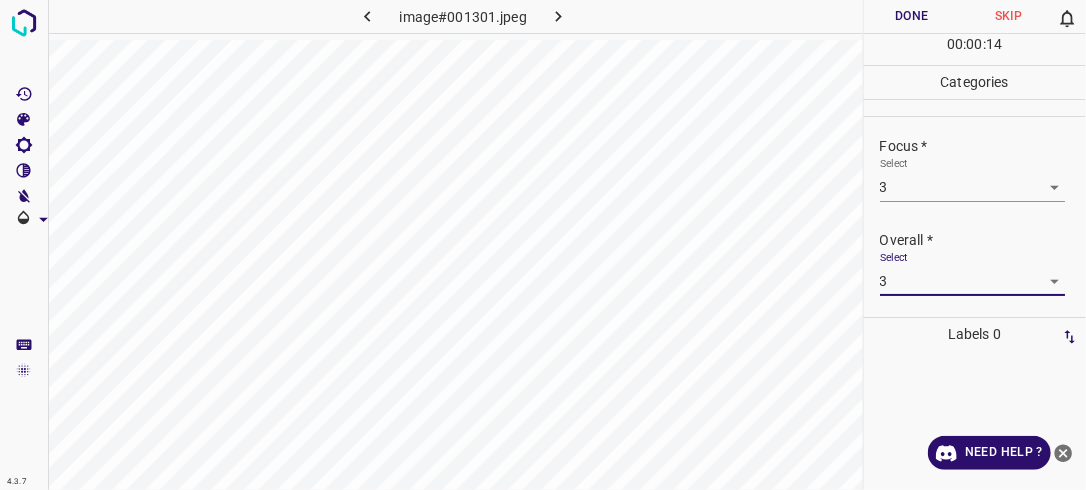 click on "Done" at bounding box center [912, 16] 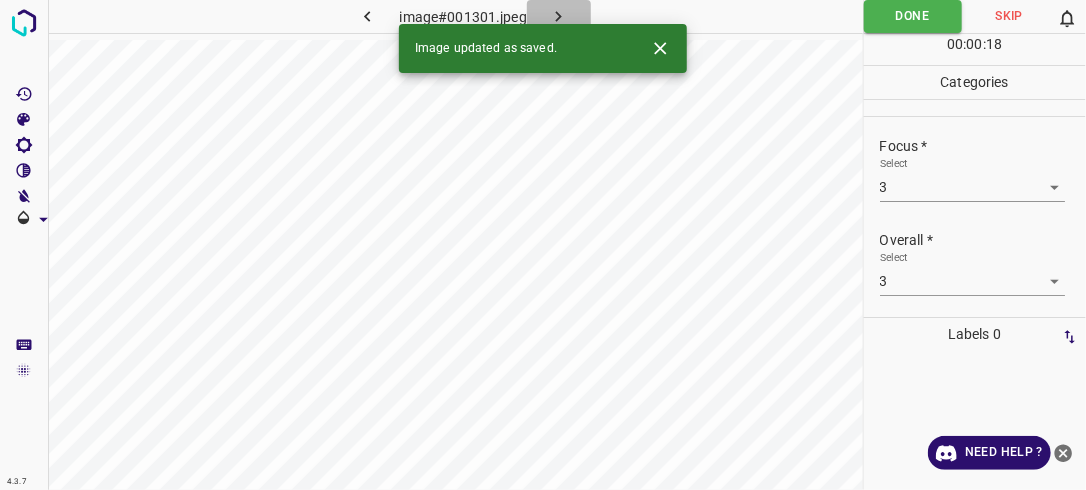 click 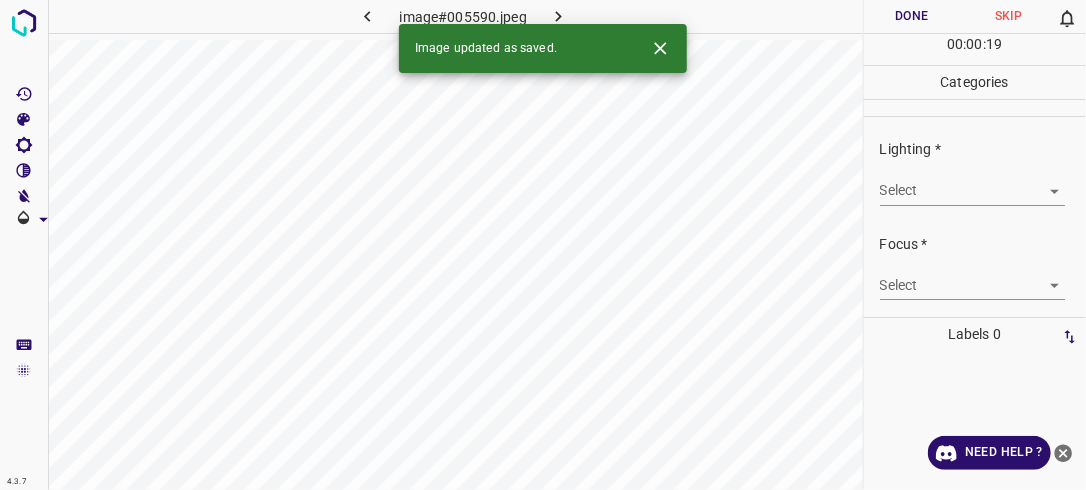 click on "4.3.7 image#005590.jpeg Done Skip 0 00   : 00   : 19   Categories Lighting *  Select ​ Focus *  Select ​ Overall *  Select ​ Labels   0 Categories 1 Lighting 2 Focus 3 Overall Tools Space Change between modes (Draw & Edit) I Auto labeling R Restore zoom M Zoom in N Zoom out Delete Delete selecte label Filters Z Restore filters X Saturation filter C Brightness filter V Contrast filter B Gray scale filter General O Download Image updated as saved. Need Help ? - Text - Hide - Delete" at bounding box center [543, 245] 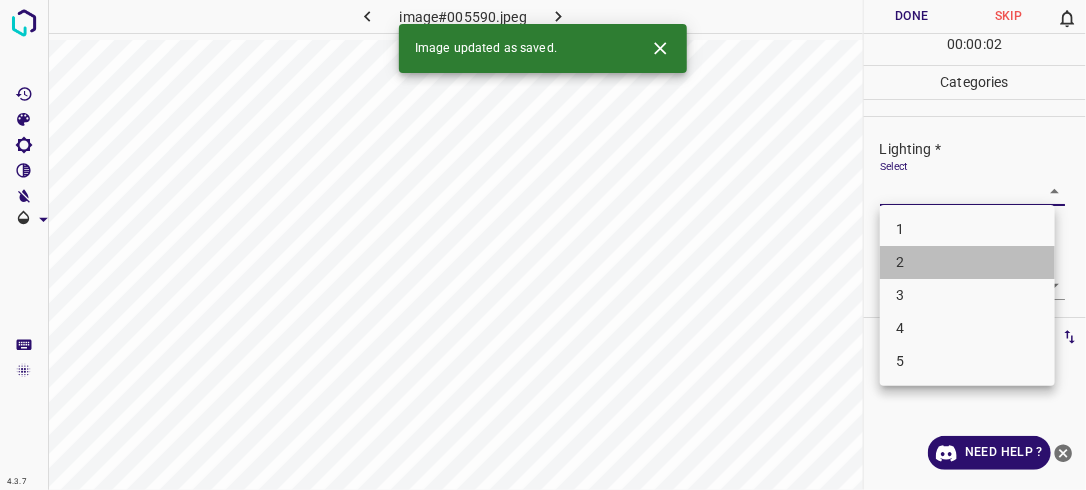 click on "2" at bounding box center (967, 262) 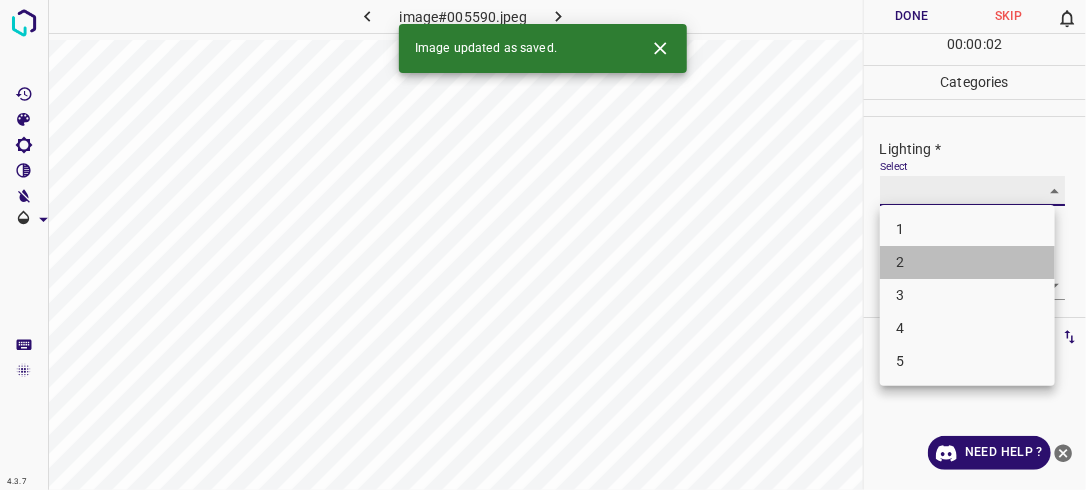 type on "2" 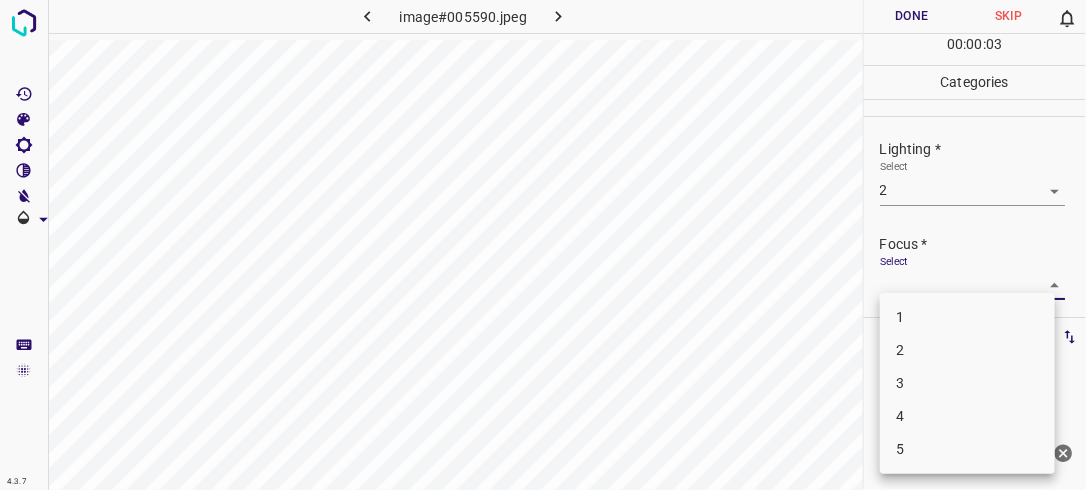 click on "4.3.7 image#005590.jpeg Done Skip 0 00   : 00   : 03   Categories Lighting *  Select 2 2 Focus *  Select ​ Overall *  Select ​ Labels   0 Categories 1 Lighting 2 Focus 3 Overall Tools Space Change between modes (Draw & Edit) I Auto labeling R Restore zoom M Zoom in N Zoom out Delete Delete selecte label Filters Z Restore filters X Saturation filter C Brightness filter V Contrast filter B Gray scale filter General O Download Need Help ? - Text - Hide - Delete 1 2 3 4 5" at bounding box center (543, 245) 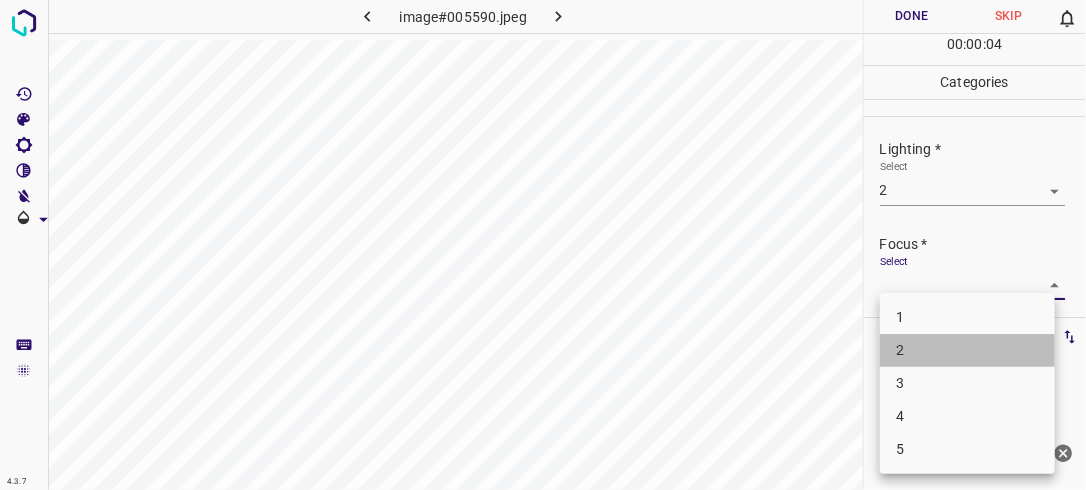 click on "2" at bounding box center [967, 350] 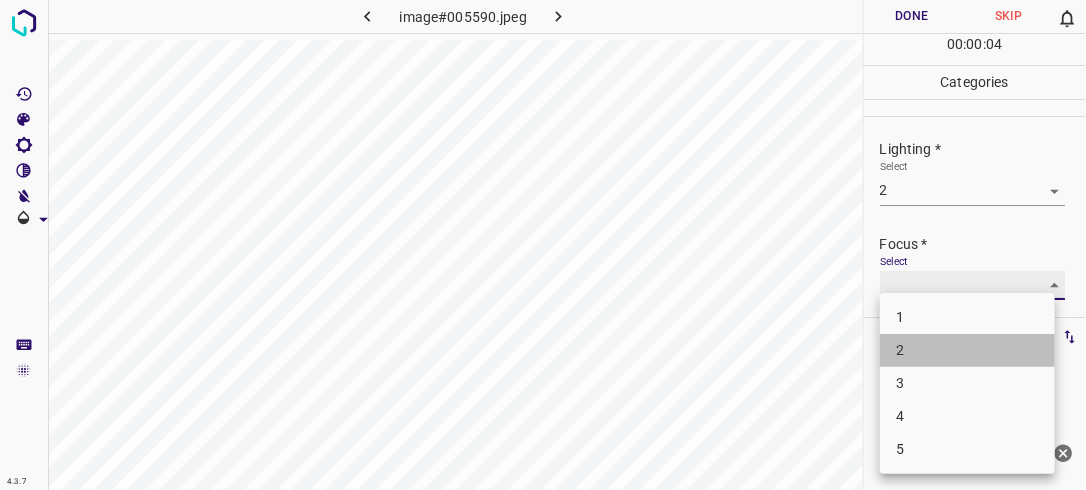 type on "2" 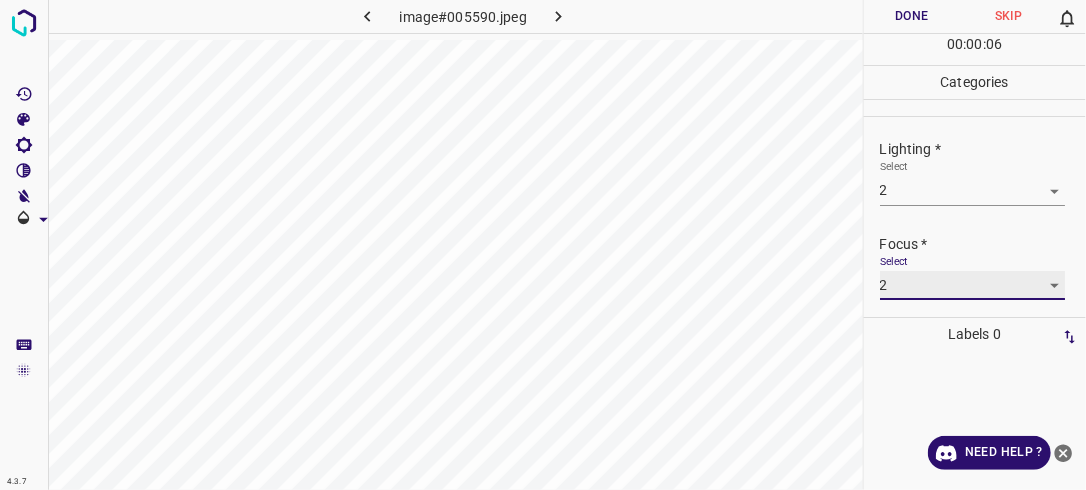 scroll, scrollTop: 98, scrollLeft: 0, axis: vertical 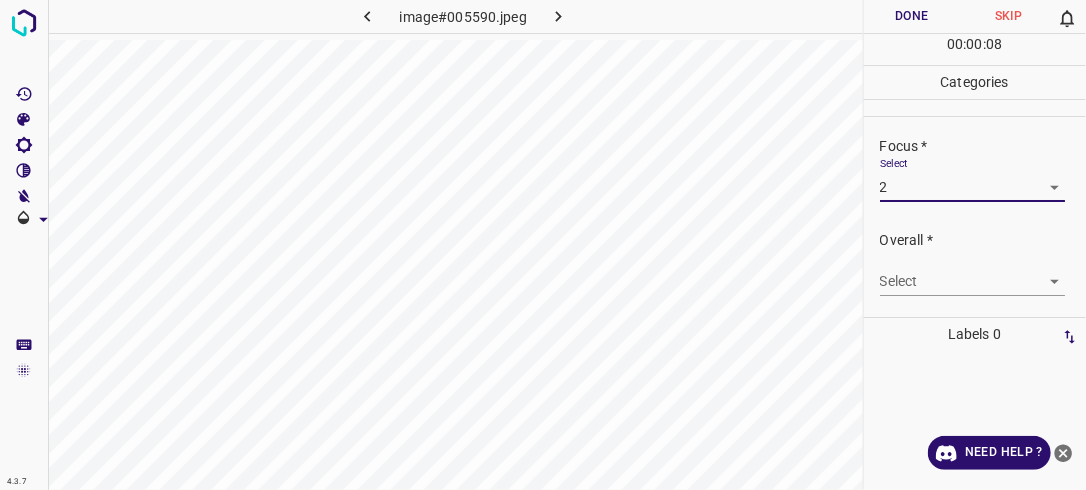 click on "Select ​" at bounding box center (983, 273) 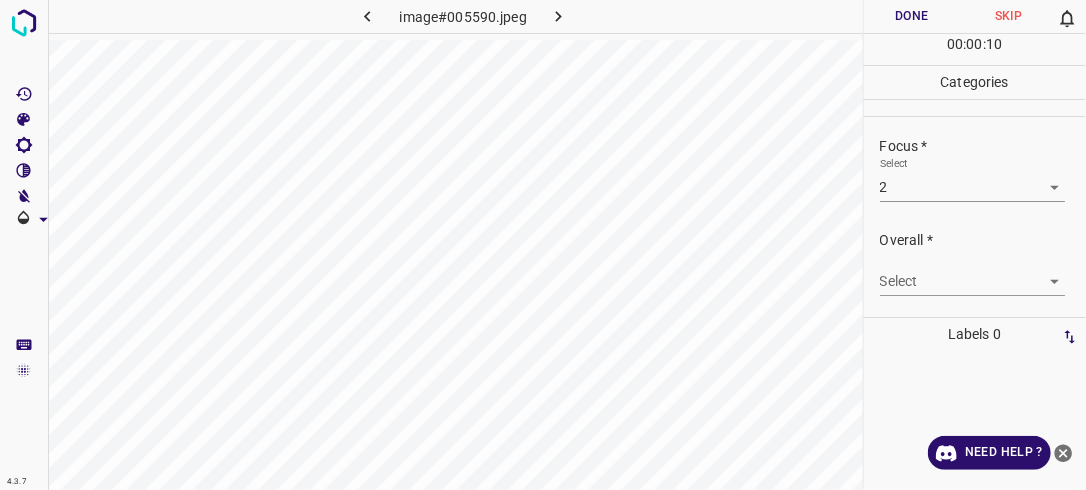 click on "Select ​" at bounding box center [983, 273] 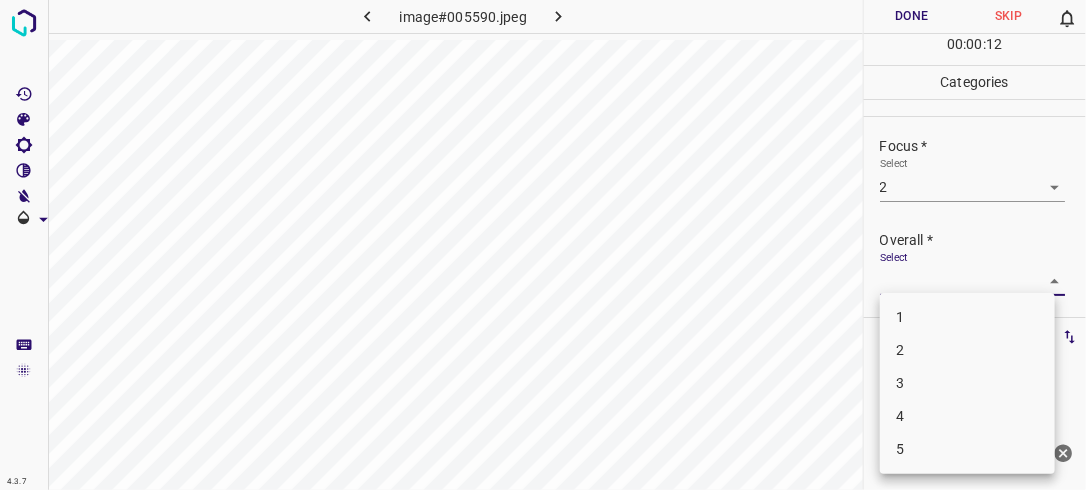drag, startPoint x: 1051, startPoint y: 282, endPoint x: 957, endPoint y: 356, distance: 119.632774 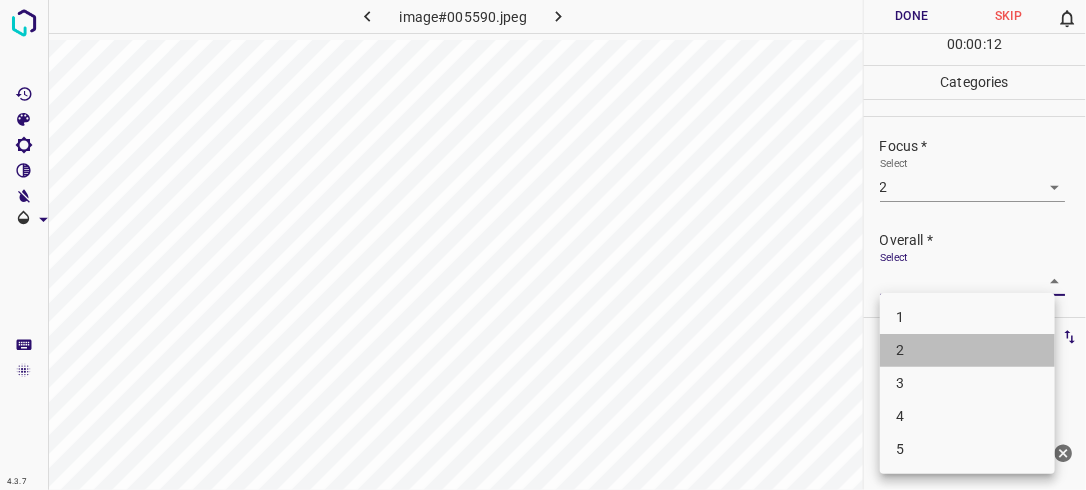 click on "2" at bounding box center [967, 350] 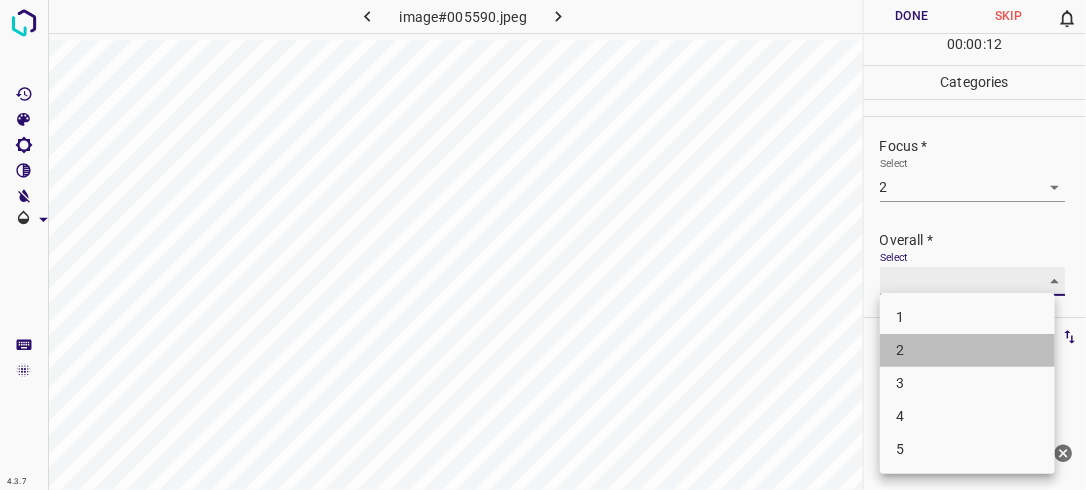 type on "2" 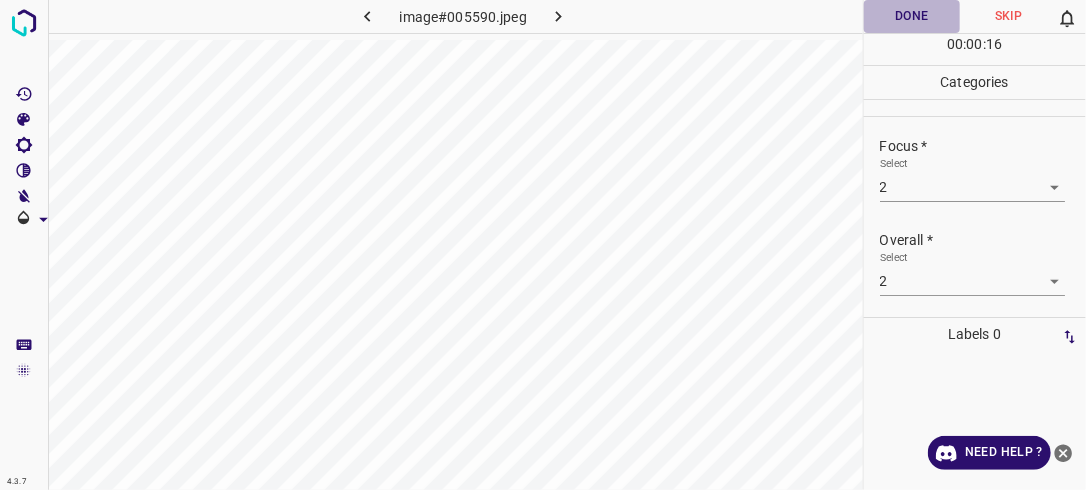 click on "Done" at bounding box center [912, 16] 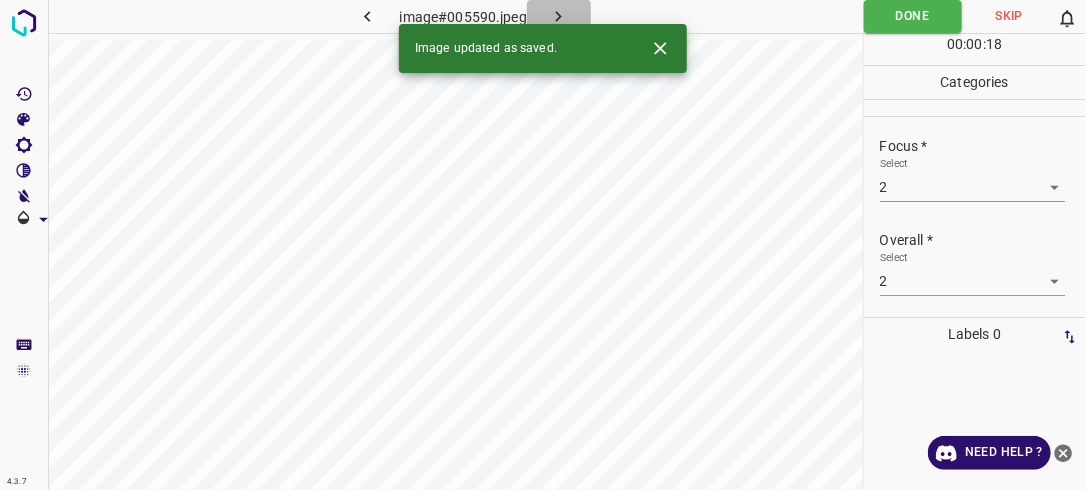 click 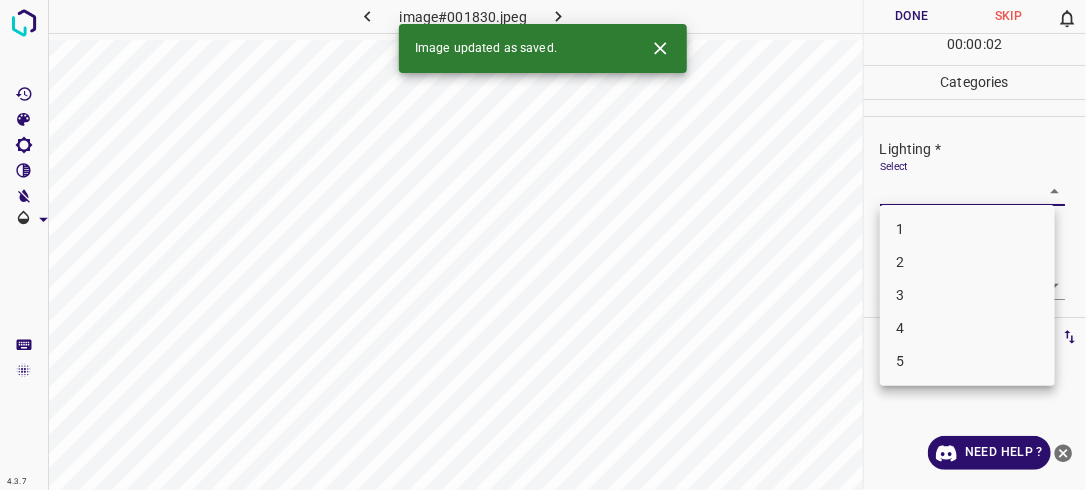 click on "4.3.7 image#001830.jpeg Done Skip 0 00   : 00   : 02   Categories Lighting *  Select ​ Focus *  Select ​ Overall *  Select ​ Labels   0 Categories 1 Lighting 2 Focus 3 Overall Tools Space Change between modes (Draw & Edit) I Auto labeling R Restore zoom M Zoom in N Zoom out Delete Delete selecte label Filters Z Restore filters X Saturation filter C Brightness filter V Contrast filter B Gray scale filter General O Download Image updated as saved. Need Help ? - Text - Hide - Delete 1 2 3 4 5" at bounding box center [543, 245] 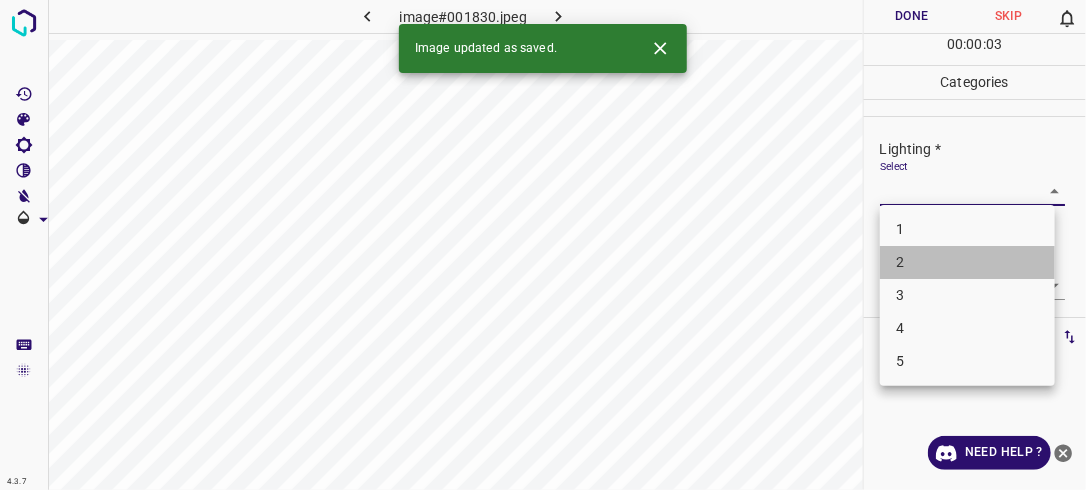 click on "2" at bounding box center (967, 262) 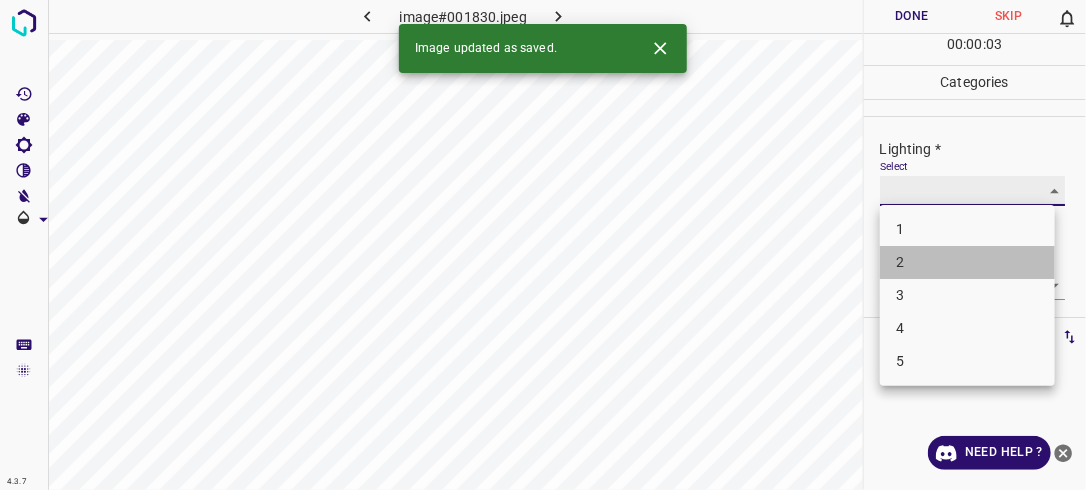 type on "2" 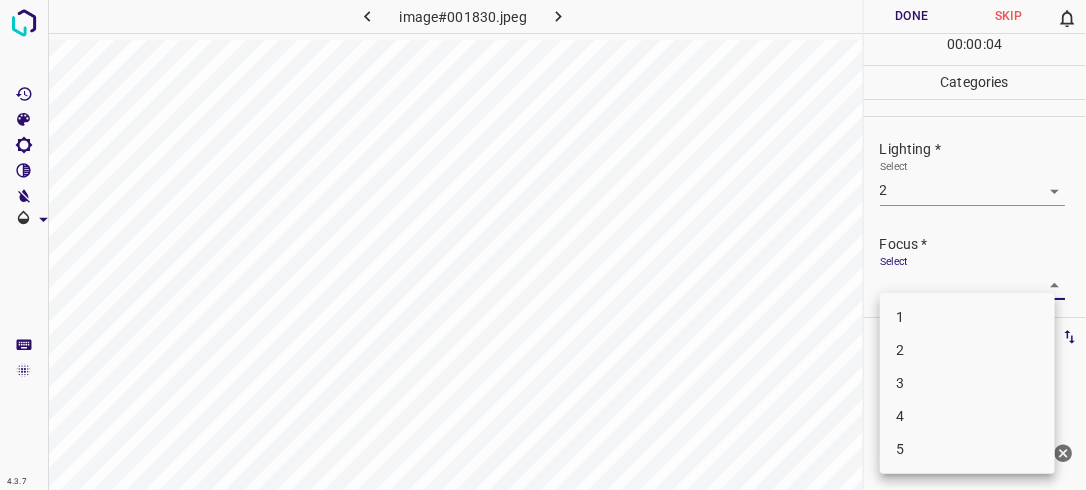click on "4.3.7 image#001830.jpeg Done Skip 0 00   : 00   : 04   Categories Lighting *  Select 2 2 Focus *  Select ​ Overall *  Select ​ Labels   0 Categories 1 Lighting 2 Focus 3 Overall Tools Space Change between modes (Draw & Edit) I Auto labeling R Restore zoom M Zoom in N Zoom out Delete Delete selecte label Filters Z Restore filters X Saturation filter C Brightness filter V Contrast filter B Gray scale filter General O Download Need Help ? - Text - Hide - Delete 1 2 3 4 5" at bounding box center [543, 245] 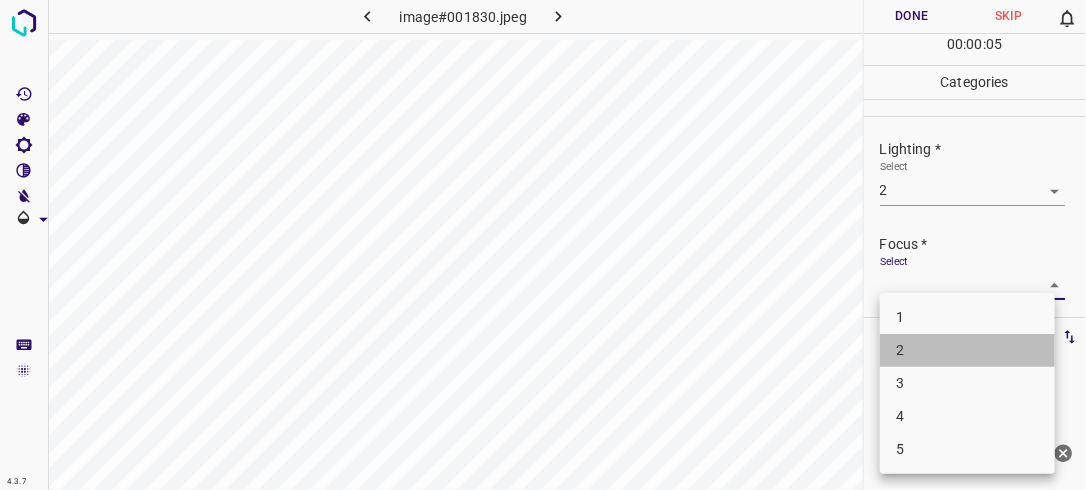 click on "2" at bounding box center [967, 350] 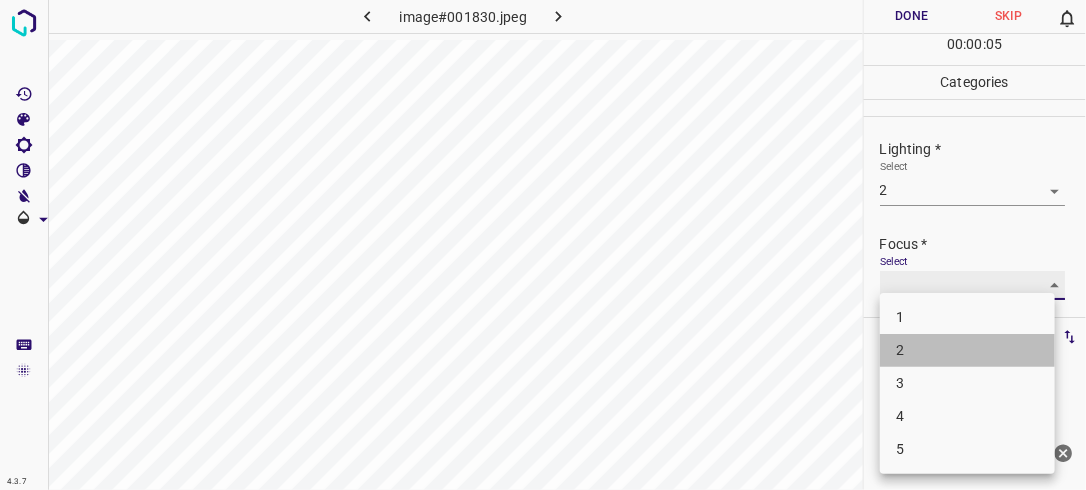 type on "2" 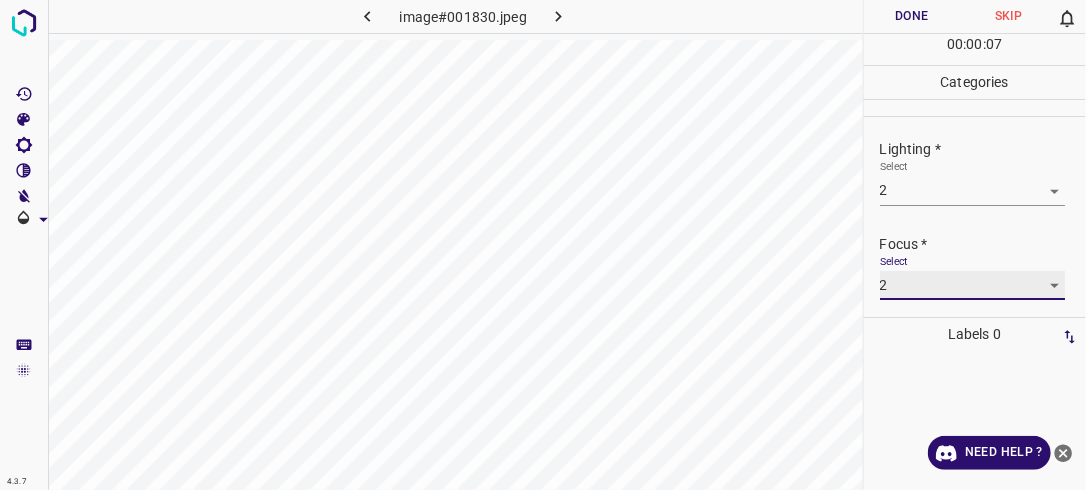scroll, scrollTop: 98, scrollLeft: 0, axis: vertical 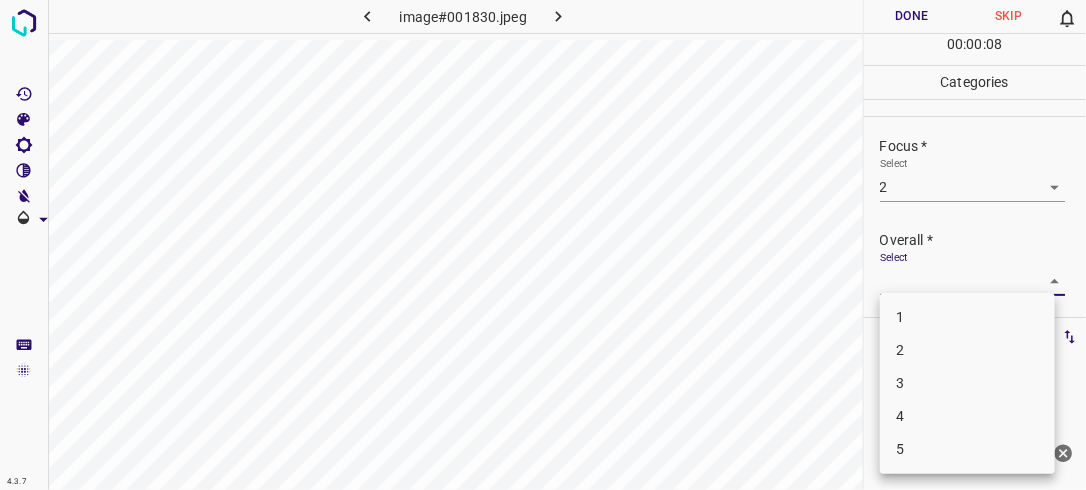 click on "4.3.7 image#001830.jpeg Done Skip 0 00   : 00   : 08   Categories Lighting *  Select 2 2 Focus *  Select 2 2 Overall *  Select ​ Labels   0 Categories 1 Lighting 2 Focus 3 Overall Tools Space Change between modes (Draw & Edit) I Auto labeling R Restore zoom M Zoom in N Zoom out Delete Delete selecte label Filters Z Restore filters X Saturation filter C Brightness filter V Contrast filter B Gray scale filter General O Download Need Help ? - Text - Hide - Delete 1 2 3 4 5" at bounding box center [543, 245] 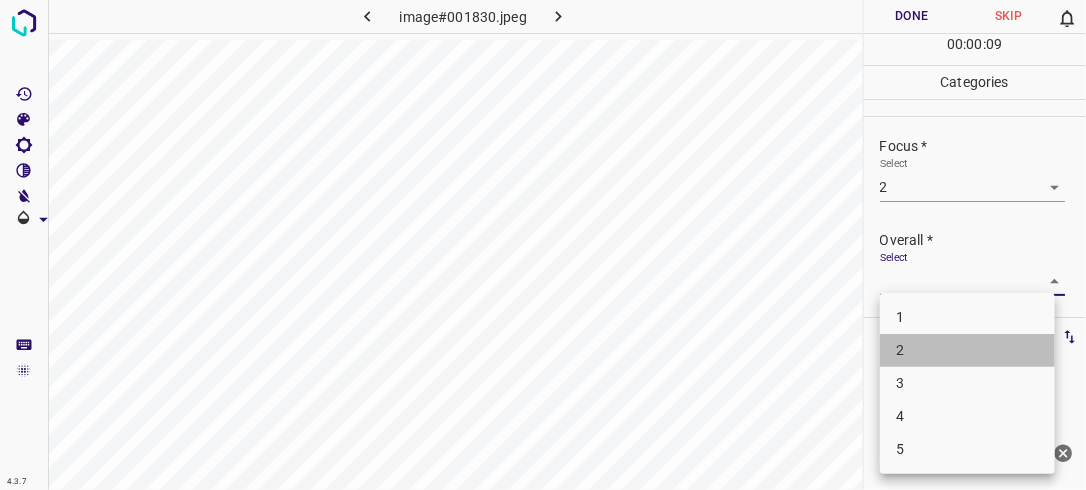click on "2" at bounding box center [967, 350] 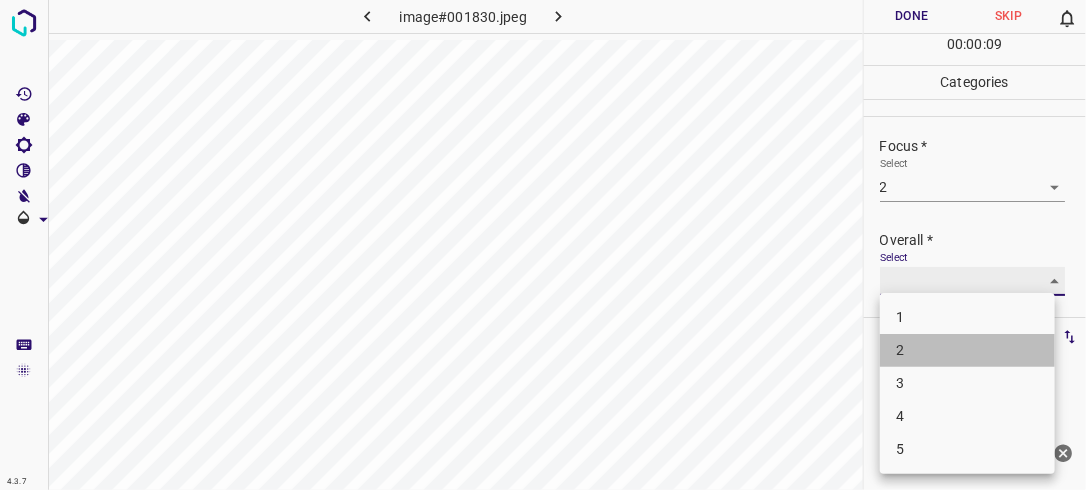 type on "2" 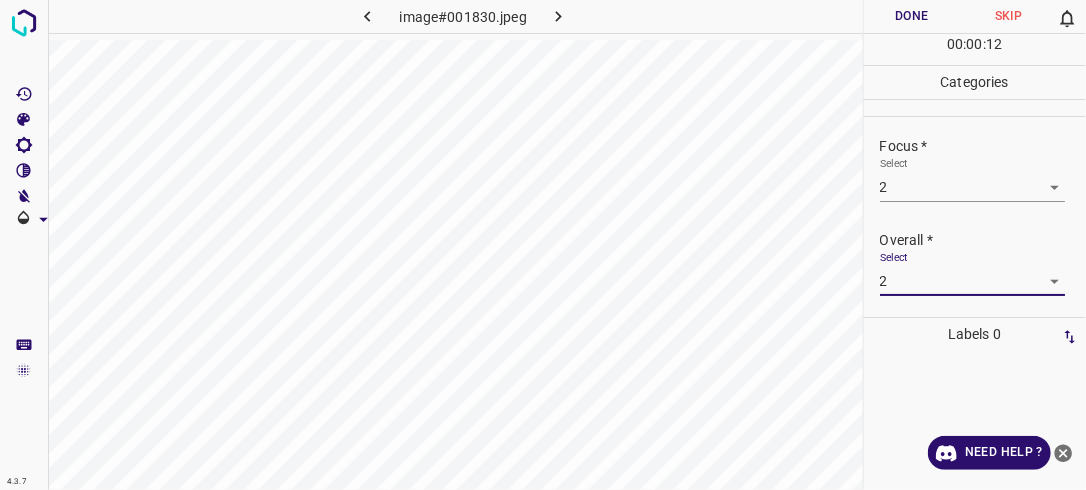 click on "Done" at bounding box center (912, 16) 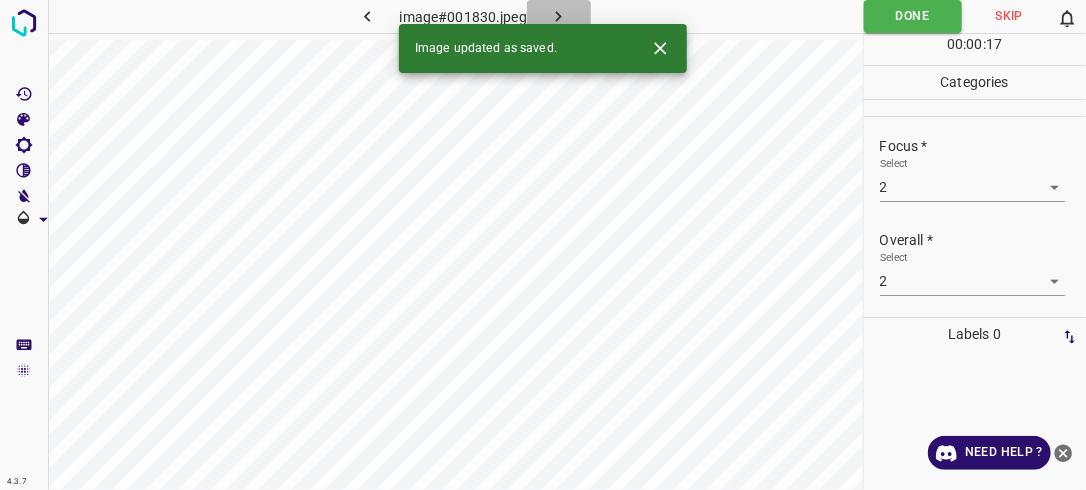 click at bounding box center [559, 16] 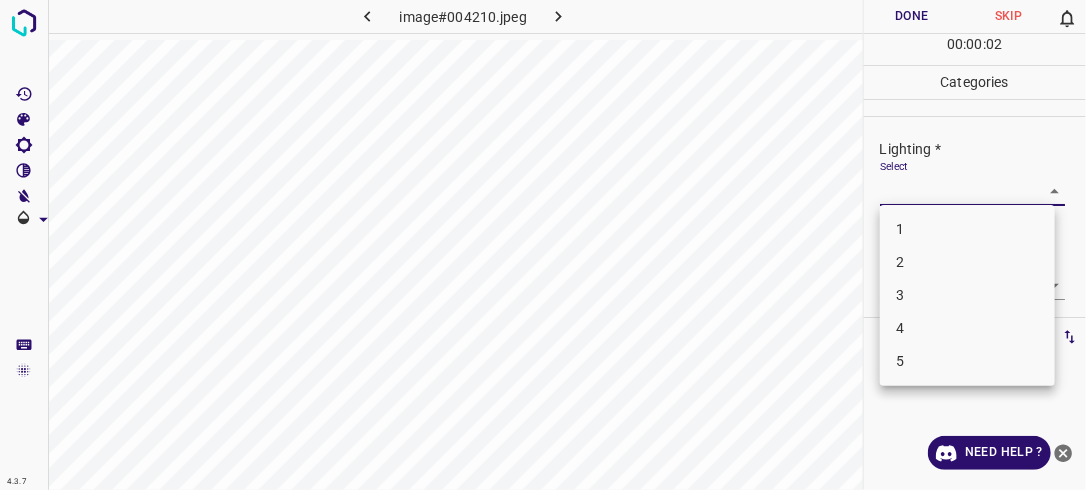 click on "4.3.7 image#004210.jpeg Done Skip 0 00   : 00   : 02   Categories Lighting *  Select ​ Focus *  Select ​ Overall *  Select ​ Labels   0 Categories 1 Lighting 2 Focus 3 Overall Tools Space Change between modes (Draw & Edit) I Auto labeling R Restore zoom M Zoom in N Zoom out Delete Delete selecte label Filters Z Restore filters X Saturation filter C Brightness filter V Contrast filter B Gray scale filter General O Download Need Help ? - Text - Hide - Delete 1 2 3 4 5" at bounding box center (543, 245) 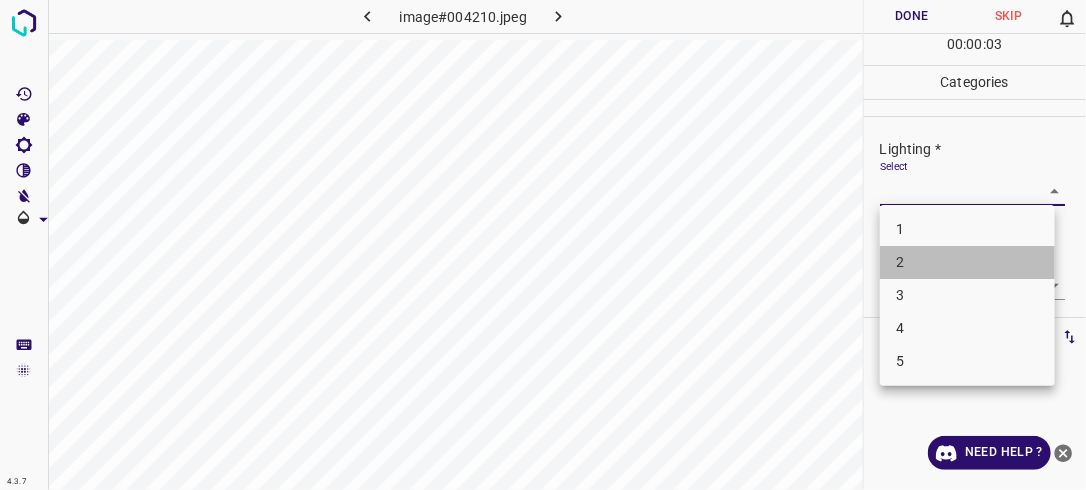 click on "2" at bounding box center (967, 262) 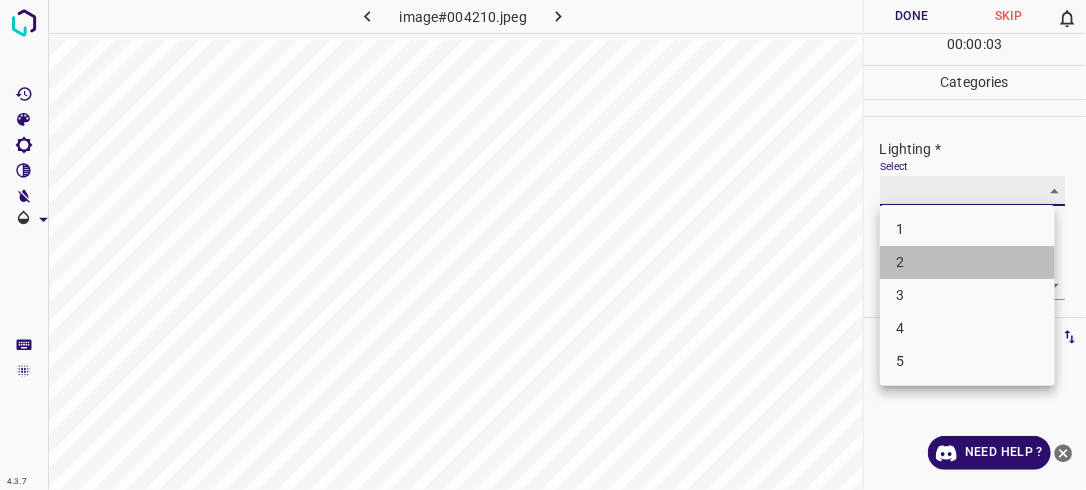 type on "2" 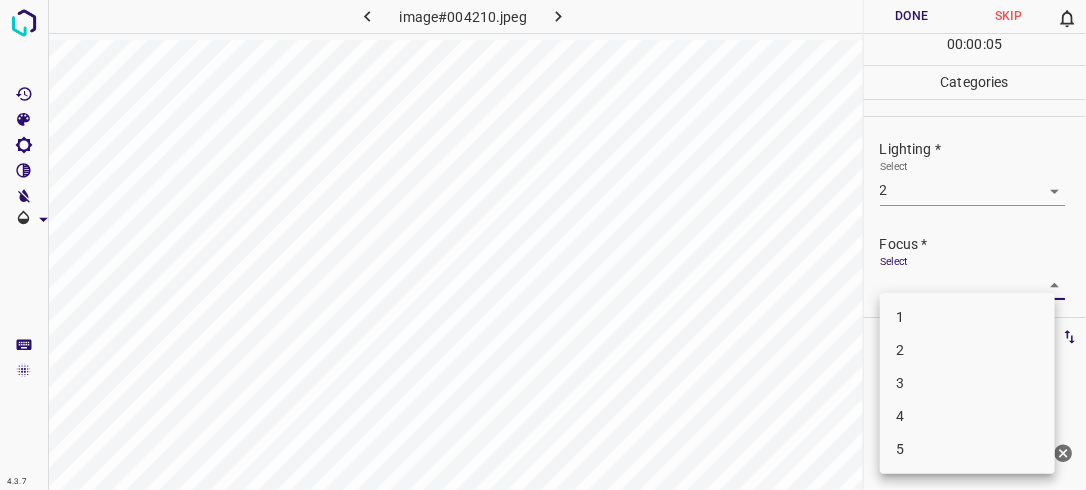 drag, startPoint x: 1040, startPoint y: 278, endPoint x: 925, endPoint y: 378, distance: 152.3975 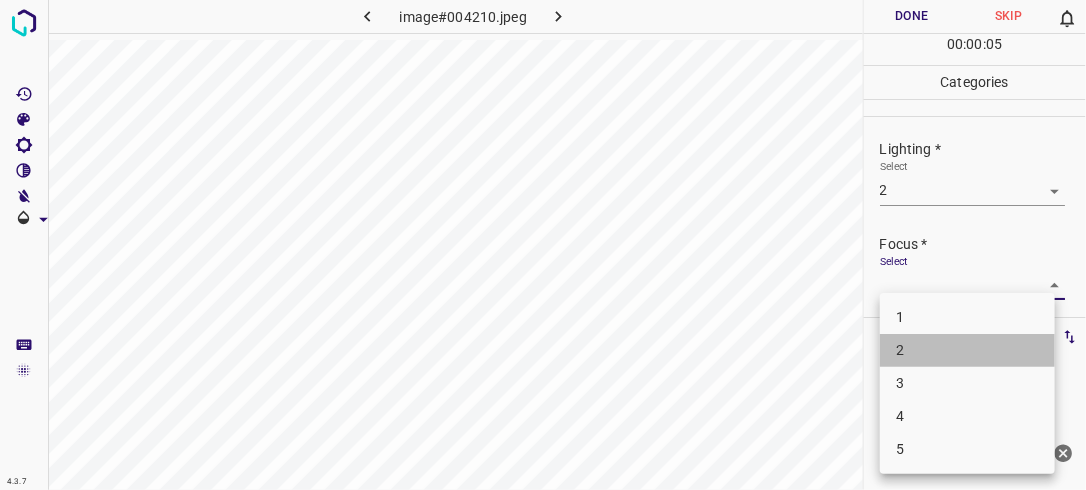 click on "2" at bounding box center [967, 350] 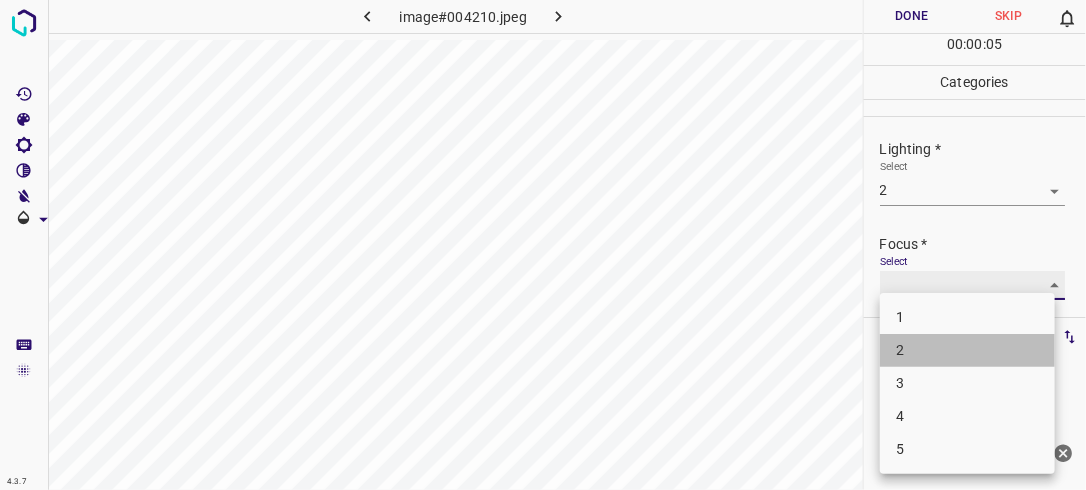 type on "2" 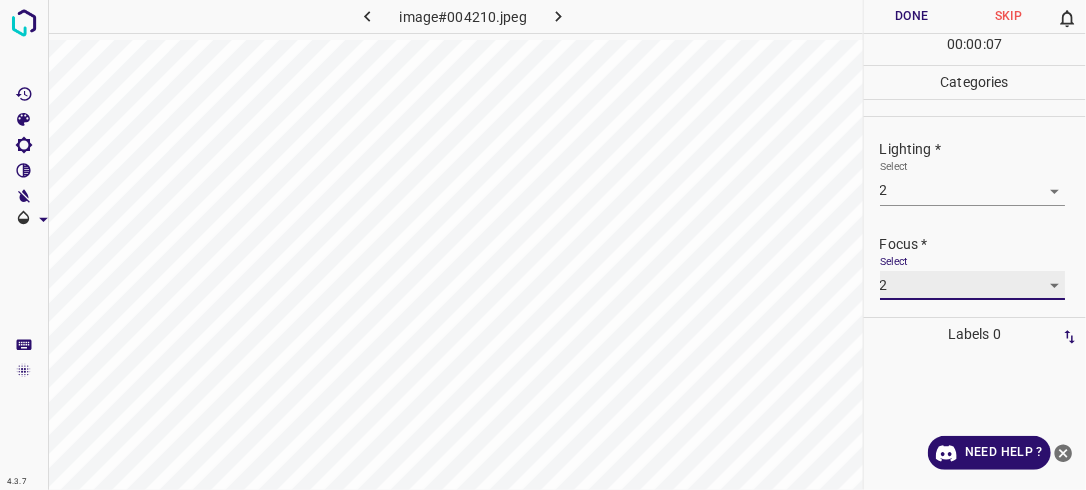 scroll, scrollTop: 98, scrollLeft: 0, axis: vertical 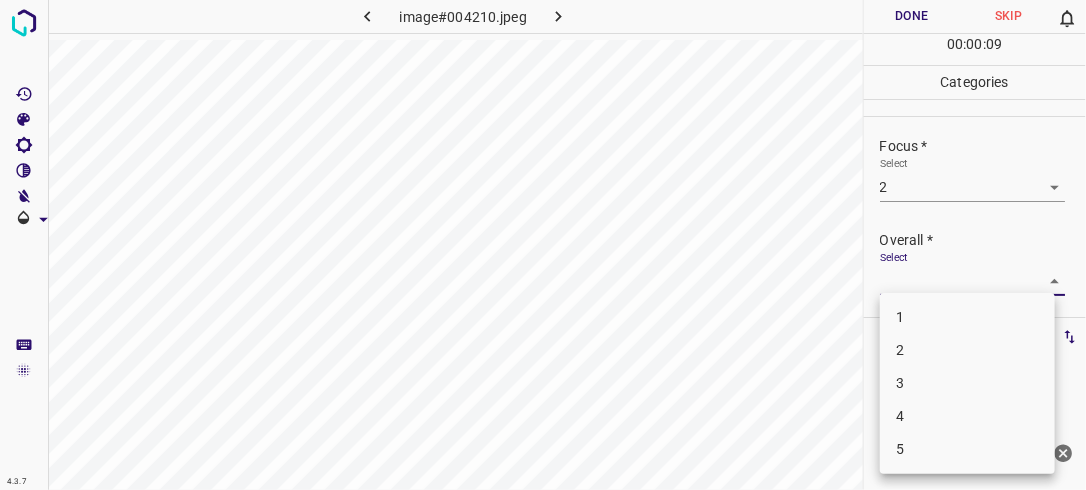 click on "4.3.7 image#004210.jpeg Done Skip 0 00   : 00   : 09   Categories Lighting *  Select 2 2 Focus *  Select 2 2 Overall *  Select ​ Labels   0 Categories 1 Lighting 2 Focus 3 Overall Tools Space Change between modes (Draw & Edit) I Auto labeling R Restore zoom M Zoom in N Zoom out Delete Delete selecte label Filters Z Restore filters X Saturation filter C Brightness filter V Contrast filter B Gray scale filter General O Download Need Help ? - Text - Hide - Delete 1 2 3 4 5" at bounding box center [543, 245] 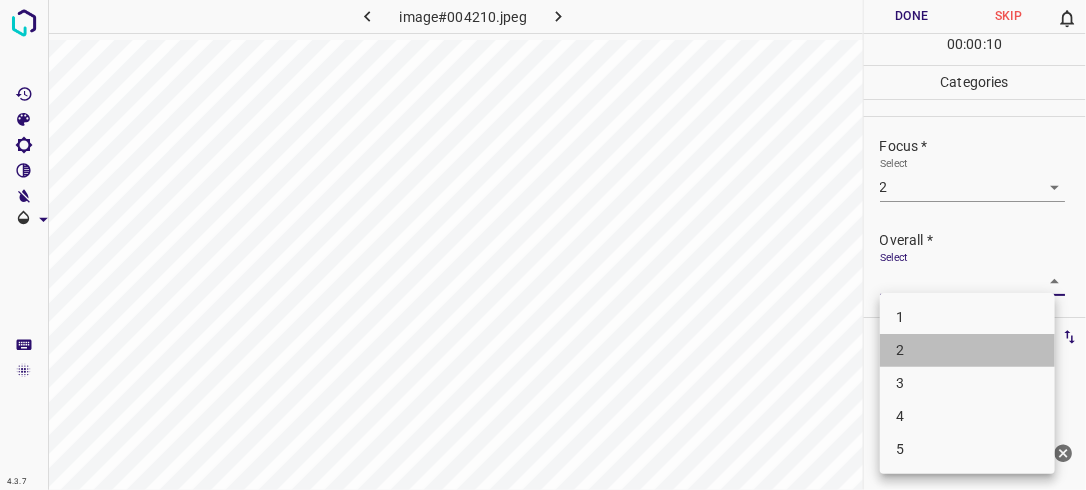 click on "2" at bounding box center [967, 350] 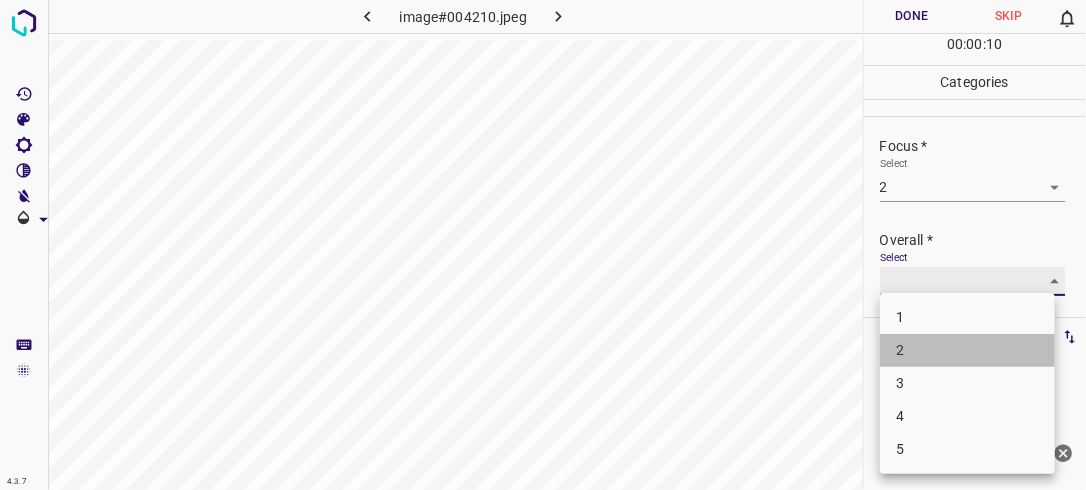 type on "2" 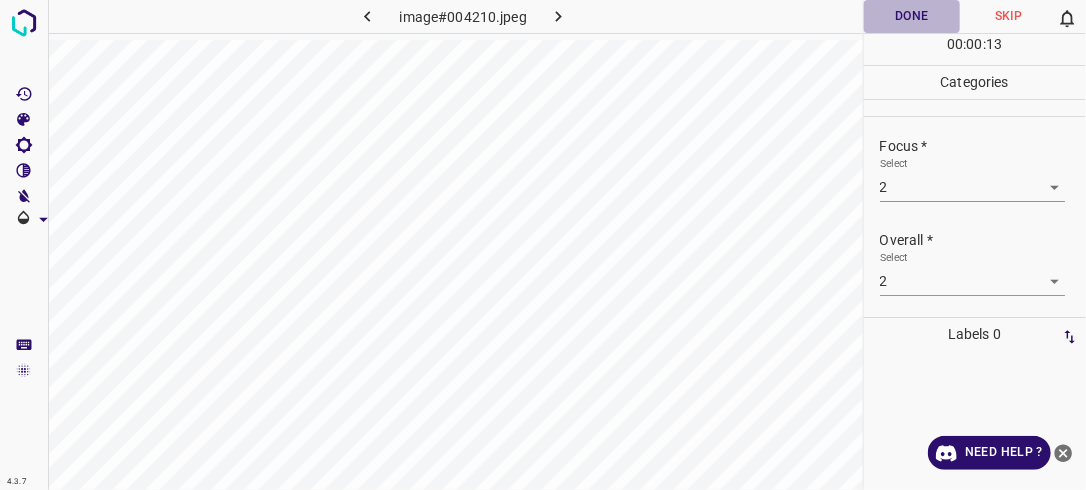 click on "Done" at bounding box center [912, 16] 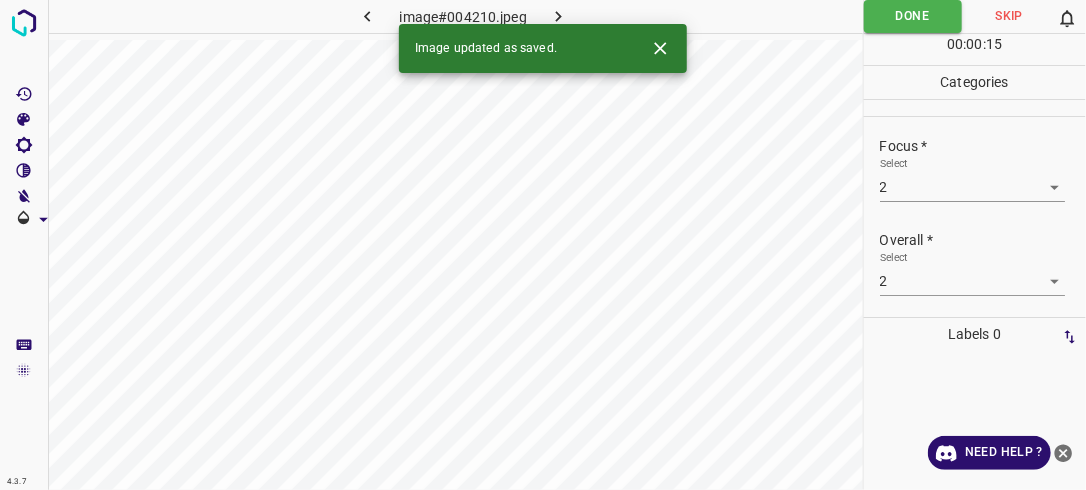 click 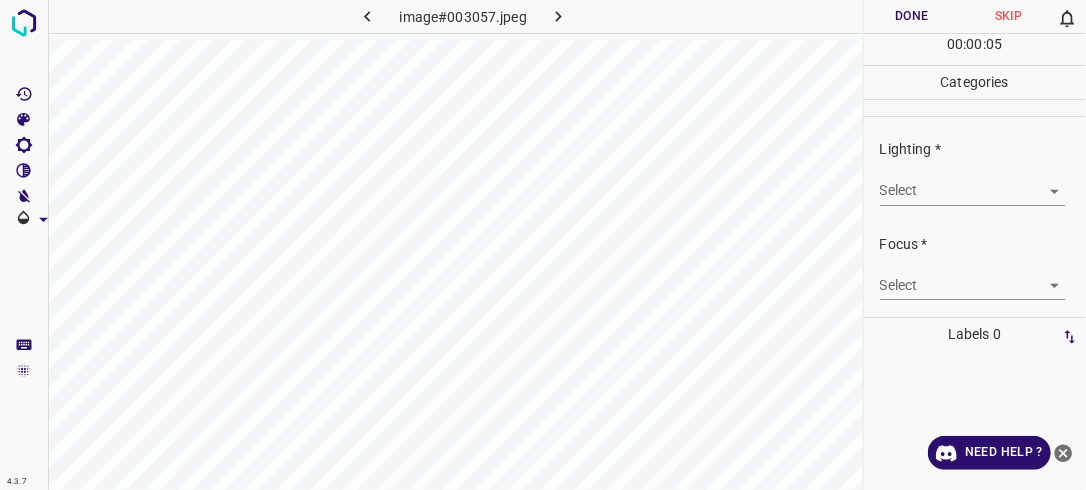 click on "4.3.7 image#003057.jpeg Done Skip 0 00   : 00   : 05   Categories Lighting *  Select ​ Focus *  Select ​ Overall *  Select ​ Labels   0 Categories 1 Lighting 2 Focus 3 Overall Tools Space Change between modes (Draw & Edit) I Auto labeling R Restore zoom M Zoom in N Zoom out Delete Delete selecte label Filters Z Restore filters X Saturation filter C Brightness filter V Contrast filter B Gray scale filter General O Download Need Help ? - Text - Hide - Delete" at bounding box center (543, 245) 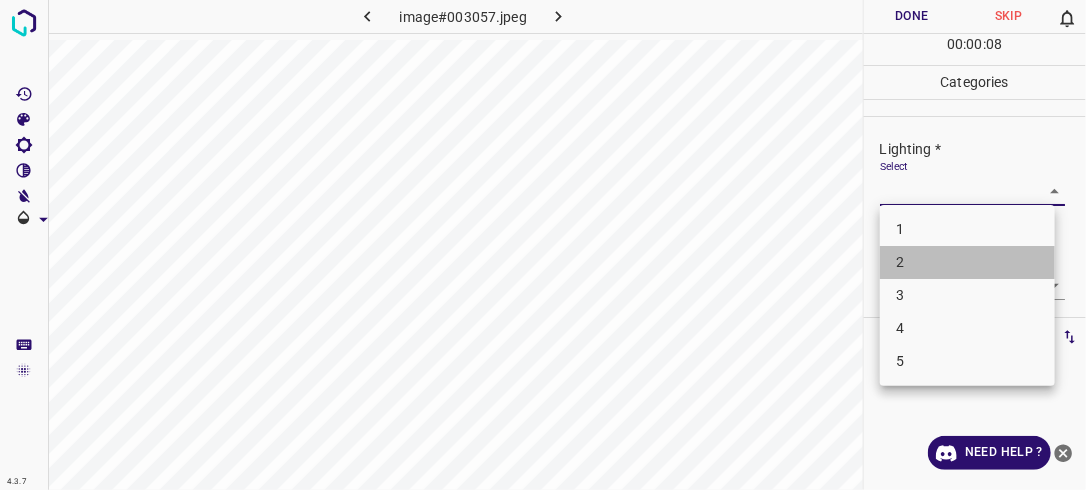 click on "2" at bounding box center [967, 262] 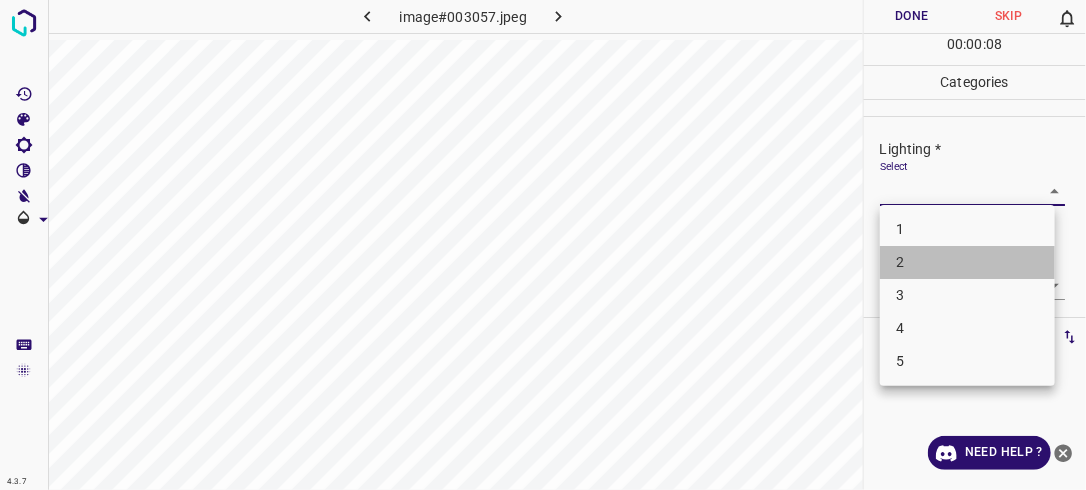 click on "2" at bounding box center [967, 262] 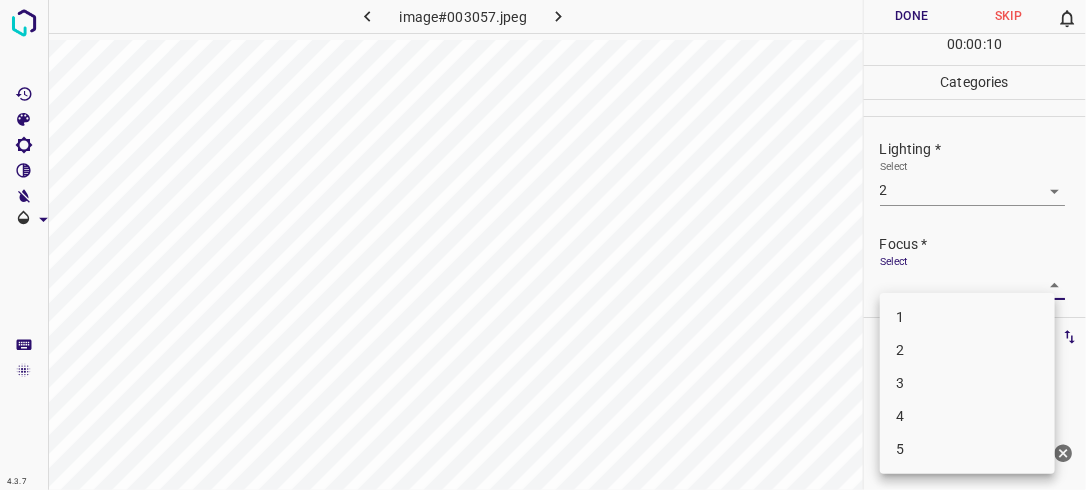click on "4.3.7 image#003057.jpeg Done Skip 0 00   : 00   : 10   Categories Lighting *  Select 2 2 Focus *  Select ​ Overall *  Select ​ Labels   0 Categories 1 Lighting 2 Focus 3 Overall Tools Space Change between modes (Draw & Edit) I Auto labeling R Restore zoom M Zoom in N Zoom out Delete Delete selecte label Filters Z Restore filters X Saturation filter C Brightness filter V Contrast filter B Gray scale filter General O Download Need Help ? - Text - Hide - Delete 1 2 3 4 5" at bounding box center (543, 245) 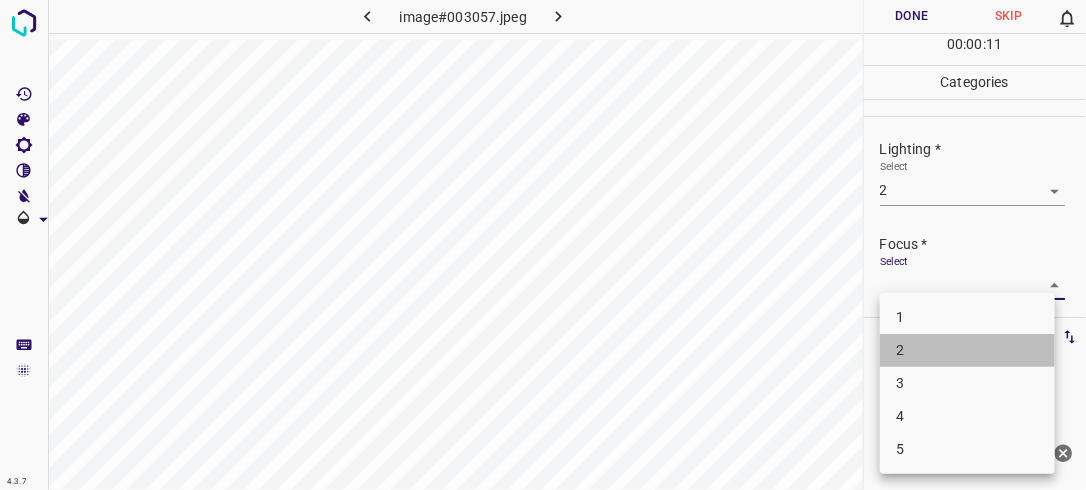 click on "2" at bounding box center (967, 350) 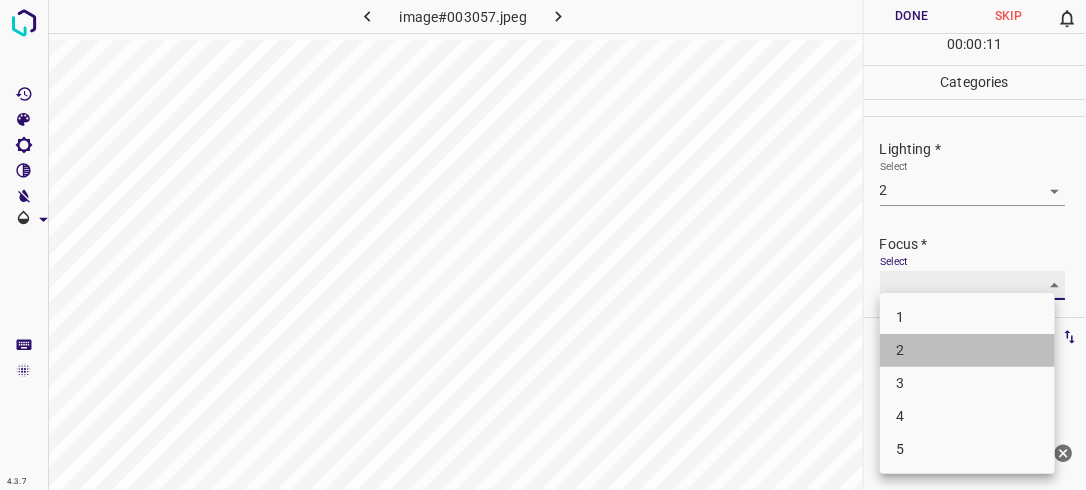 type on "2" 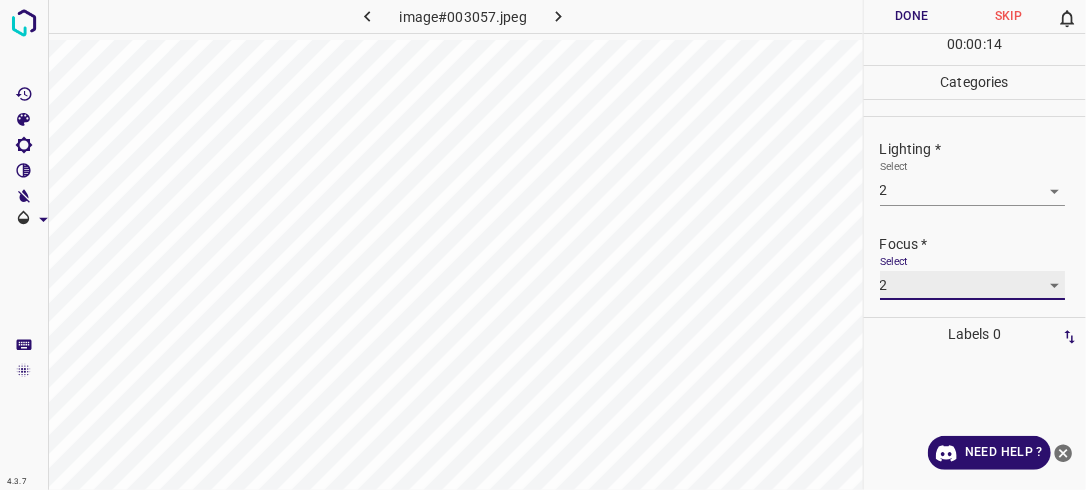 scroll, scrollTop: 98, scrollLeft: 0, axis: vertical 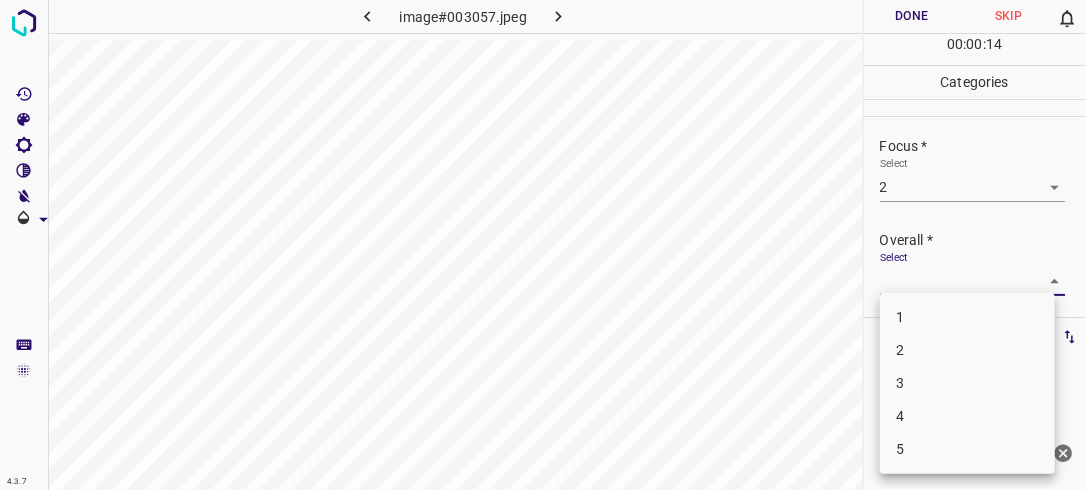 click on "4.3.7 image#003057.jpeg Done Skip 0 00   : 00   : 14   Categories Lighting *  Select 2 2 Focus *  Select 2 2 Overall *  Select ​ Labels   0 Categories 1 Lighting 2 Focus 3 Overall Tools Space Change between modes (Draw & Edit) I Auto labeling R Restore zoom M Zoom in N Zoom out Delete Delete selecte label Filters Z Restore filters X Saturation filter C Brightness filter V Contrast filter B Gray scale filter General O Download Need Help ? - Text - Hide - Delete 1 2 3 4 5" at bounding box center [543, 245] 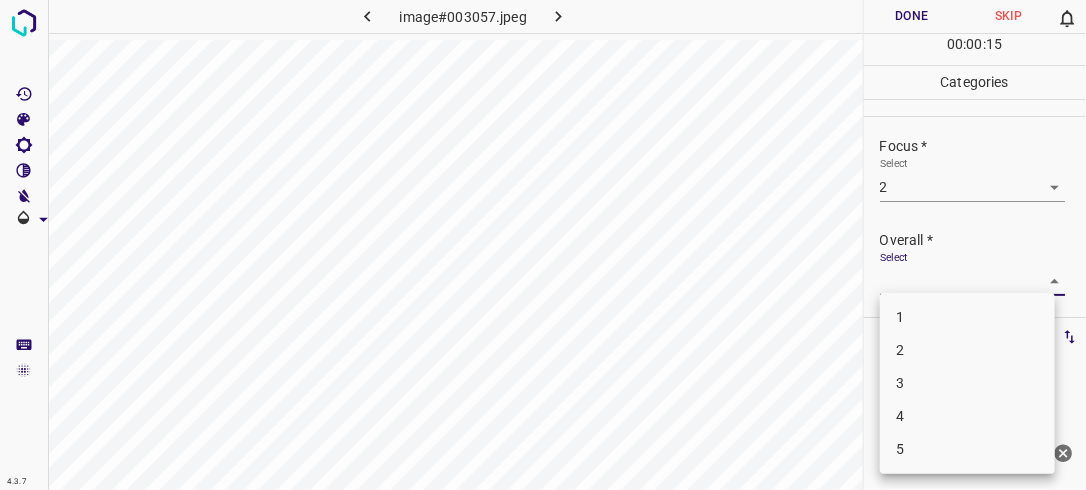 click on "2" at bounding box center (967, 350) 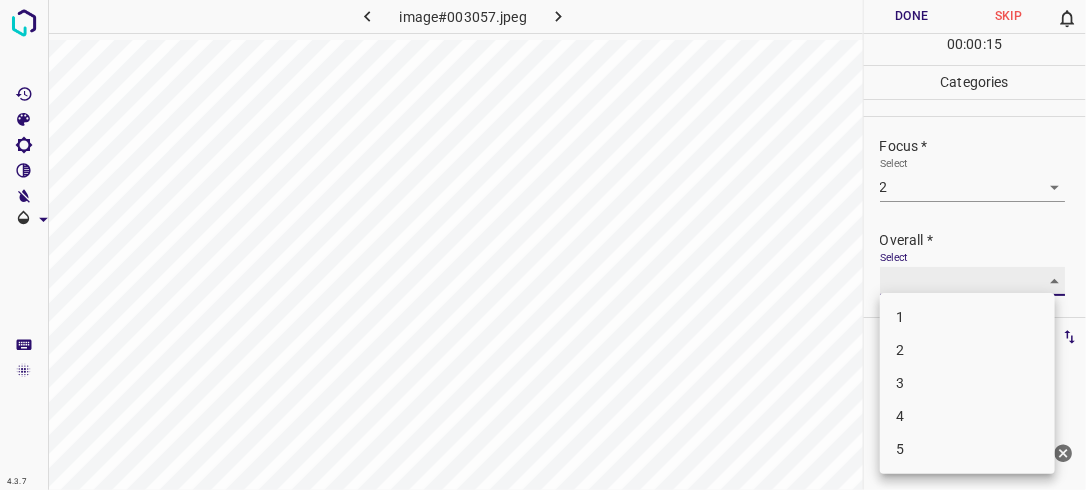 type on "2" 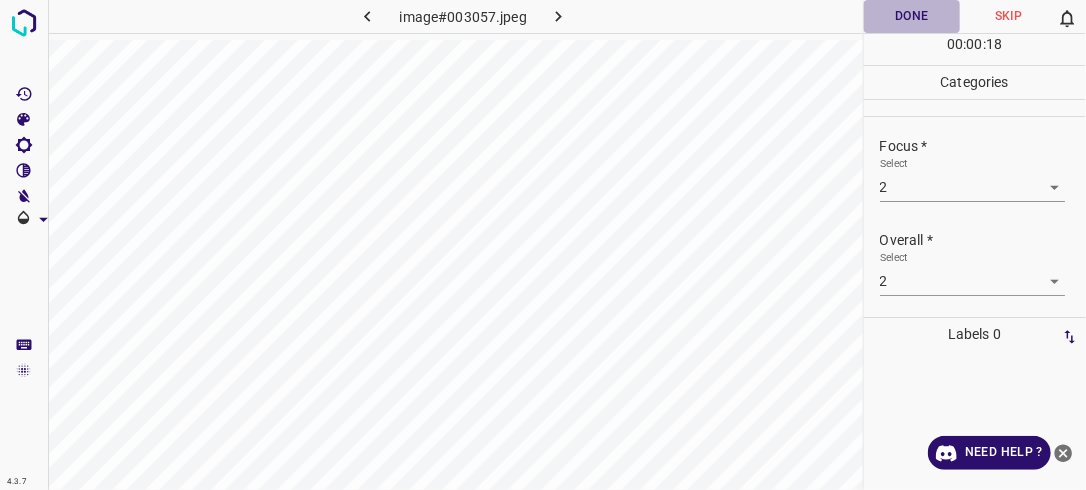 click on "Done" at bounding box center (912, 16) 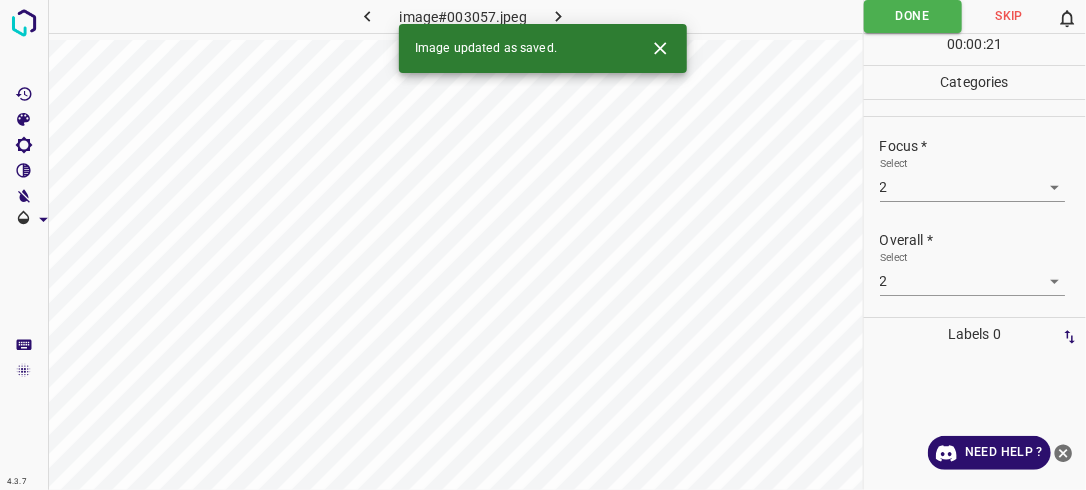click 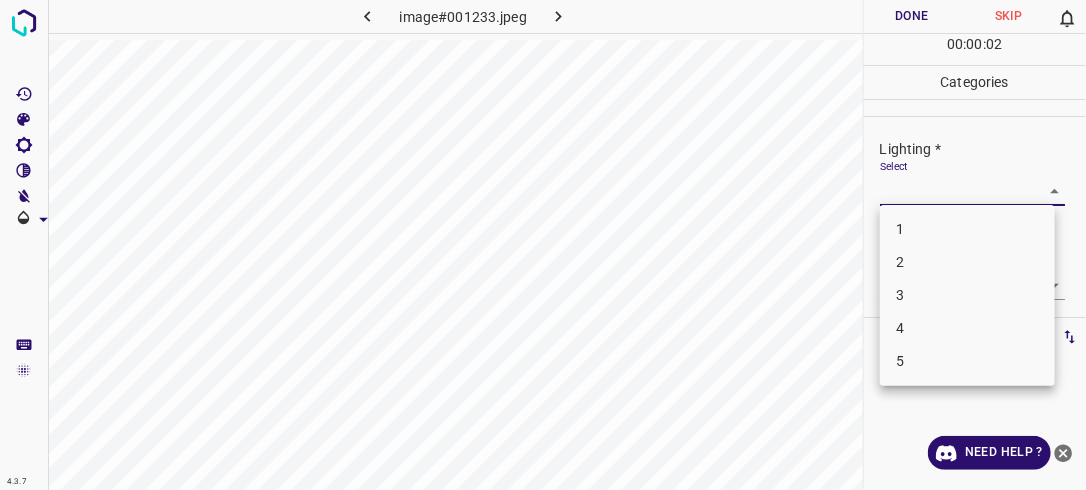click on "4.3.7 image#001233.jpeg Done Skip 0 00   : 00   : 02   Categories Lighting *  Select ​ Focus *  Select ​ Overall *  Select ​ Labels   0 Categories 1 Lighting 2 Focus 3 Overall Tools Space Change between modes (Draw & Edit) I Auto labeling R Restore zoom M Zoom in N Zoom out Delete Delete selecte label Filters Z Restore filters X Saturation filter C Brightness filter V Contrast filter B Gray scale filter General O Download Need Help ? - Text - Hide - Delete 1 2 3 4 5" at bounding box center [543, 245] 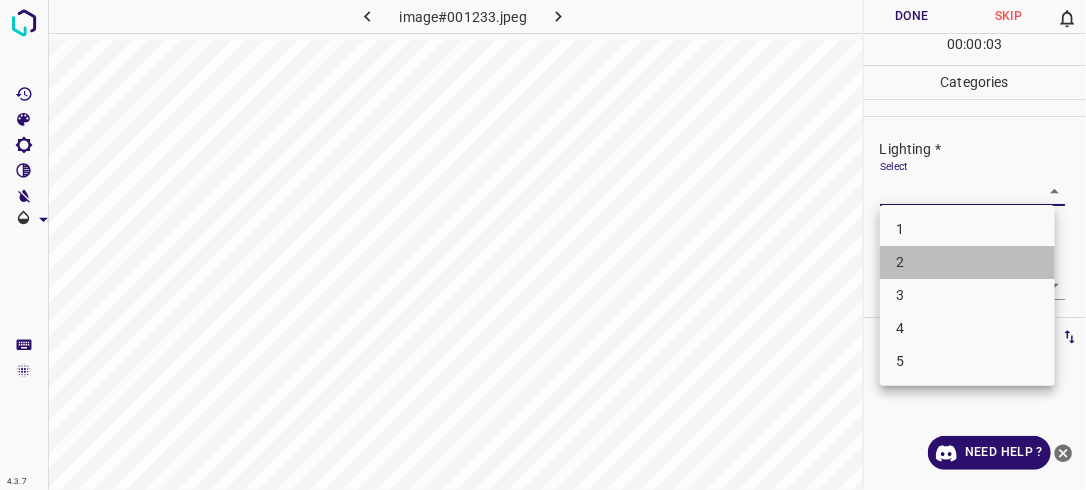 click on "2" at bounding box center (967, 262) 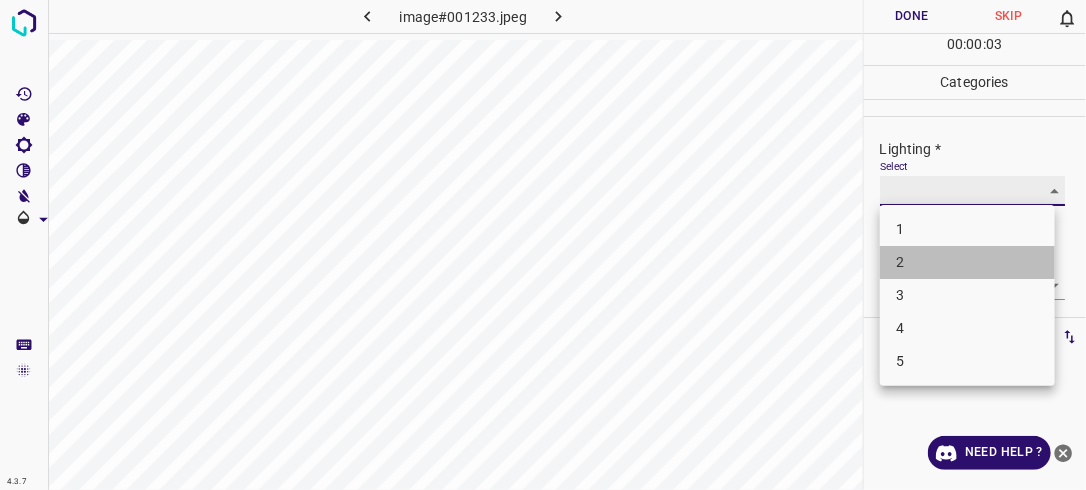 type on "2" 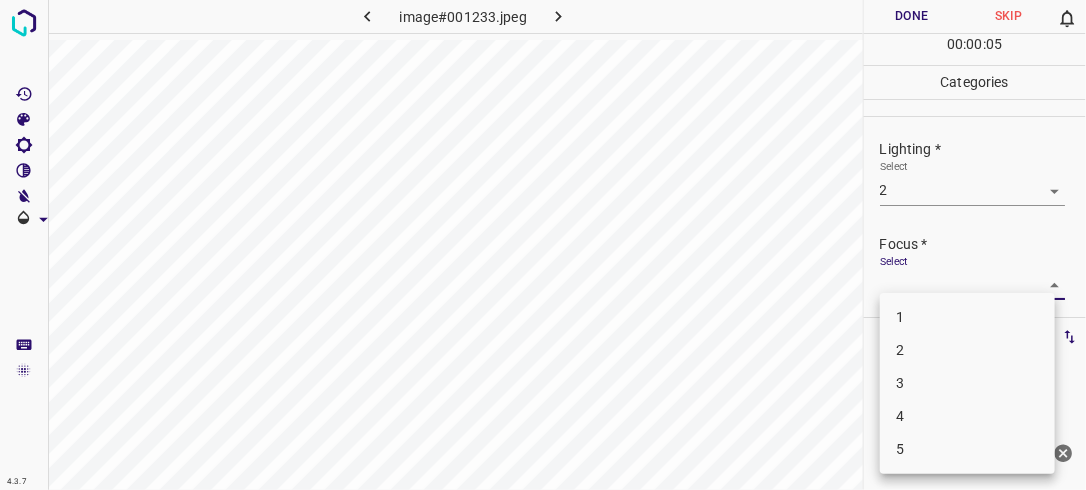click on "4.3.7 image#001233.jpeg Done Skip 0 00   : 00   : 05   Categories Lighting *  Select 2 2 Focus *  Select ​ Overall *  Select ​ Labels   0 Categories 1 Lighting 2 Focus 3 Overall Tools Space Change between modes (Draw & Edit) I Auto labeling R Restore zoom M Zoom in N Zoom out Delete Delete selecte label Filters Z Restore filters X Saturation filter C Brightness filter V Contrast filter B Gray scale filter General O Download Need Help ? - Text - Hide - Delete 1 2 3 4 5" at bounding box center [543, 245] 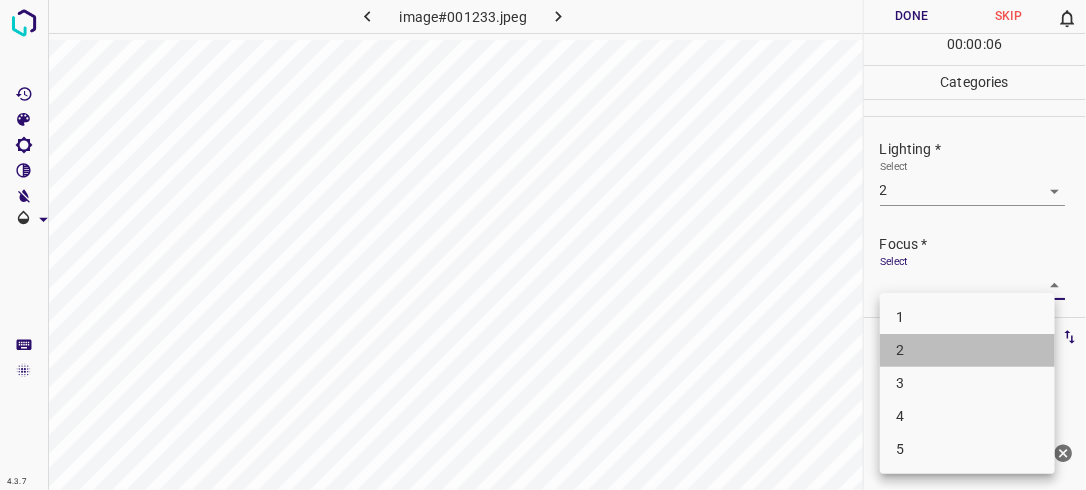 click on "2" at bounding box center (967, 350) 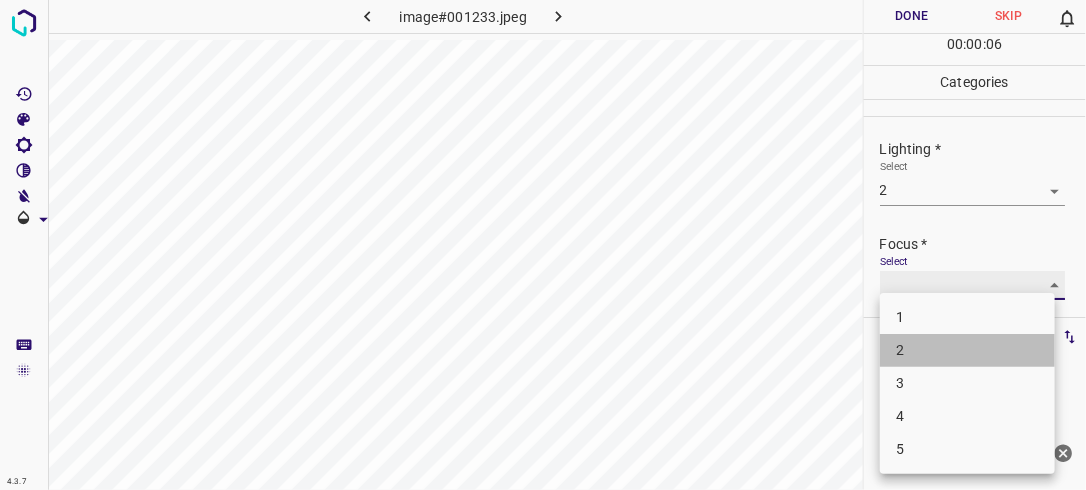 type on "2" 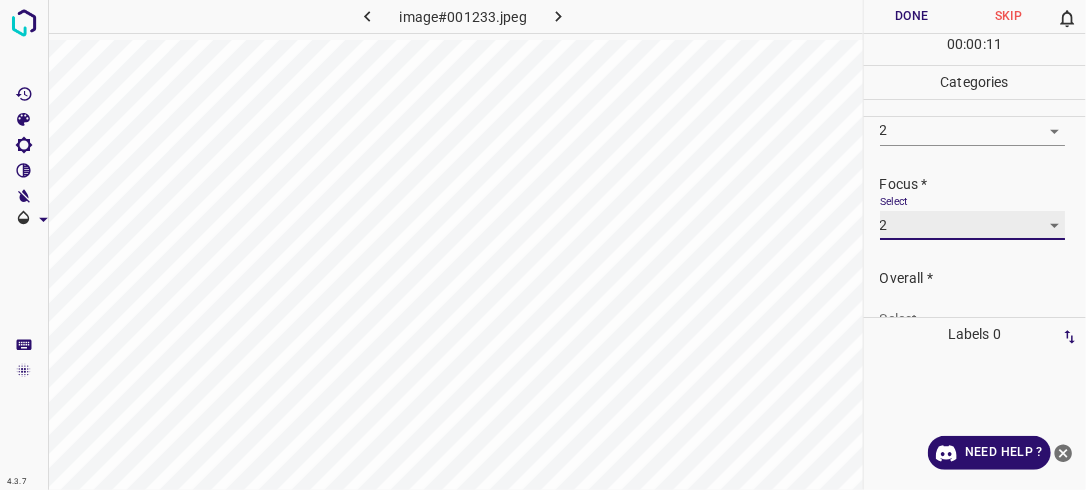 scroll, scrollTop: 98, scrollLeft: 0, axis: vertical 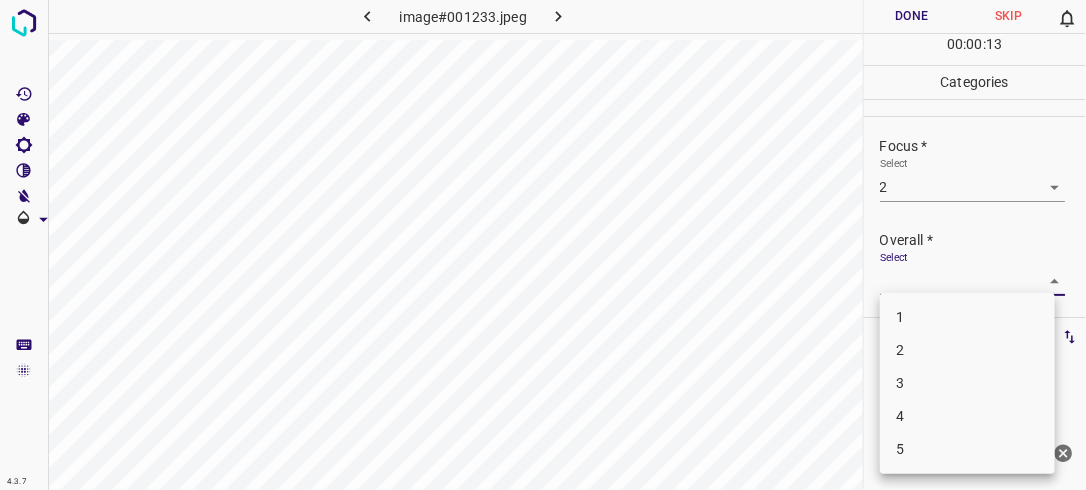 click on "4.3.7 image#001233.jpeg Done Skip 0 00   : 00   : 13   Categories Lighting *  Select 2 2 Focus *  Select 2 2 Overall *  Select ​ Labels   0 Categories 1 Lighting 2 Focus 3 Overall Tools Space Change between modes (Draw & Edit) I Auto labeling R Restore zoom M Zoom in N Zoom out Delete Delete selecte label Filters Z Restore filters X Saturation filter C Brightness filter V Contrast filter B Gray scale filter General O Download Need Help ? - Text - Hide - Delete 1 2 3 4 5" at bounding box center (543, 245) 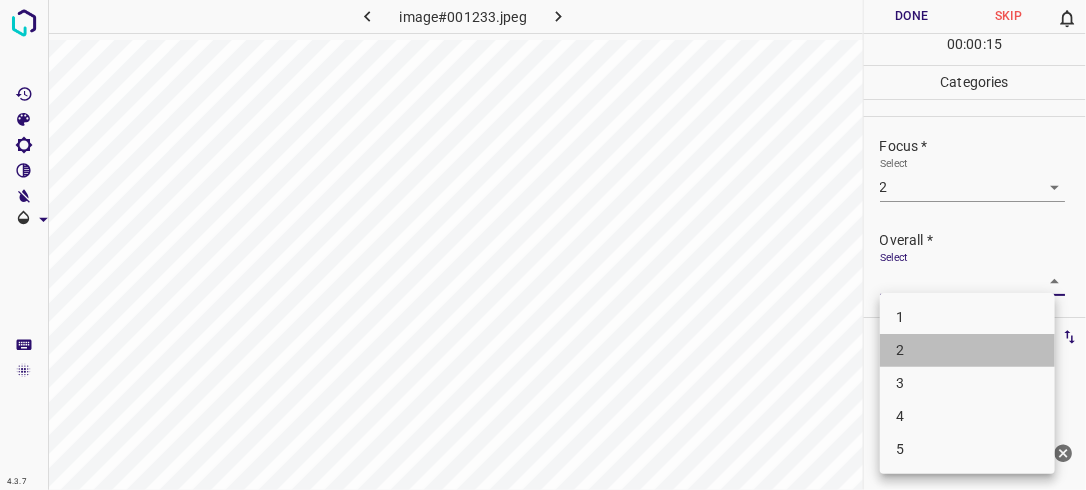 click on "2" at bounding box center (967, 350) 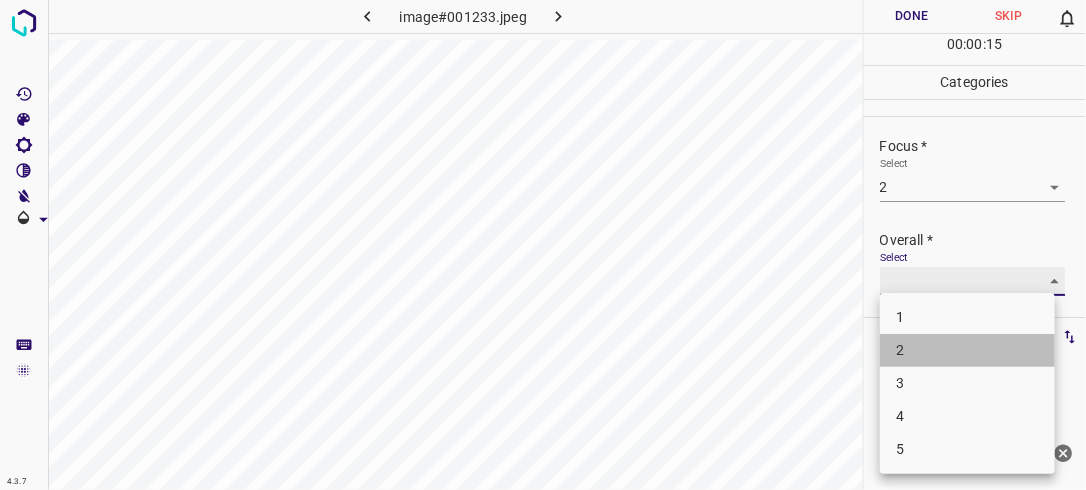 type on "2" 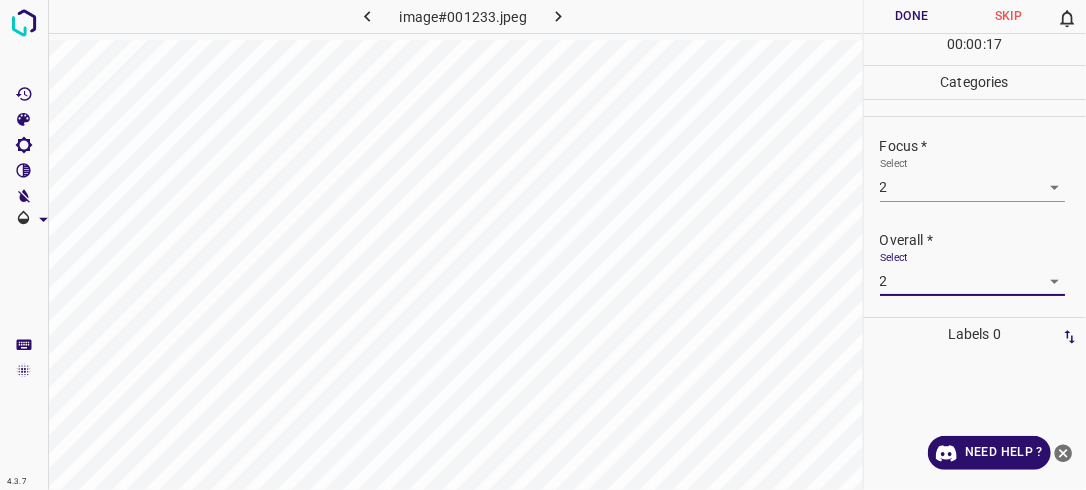 click on "Done" at bounding box center (912, 16) 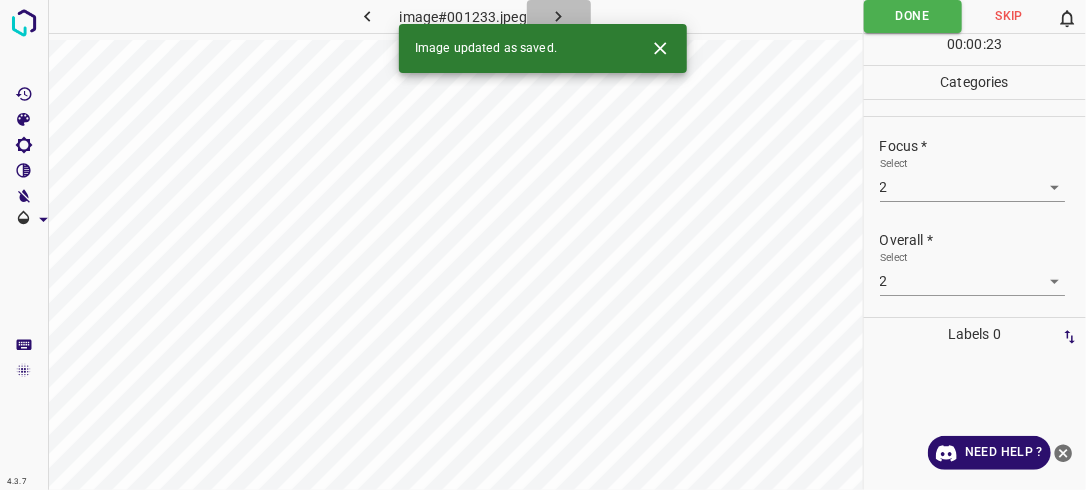 click 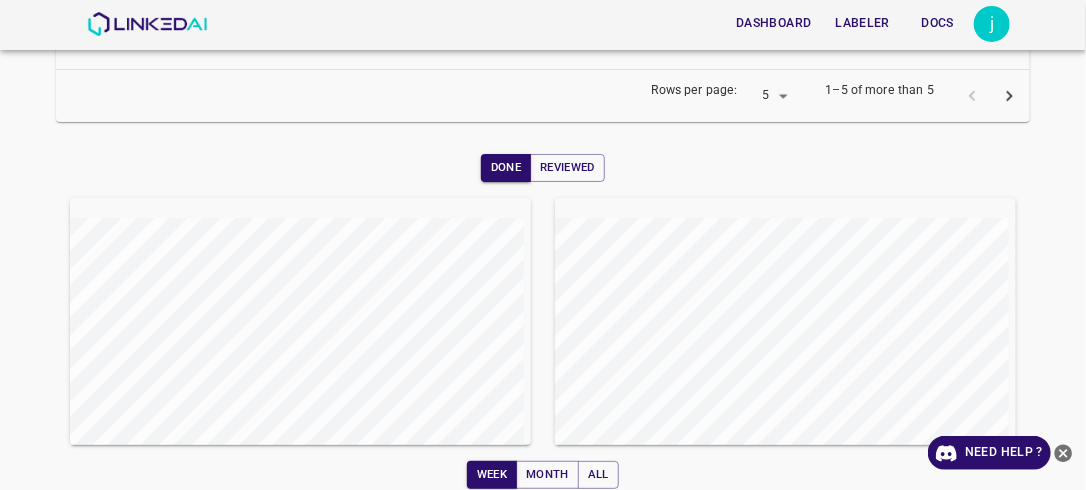 scroll, scrollTop: 628, scrollLeft: 0, axis: vertical 